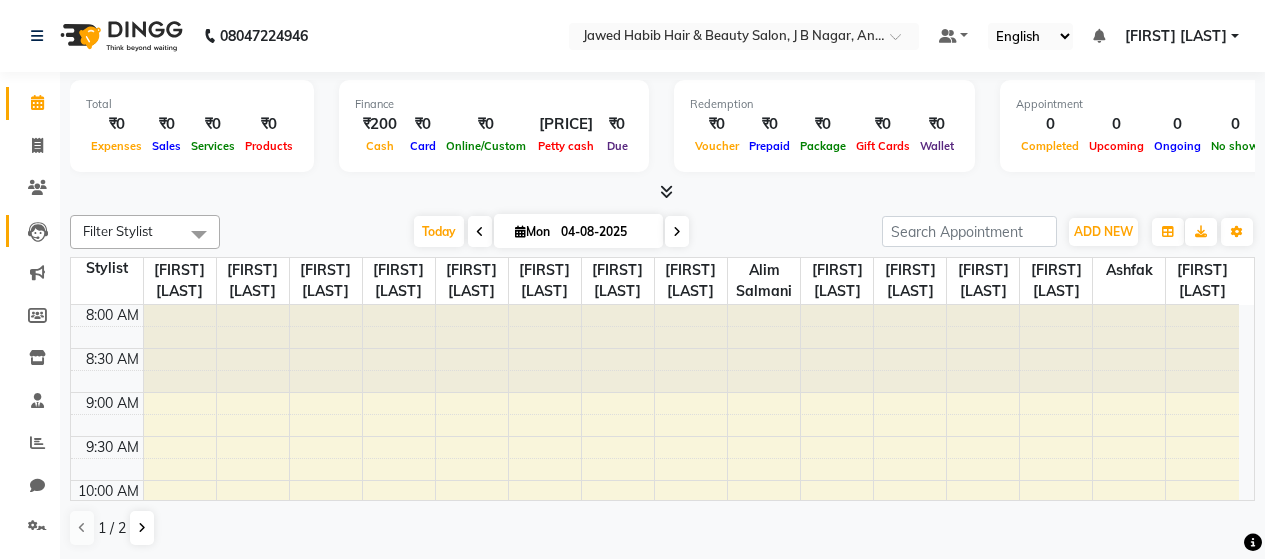 scroll, scrollTop: 0, scrollLeft: 0, axis: both 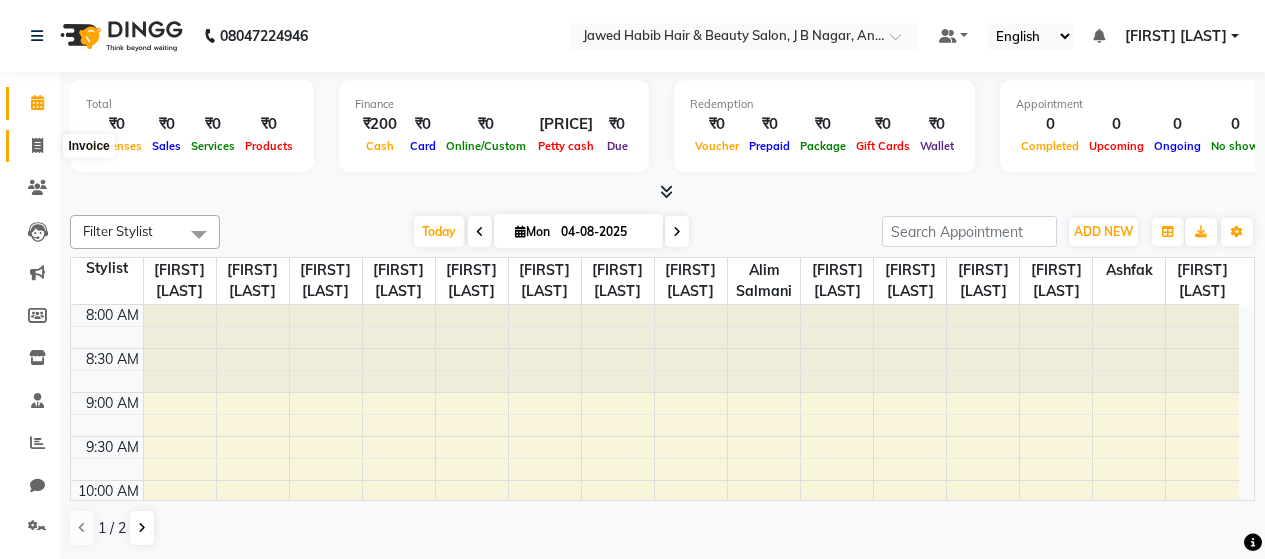 click 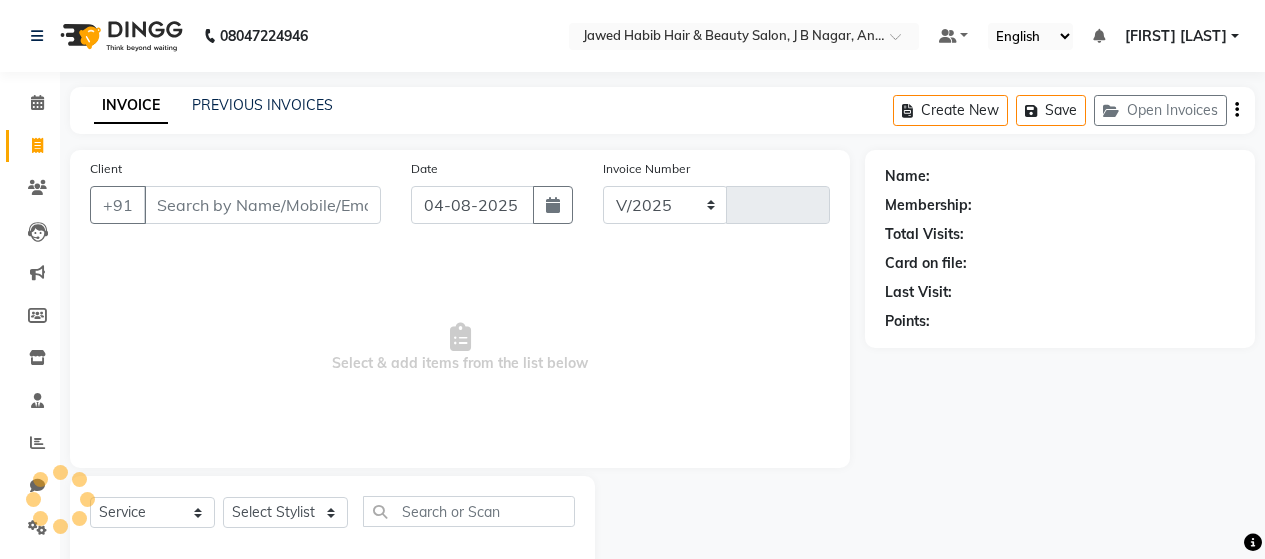 select on "7927" 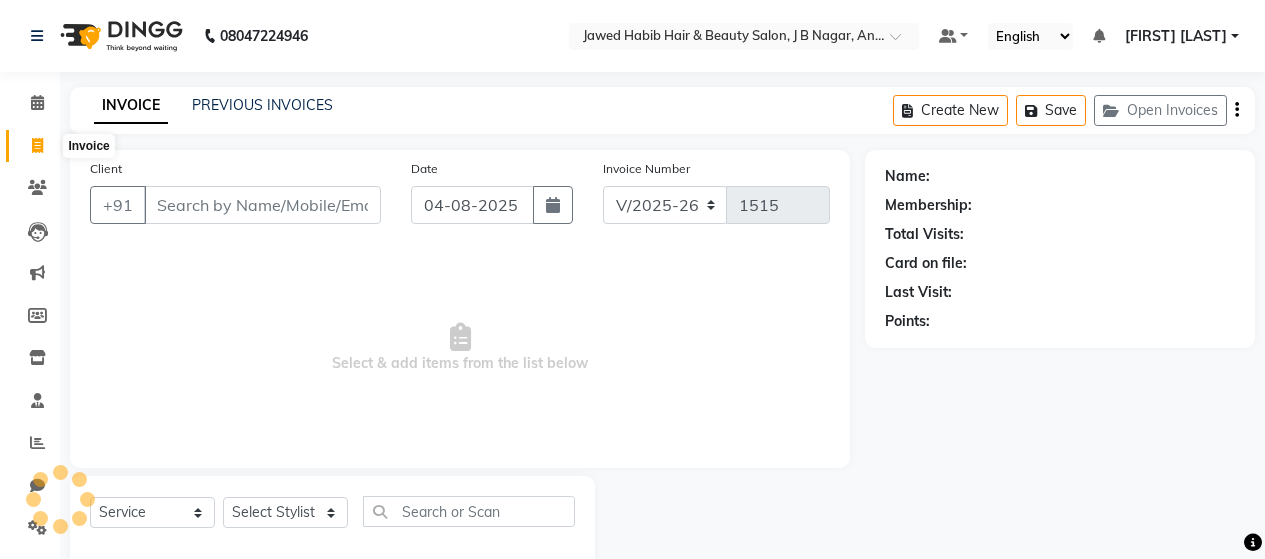 click 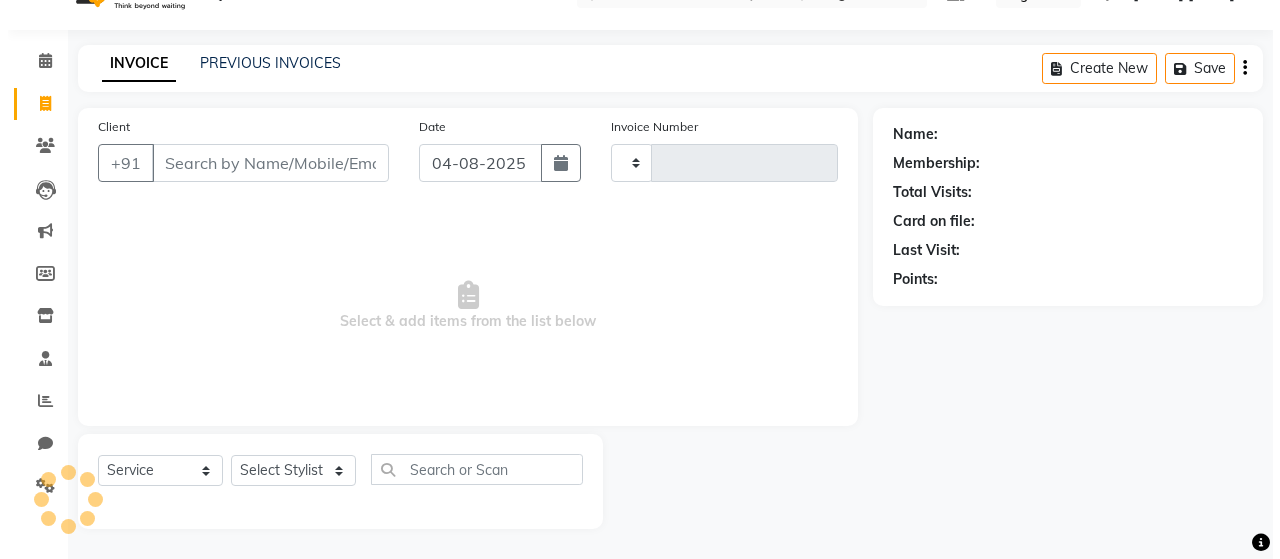 scroll, scrollTop: 0, scrollLeft: 0, axis: both 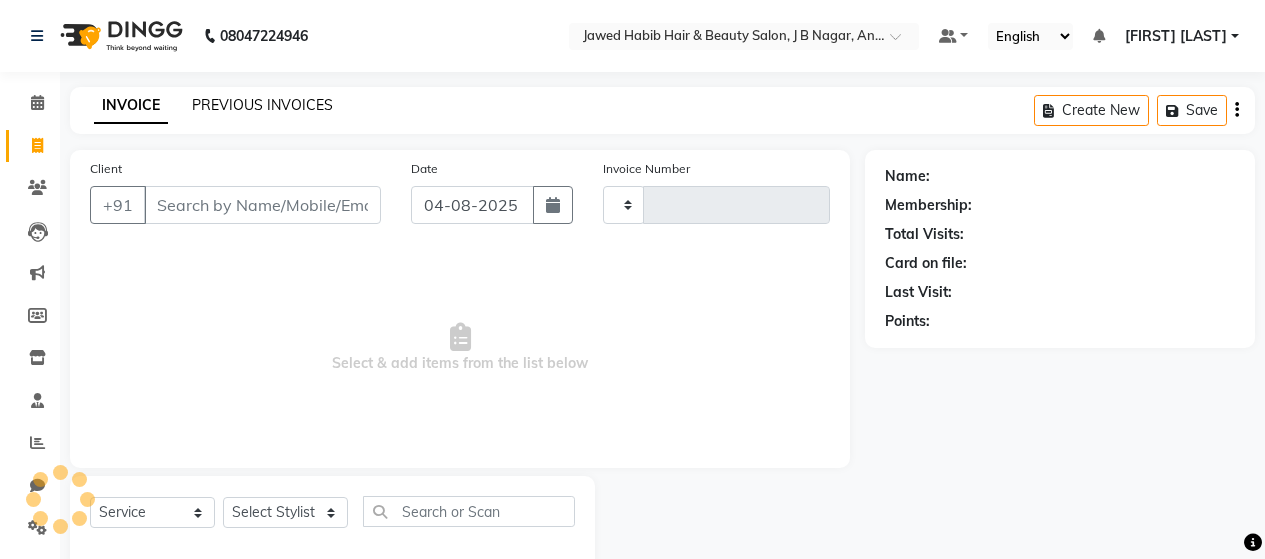 click on "PREVIOUS INVOICES" 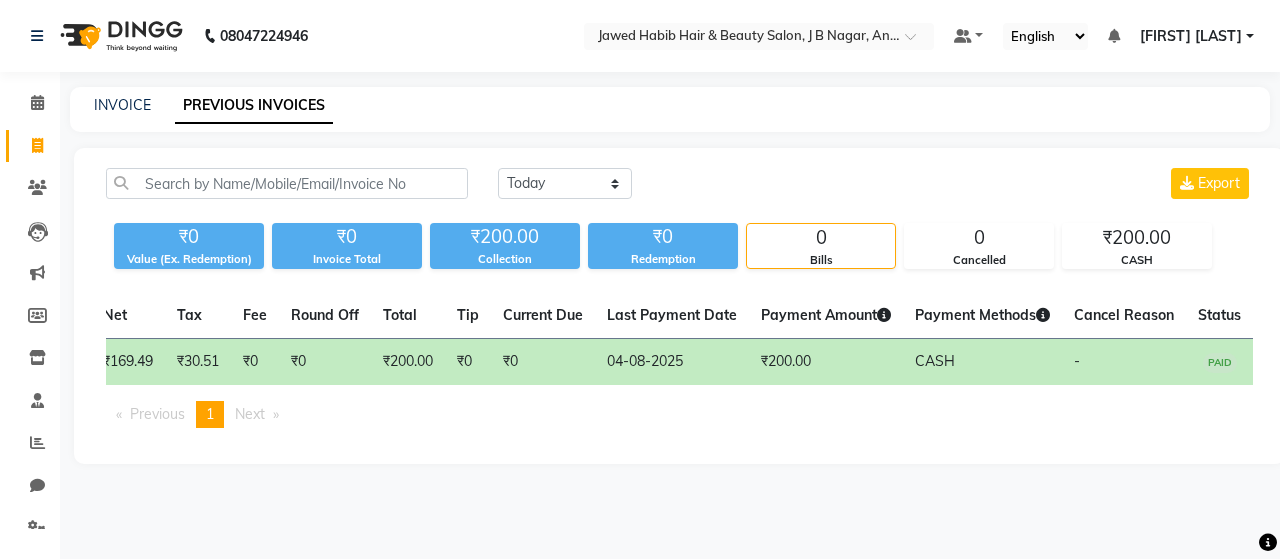 scroll, scrollTop: 0, scrollLeft: 453, axis: horizontal 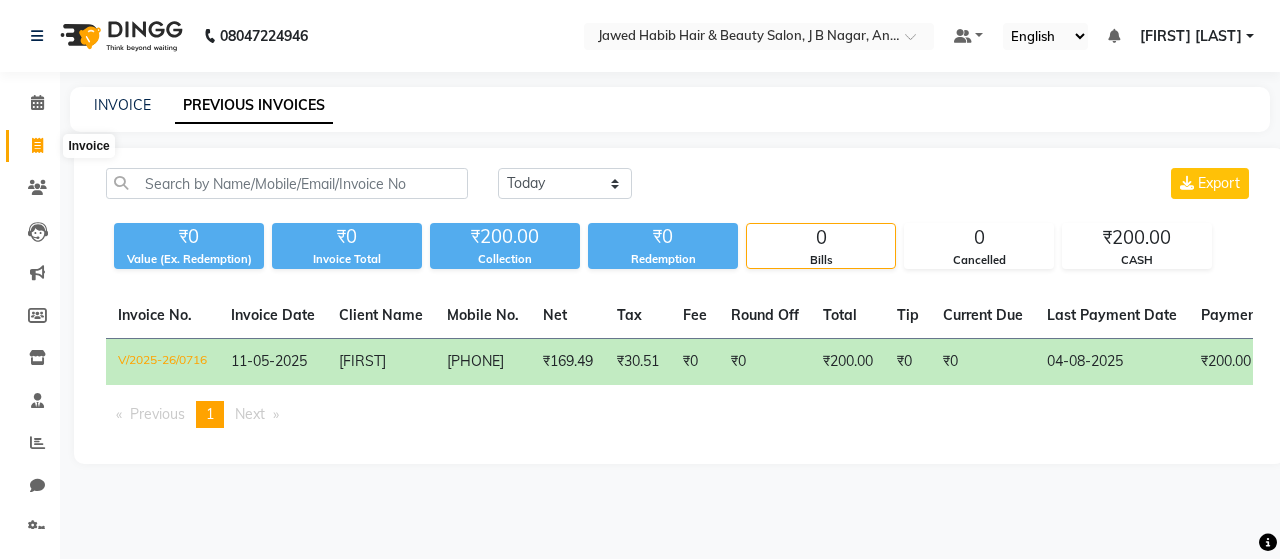 click 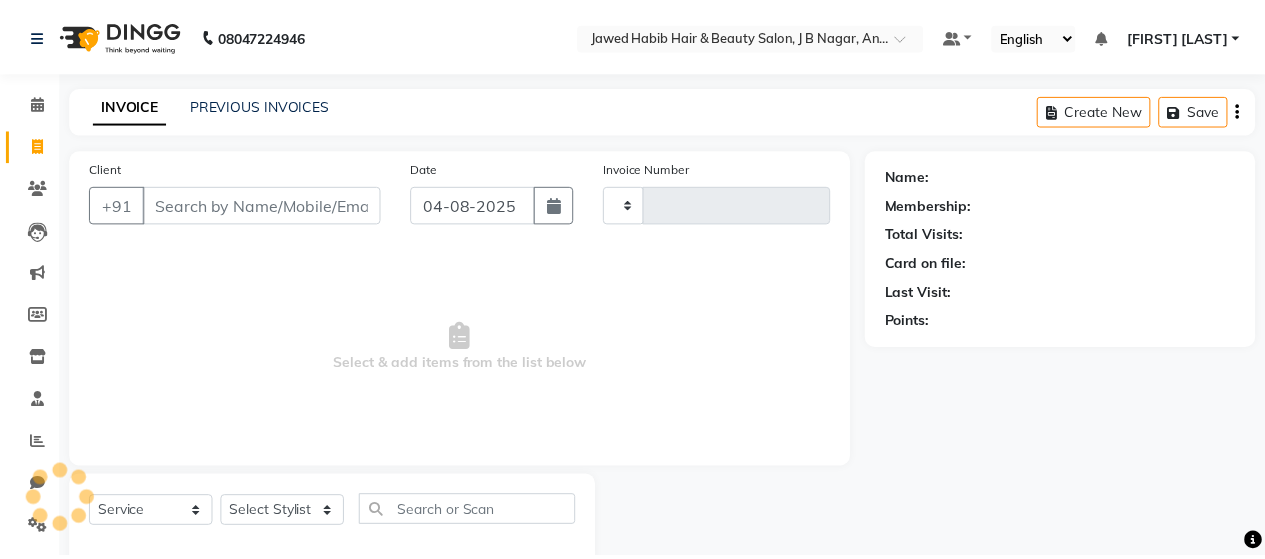 scroll, scrollTop: 42, scrollLeft: 0, axis: vertical 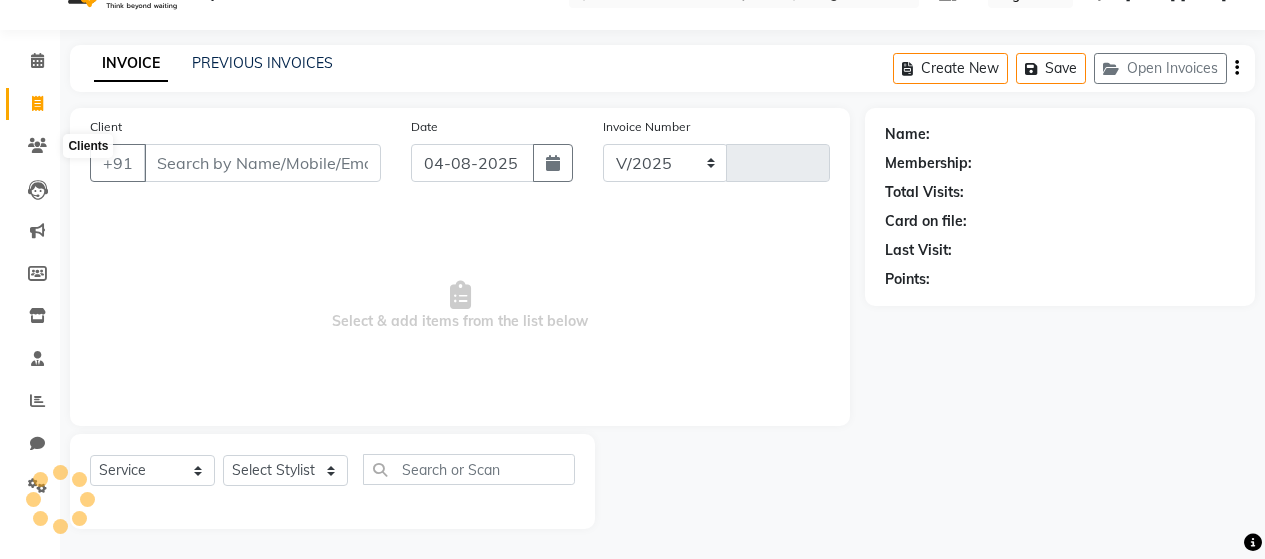 select on "7927" 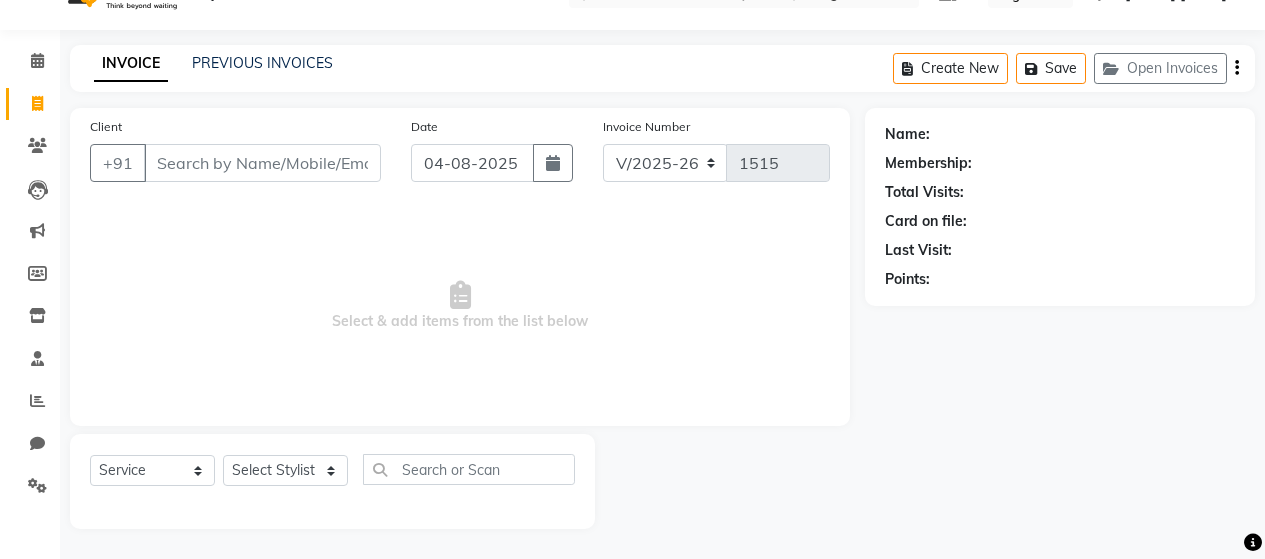 click on "Name: Membership: Total Visits: Card on file: Last Visit:  Points:" 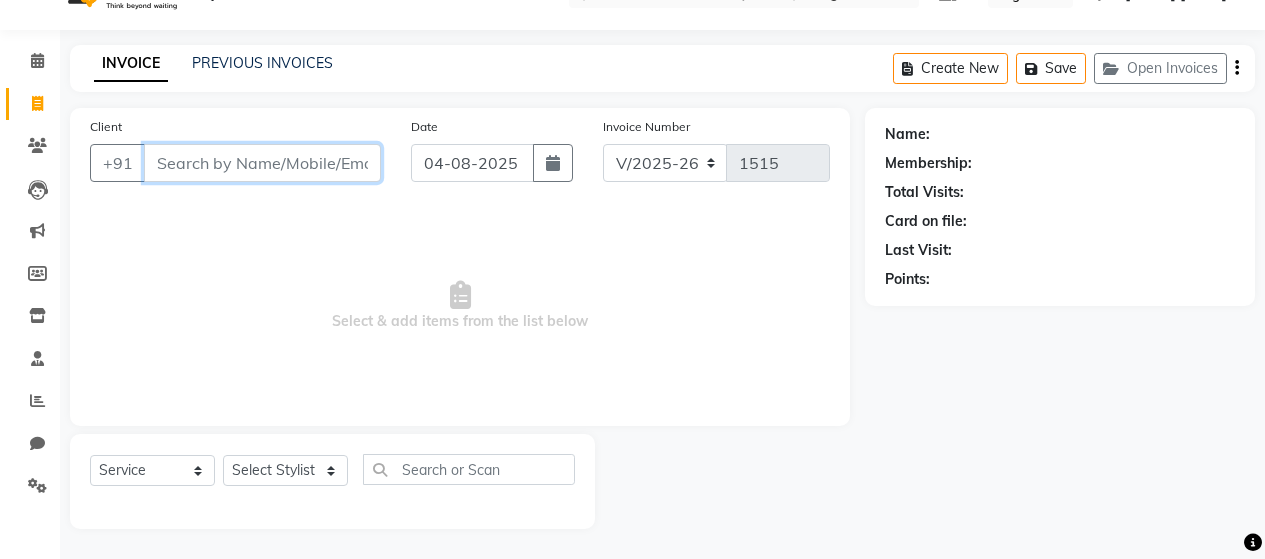 click on "Client" at bounding box center (262, 163) 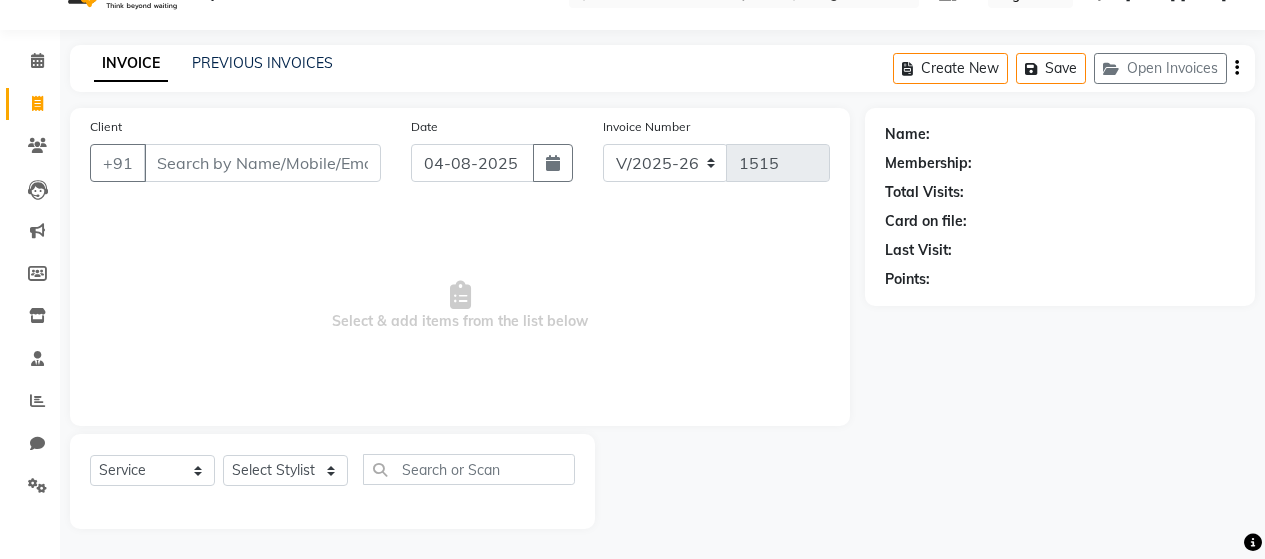 click on "Select & add items from the list below" at bounding box center (460, 306) 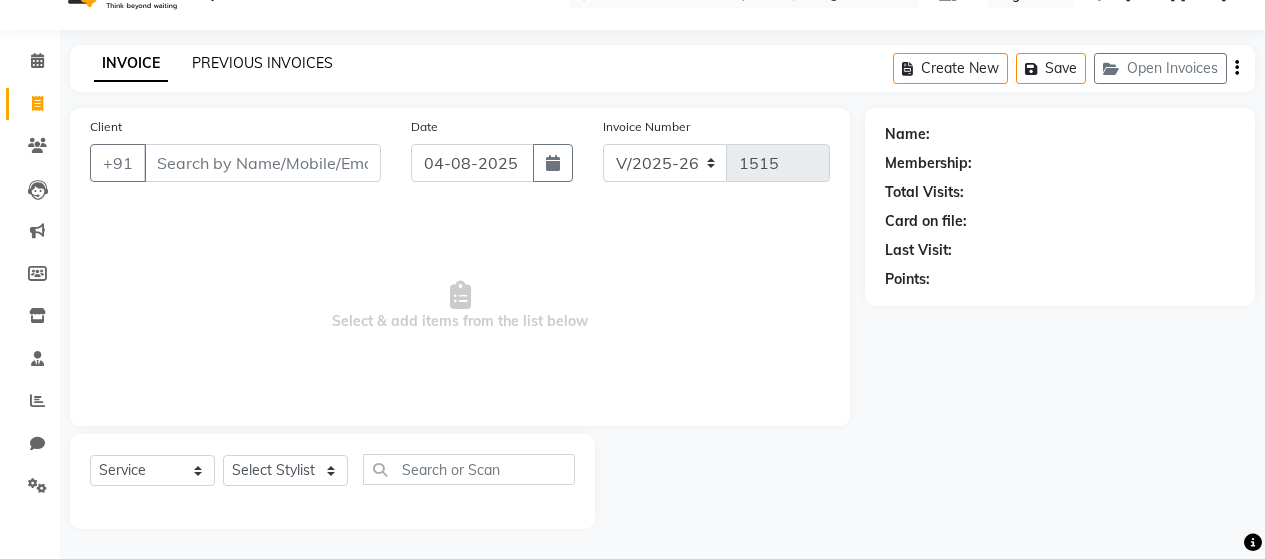 click on "PREVIOUS INVOICES" 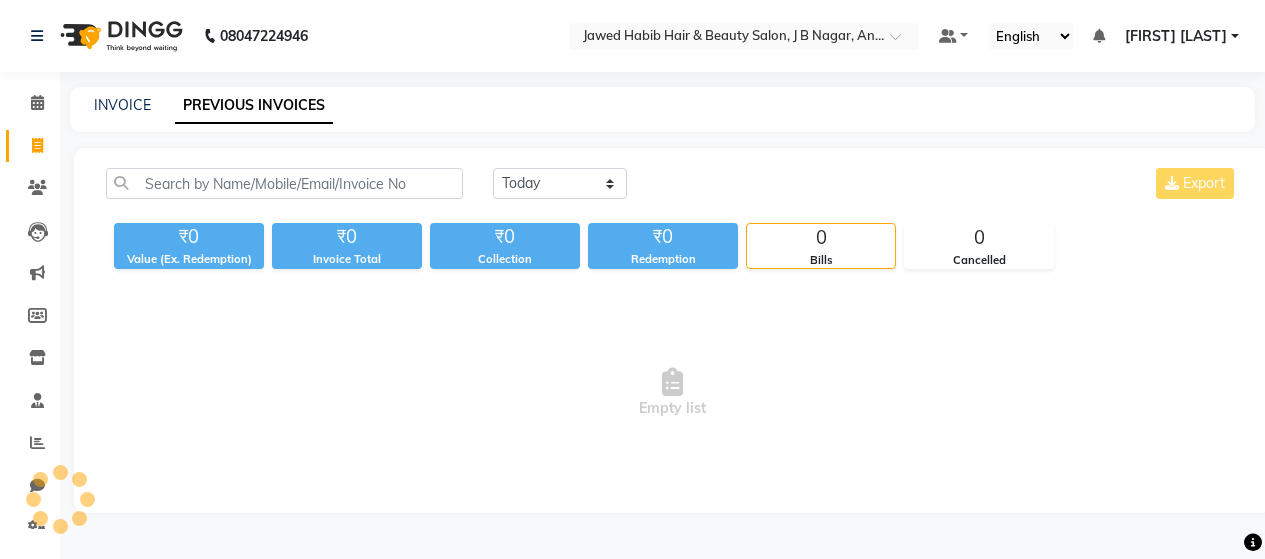 scroll, scrollTop: 0, scrollLeft: 0, axis: both 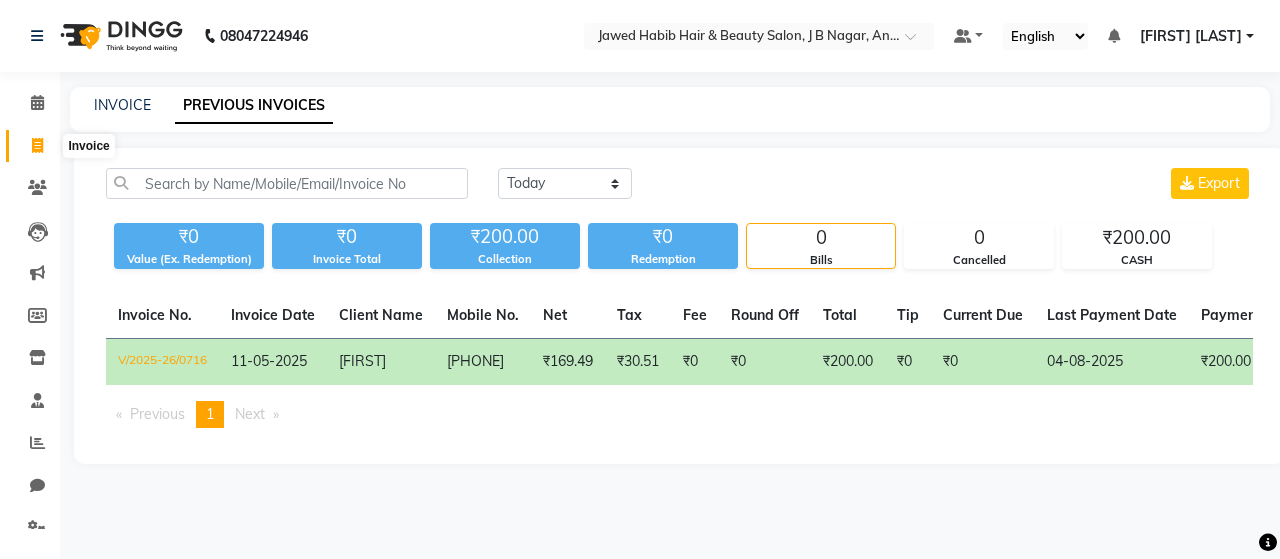 click 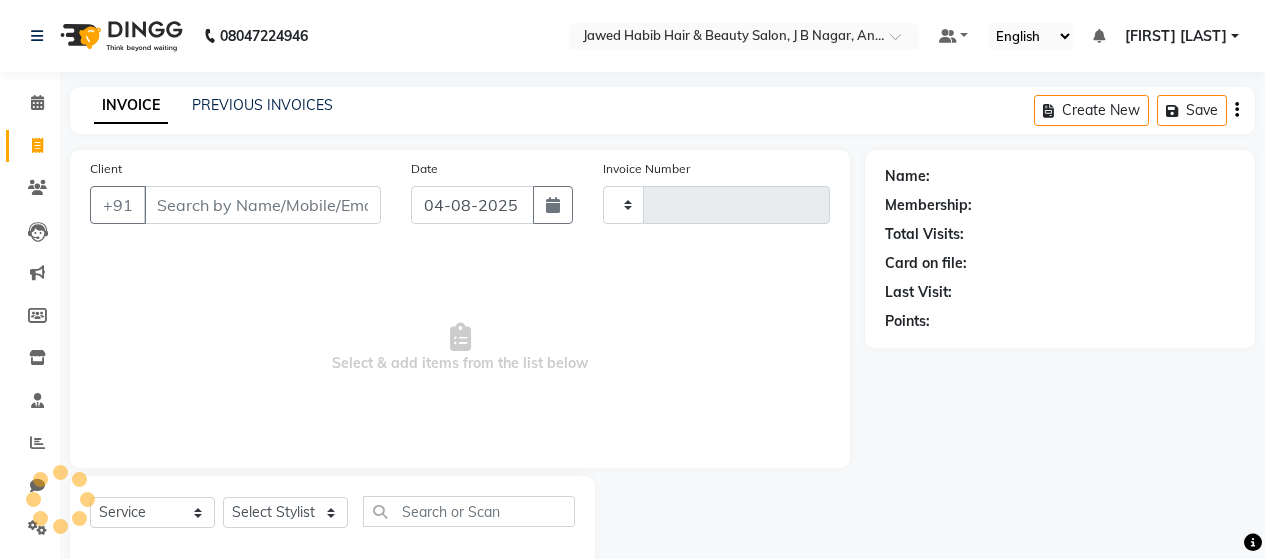 scroll, scrollTop: 42, scrollLeft: 0, axis: vertical 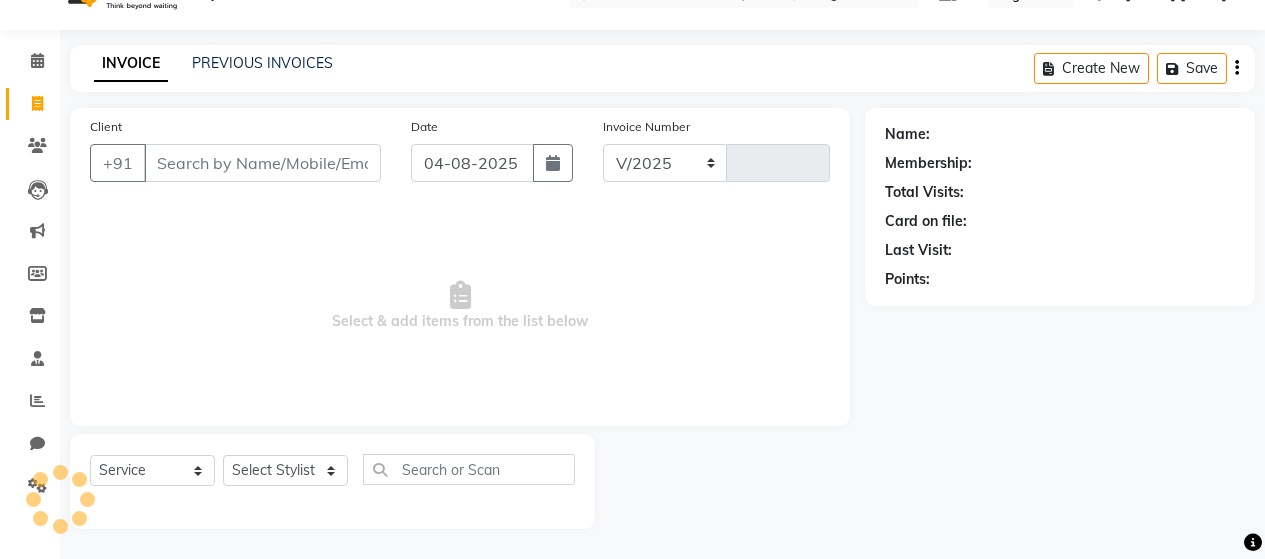 select on "7927" 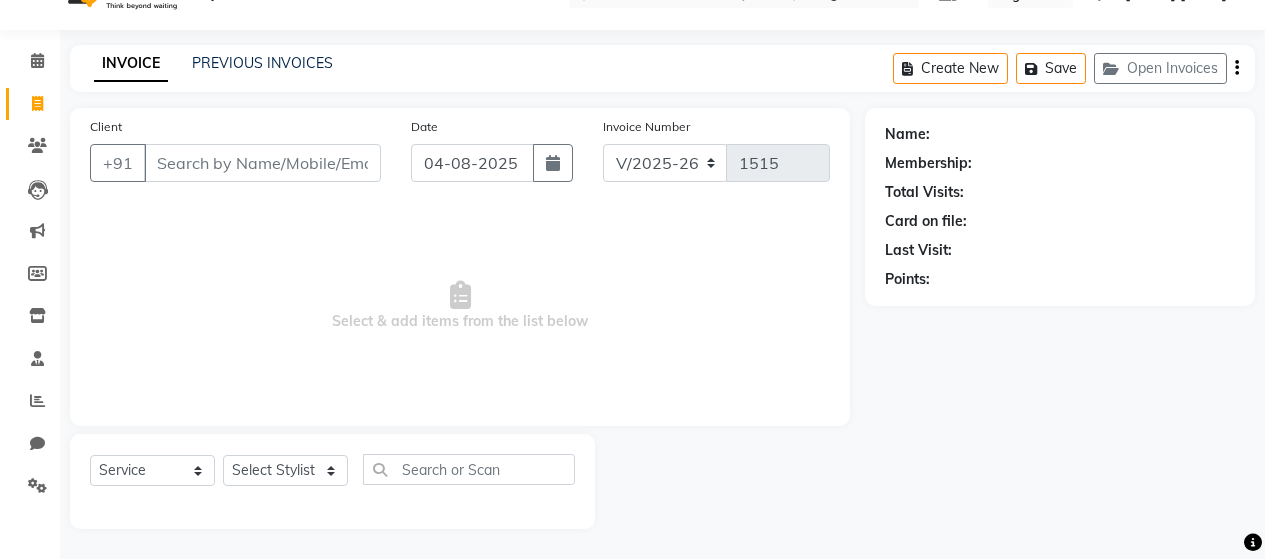 click on "Client" at bounding box center (262, 163) 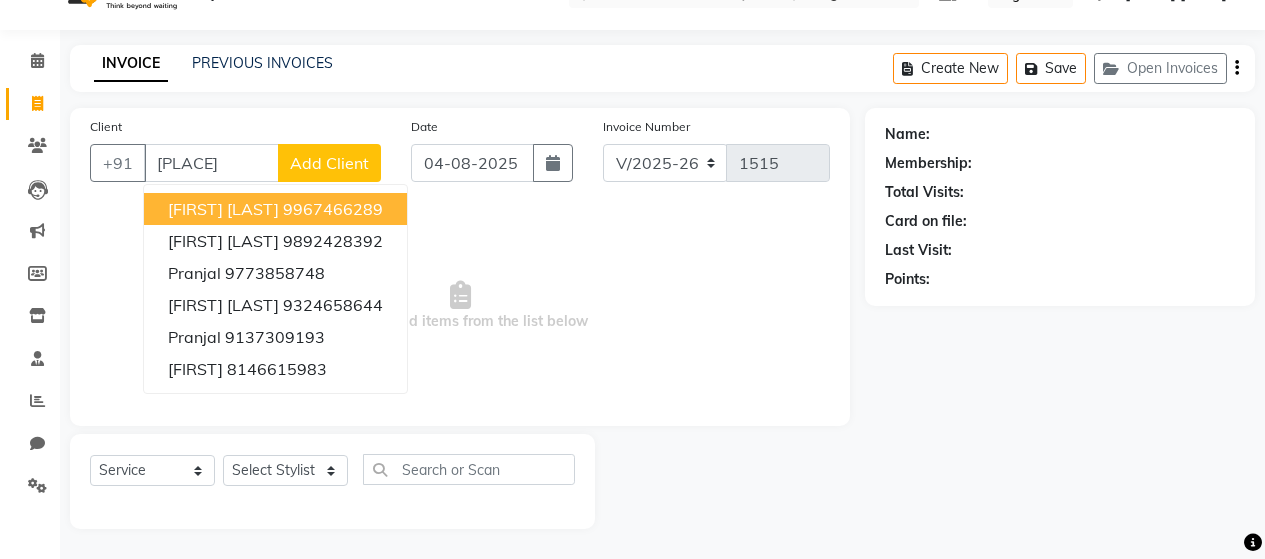 drag, startPoint x: 669, startPoint y: 291, endPoint x: 677, endPoint y: 305, distance: 16.124516 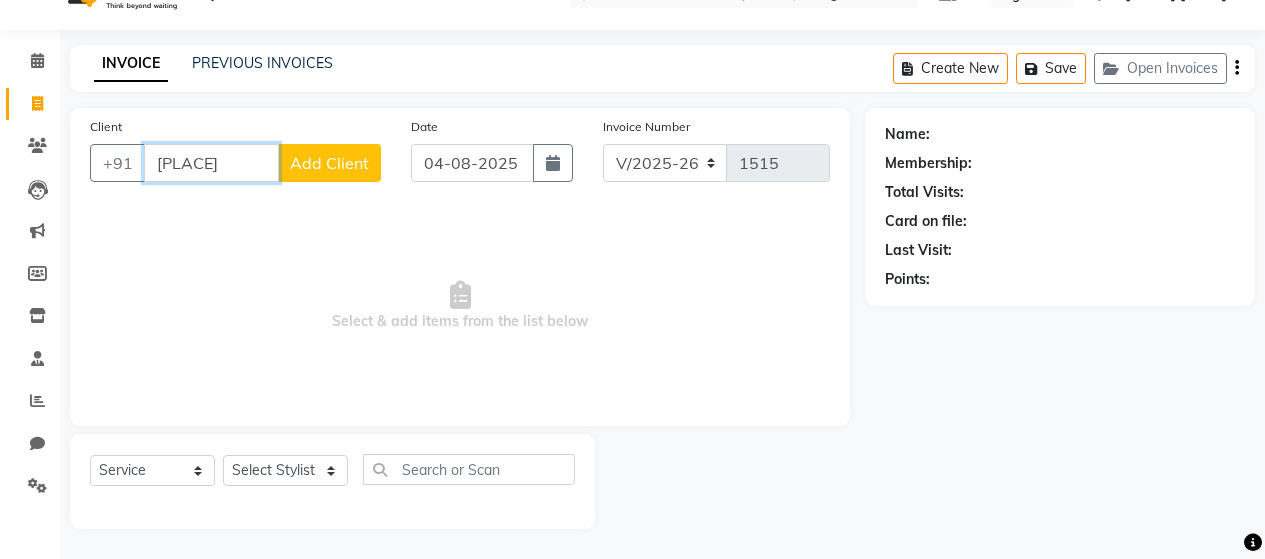 click on "[PLACE]" at bounding box center (211, 163) 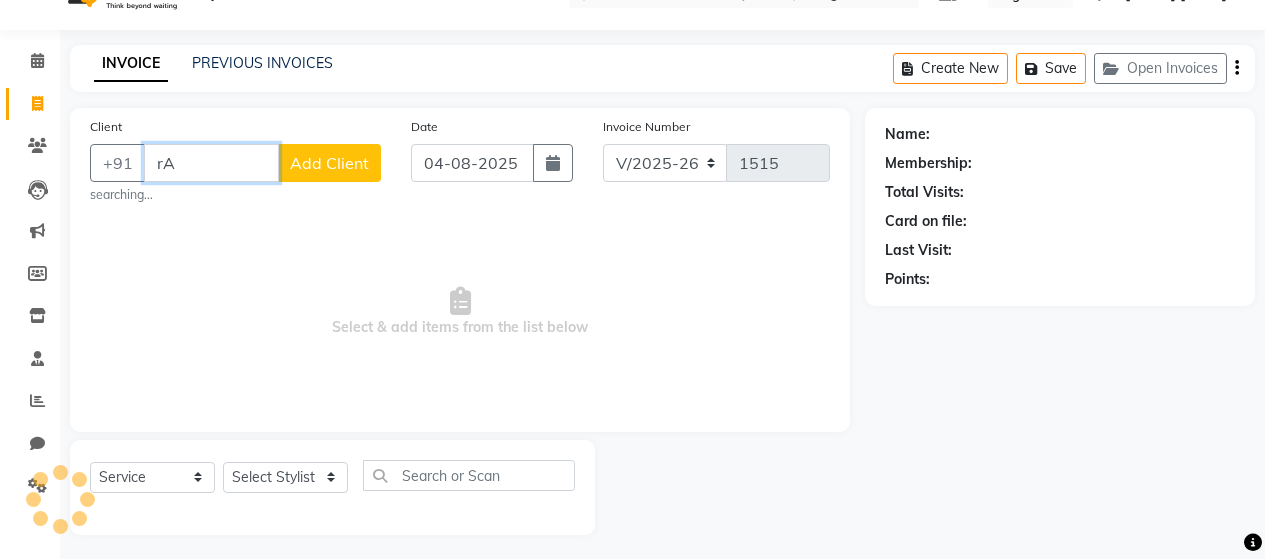 type on "r" 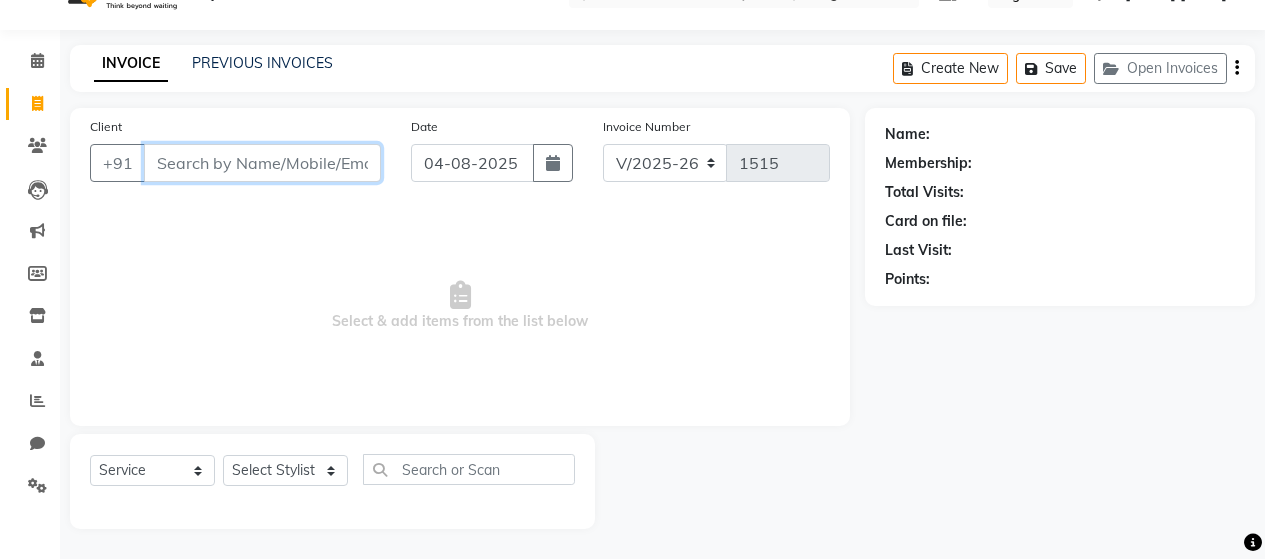 click on "Client" at bounding box center [262, 163] 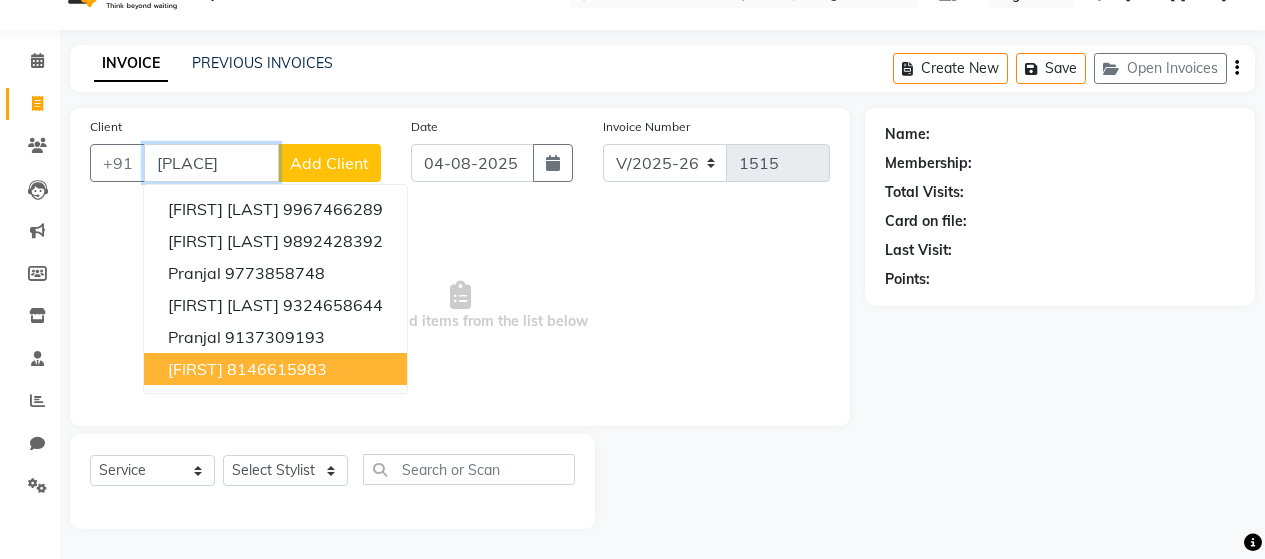 click on "8146615983" at bounding box center (277, 369) 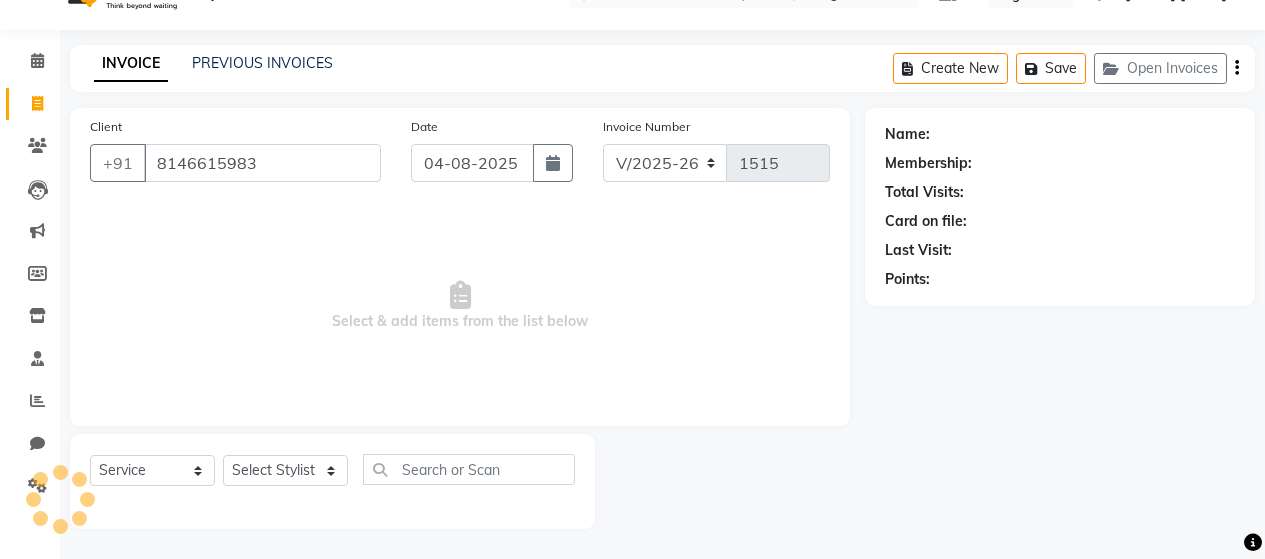 select on "1: Object" 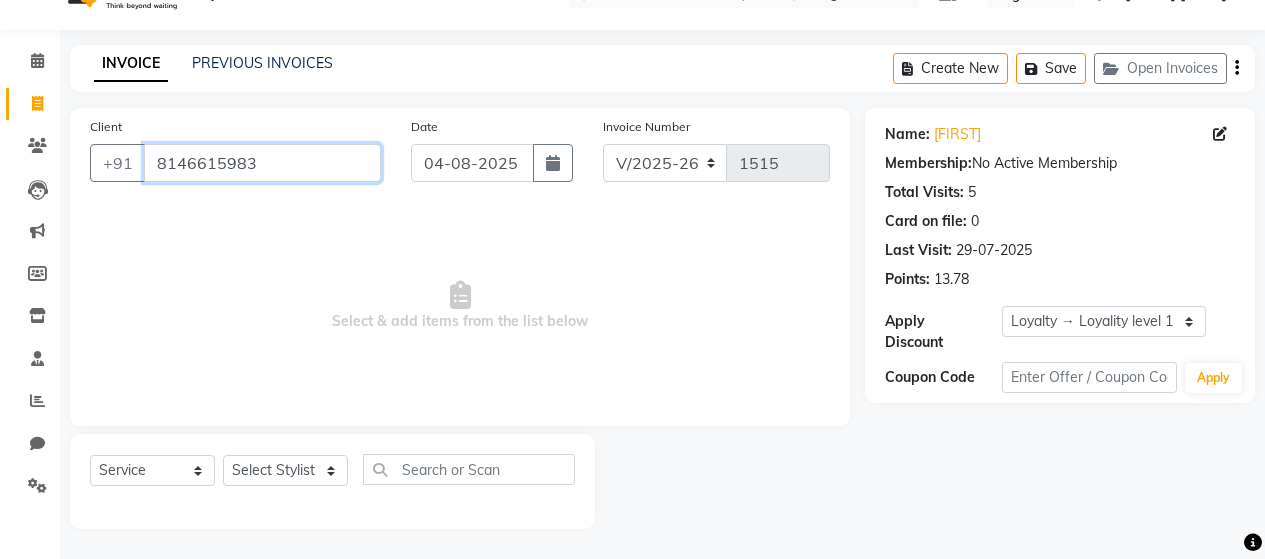 click on "8146615983" at bounding box center (262, 163) 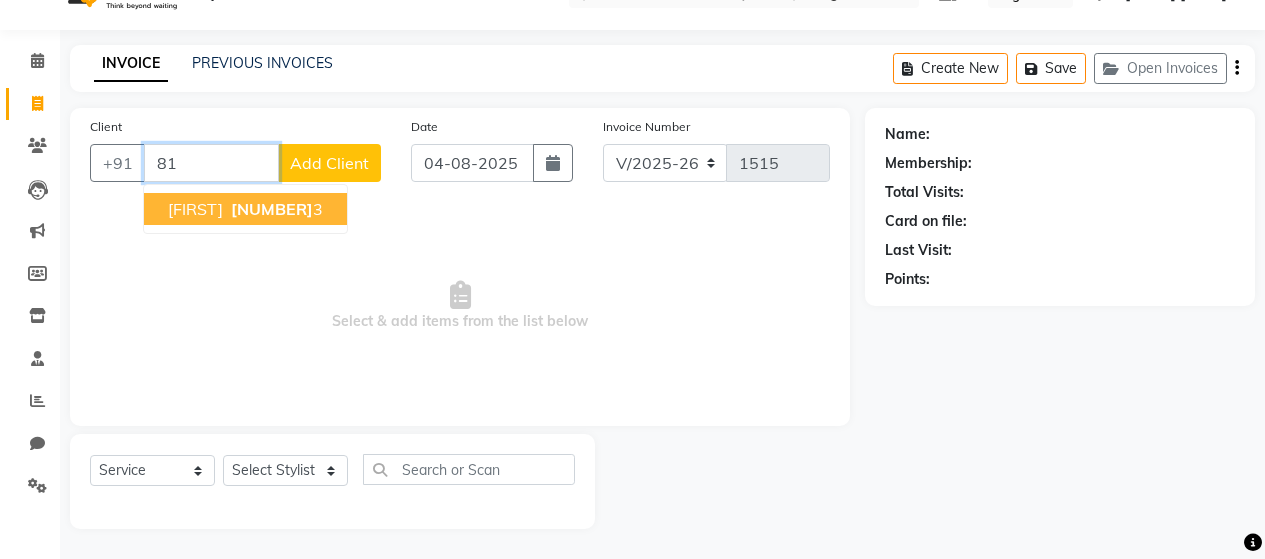 type on "8" 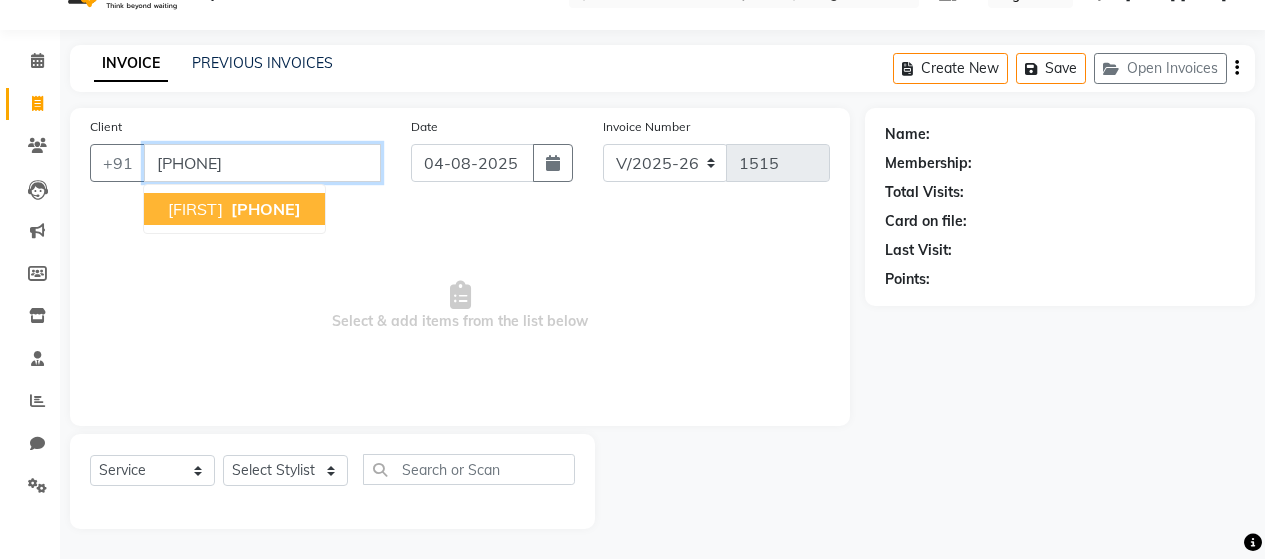 type on "[PHONE]" 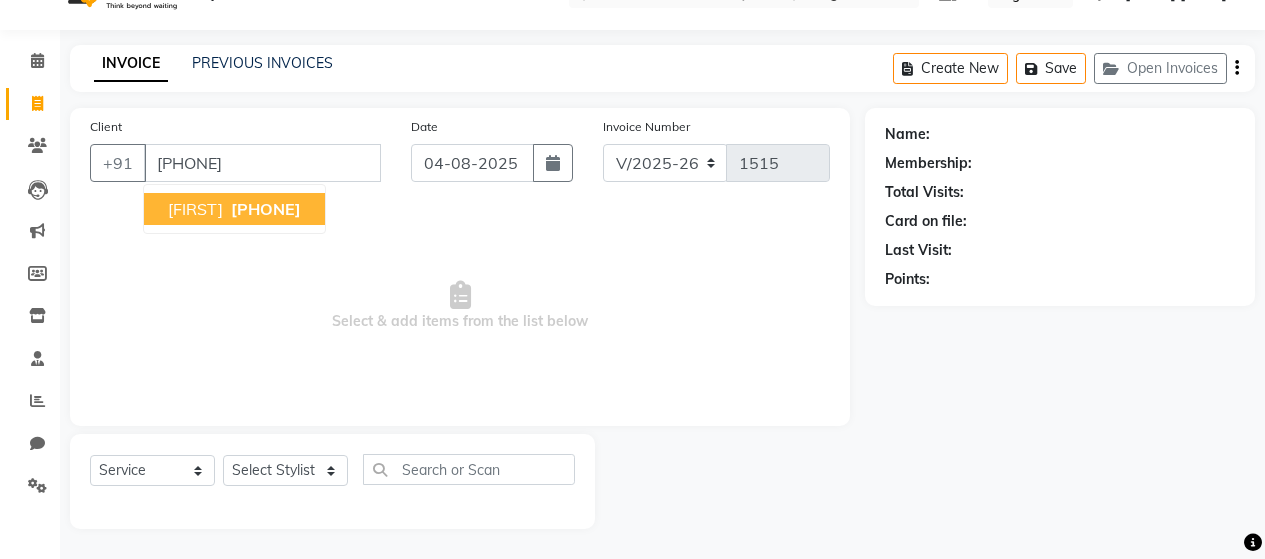 select on "1: Object" 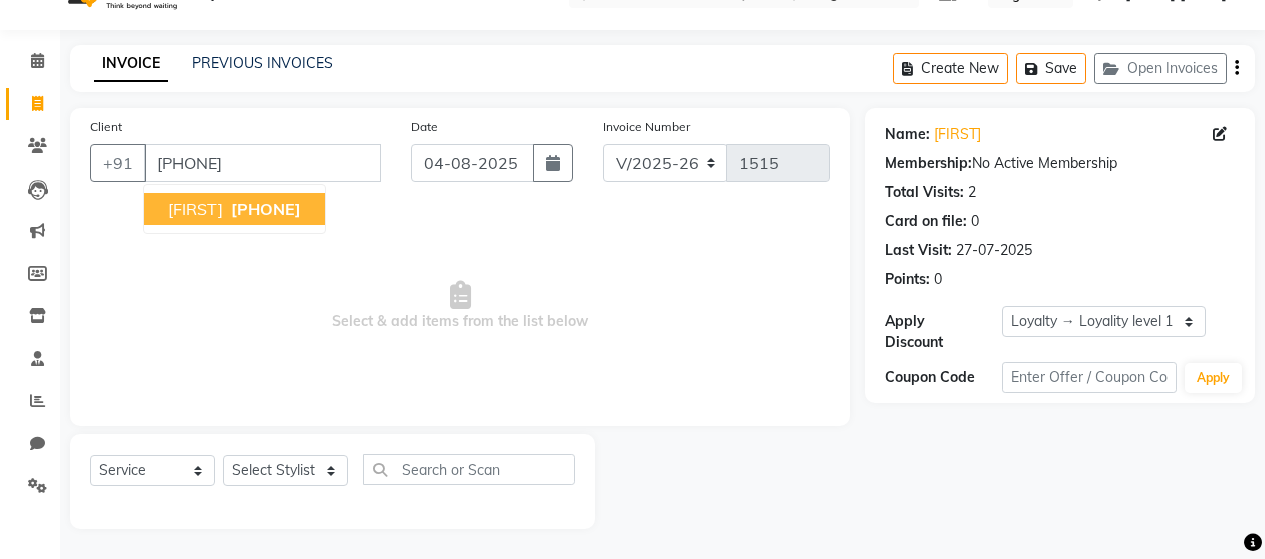 click on "[FIRST]  [PHONE]" at bounding box center (234, 209) 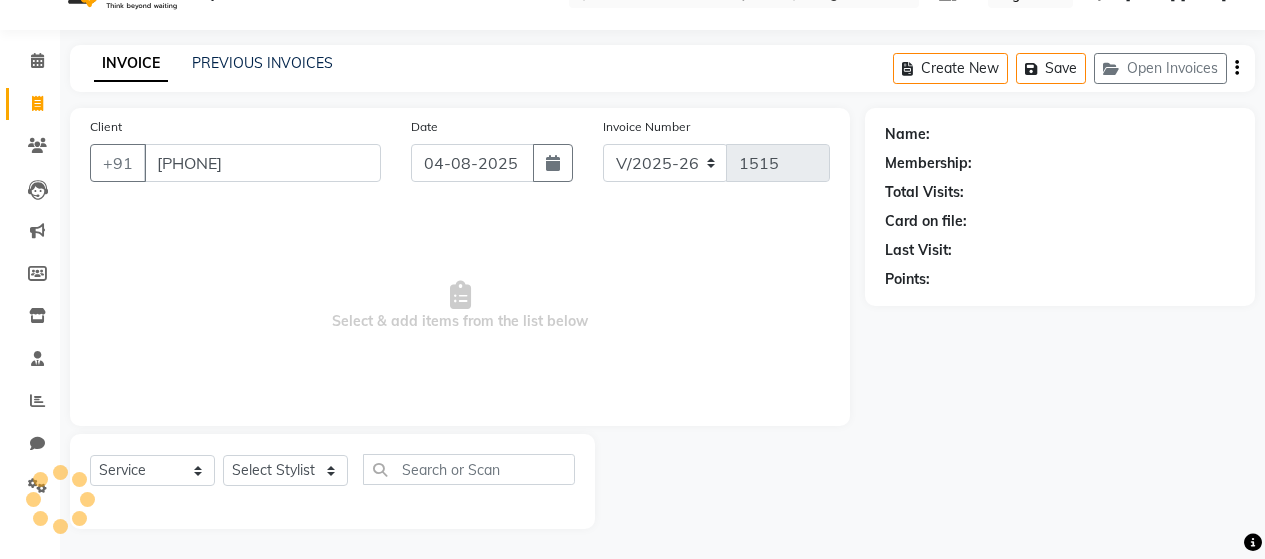 select on "1: Object" 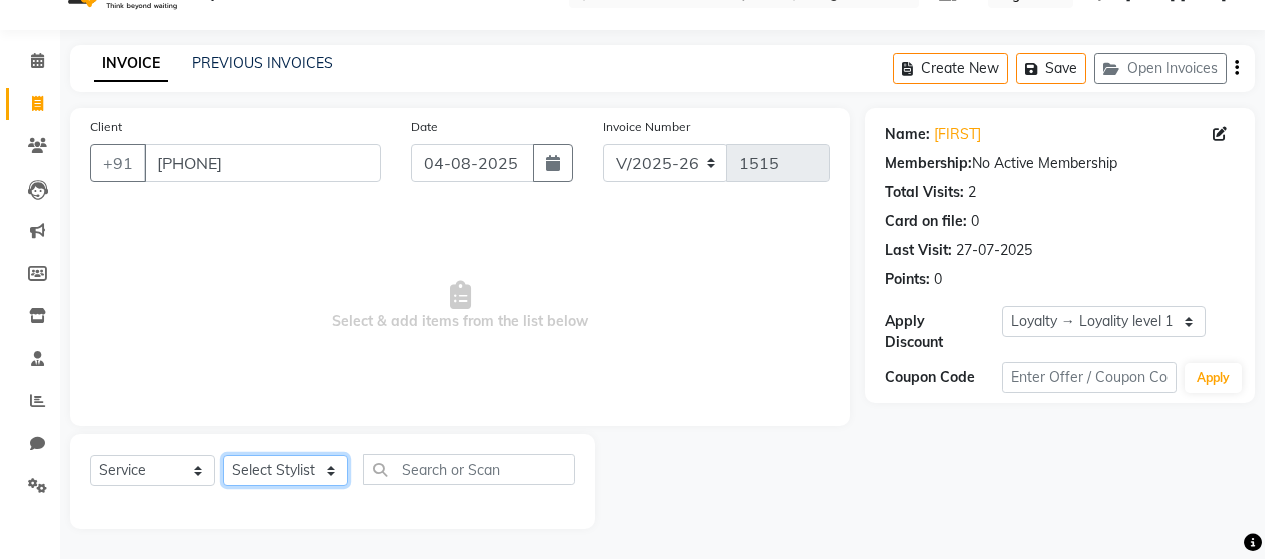 click on "Select Stylist [FIRST] [LAST] [FIRST] [LAST] [FIRST] [LAST] [FIRST] [LAST] [FIRST] [LAST] [FIRST] [LAST] [FIRST] [LAST] [FIRST] [LAST] [FIRST] [LAST] [FIRST] [LAST] [FIRST] [LAST] [FIRST] [LAST] [FIRST] [LAST] [FIRST] [LAST] [FIRST] [LAST] [FIRST] [LAST]" 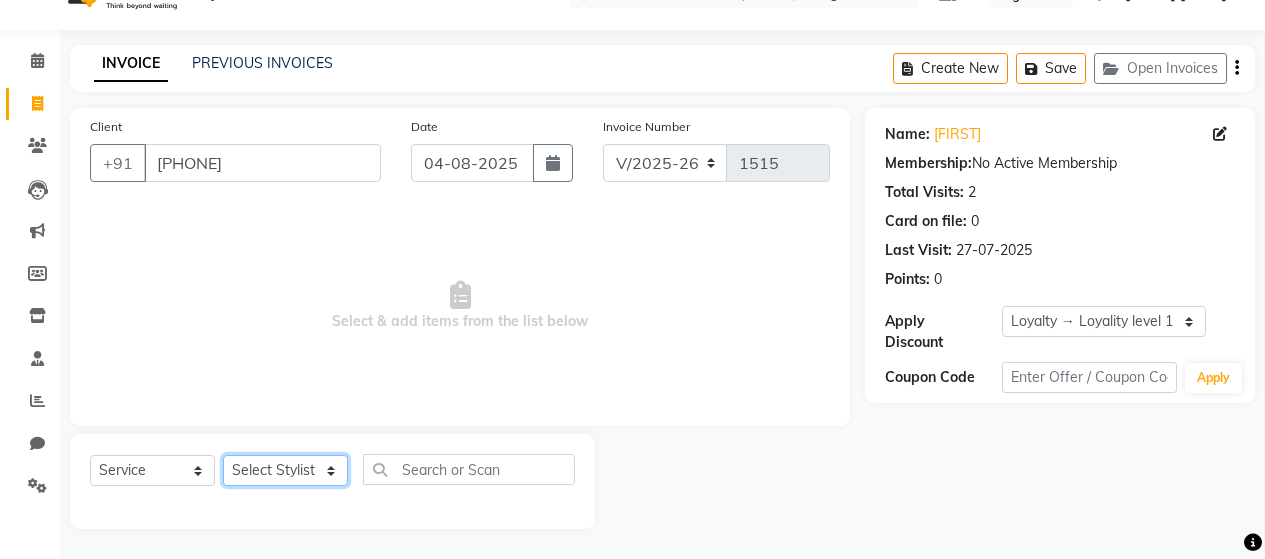 select on "72244" 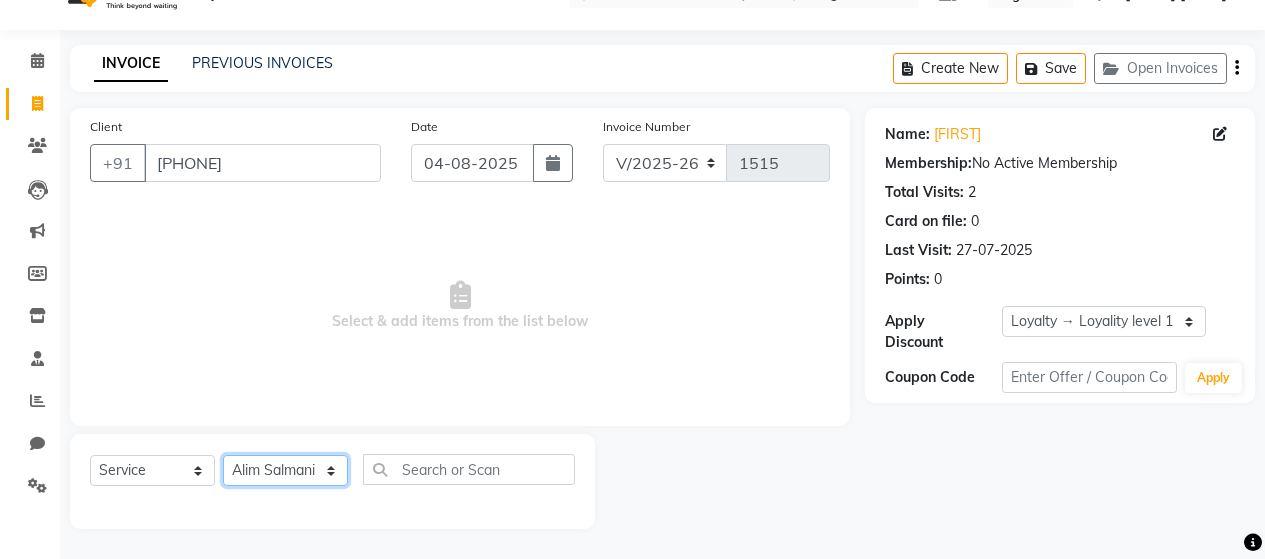 click on "Select Stylist [FIRST] [LAST] [FIRST] [LAST] [FIRST] [LAST] [FIRST] [LAST] [FIRST] [LAST] [FIRST] [LAST] [FIRST] [LAST] [FIRST] [LAST] [FIRST] [LAST] [FIRST] [LAST] [FIRST] [LAST] [FIRST] [LAST] [FIRST] [LAST] [FIRST] [LAST] [FIRST] [LAST] [FIRST] [LAST]" 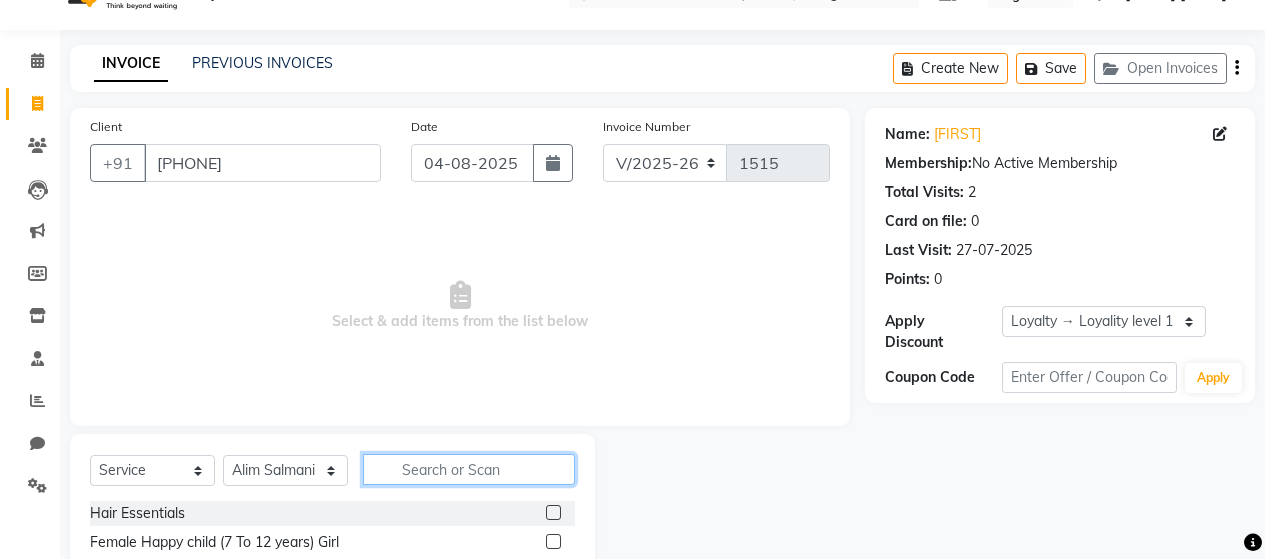 click 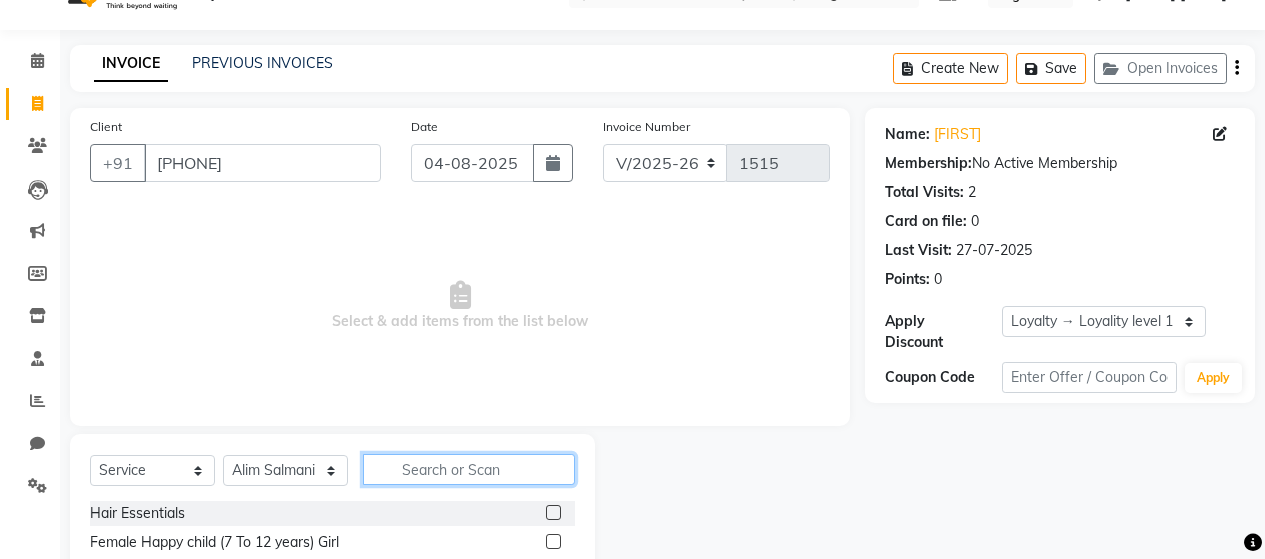 scroll, scrollTop: 242, scrollLeft: 0, axis: vertical 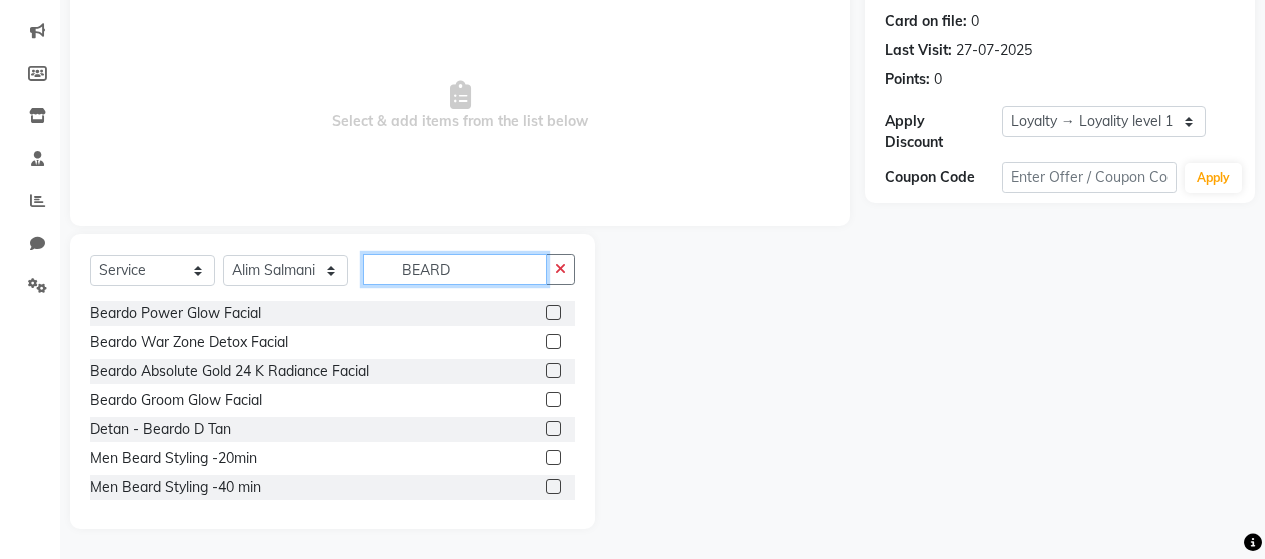 type on "BEARD" 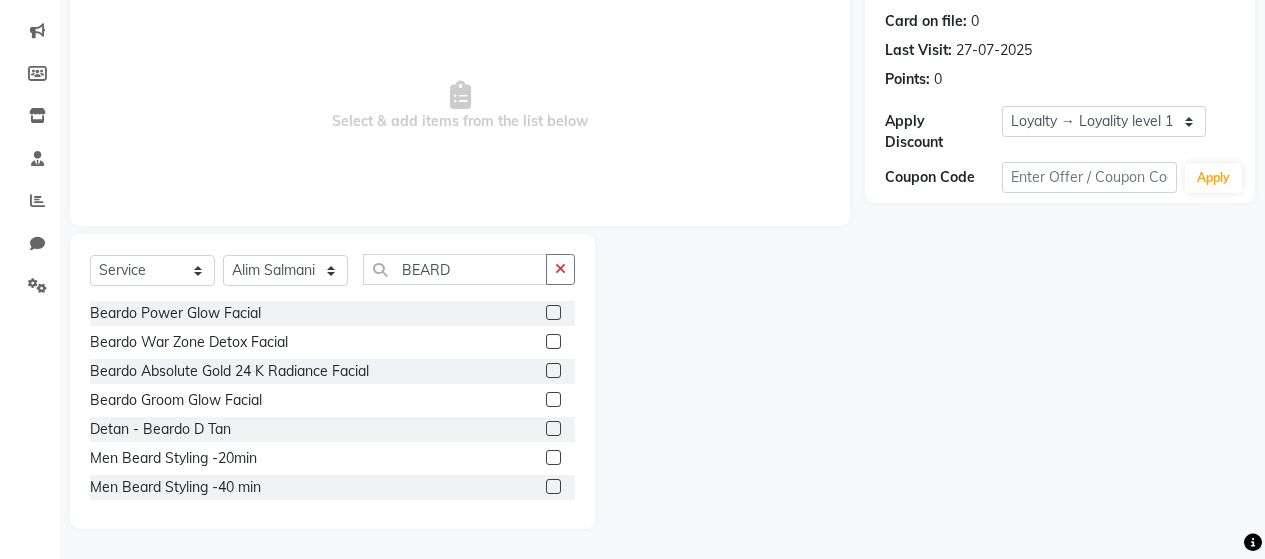 click 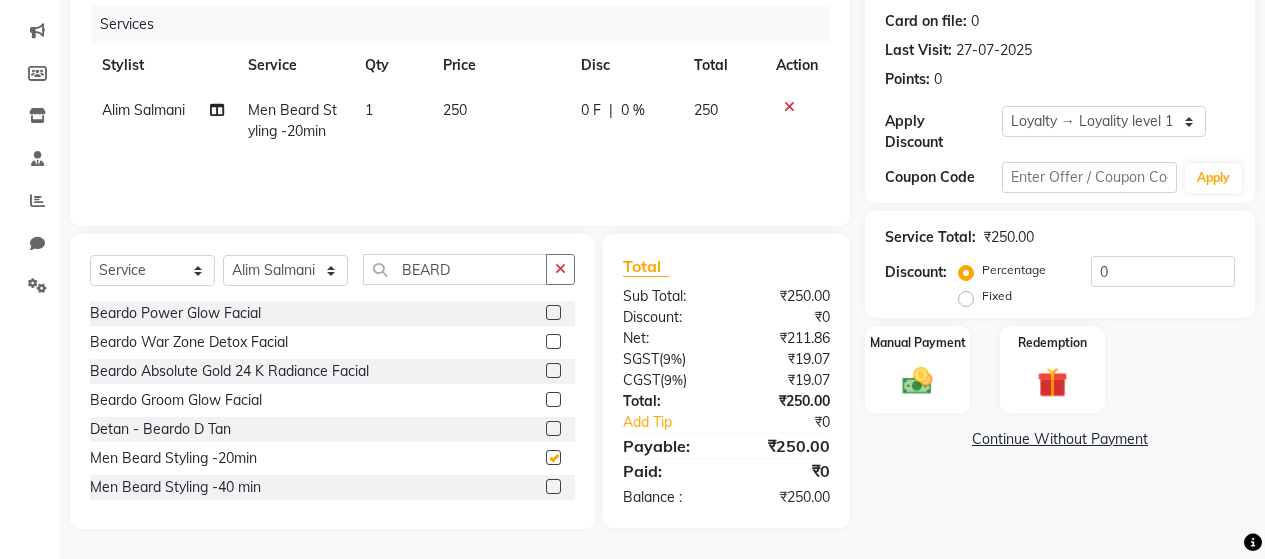 checkbox on "false" 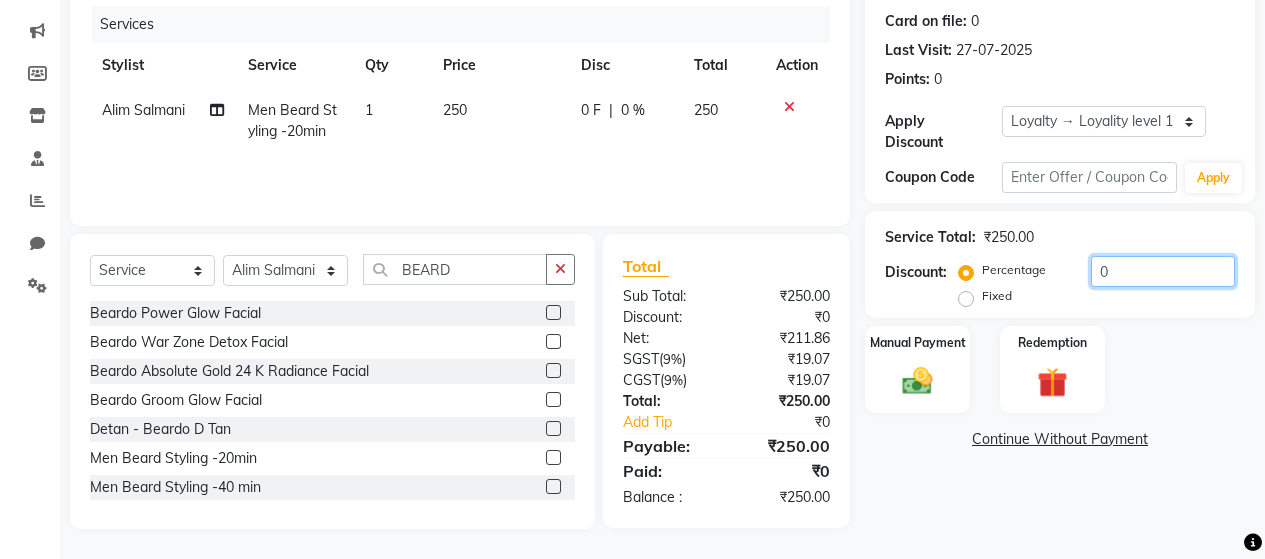 click on "0" 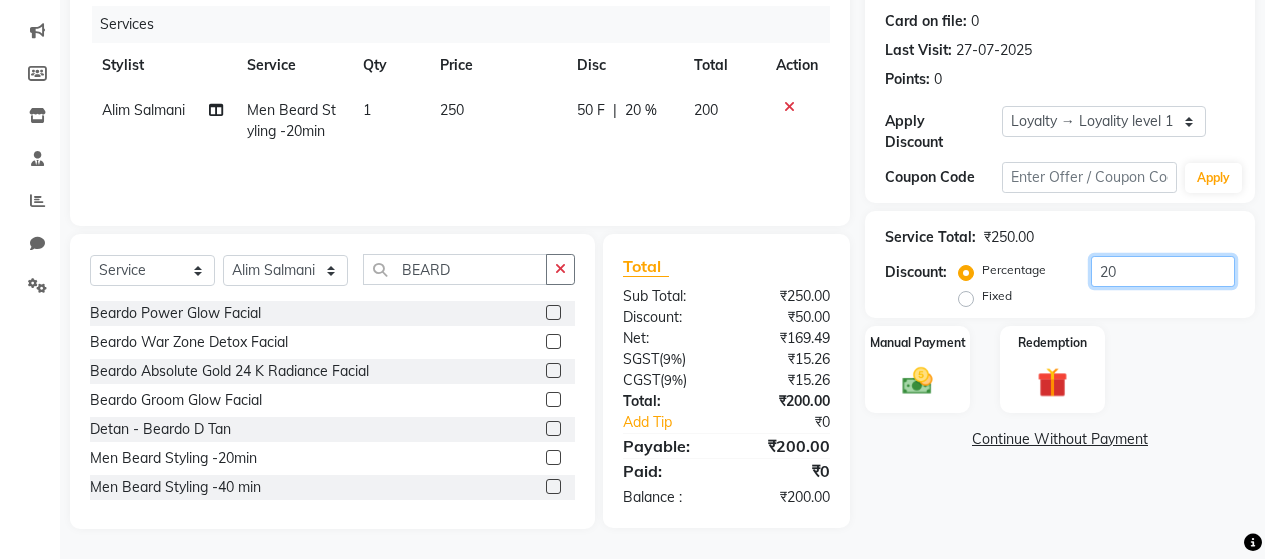 type on "20" 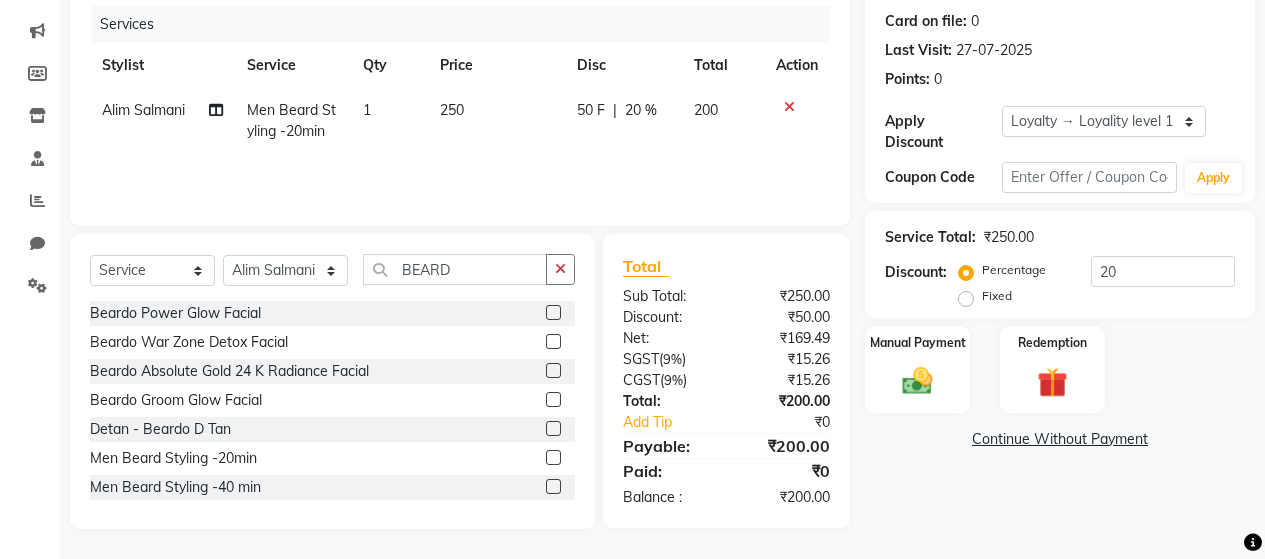 click on "Manual Payment Redemption" 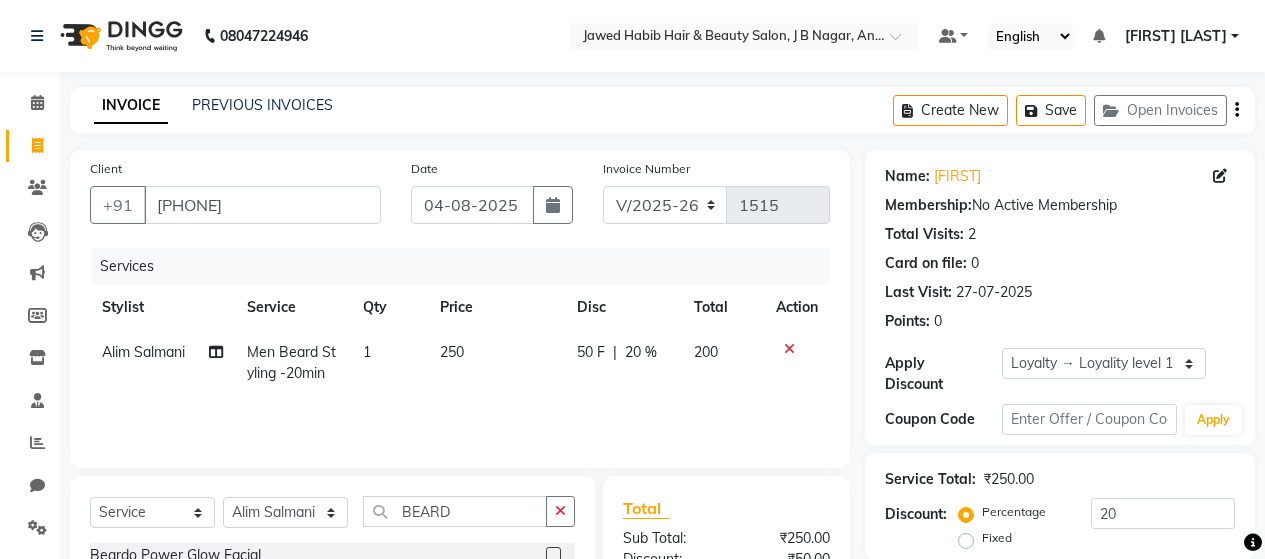 scroll, scrollTop: 242, scrollLeft: 0, axis: vertical 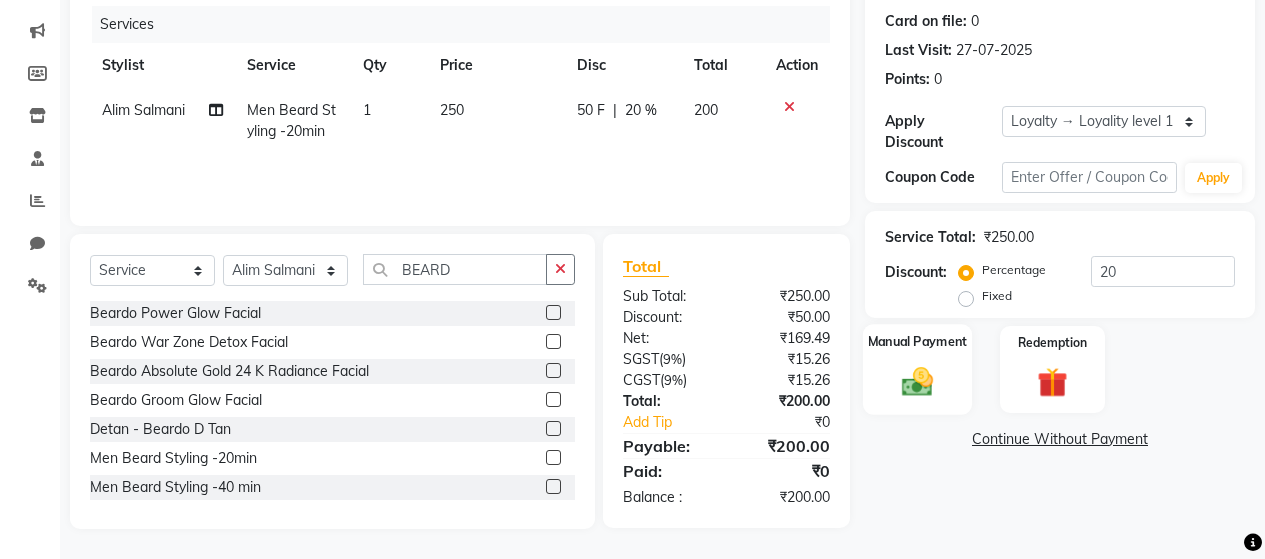 click 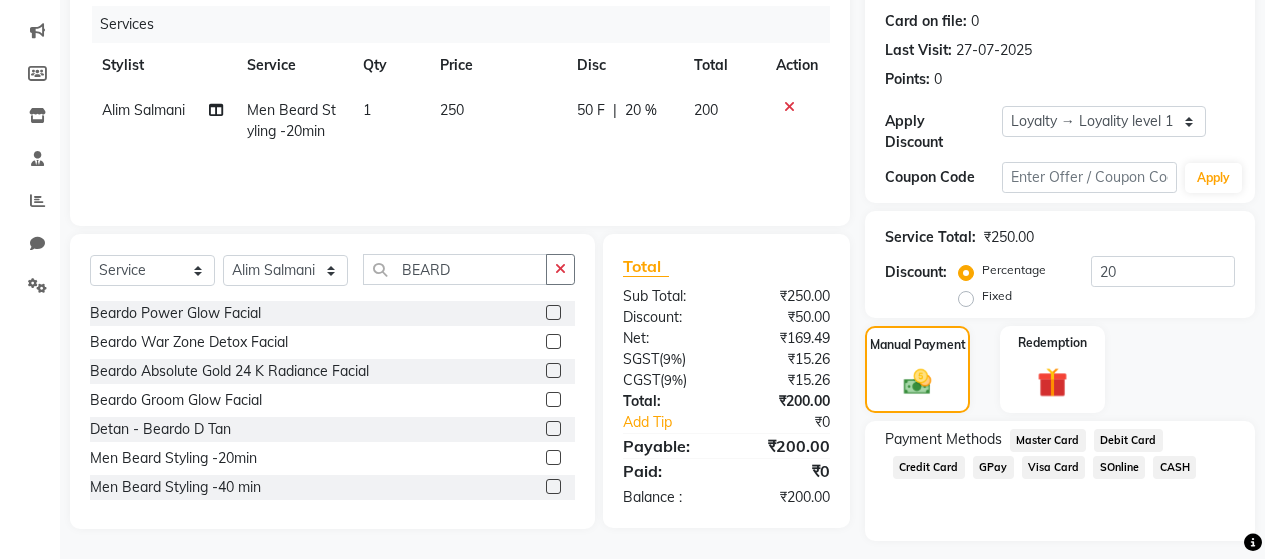 click on "GPay" 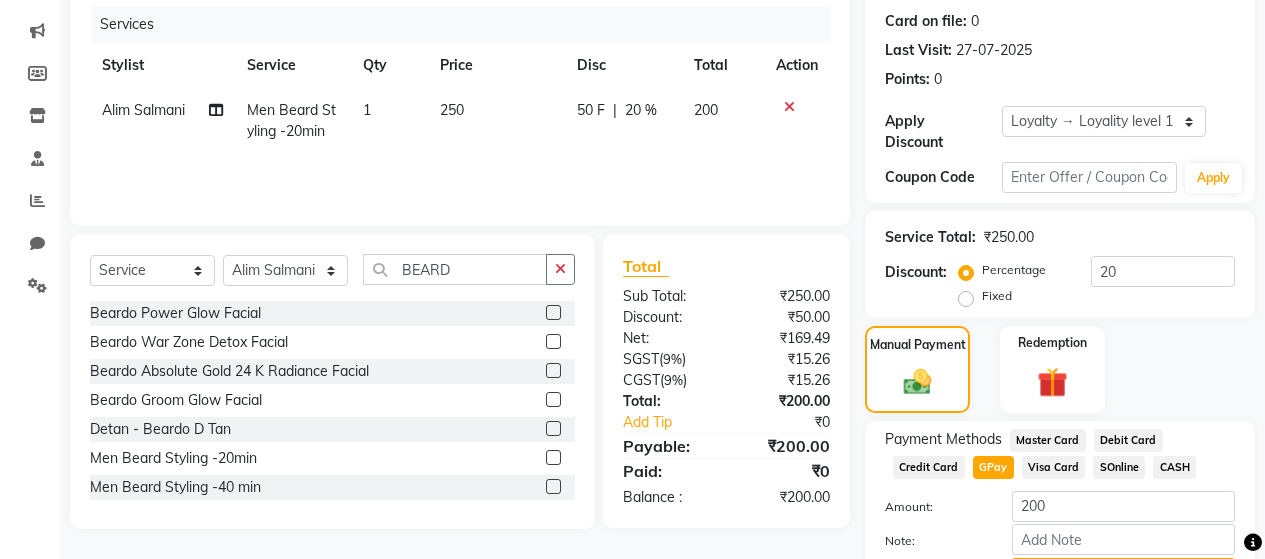 scroll, scrollTop: 335, scrollLeft: 0, axis: vertical 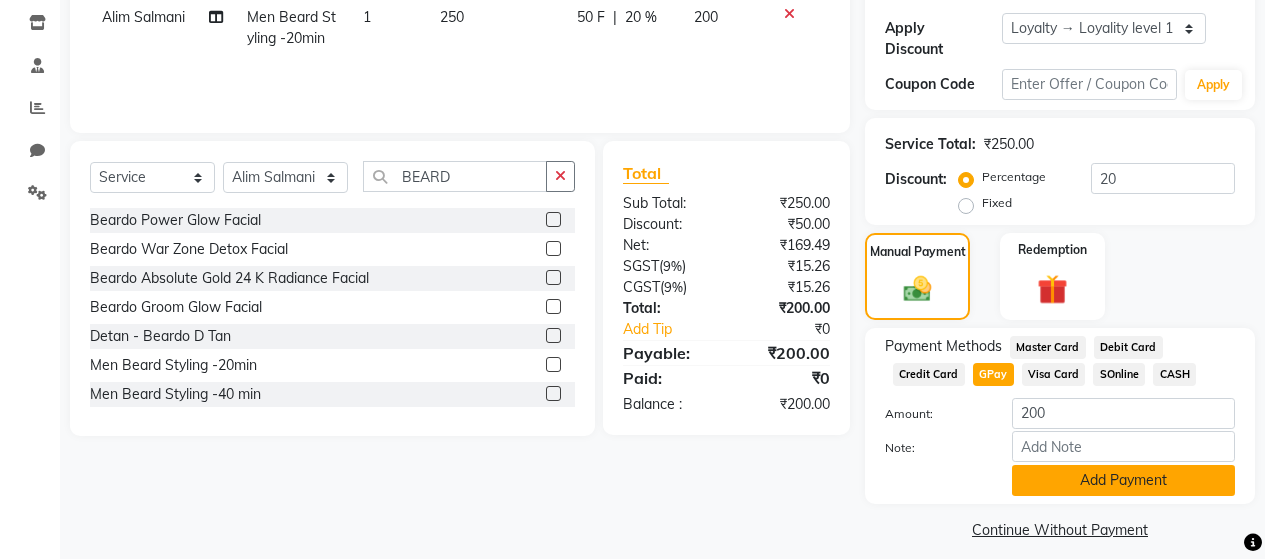 click on "Add Payment" 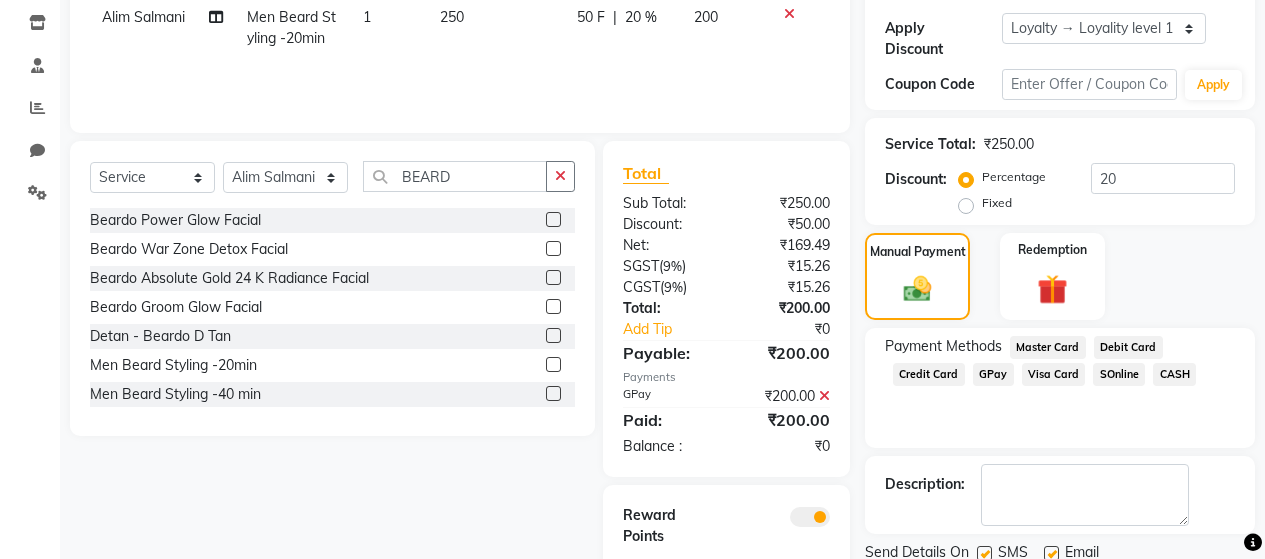 click 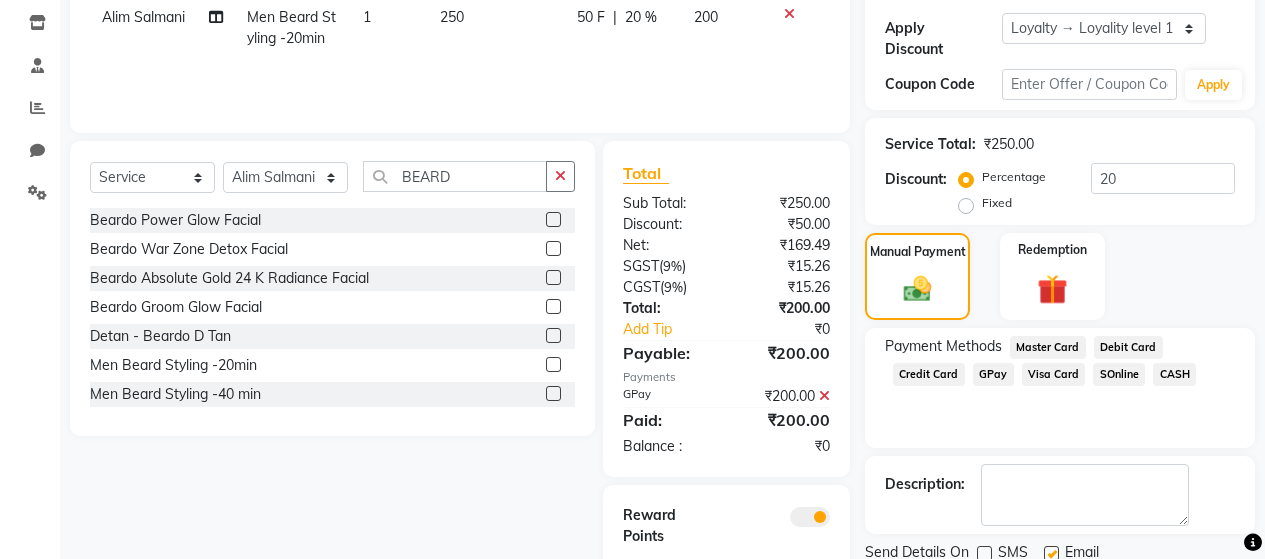 click 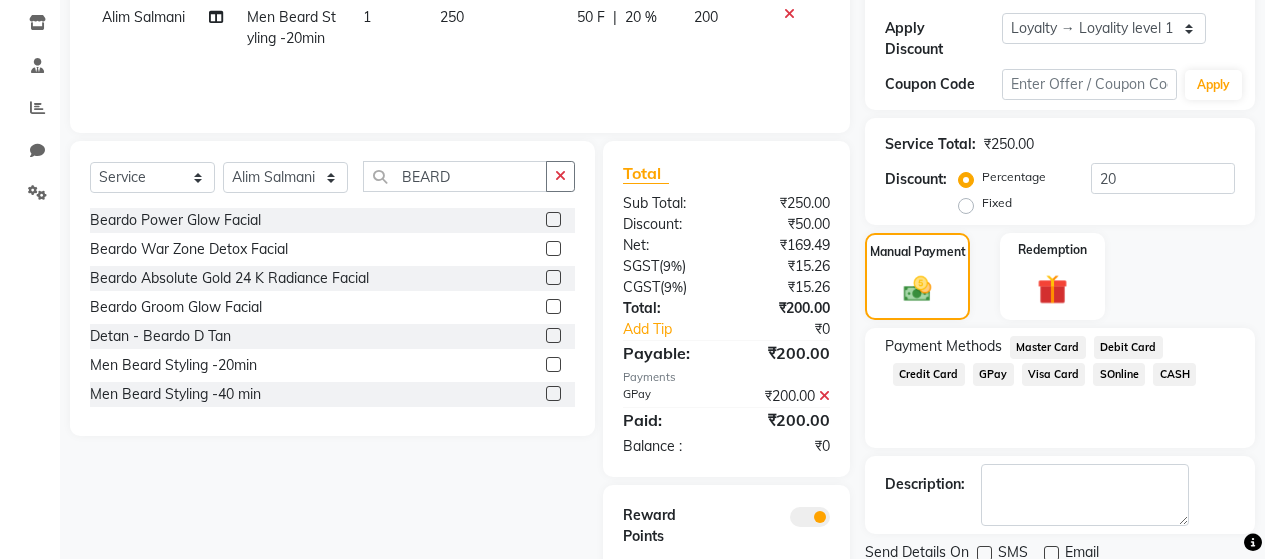 scroll, scrollTop: 423, scrollLeft: 0, axis: vertical 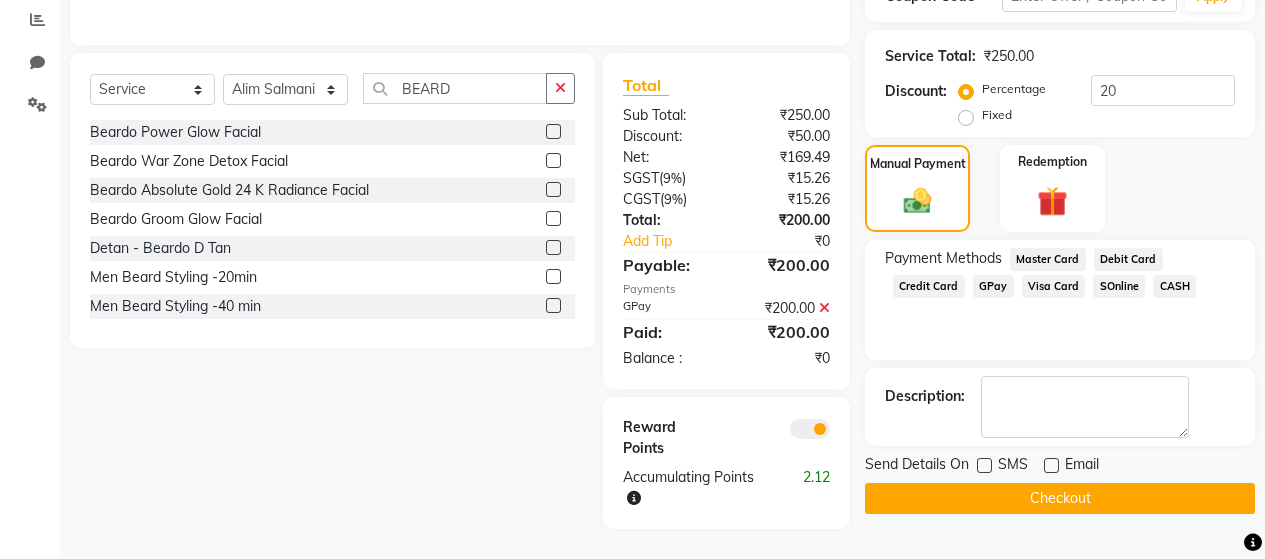 click on "Checkout" 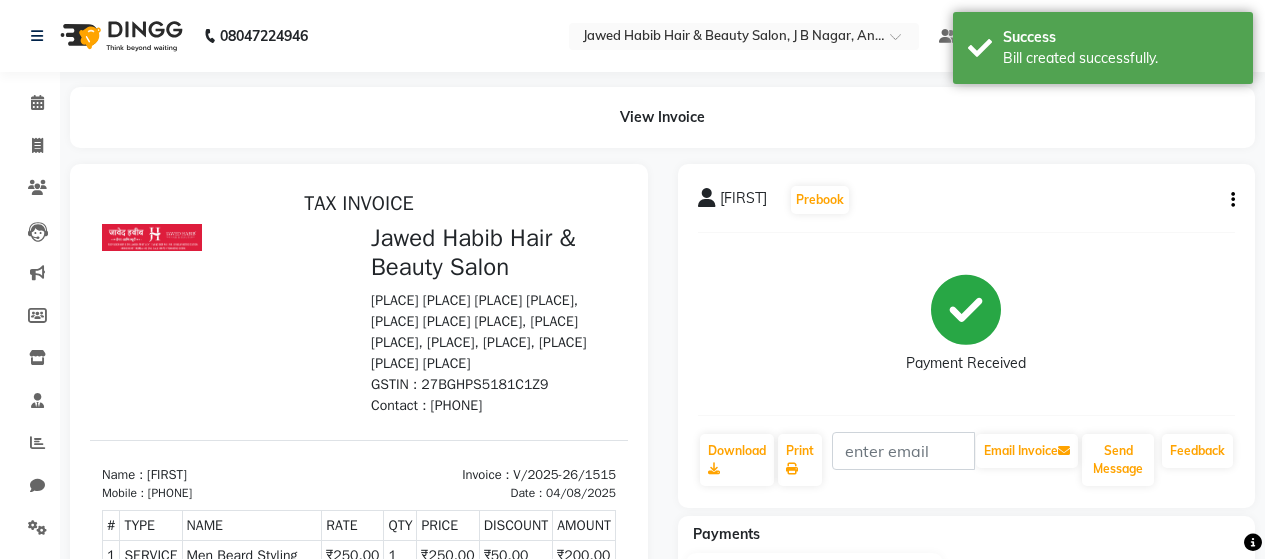 scroll, scrollTop: 0, scrollLeft: 0, axis: both 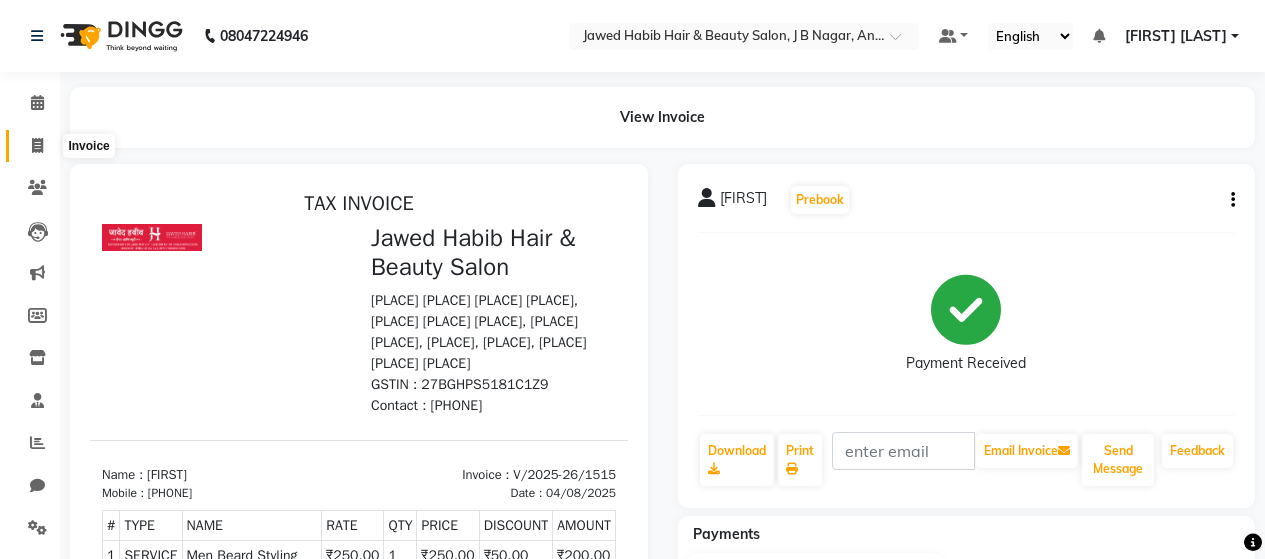 click 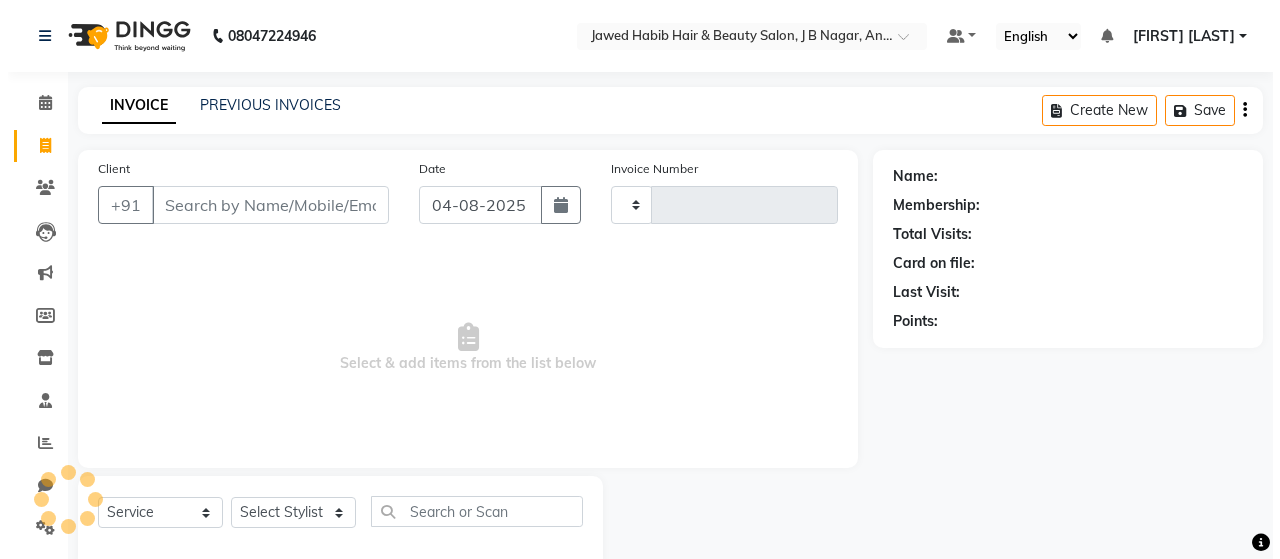scroll, scrollTop: 42, scrollLeft: 0, axis: vertical 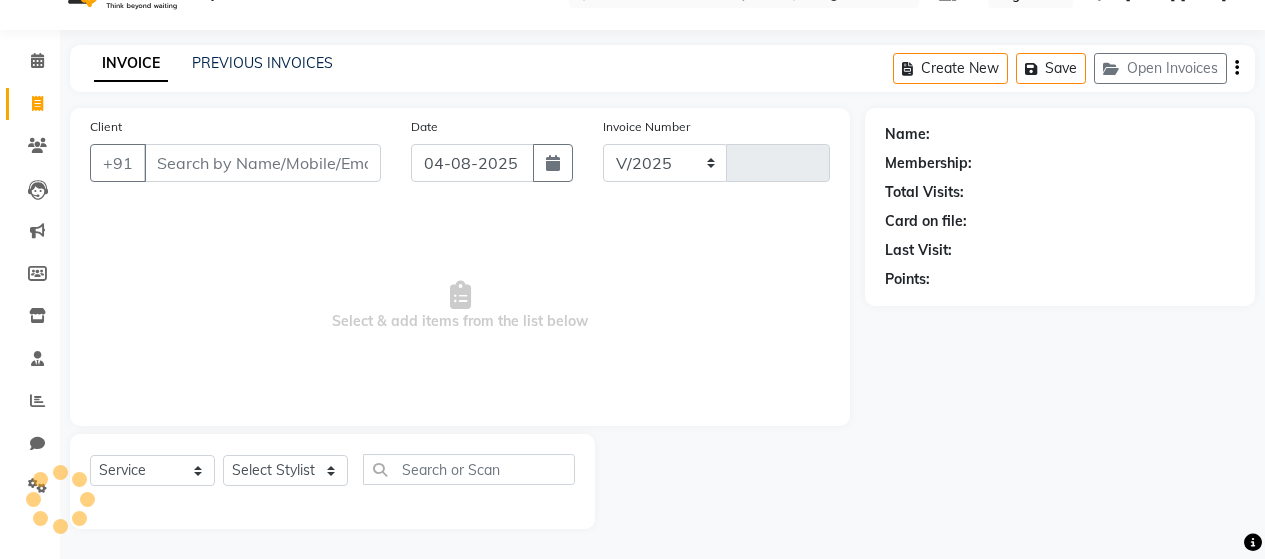 select on "7927" 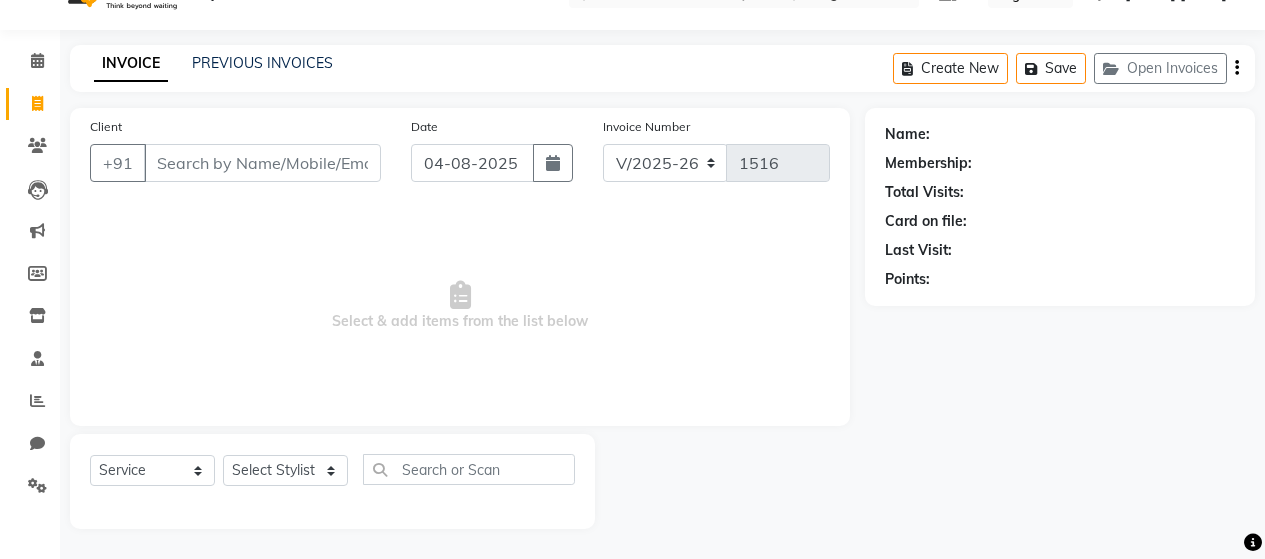 click on "Client" at bounding box center [262, 163] 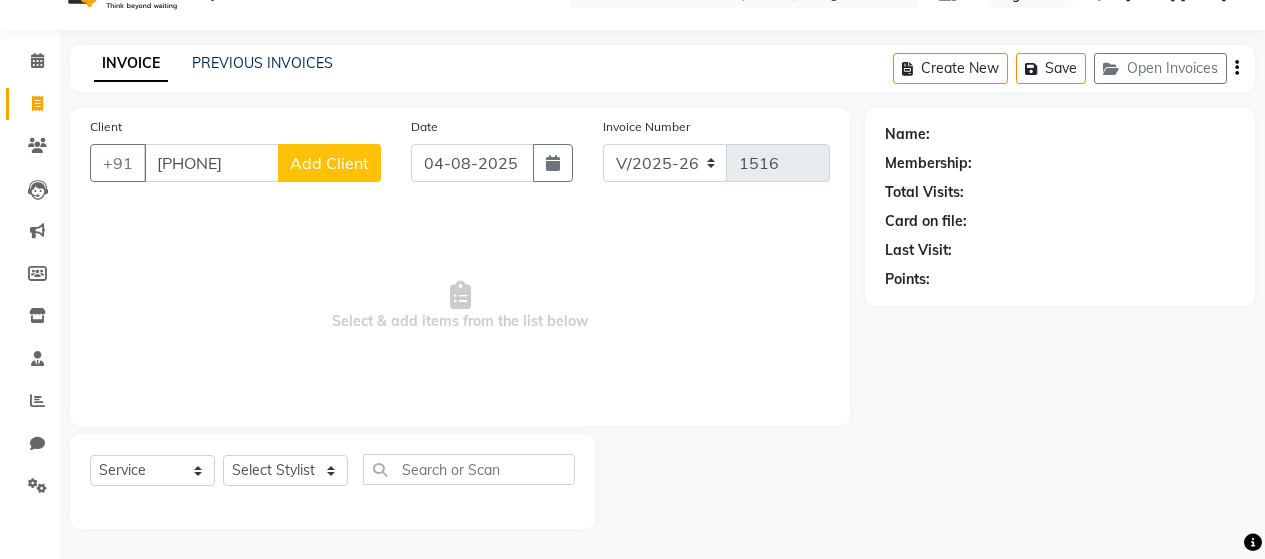 type on "[PHONE]" 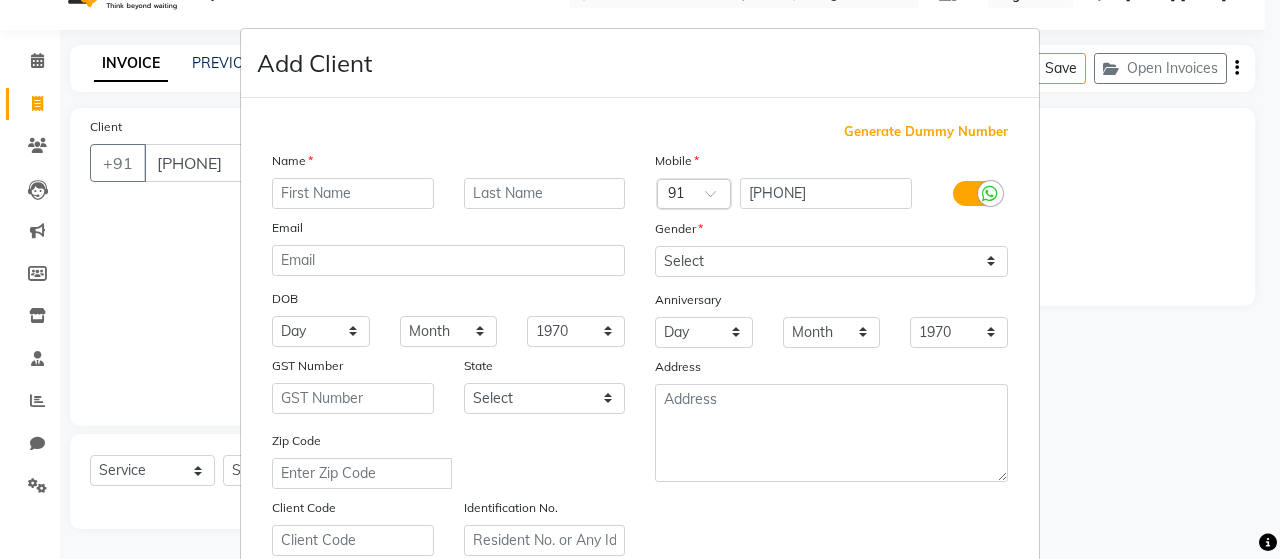 click at bounding box center (353, 193) 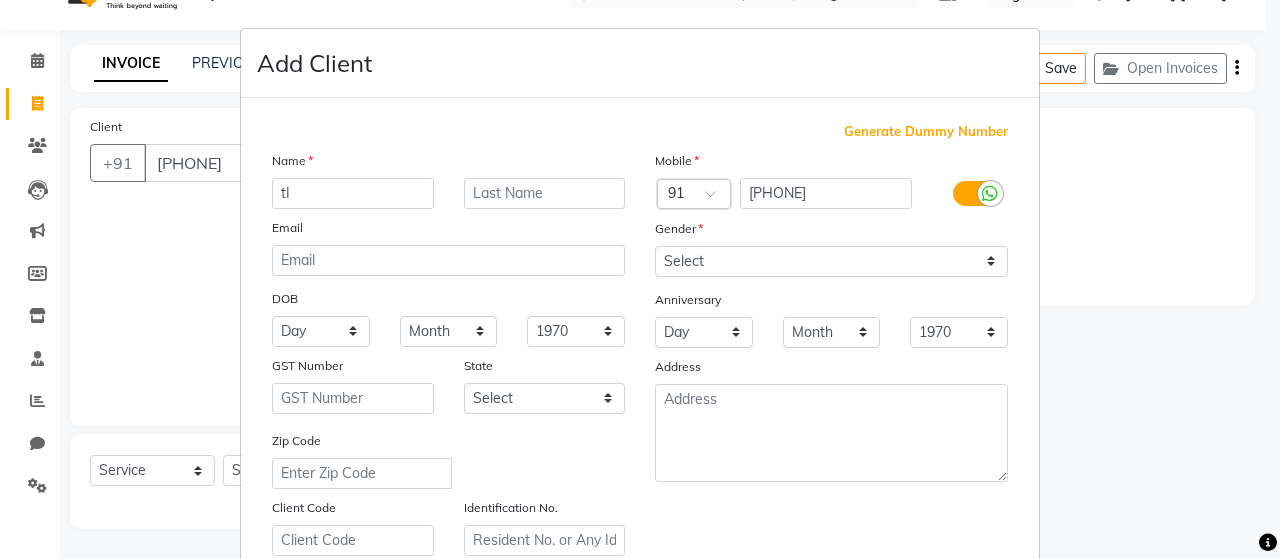 type on "t" 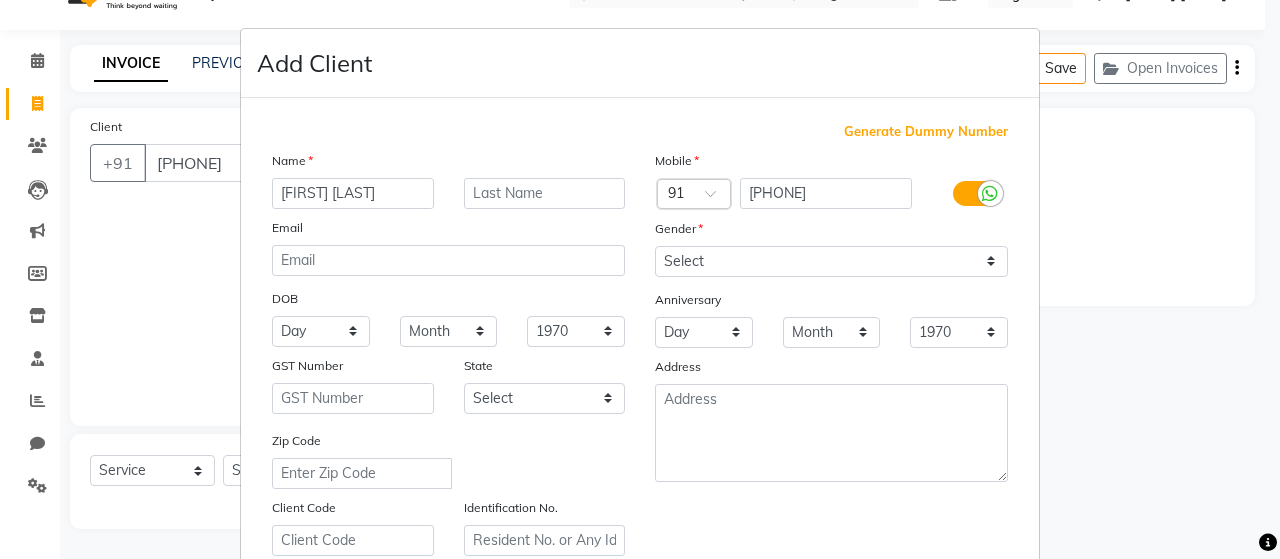 drag, startPoint x: 364, startPoint y: 192, endPoint x: 304, endPoint y: 195, distance: 60.074955 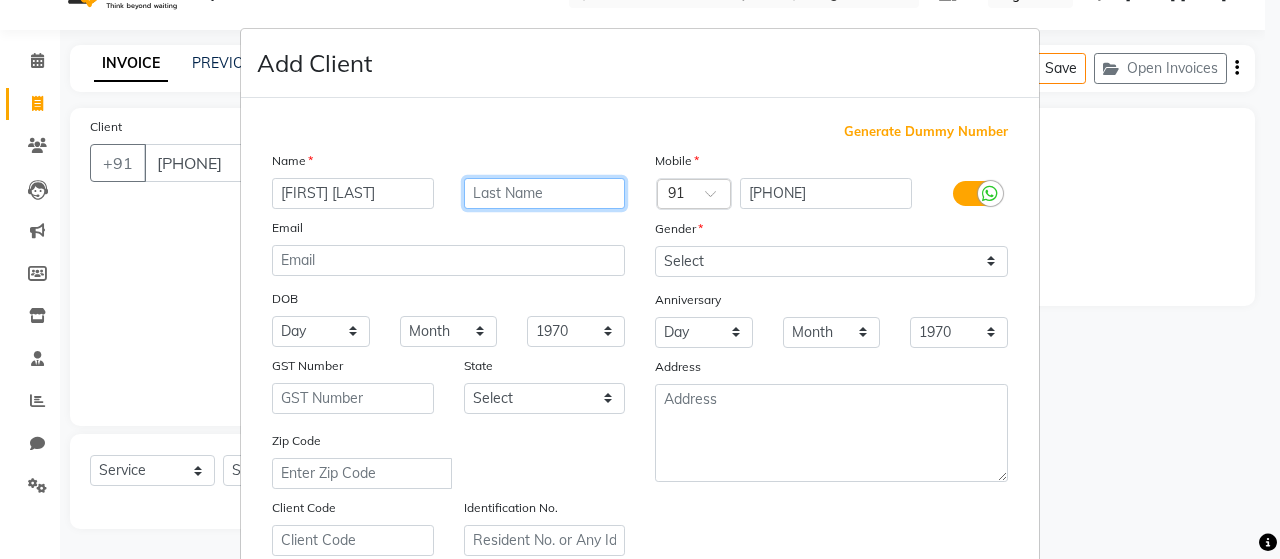 click at bounding box center (545, 193) 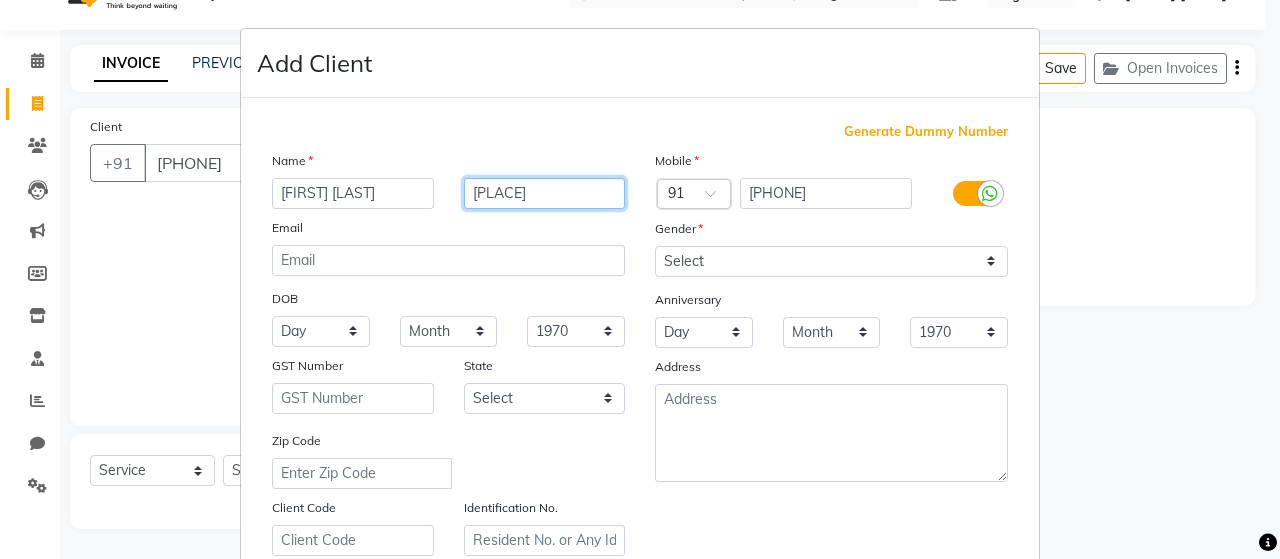 type on "[PLACE]" 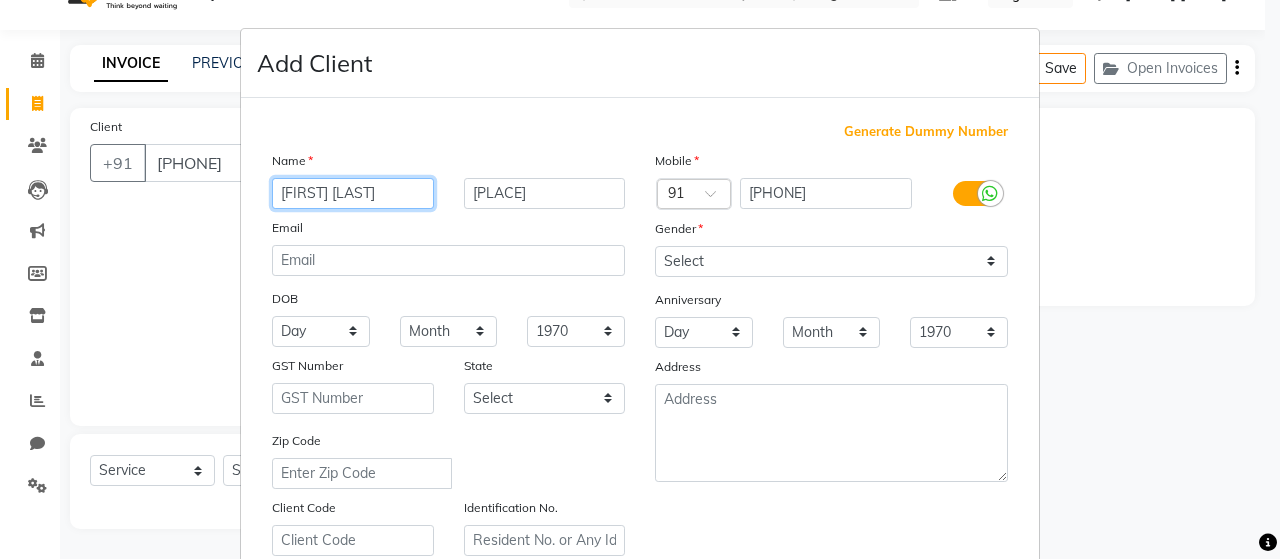 click on "[FIRST] [LAST]" at bounding box center (353, 193) 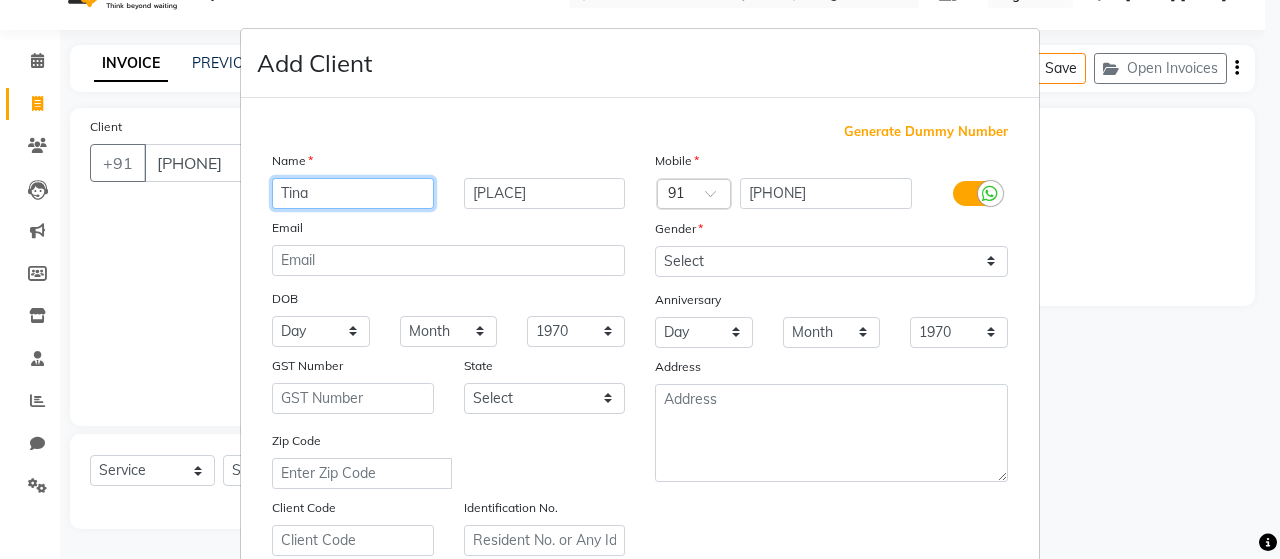 type on "Tina" 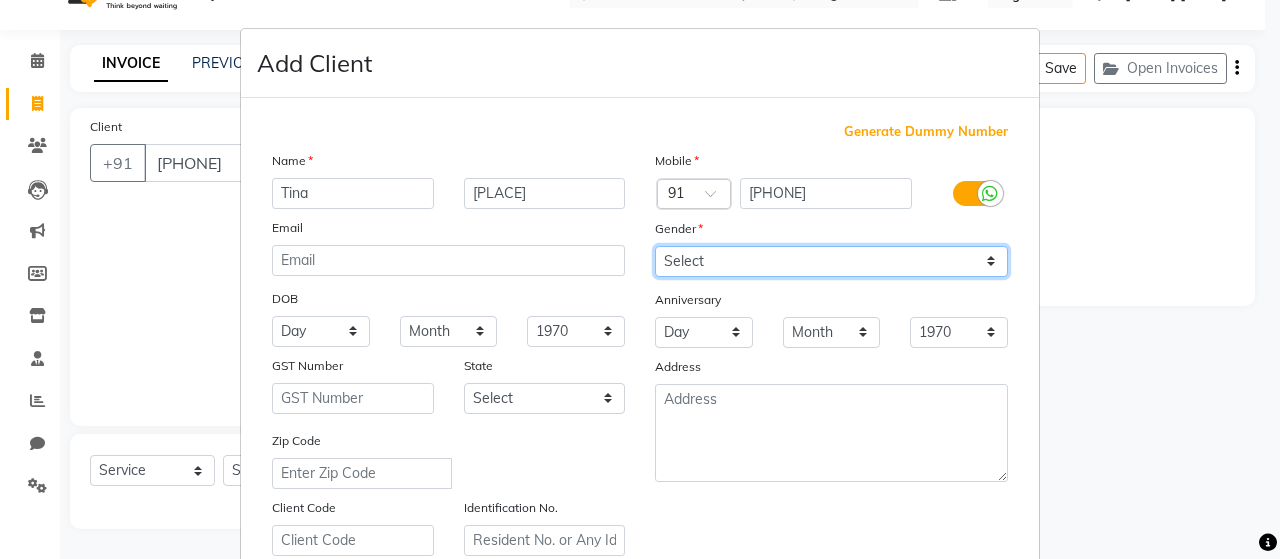 click on "Select Male Female Other Prefer Not To Say" at bounding box center [831, 261] 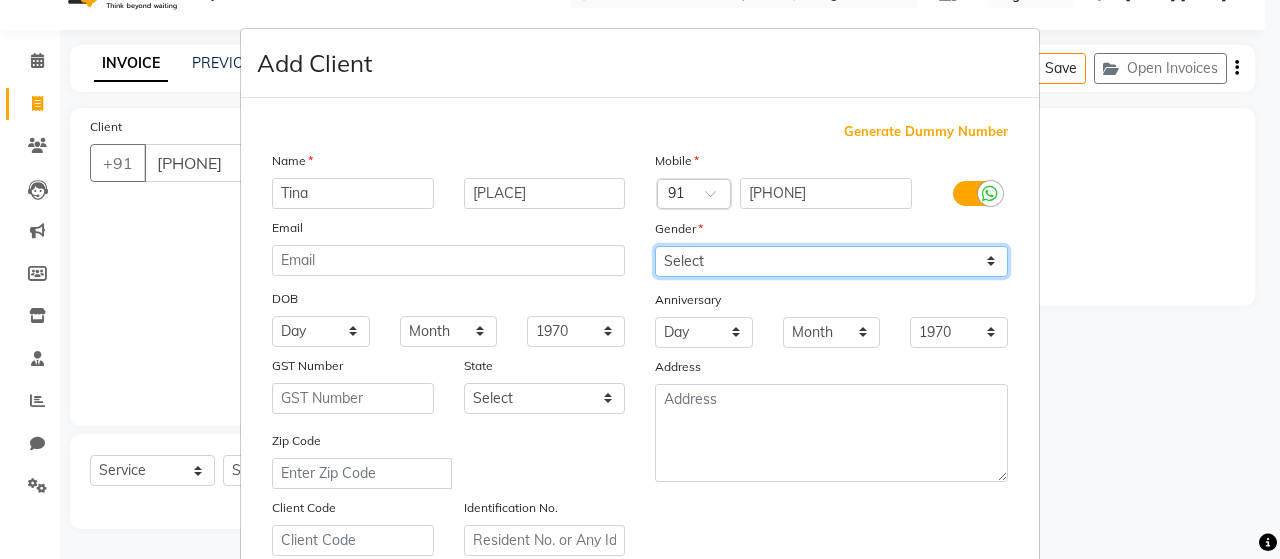 select on "female" 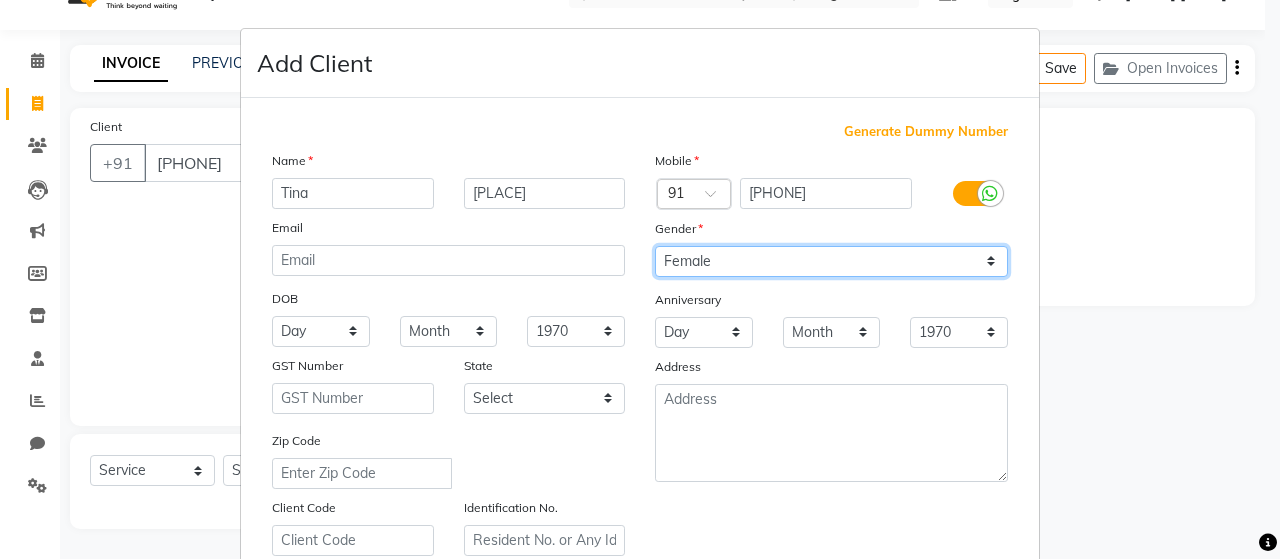 click on "Select Male Female Other Prefer Not To Say" at bounding box center [831, 261] 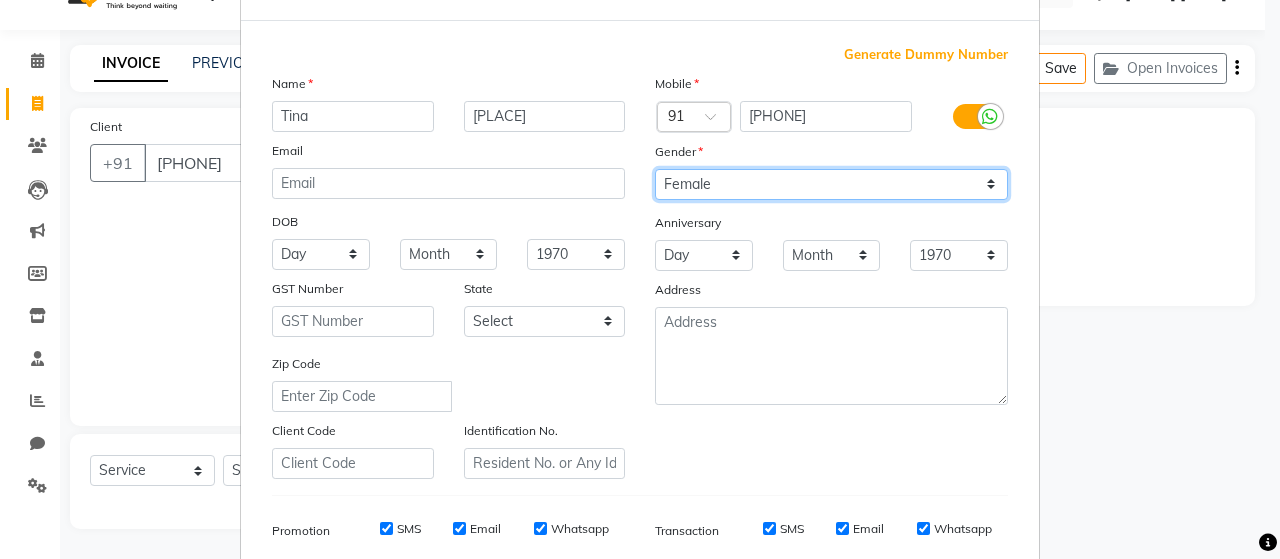 scroll, scrollTop: 200, scrollLeft: 0, axis: vertical 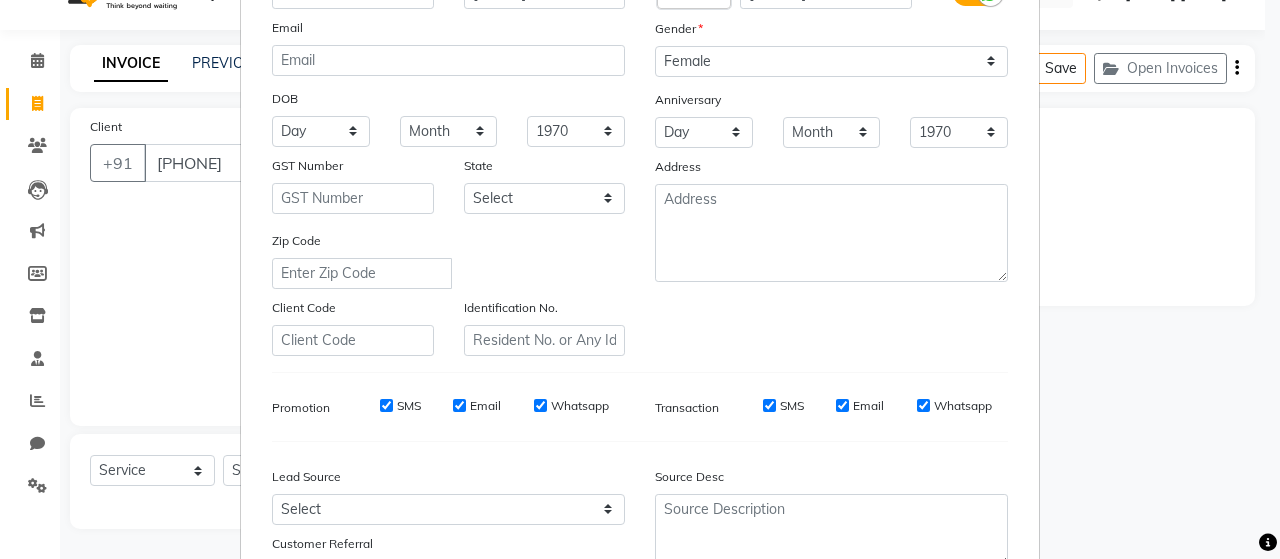 click on "SMS" at bounding box center (386, 405) 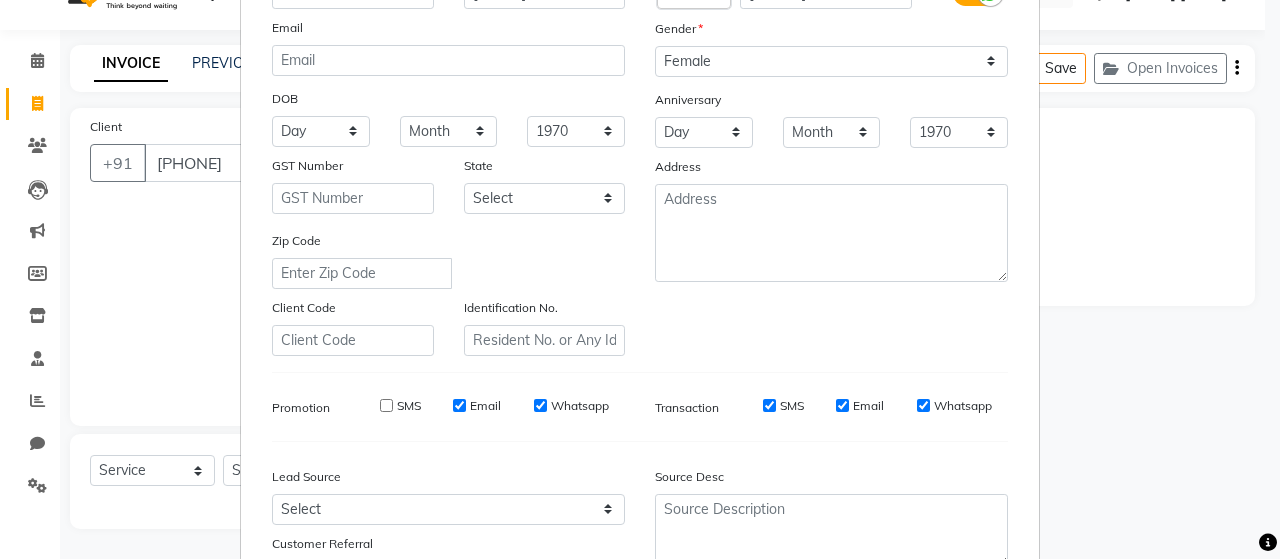 click on "Email" at bounding box center [459, 405] 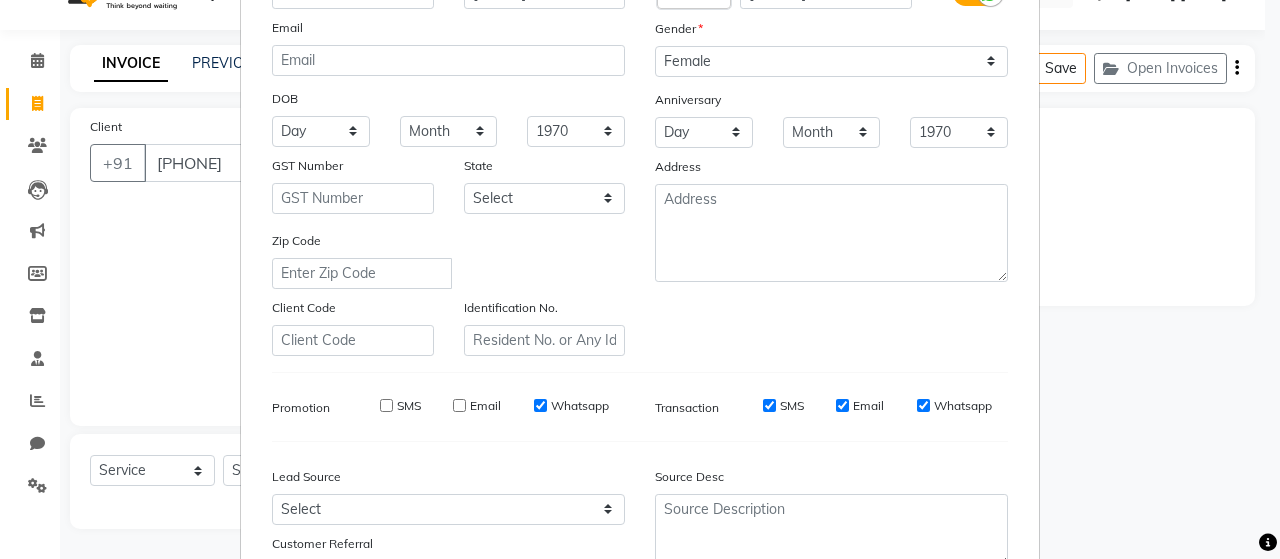 click on "Whatsapp" at bounding box center (540, 405) 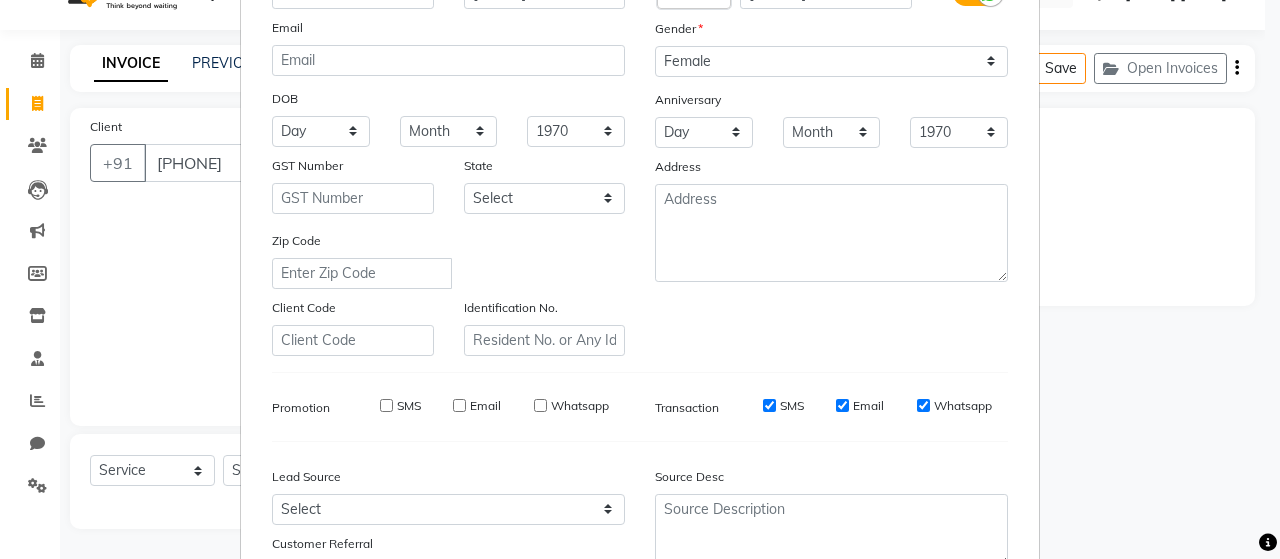 click on "SMS" at bounding box center [769, 406] 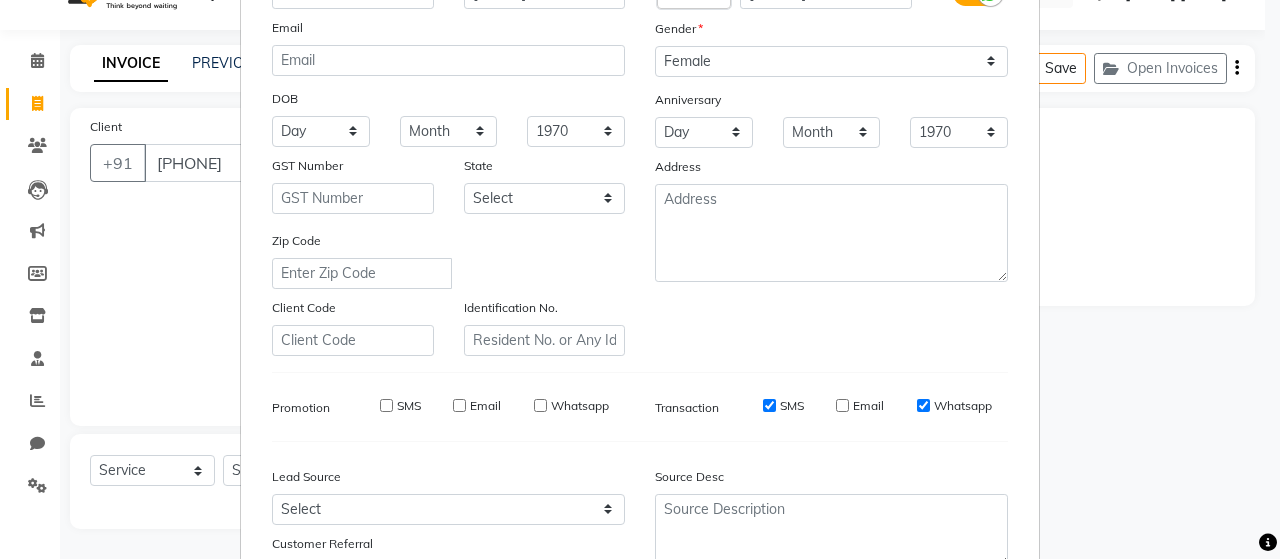 drag, startPoint x: 916, startPoint y: 404, endPoint x: 899, endPoint y: 413, distance: 19.235384 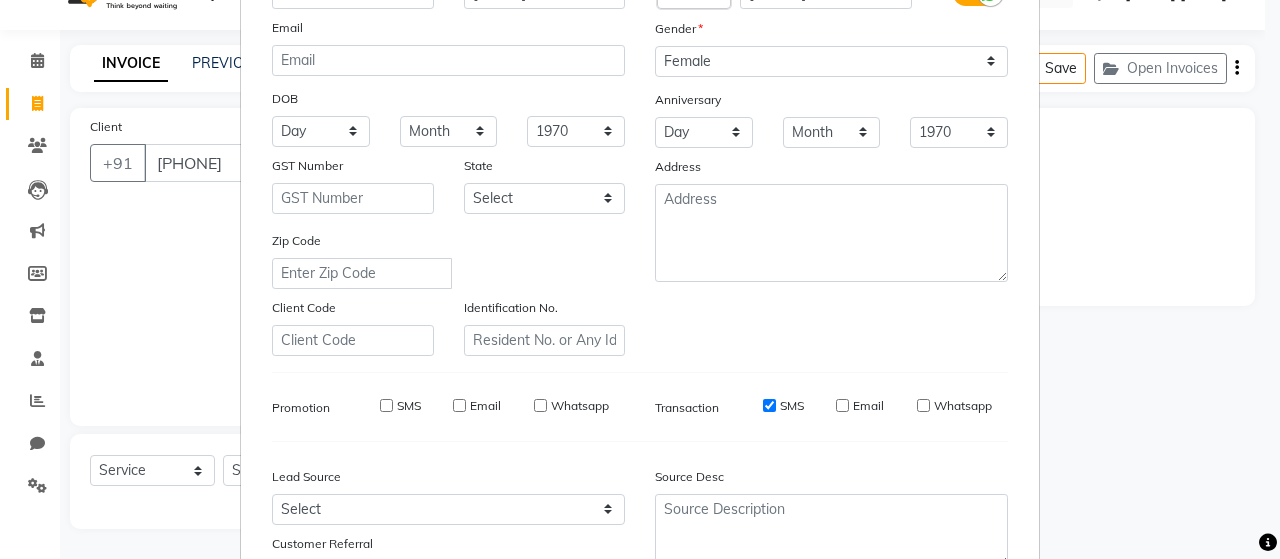 click on "SMS" at bounding box center (769, 405) 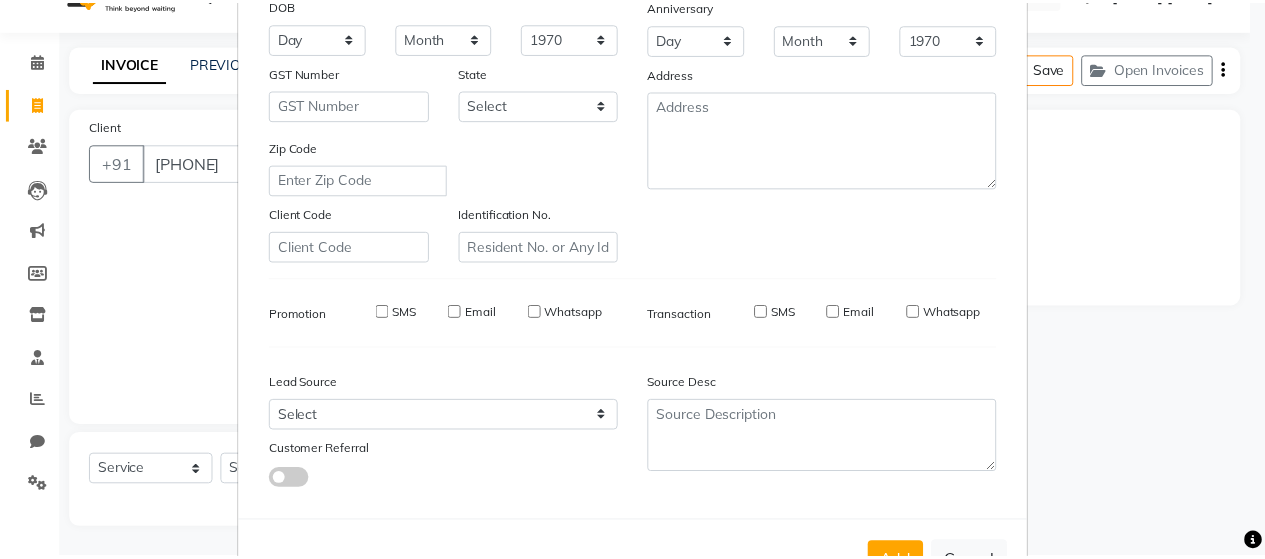 scroll, scrollTop: 364, scrollLeft: 0, axis: vertical 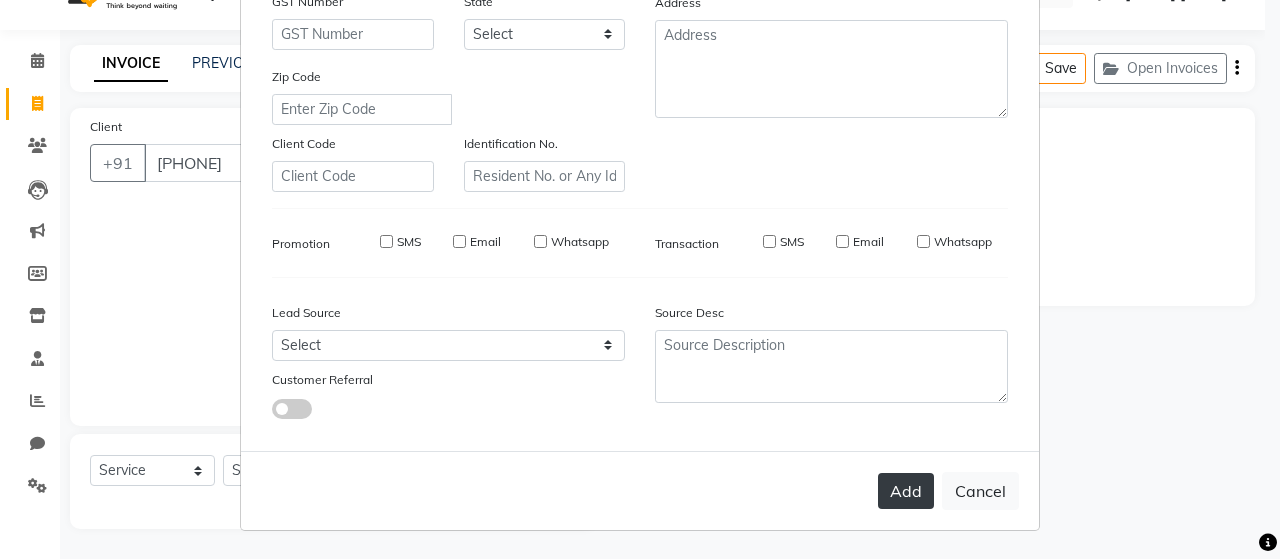 click on "Add" at bounding box center [906, 491] 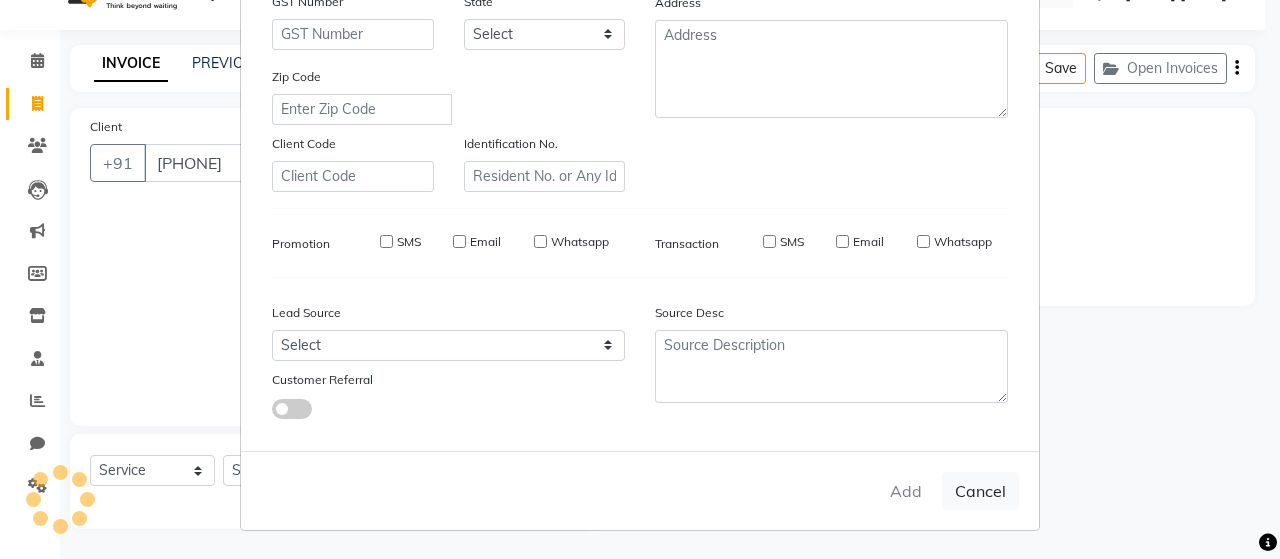 type 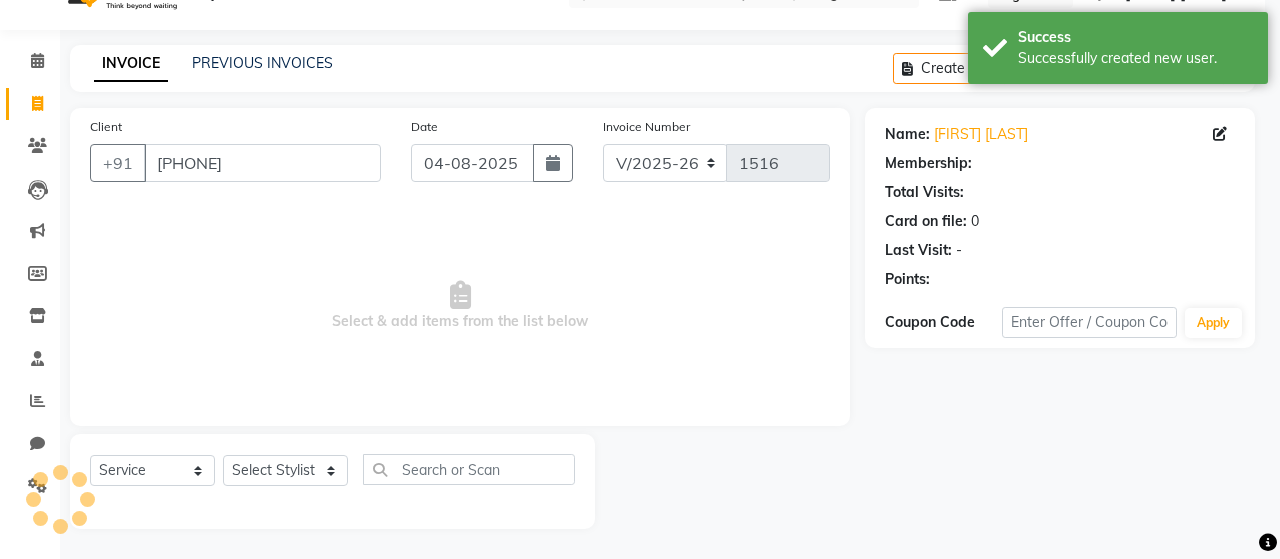 select on "1: Object" 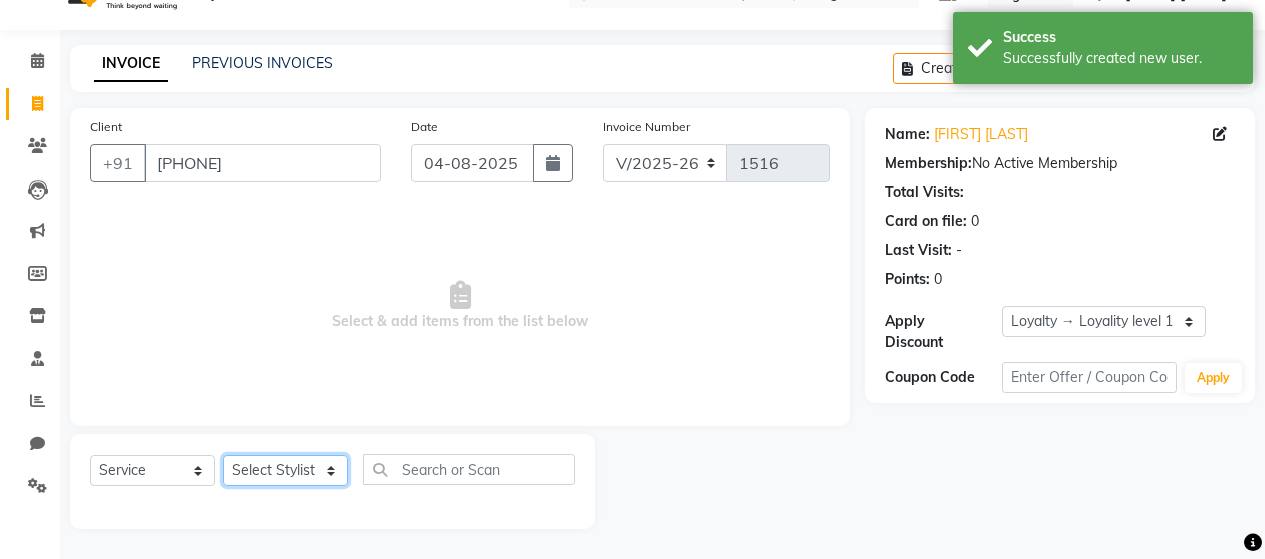 click on "Select Stylist [FIRST] [LAST] [FIRST] [LAST] [FIRST] [LAST] [FIRST] [LAST] [FIRST] [LAST] [FIRST] [LAST] [FIRST] [LAST] [FIRST] [LAST] [FIRST] [LAST] [FIRST] [LAST] [FIRST] [LAST] [FIRST] [LAST] [FIRST] [LAST] [FIRST] [LAST] [FIRST] [LAST] [FIRST] [LAST]" 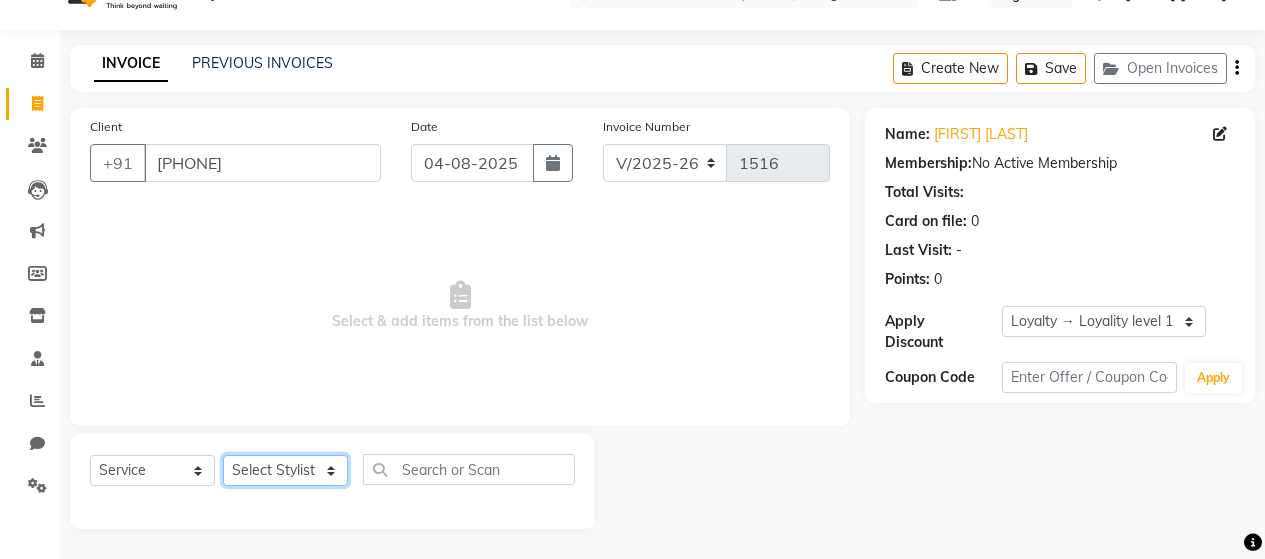 select on "72246" 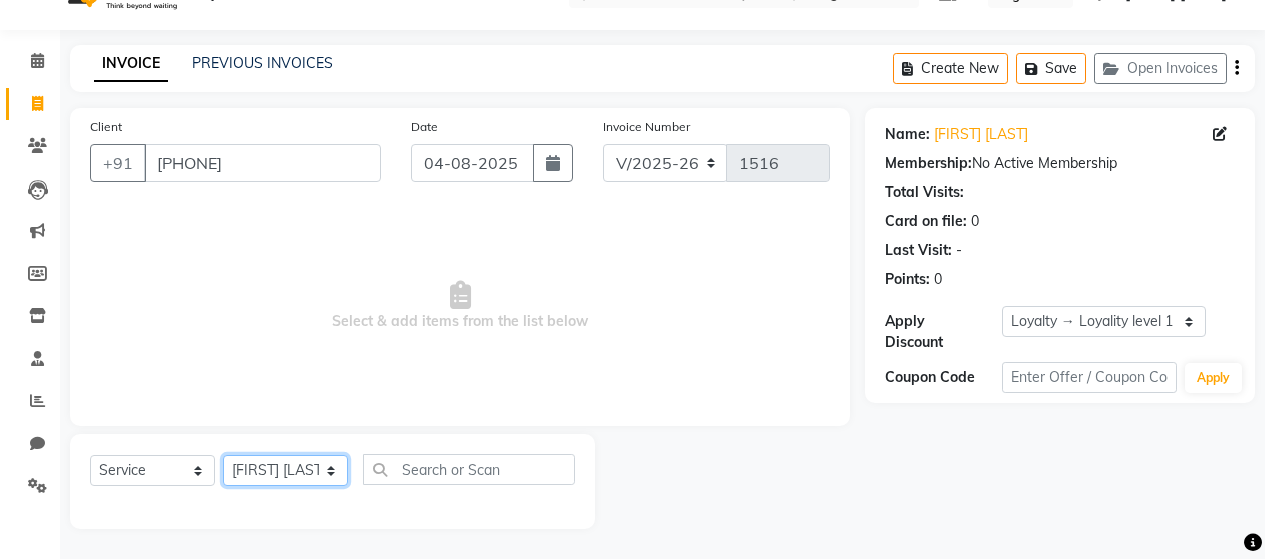 click on "Select Stylist [FIRST] [LAST] [FIRST] [LAST] [FIRST] [LAST] [FIRST] [LAST] [FIRST] [LAST] [FIRST] [LAST] [FIRST] [LAST] [FIRST] [LAST] [FIRST] [LAST] [FIRST] [LAST] [FIRST] [LAST] [FIRST] [LAST] [FIRST] [LAST] [FIRST] [LAST] [FIRST] [LAST] [FIRST] [LAST]" 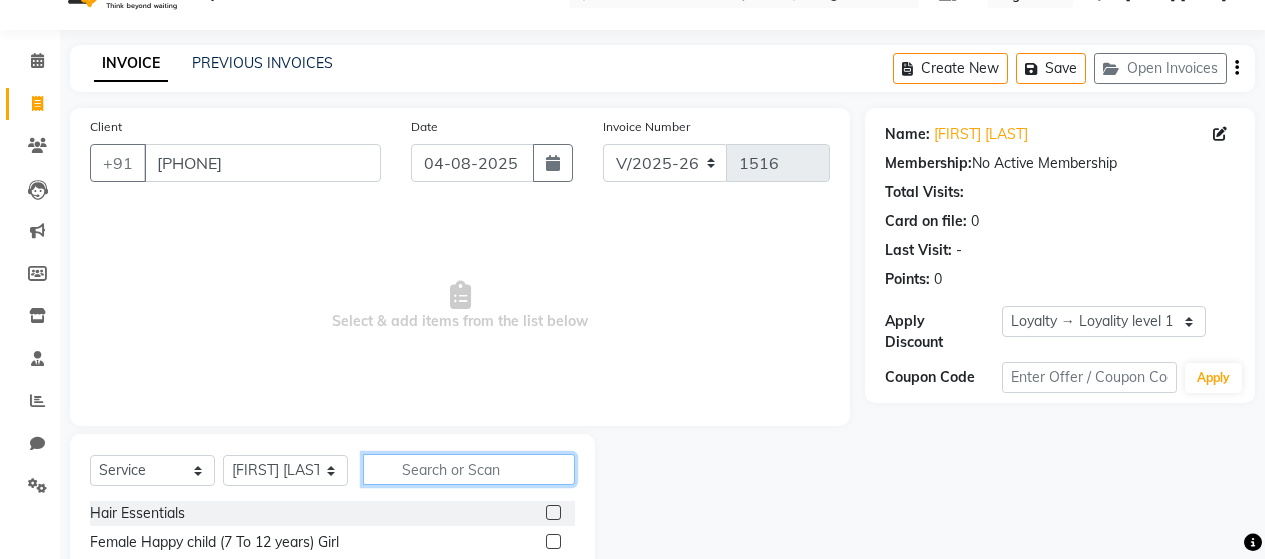 click 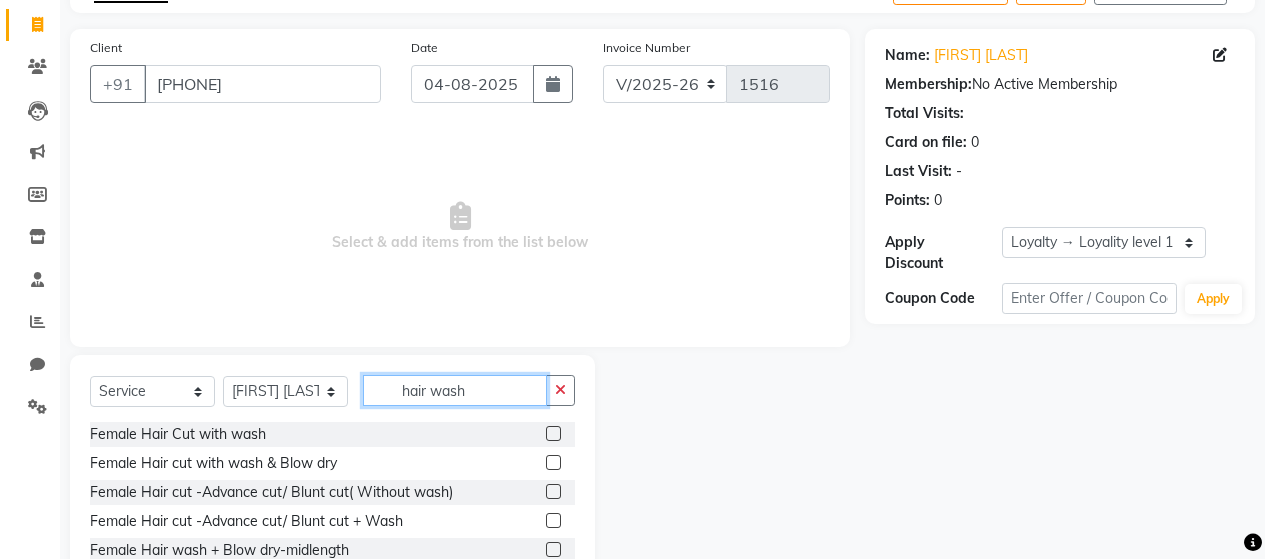 scroll, scrollTop: 142, scrollLeft: 0, axis: vertical 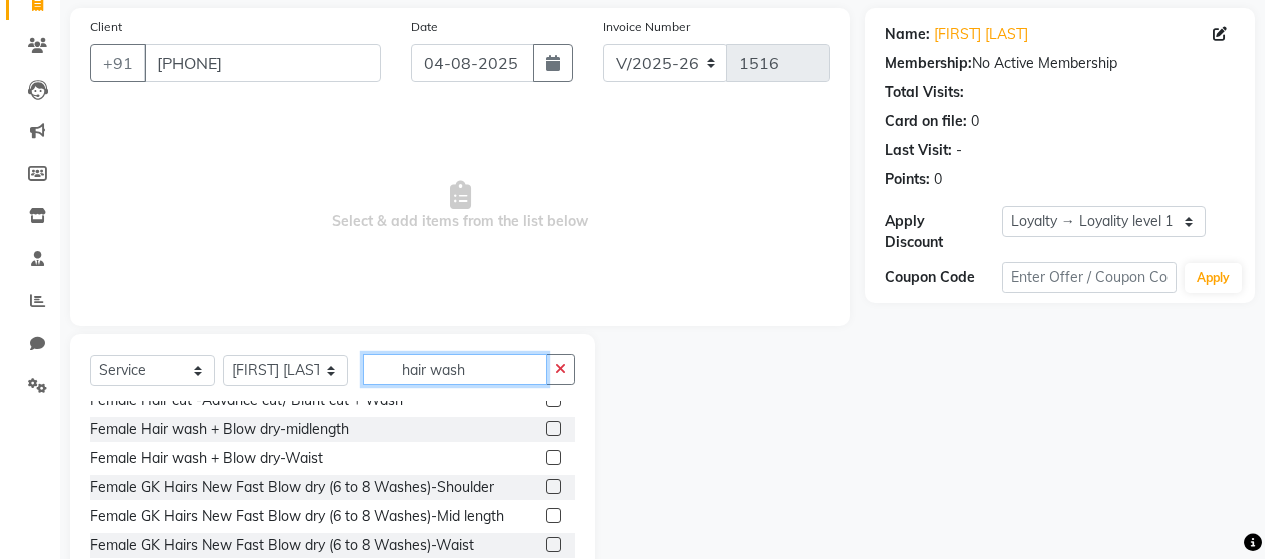 type on "hair wash" 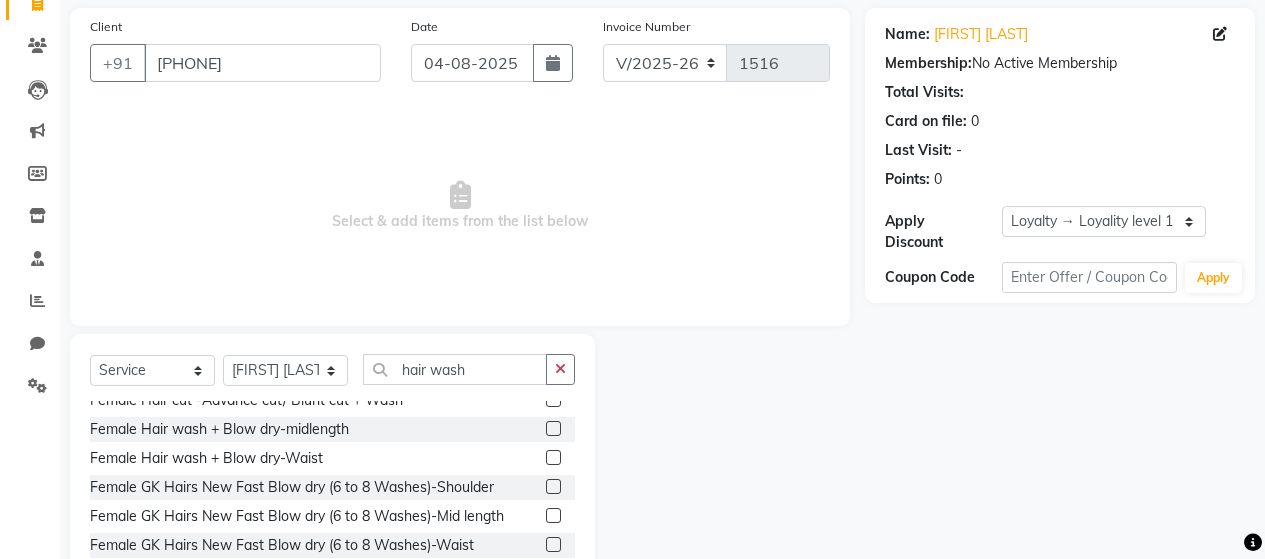 click 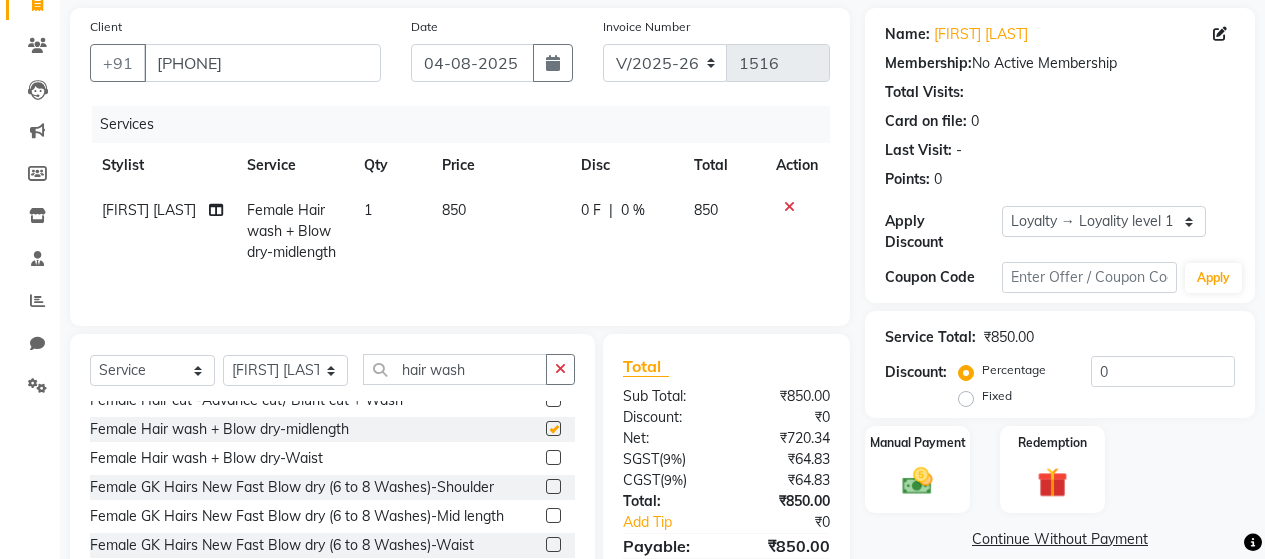 checkbox on "false" 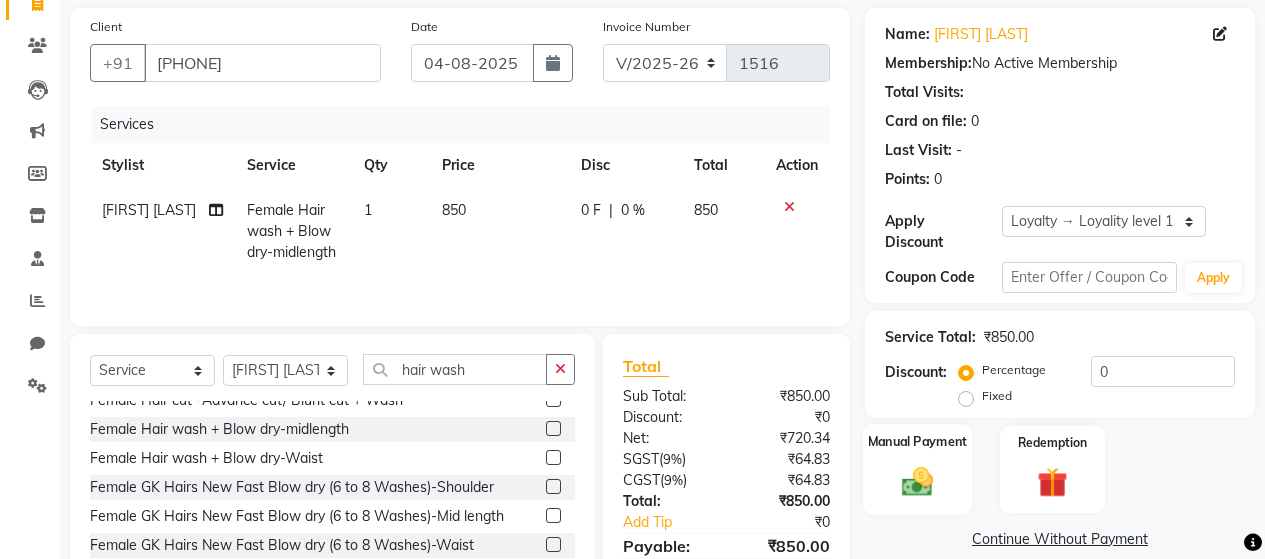 click 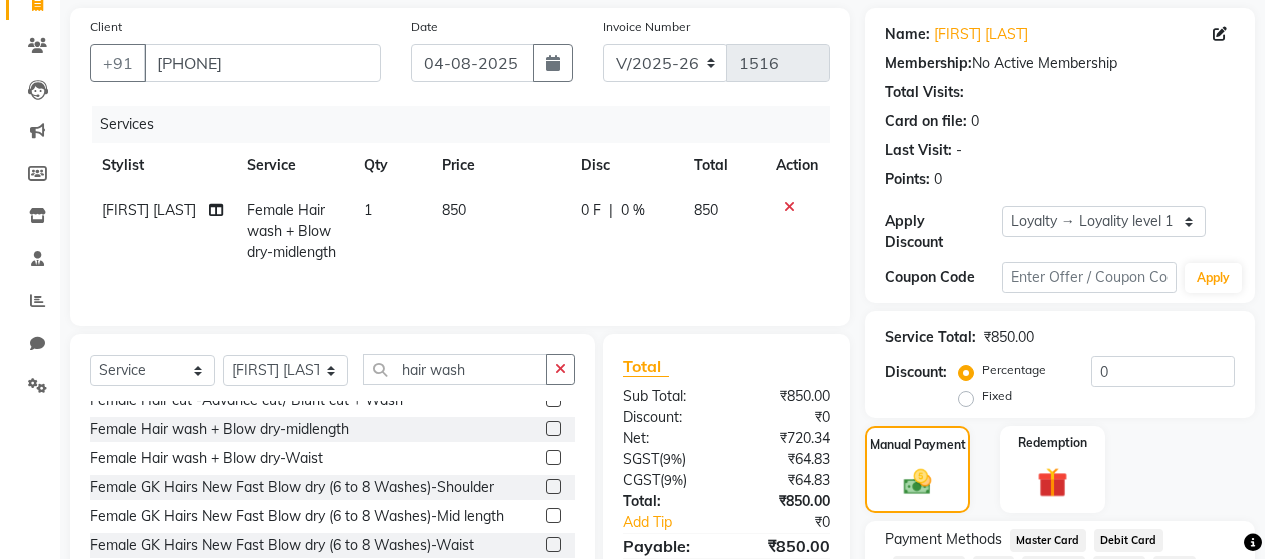 click on "GPay" 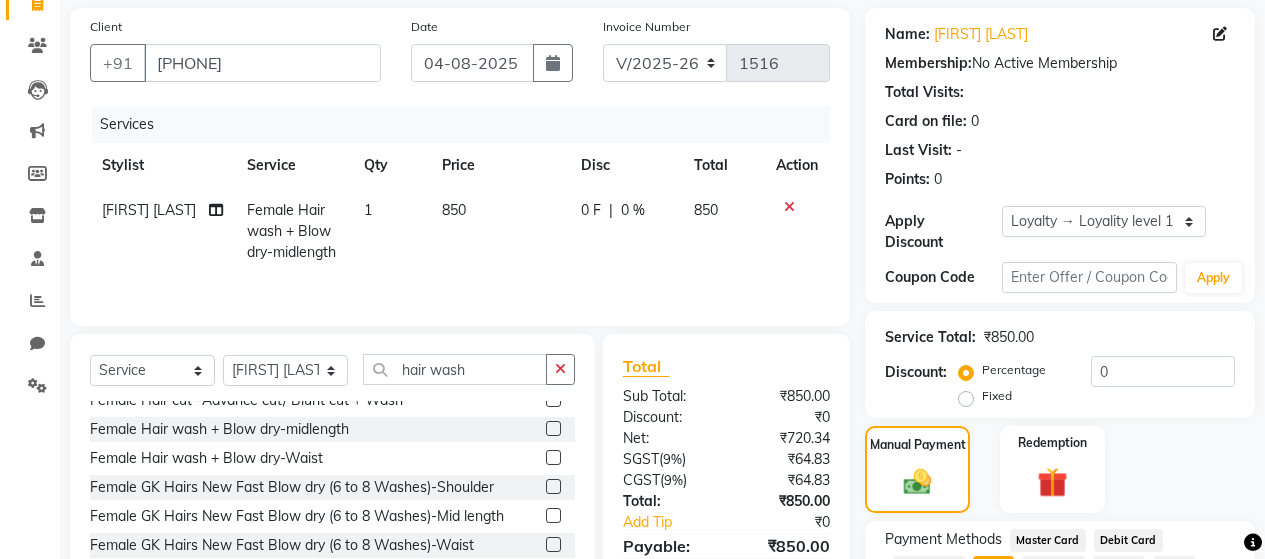 scroll, scrollTop: 335, scrollLeft: 0, axis: vertical 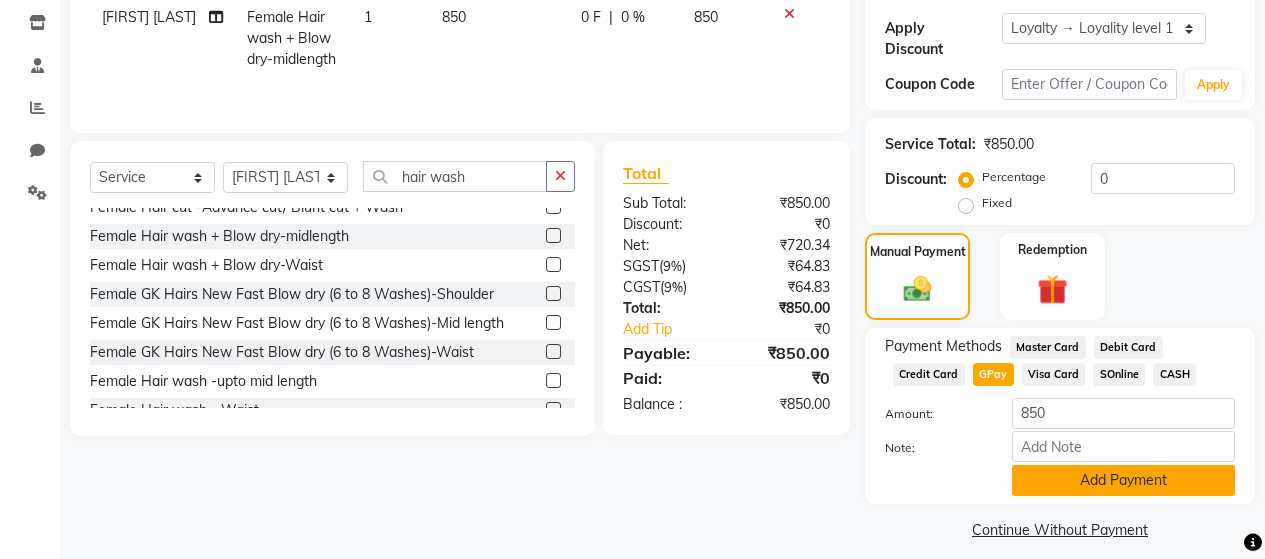click on "Add Payment" 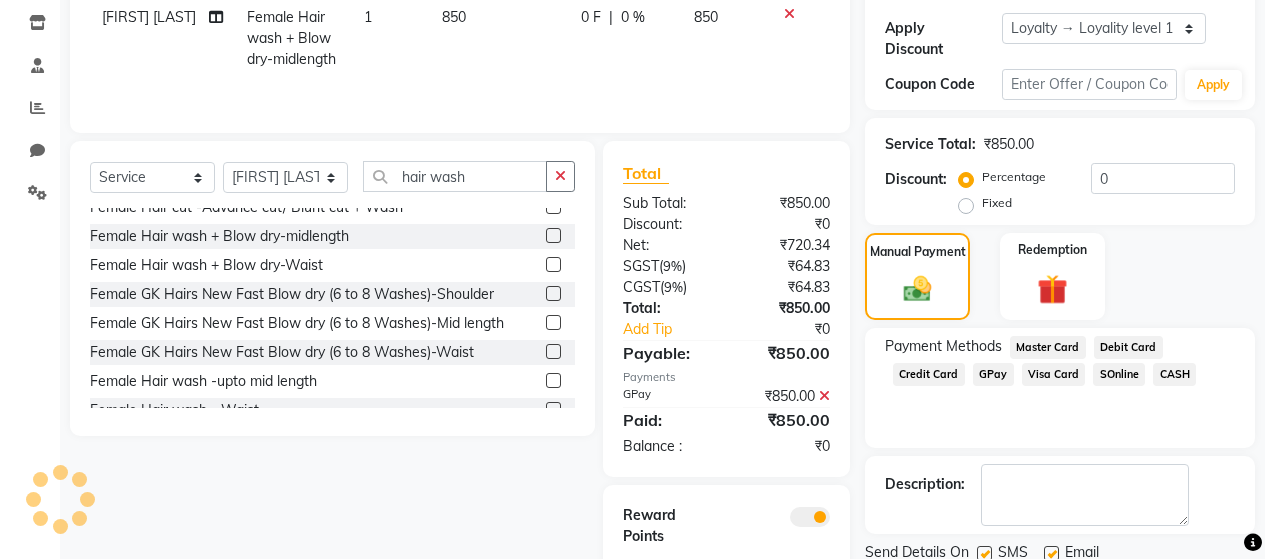 scroll, scrollTop: 423, scrollLeft: 0, axis: vertical 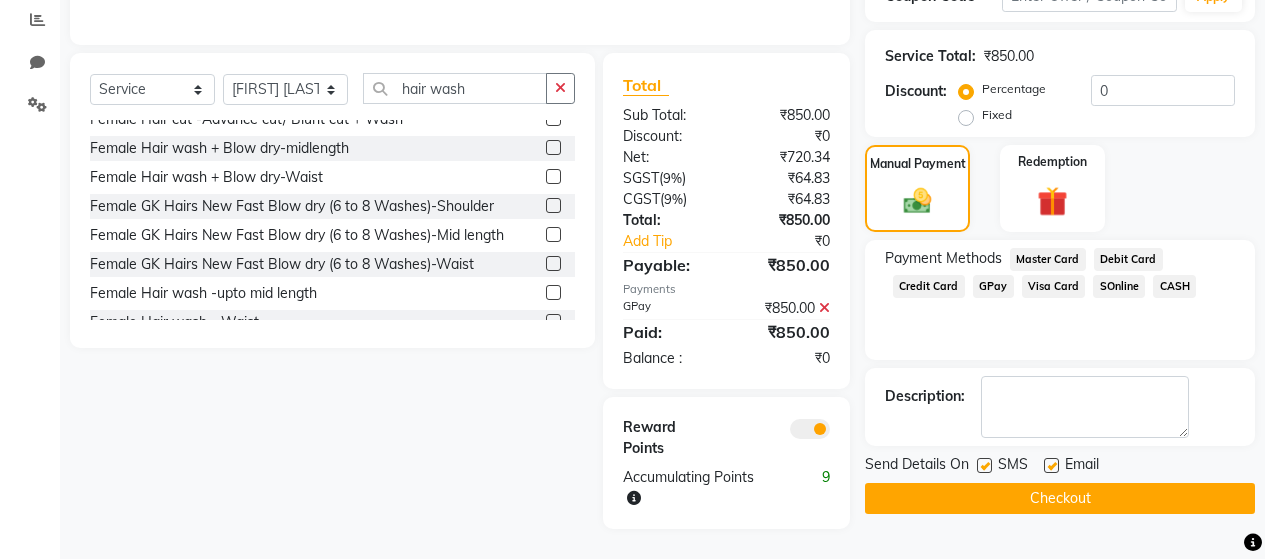 click 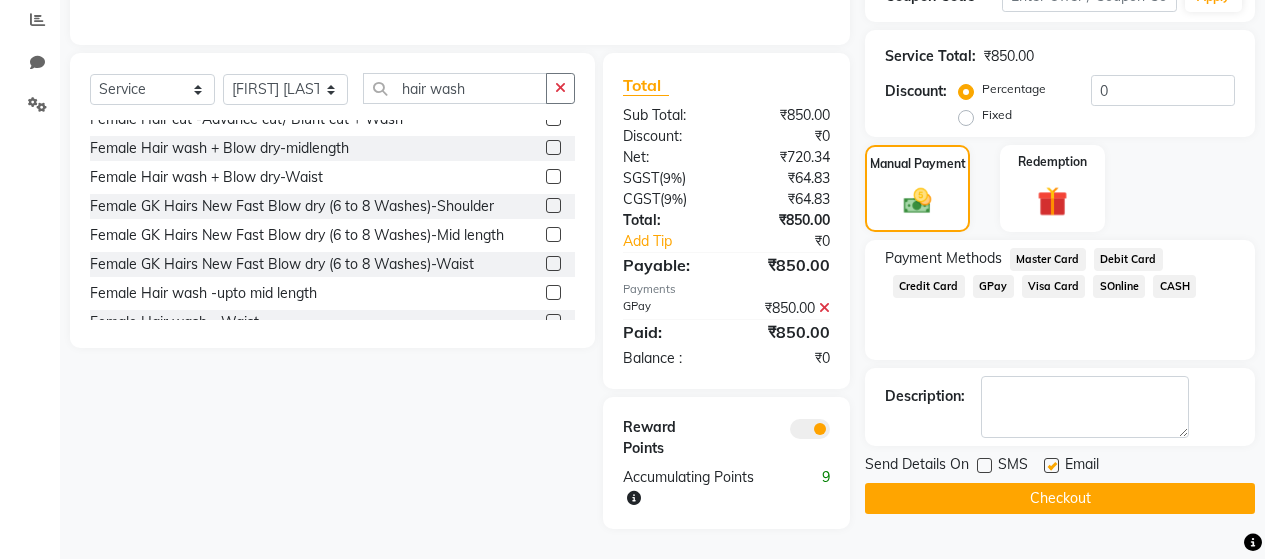 click 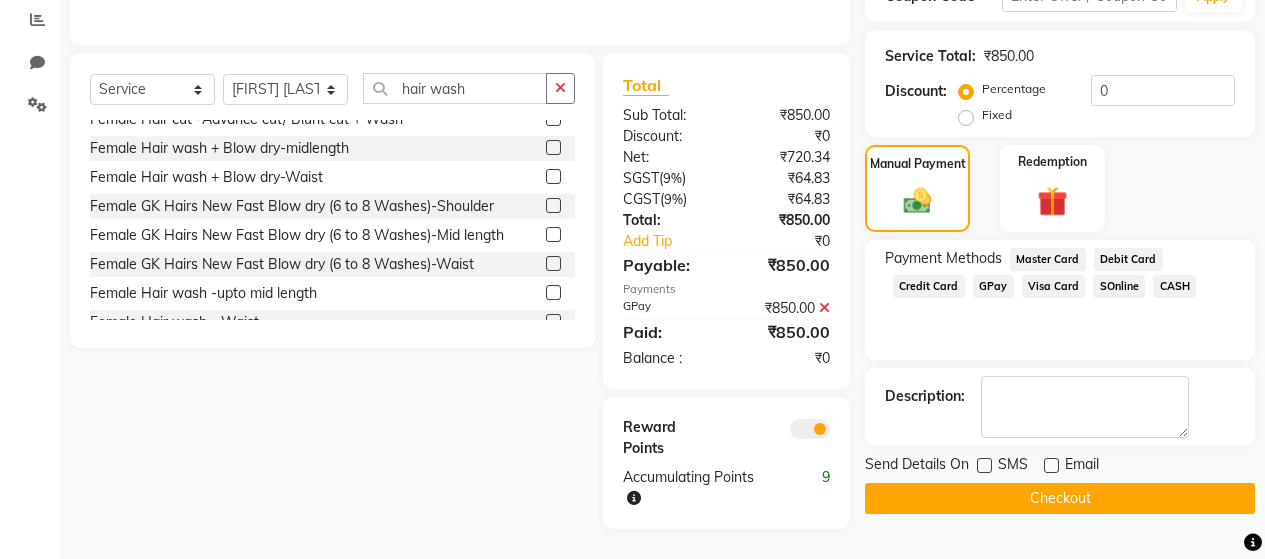 click on "Checkout" 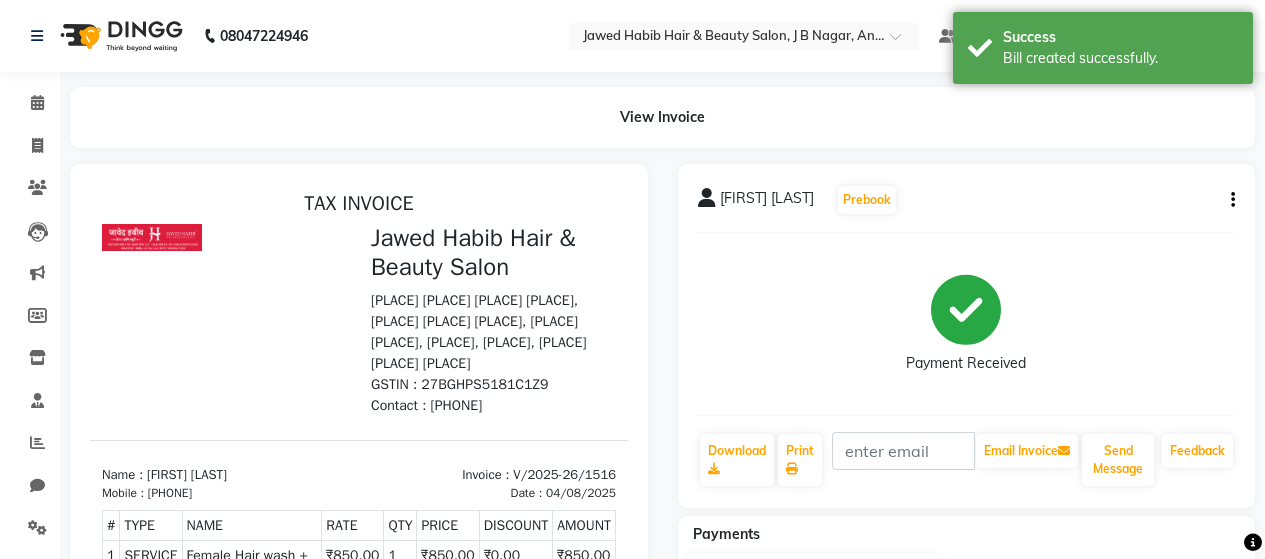 scroll, scrollTop: 0, scrollLeft: 0, axis: both 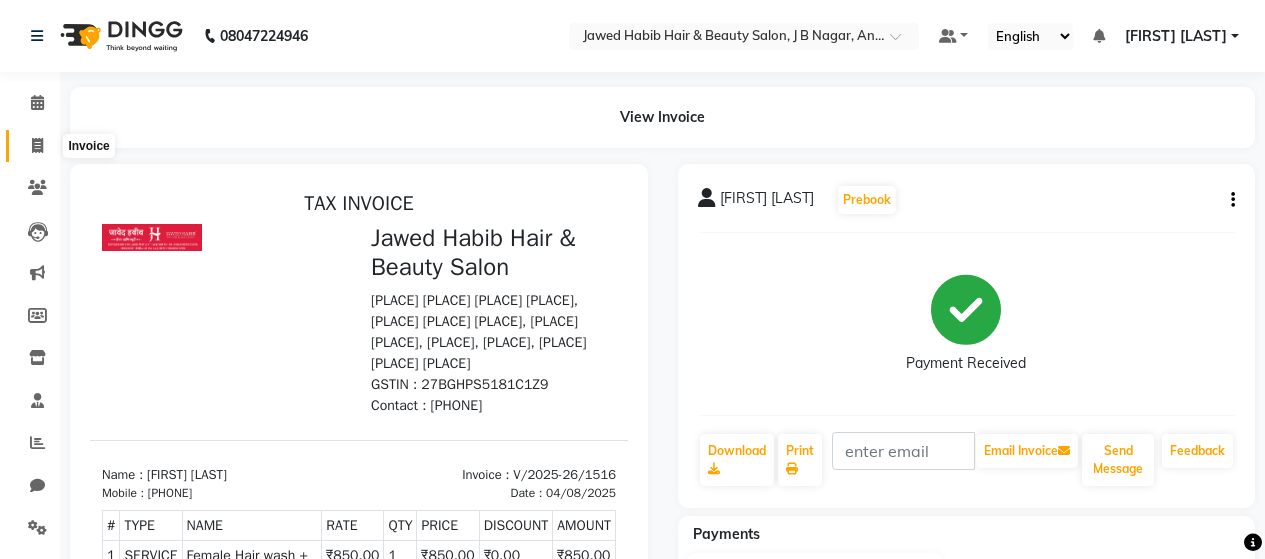 click 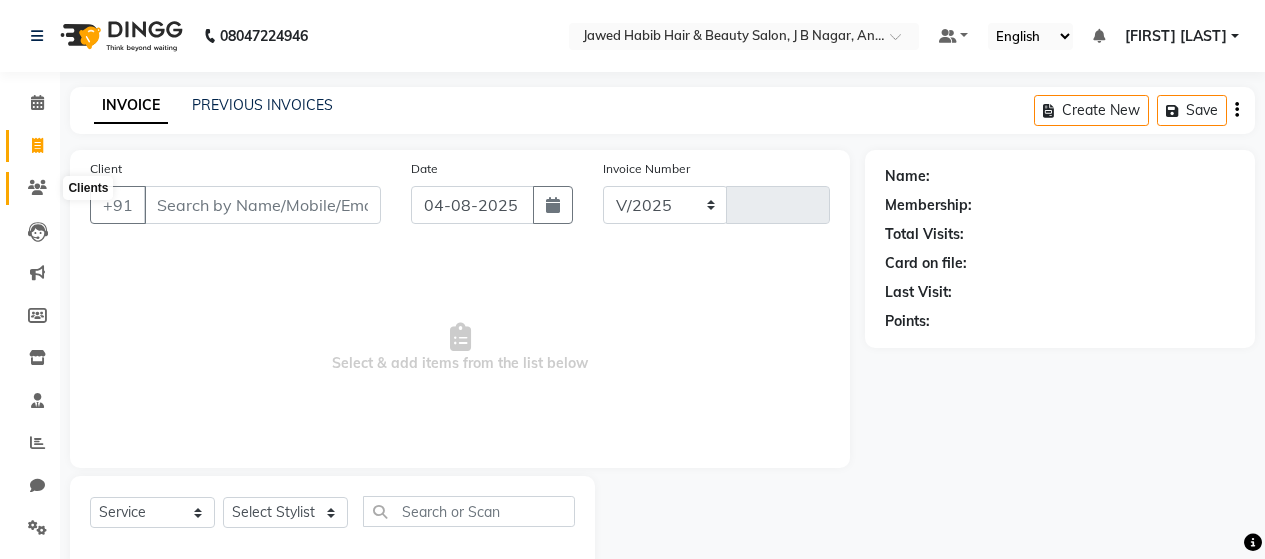 select on "7927" 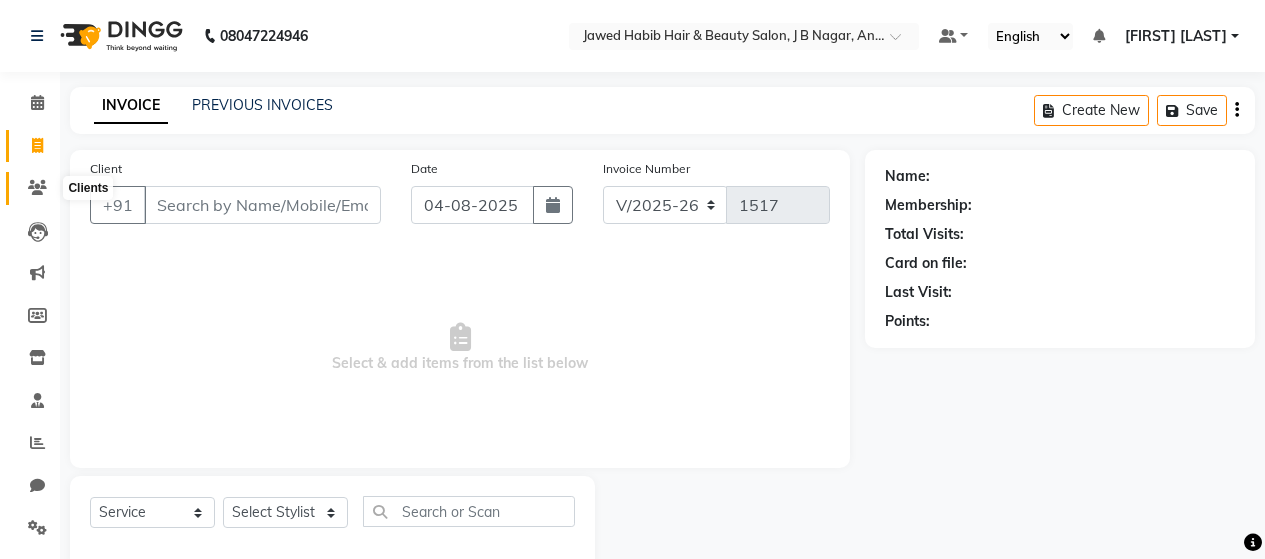 scroll, scrollTop: 42, scrollLeft: 0, axis: vertical 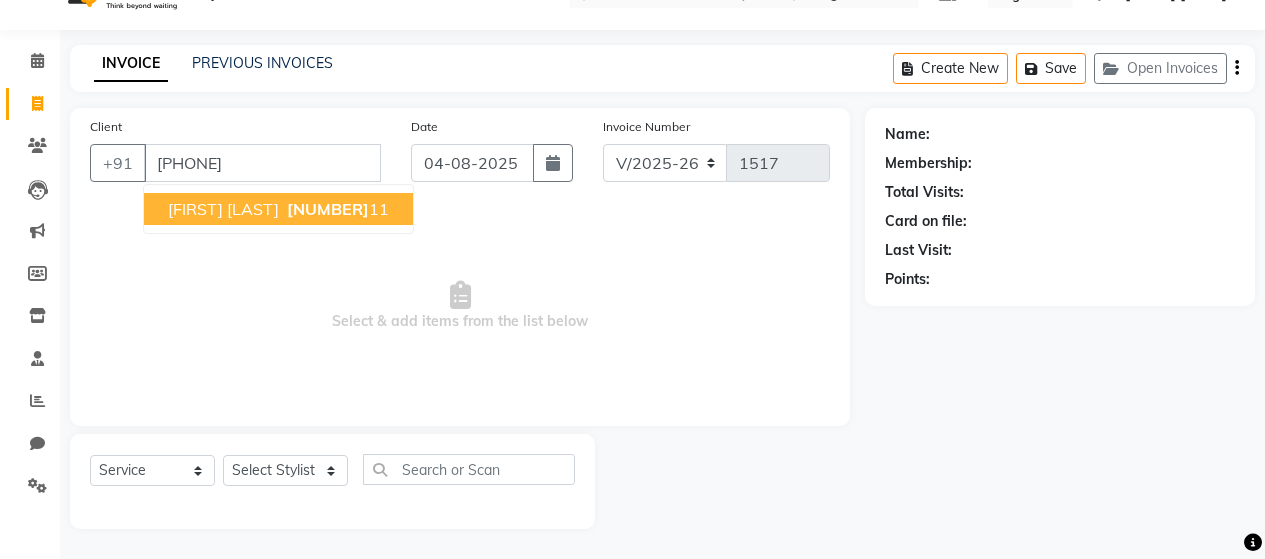 type on "[PHONE]" 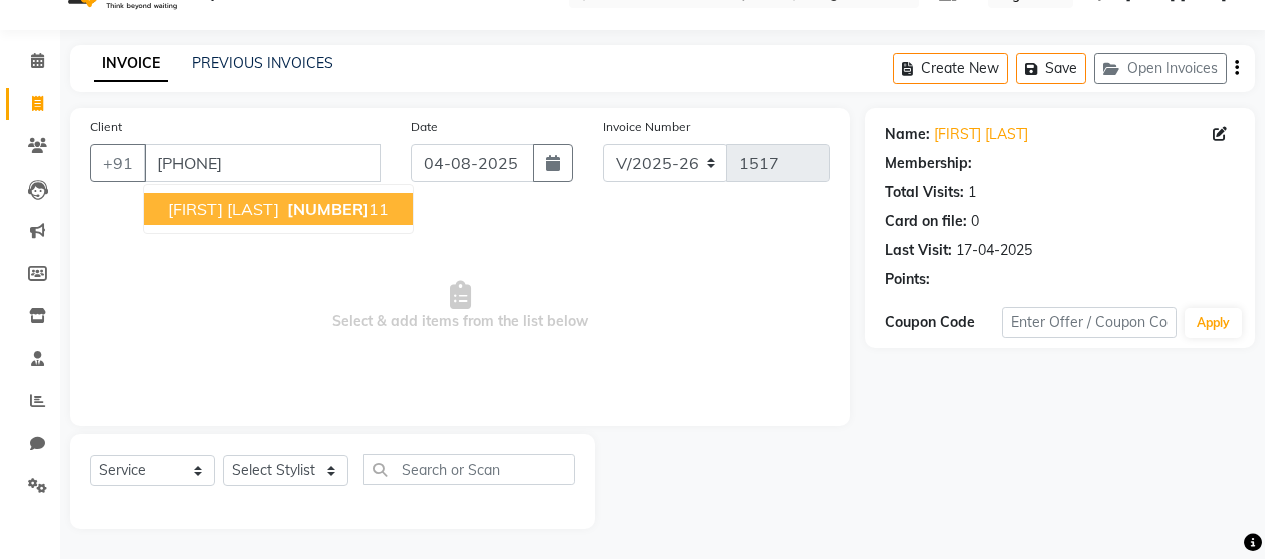 select on "1: Object" 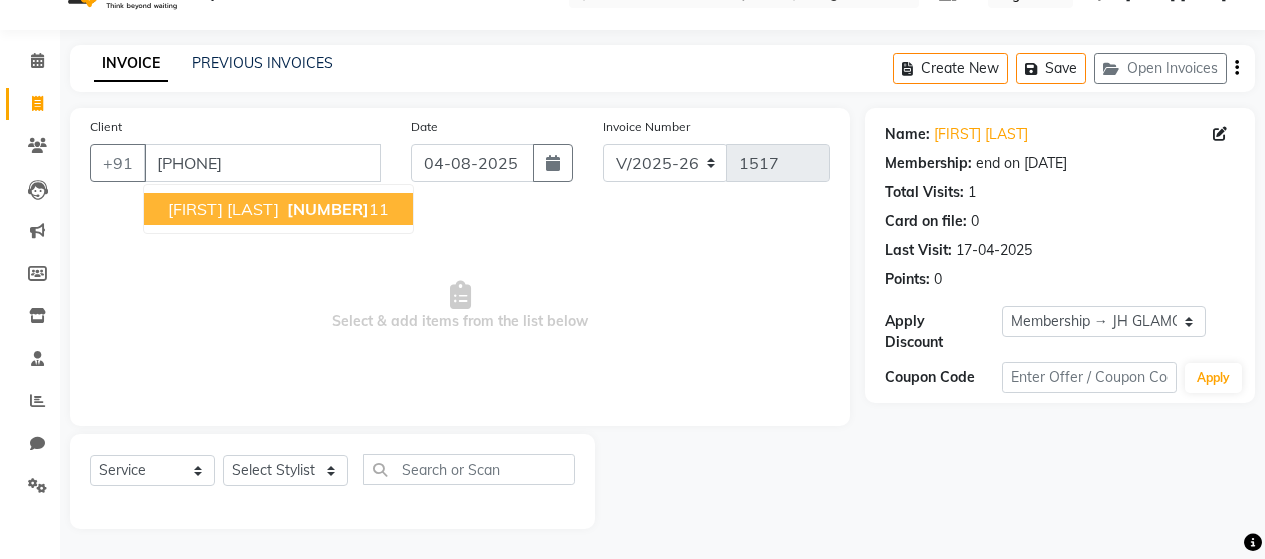 click on "[FIRST] [LAST]" at bounding box center (223, 209) 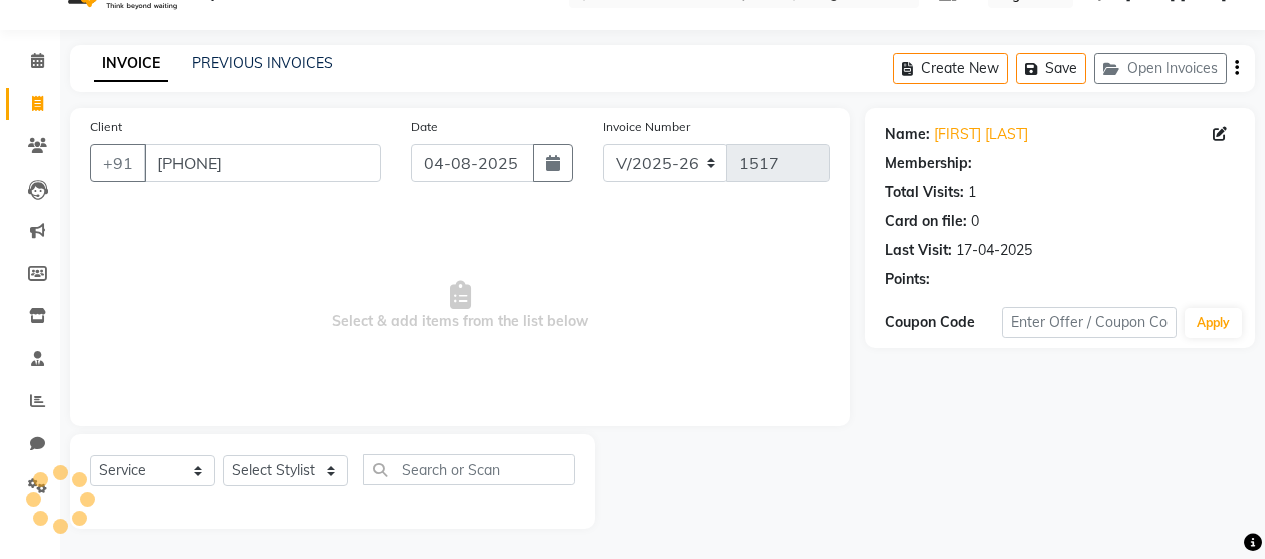 select on "1: Object" 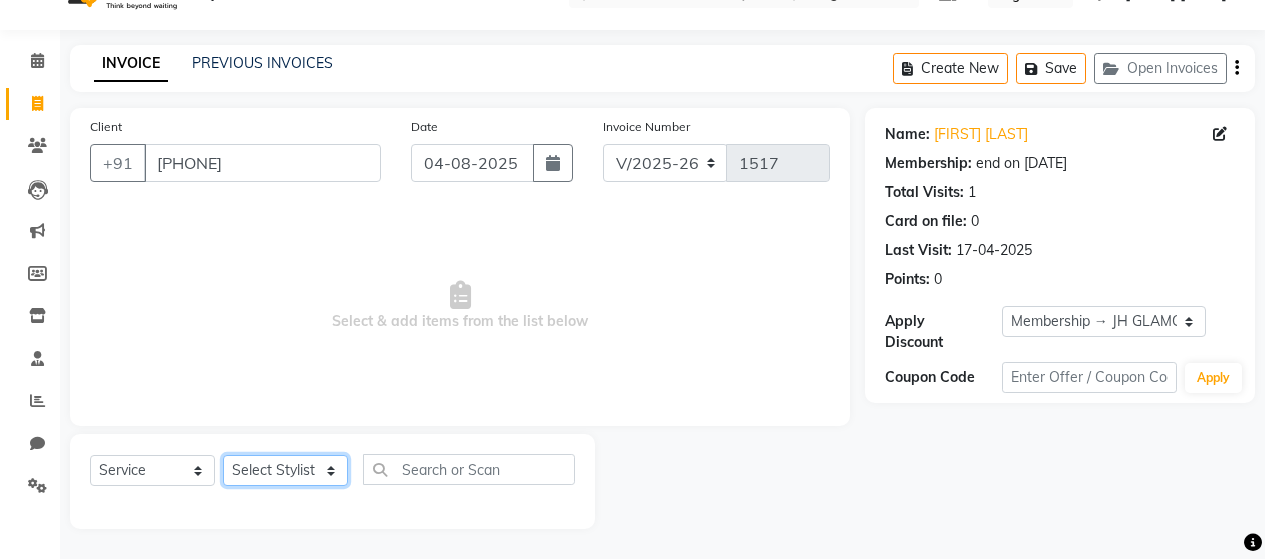 click on "Select Stylist [FIRST] [LAST] [FIRST] [LAST] [FIRST] [LAST] [FIRST] [LAST] [FIRST] [LAST] [FIRST] [LAST] [FIRST] [LAST] [FIRST] [LAST] [FIRST] [LAST] [FIRST] [LAST] [FIRST] [LAST] [FIRST] [LAST] [FIRST] [LAST] [FIRST] [LAST] [FIRST] [LAST] [FIRST] [LAST]" 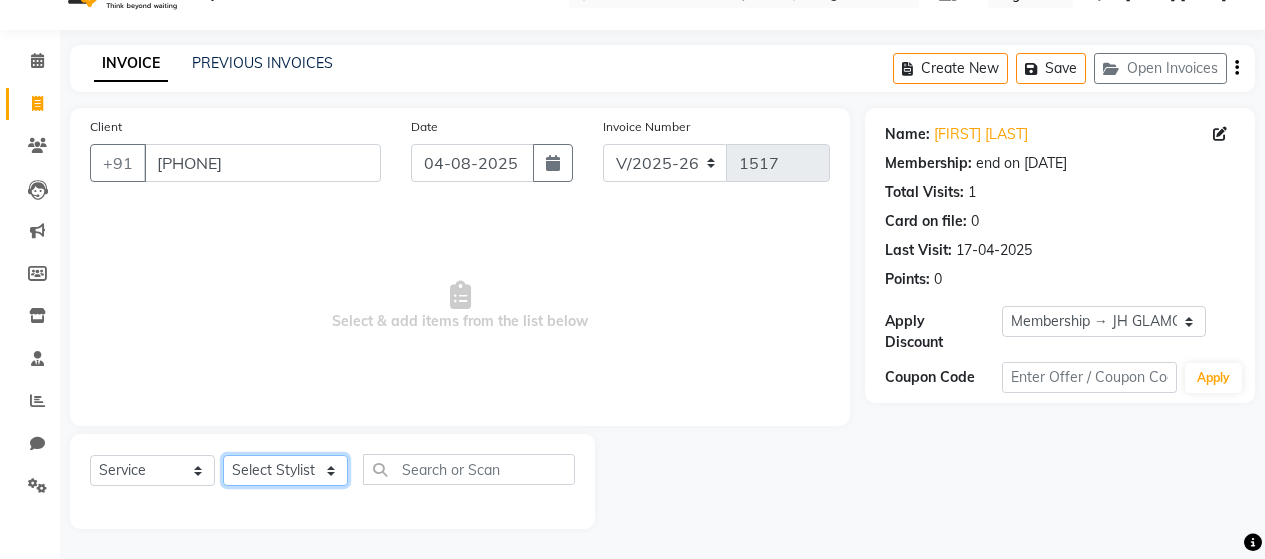 select on "[NUMBER]" 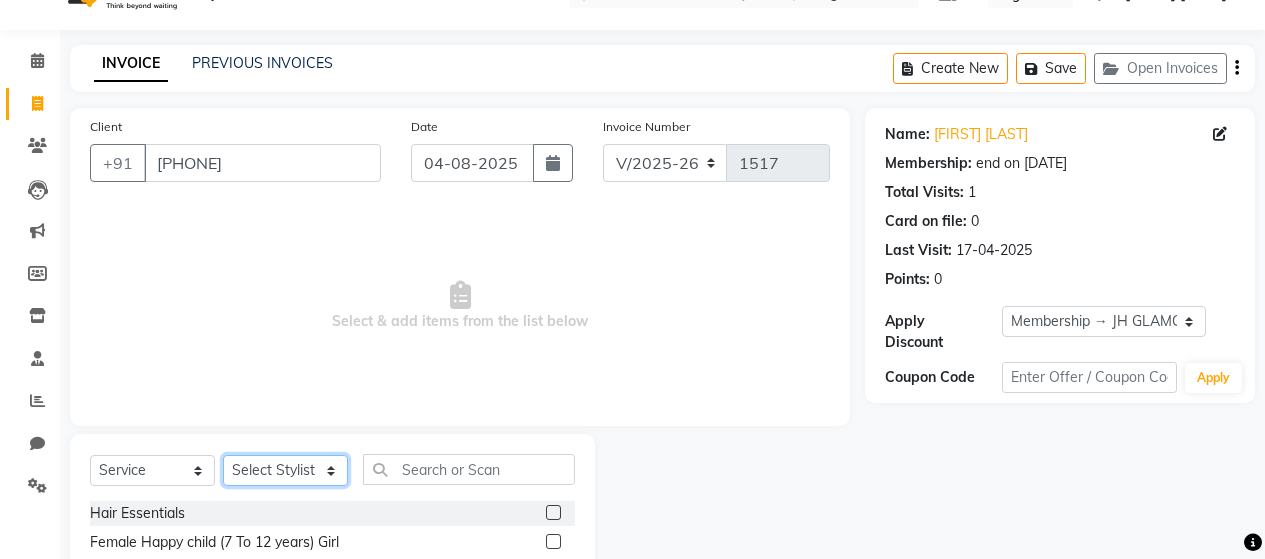 scroll, scrollTop: 242, scrollLeft: 0, axis: vertical 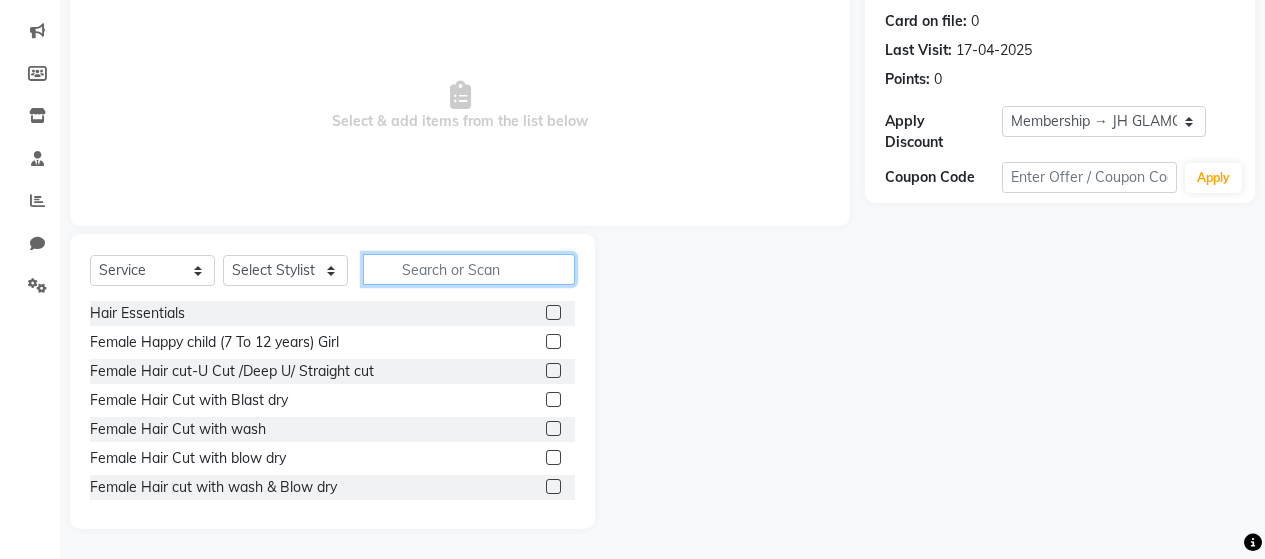 click 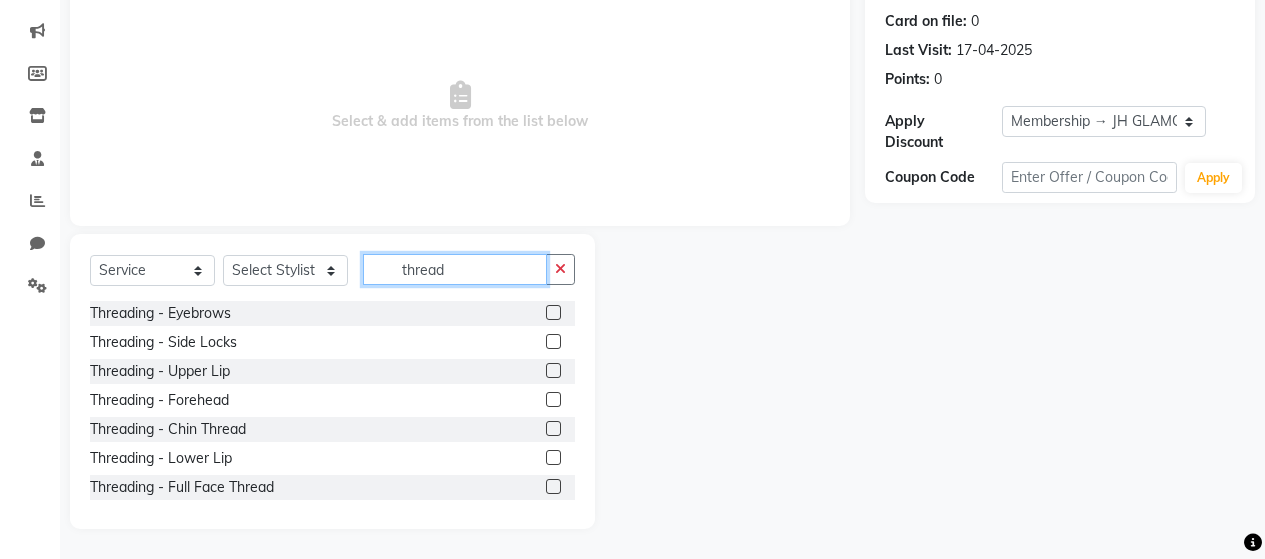 type on "thread" 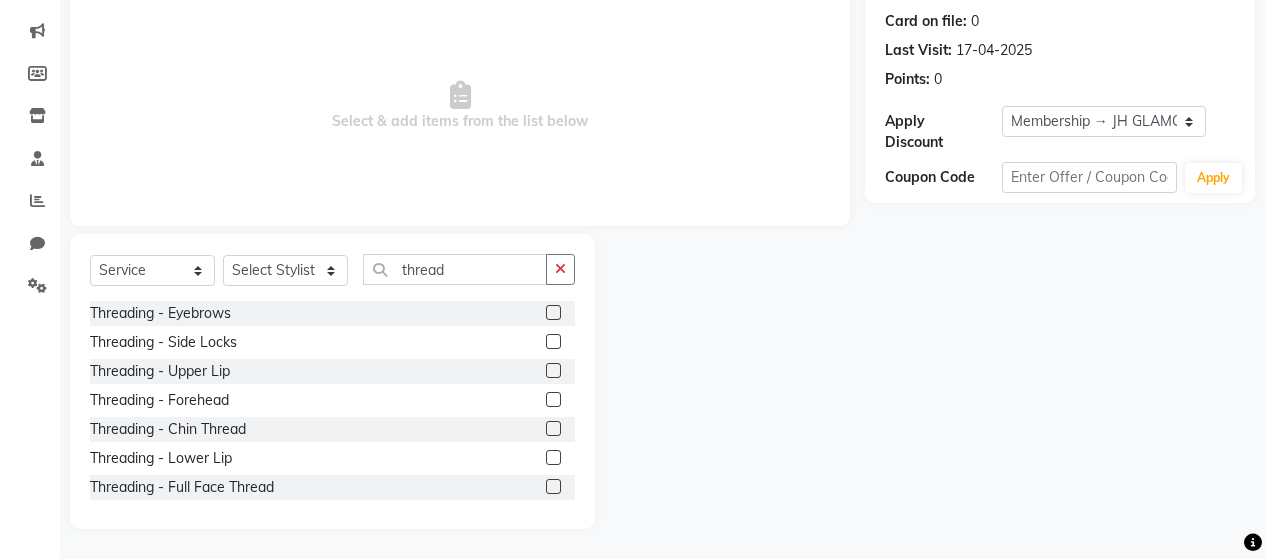 click 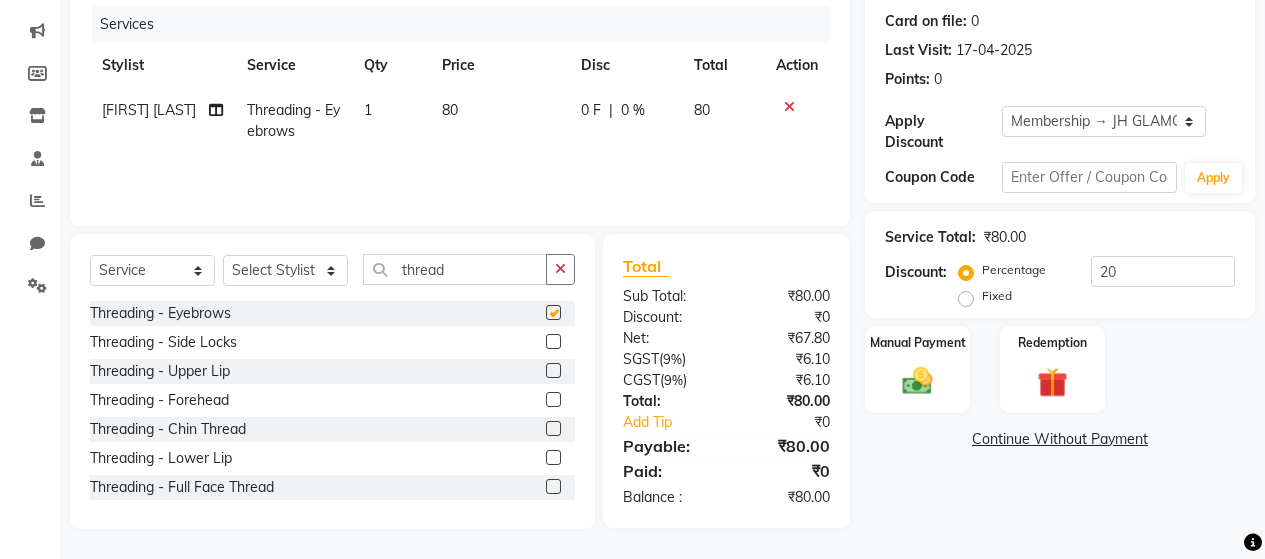 checkbox on "false" 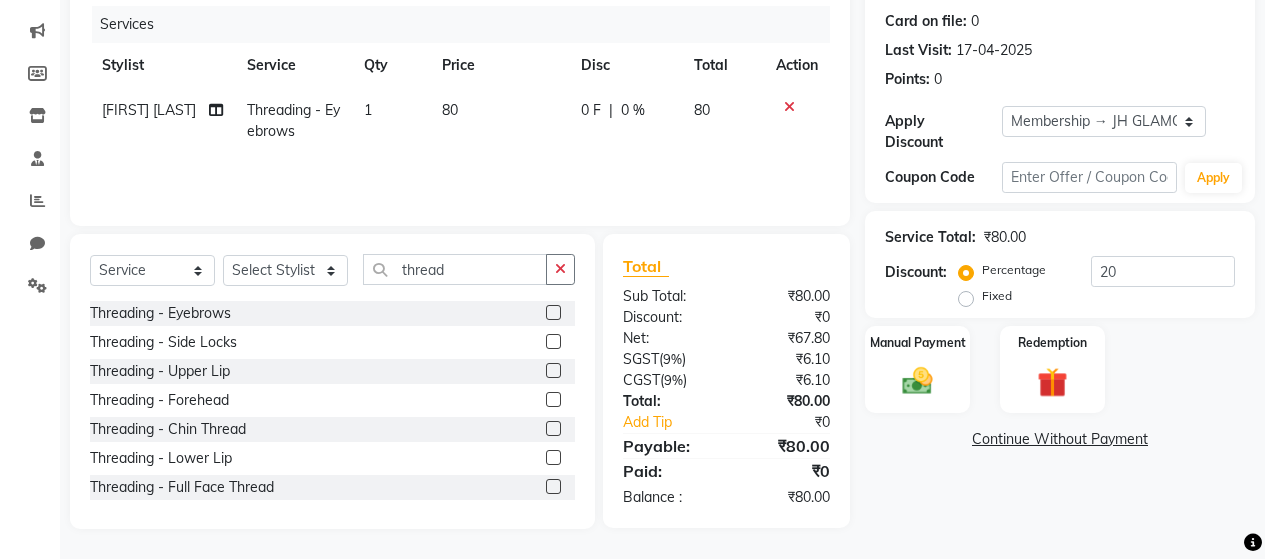 click 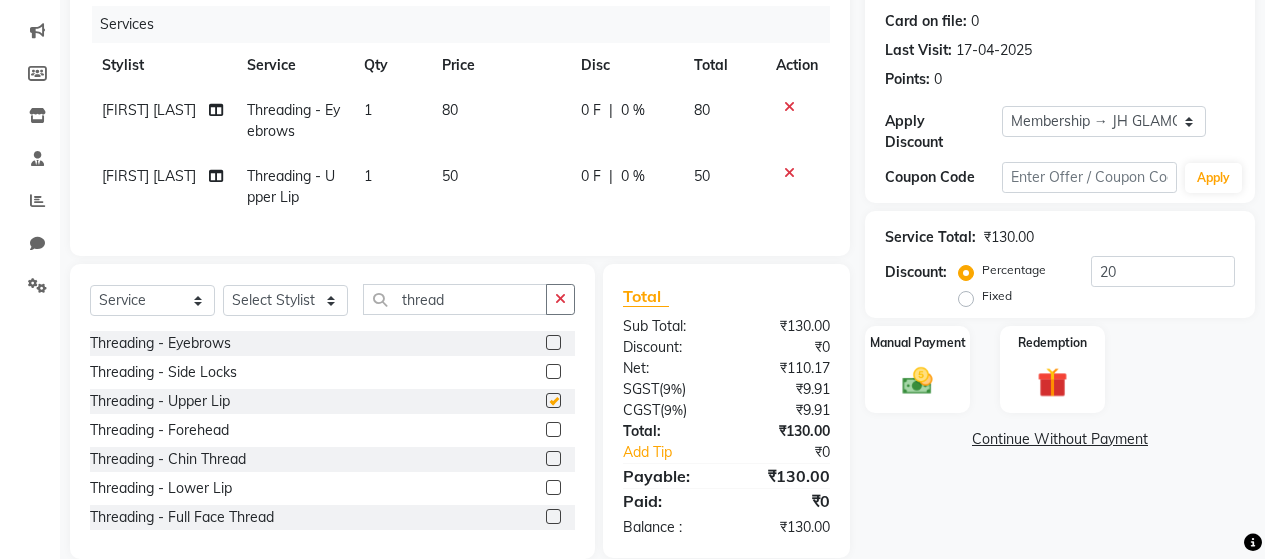checkbox on "false" 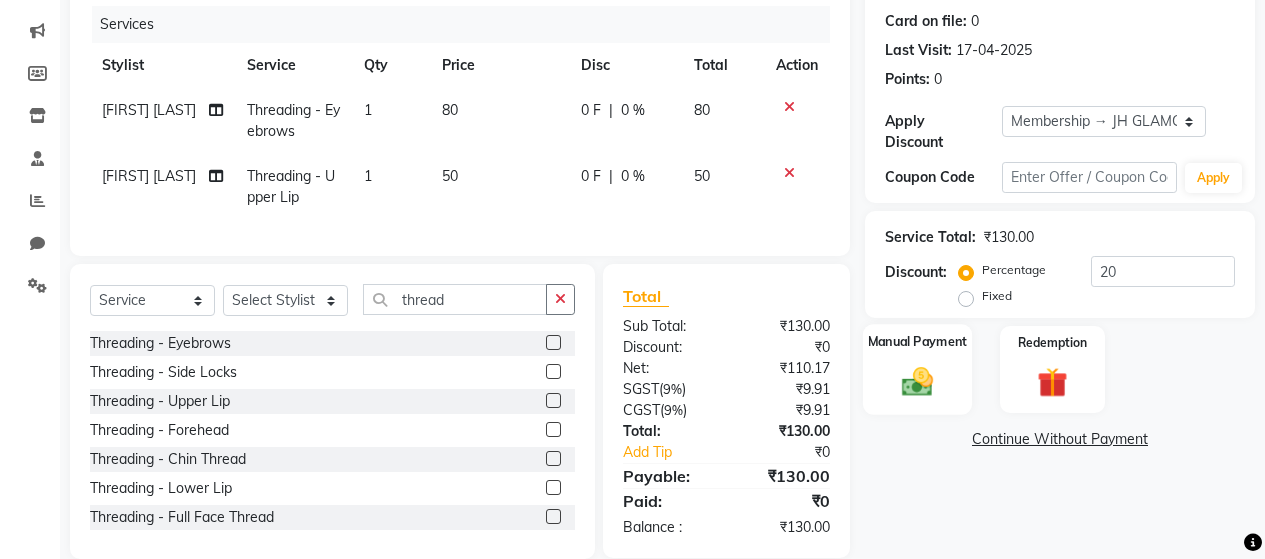 scroll, scrollTop: 287, scrollLeft: 0, axis: vertical 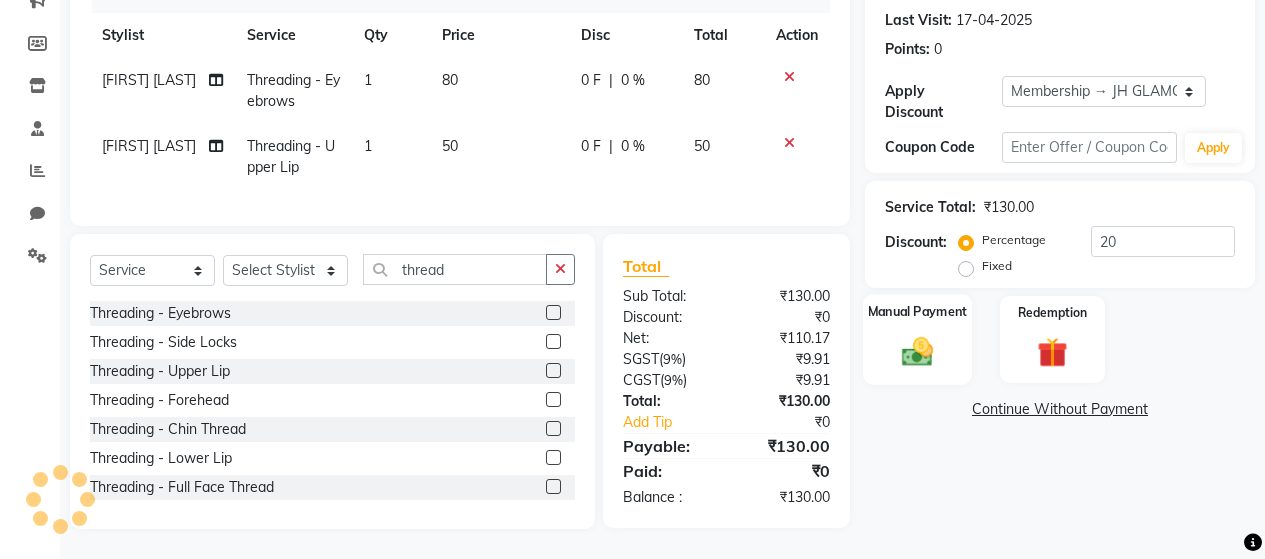 click 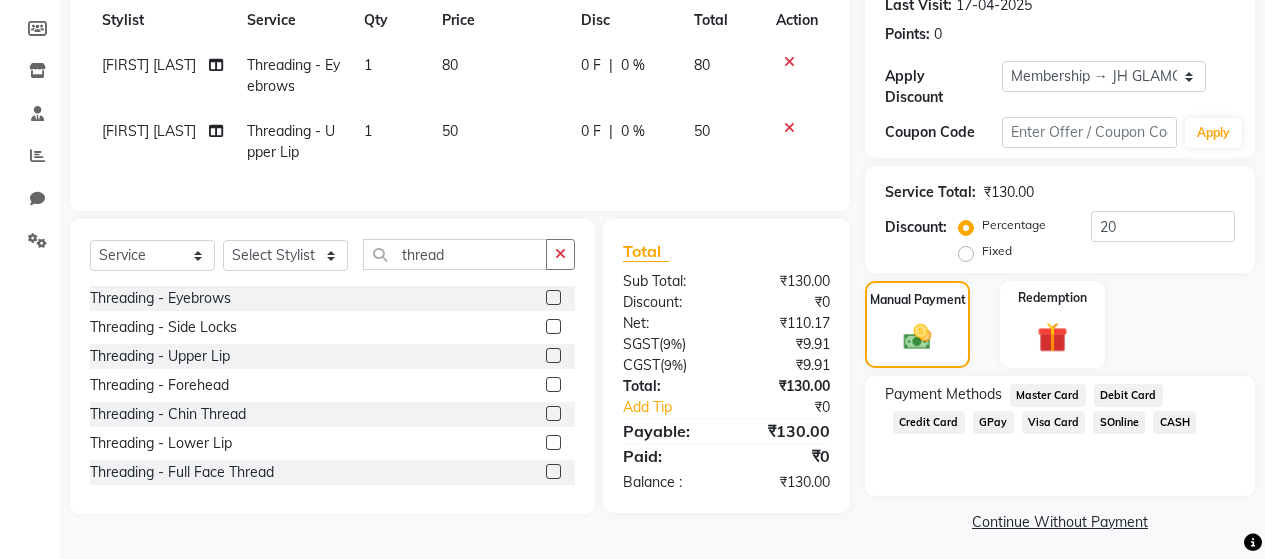 click on "GPay" 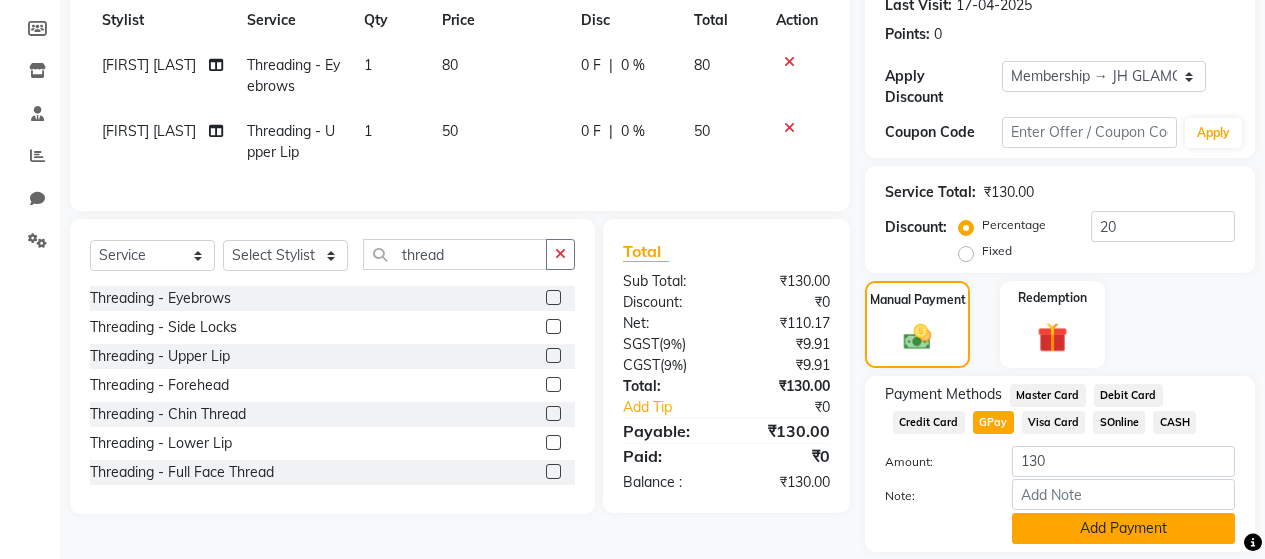scroll, scrollTop: 335, scrollLeft: 0, axis: vertical 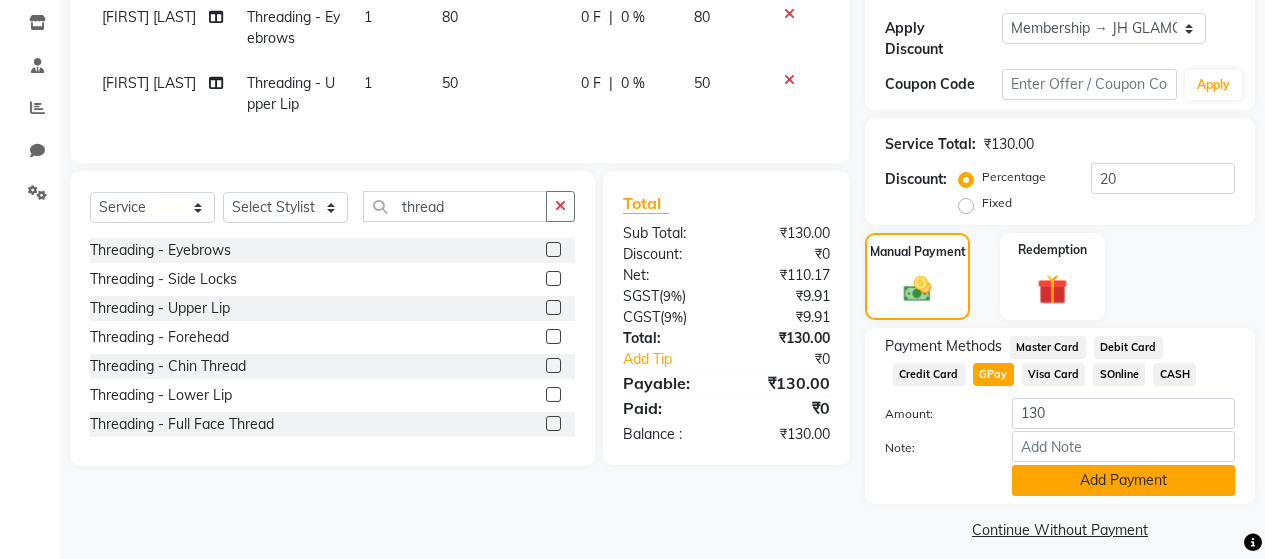 click on "Add Payment" 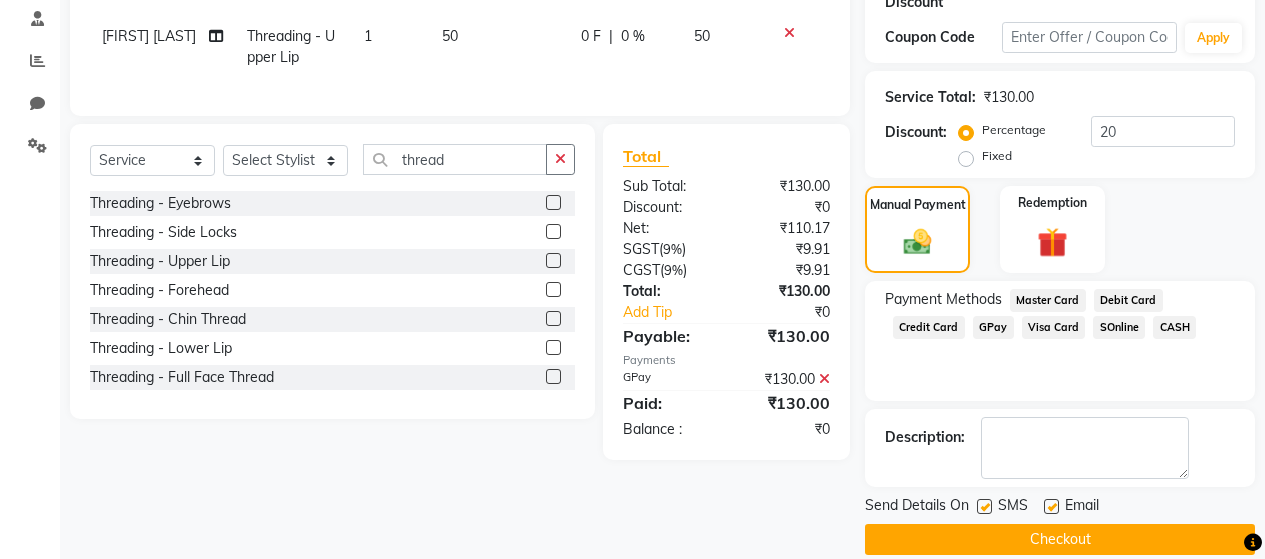 scroll, scrollTop: 392, scrollLeft: 0, axis: vertical 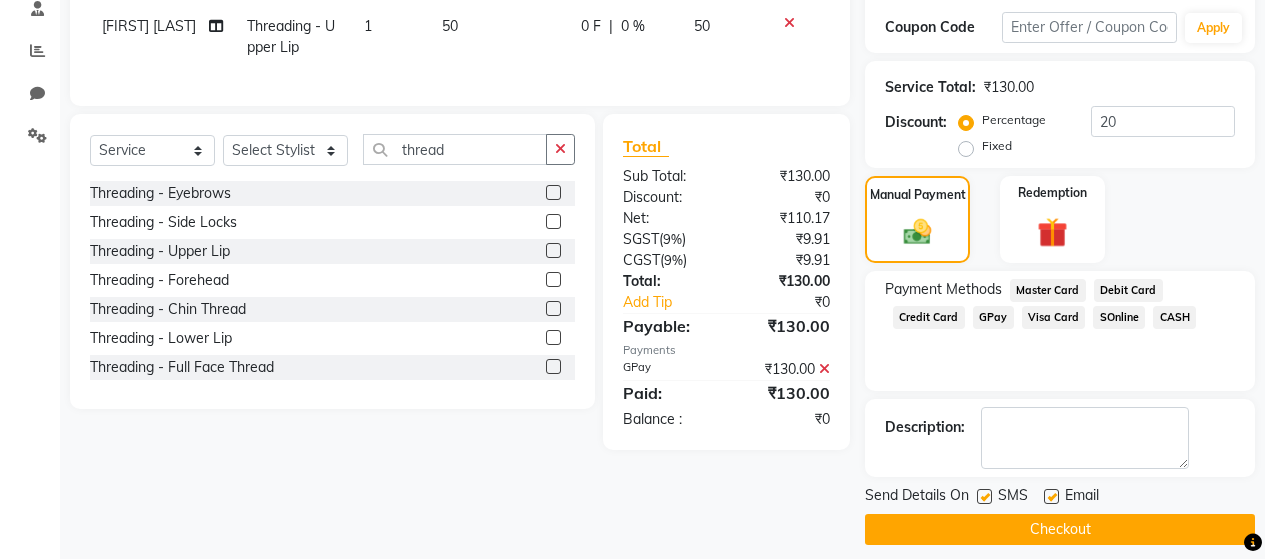 click 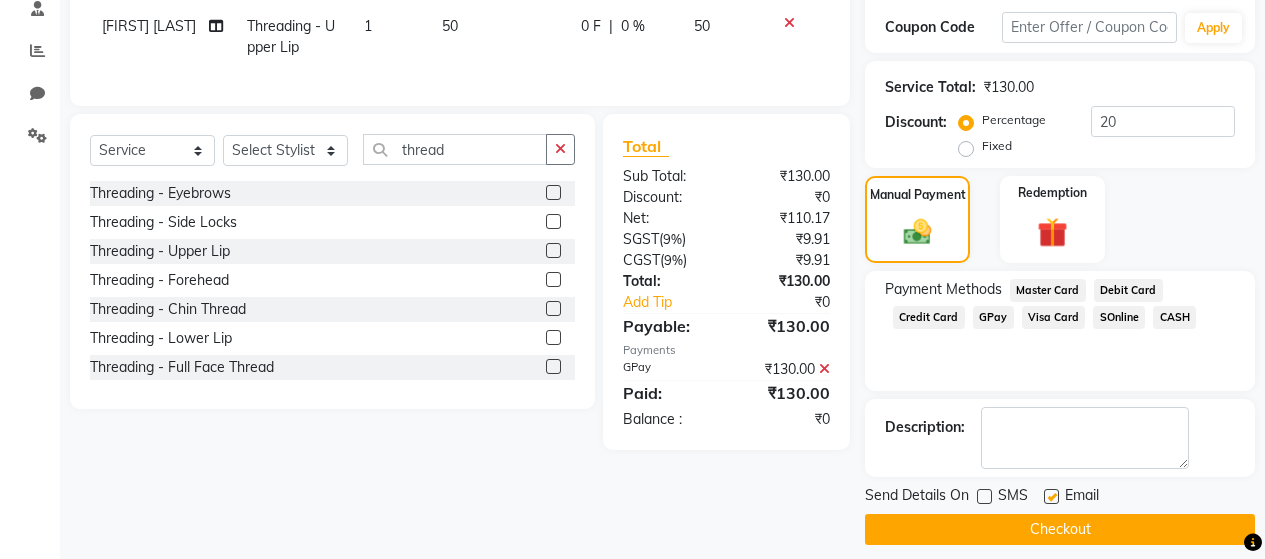 click 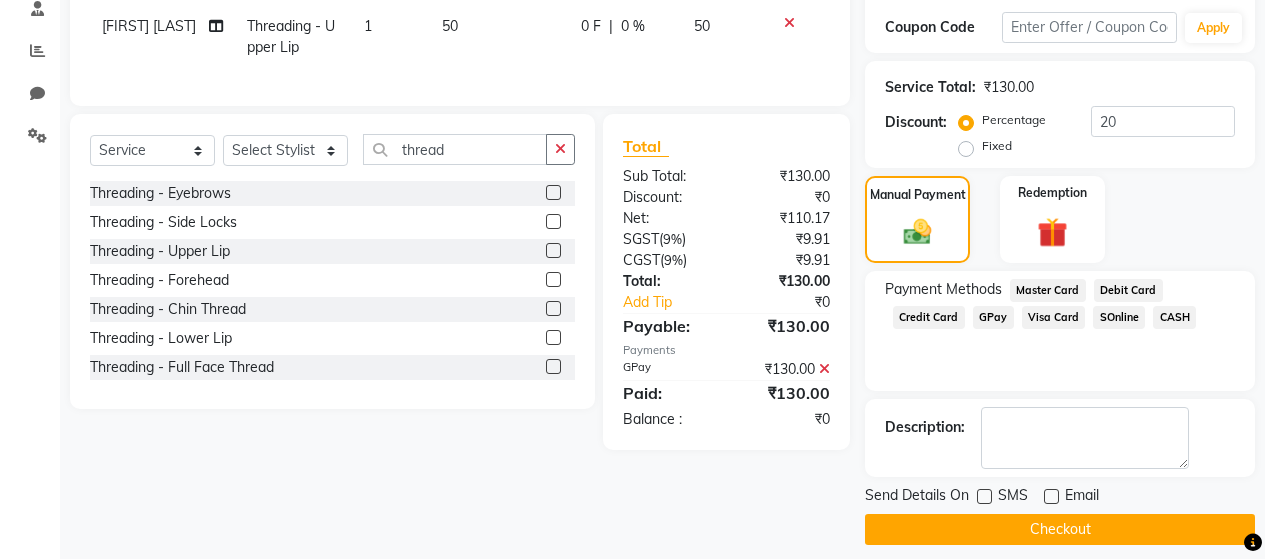 click on "Checkout" 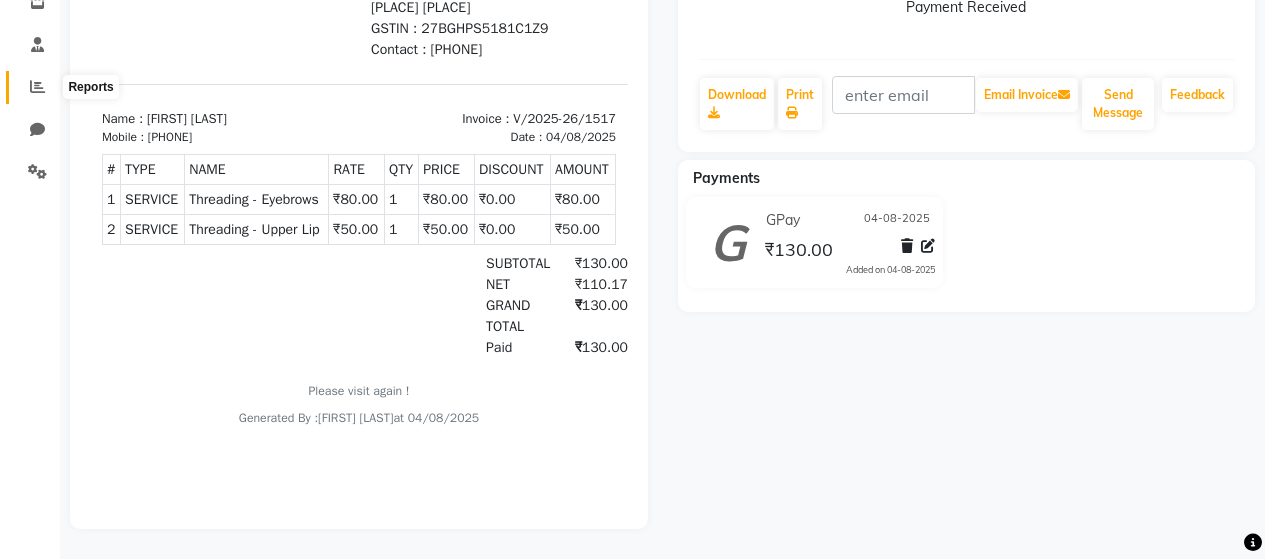 scroll, scrollTop: 0, scrollLeft: 0, axis: both 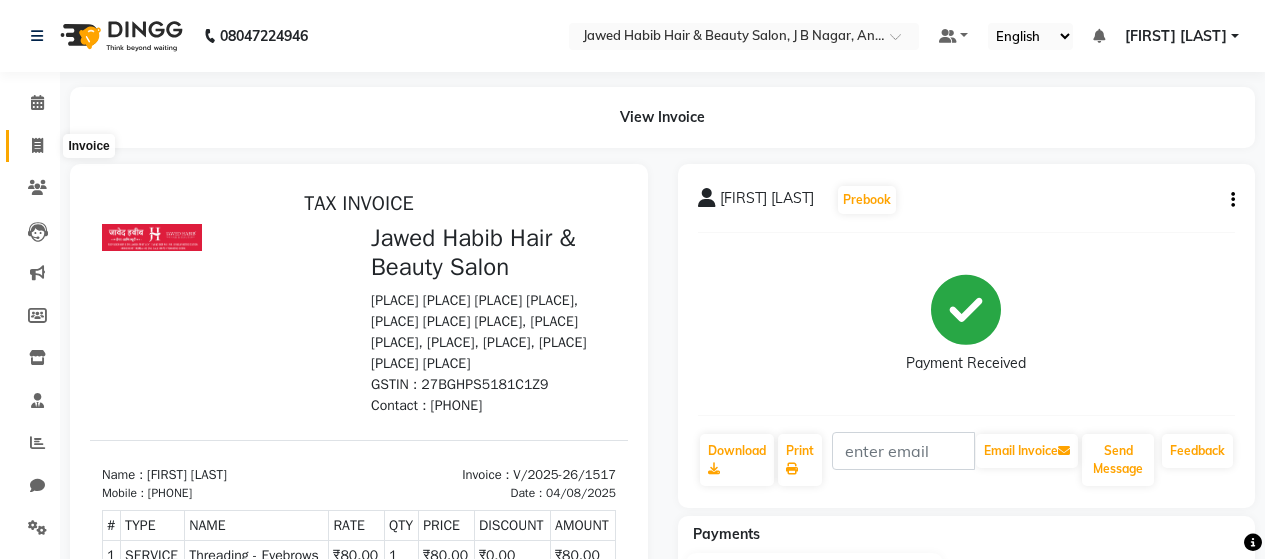 click 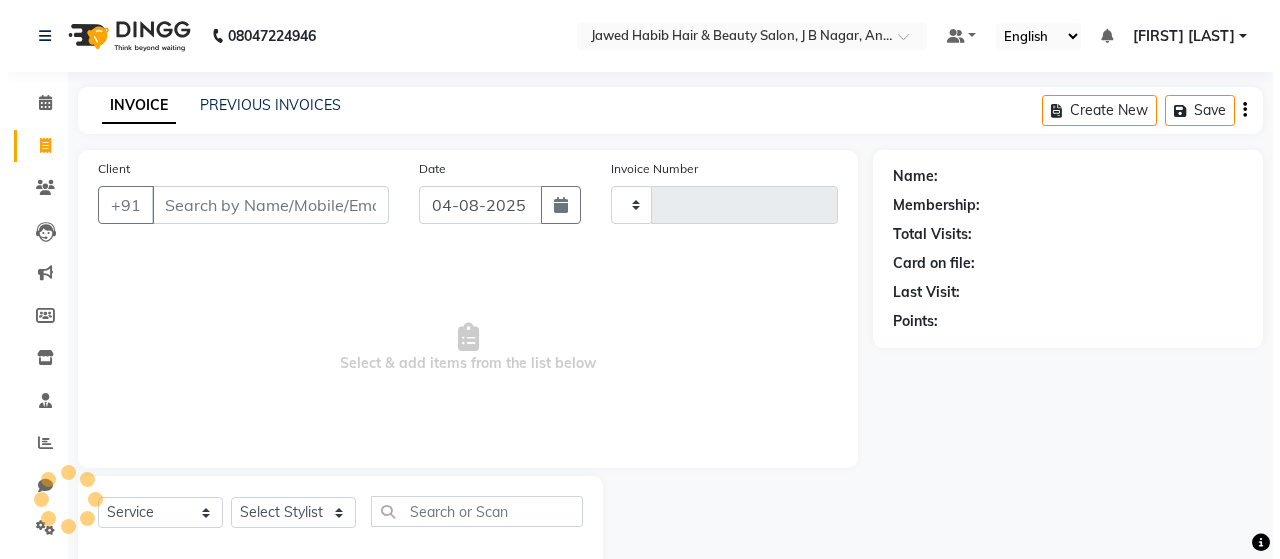 scroll, scrollTop: 42, scrollLeft: 0, axis: vertical 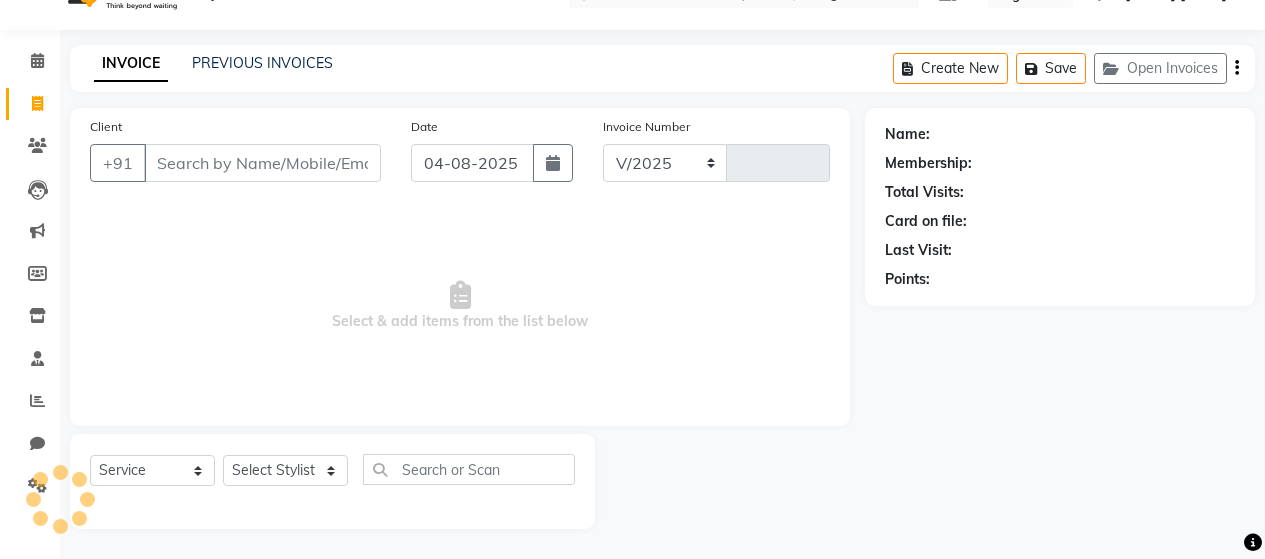 select on "7927" 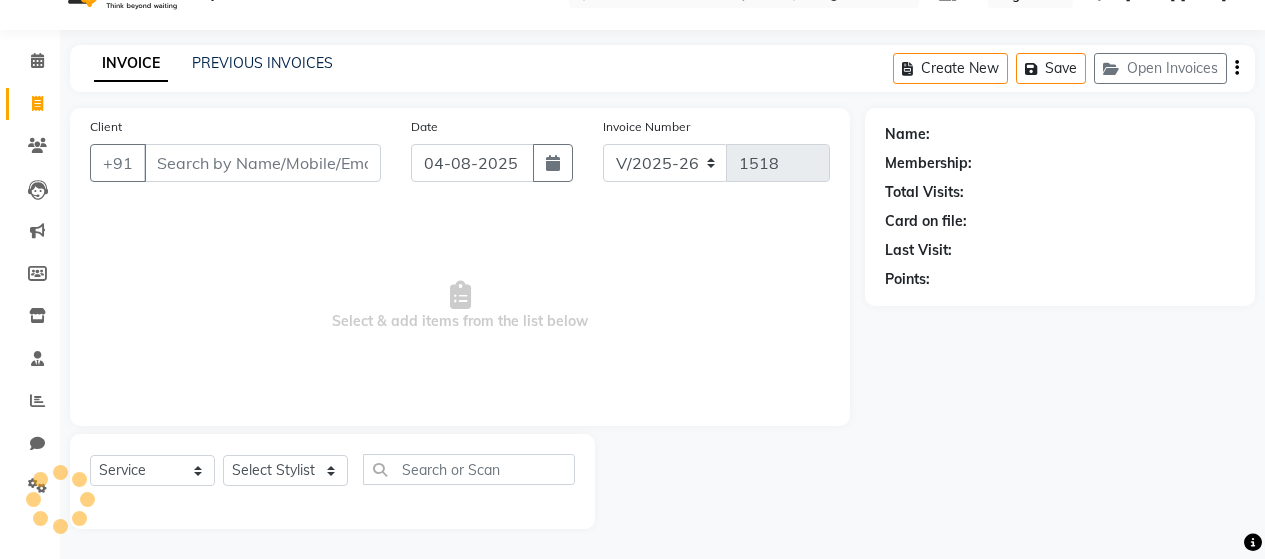 click on "Client" at bounding box center [262, 163] 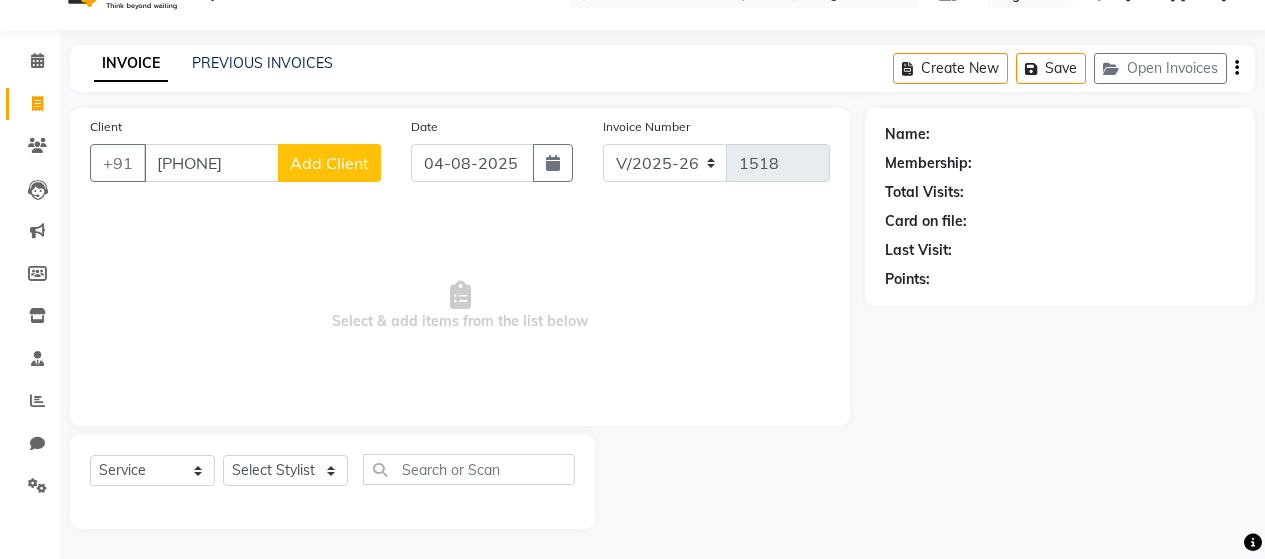 type on "[PHONE]" 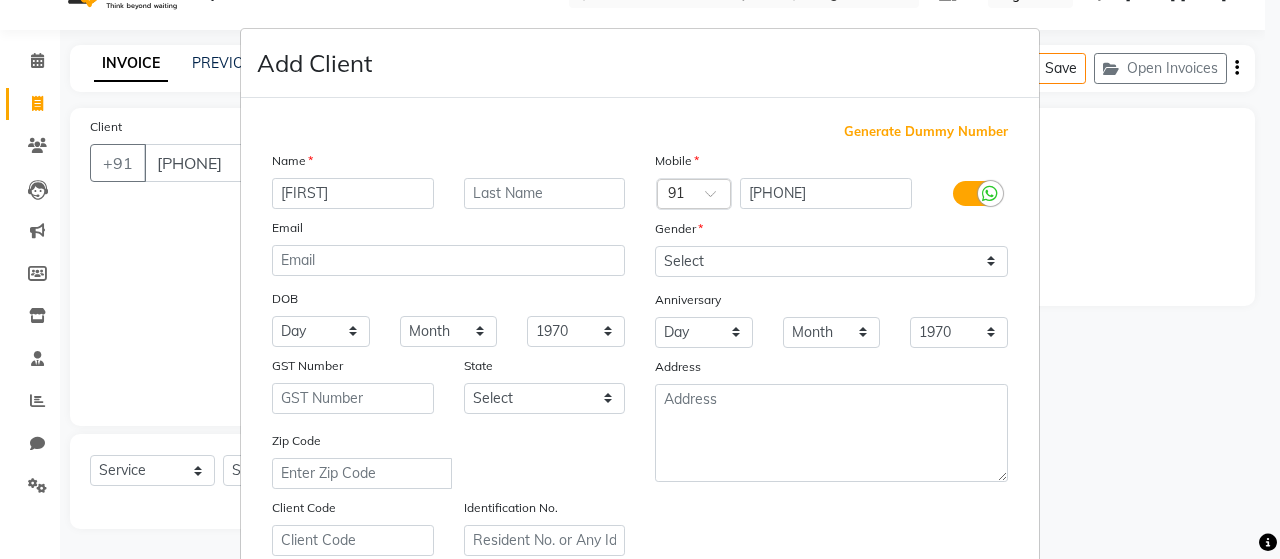 type on "[FIRST]" 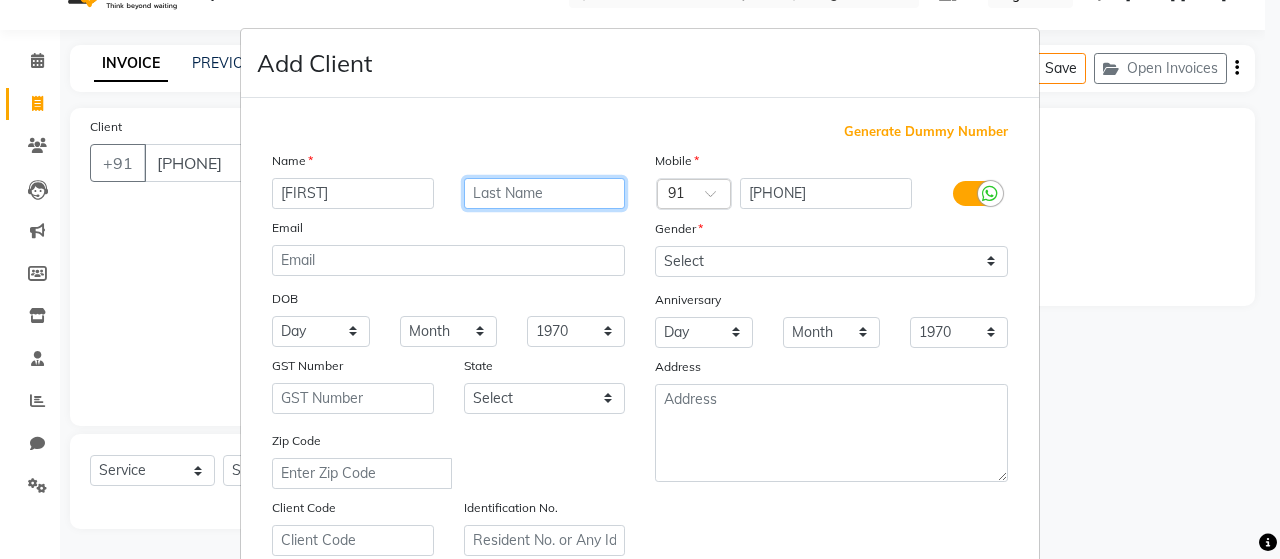 click at bounding box center (545, 193) 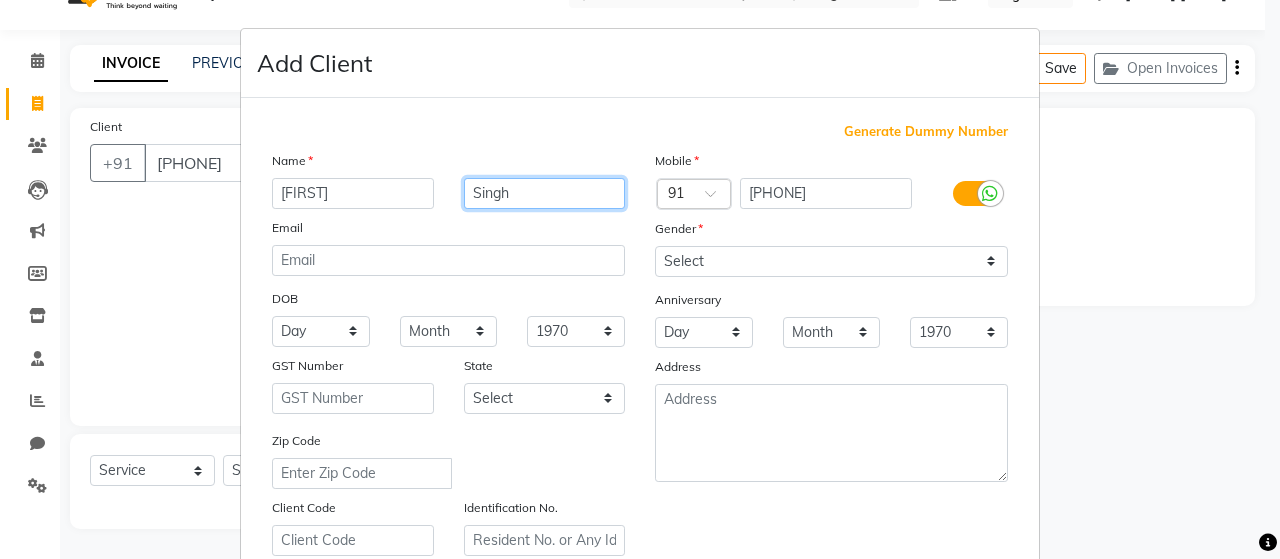 type on "Singh" 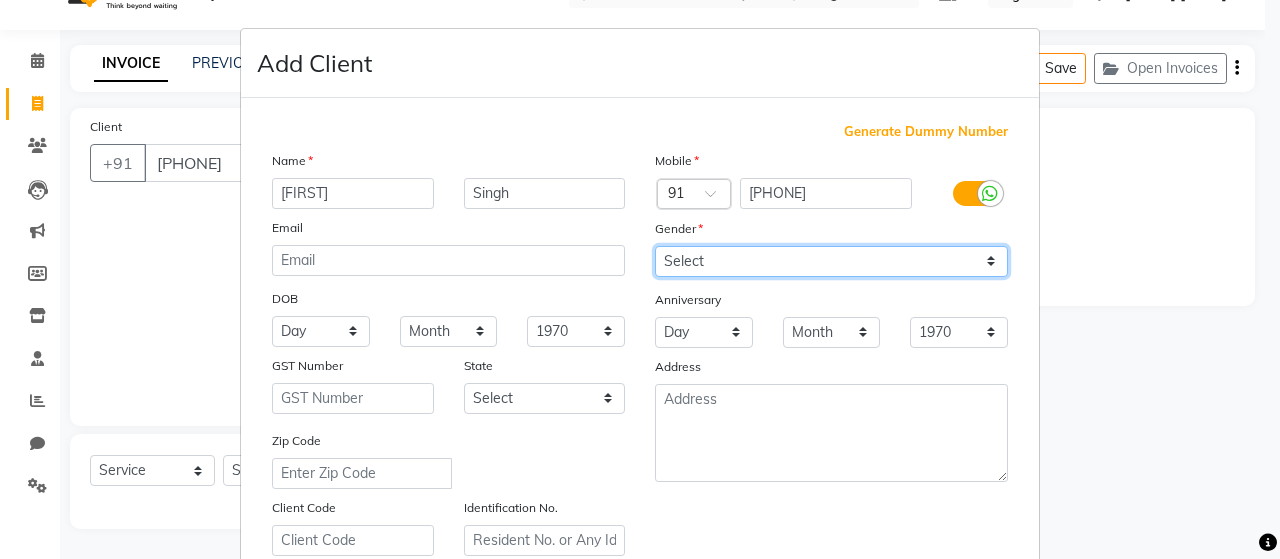 click on "Select Male Female Other Prefer Not To Say" at bounding box center [831, 261] 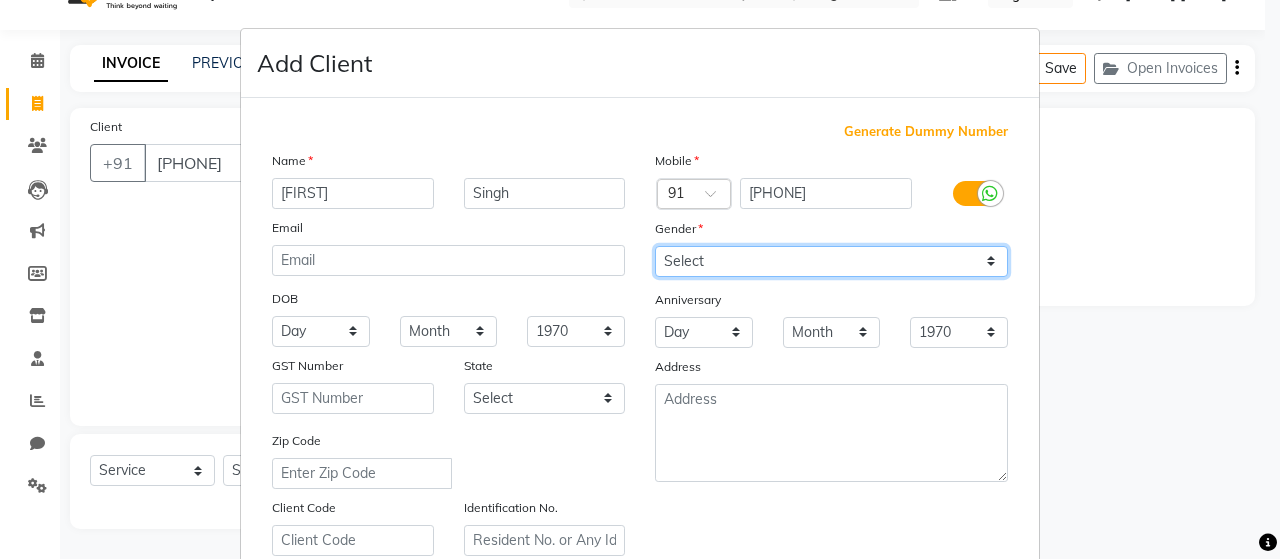 select on "male" 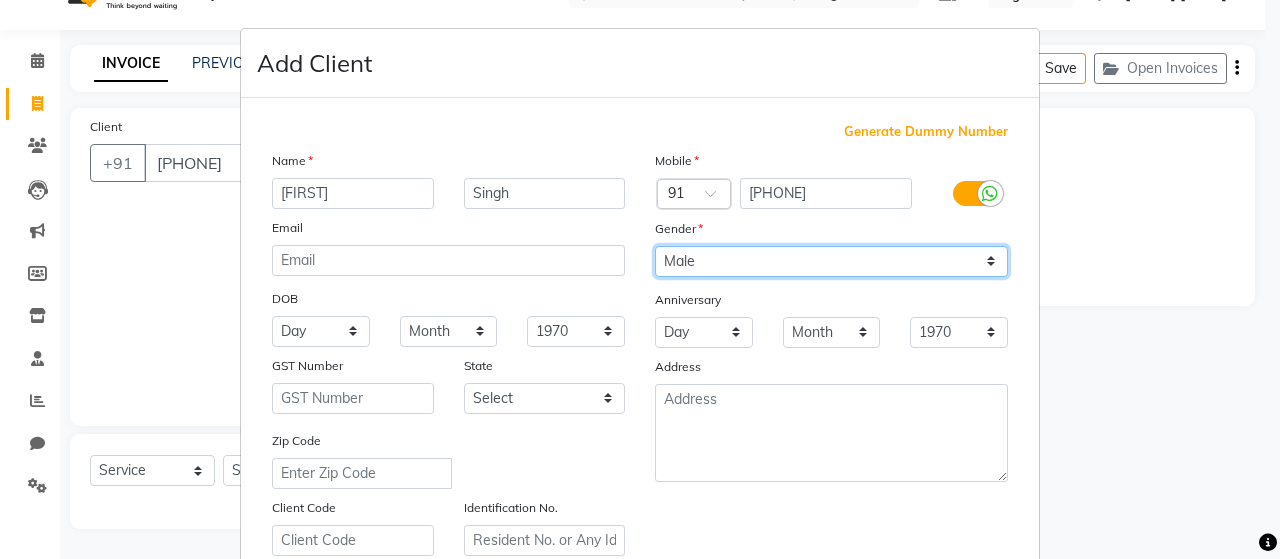 click on "Select Male Female Other Prefer Not To Say" at bounding box center [831, 261] 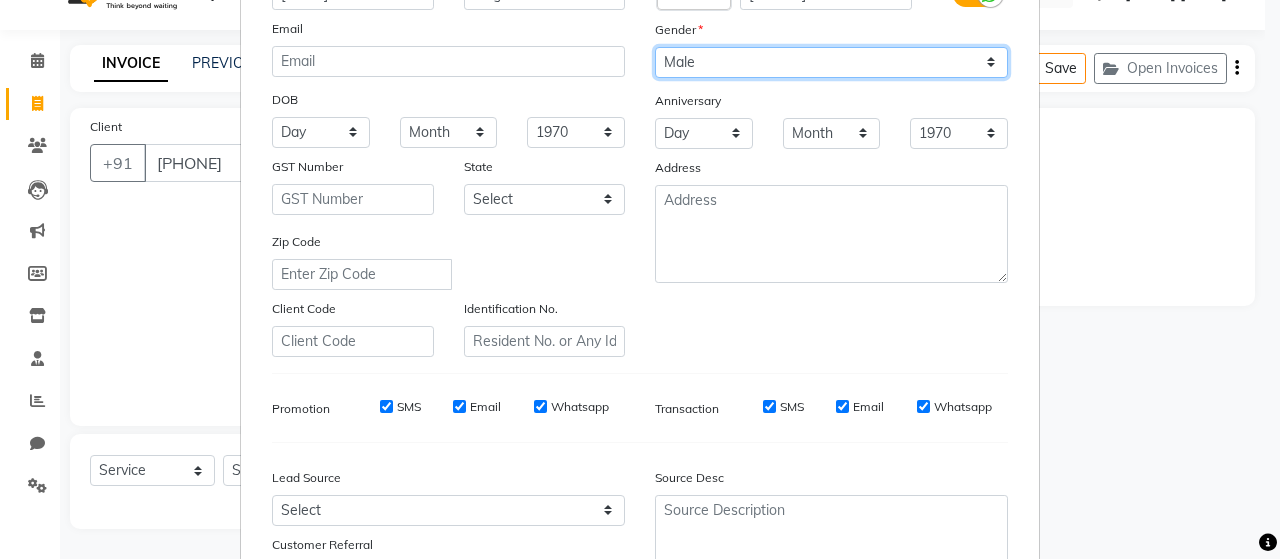 scroll, scrollTop: 200, scrollLeft: 0, axis: vertical 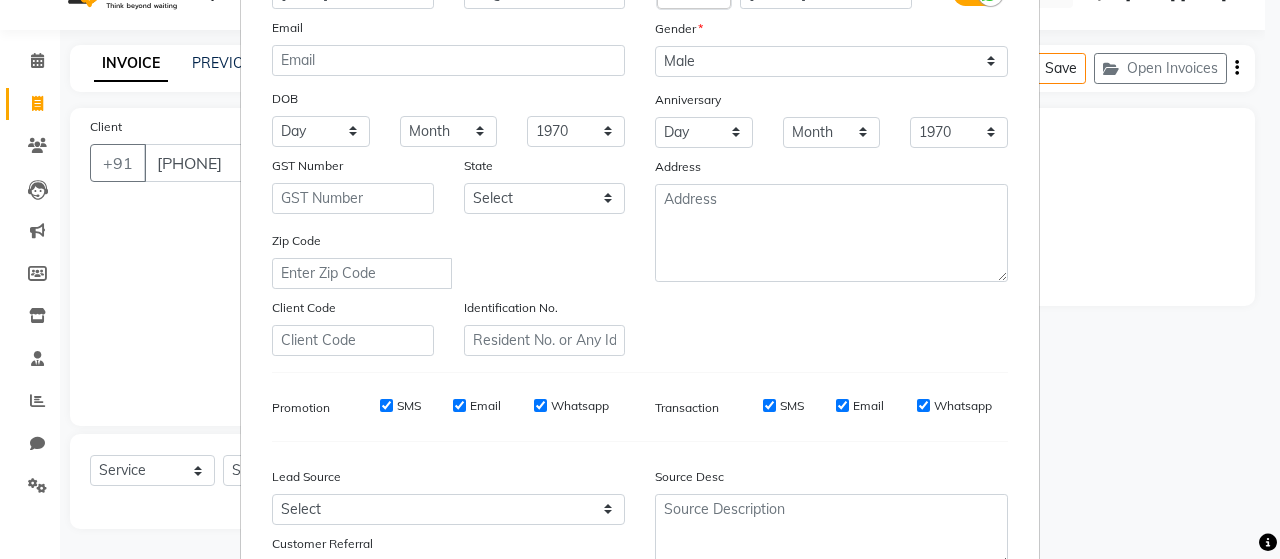 click on "SMS" at bounding box center (386, 405) 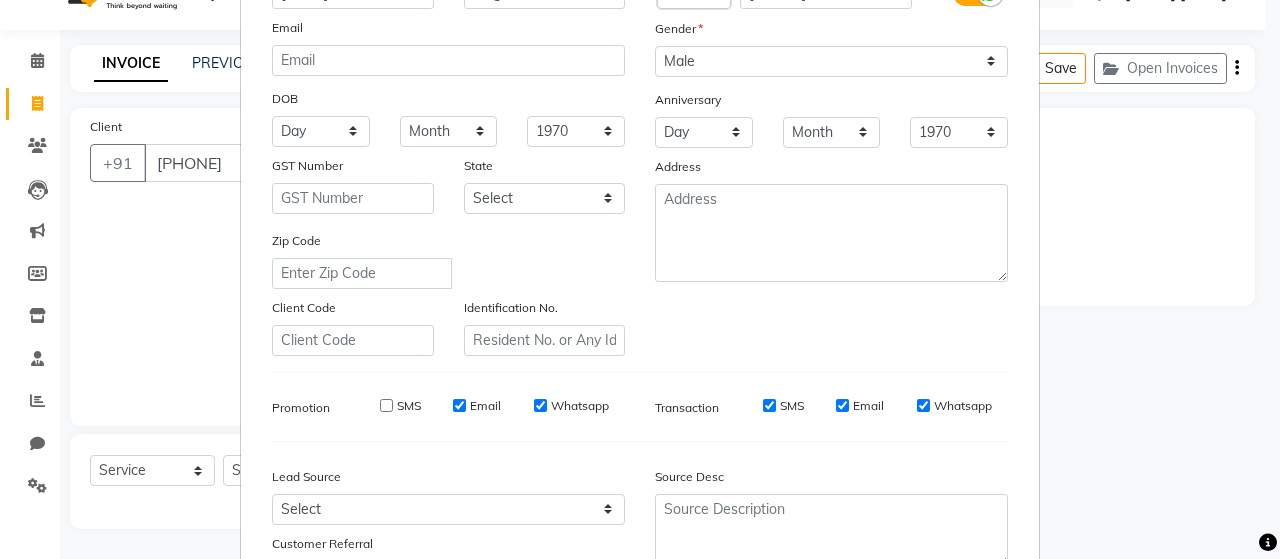click on "Email" at bounding box center (459, 405) 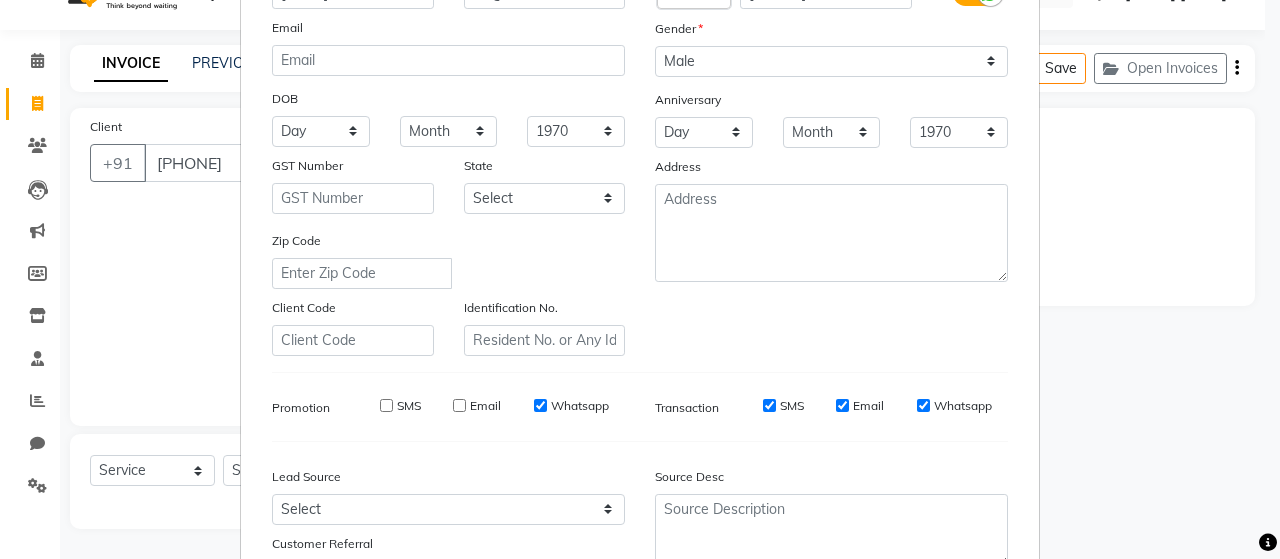 click on "SMS Email Whatsapp" at bounding box center [480, 406] 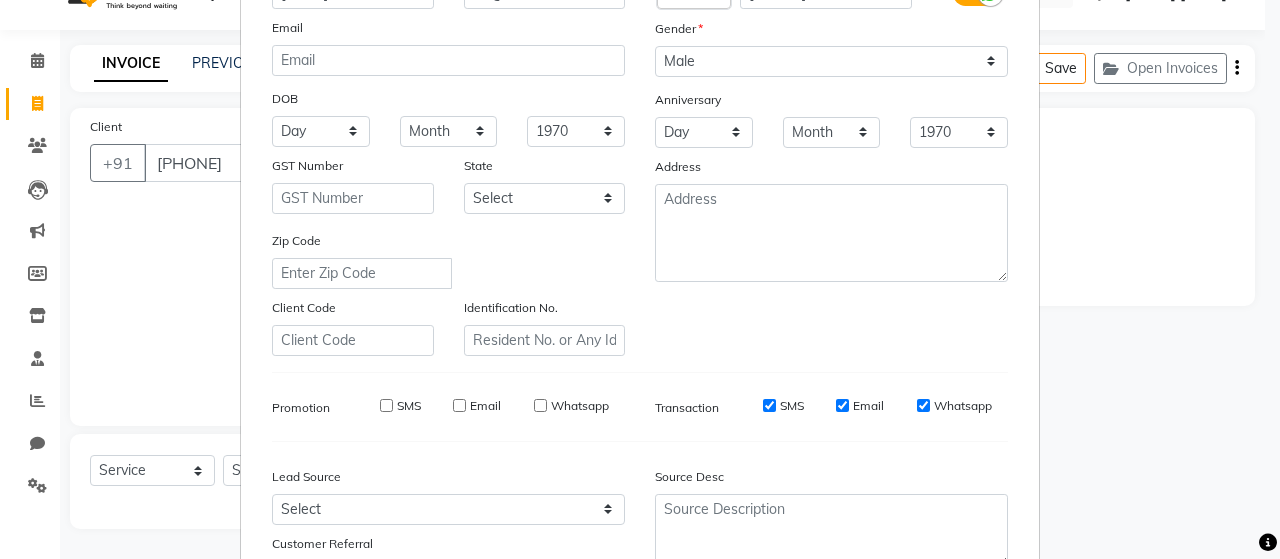 click on "SMS" at bounding box center (769, 405) 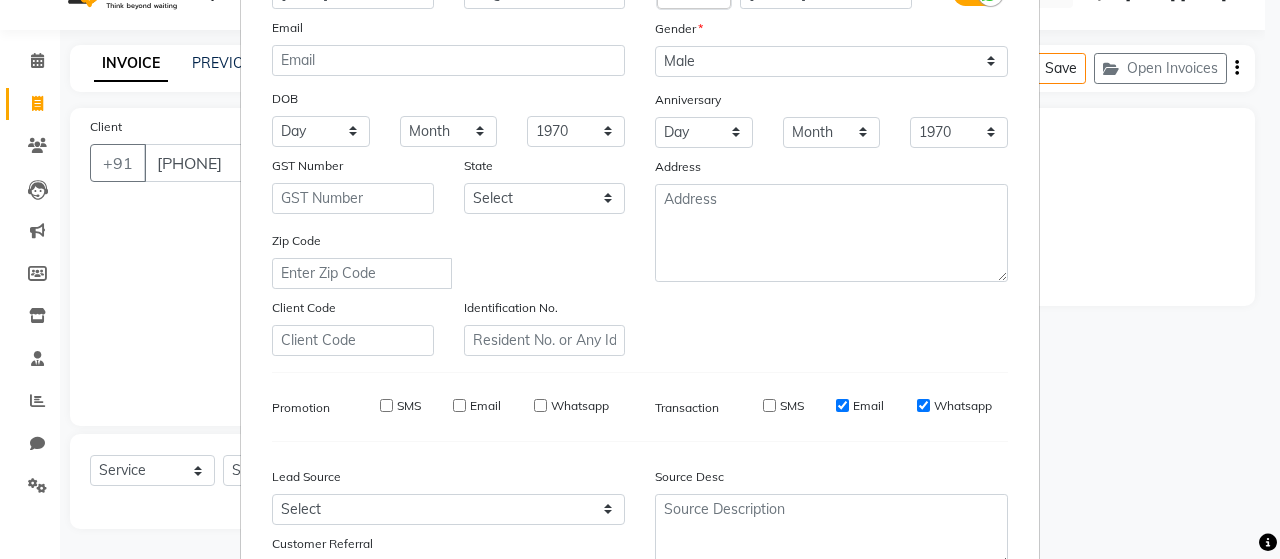 click on "Email" at bounding box center [842, 405] 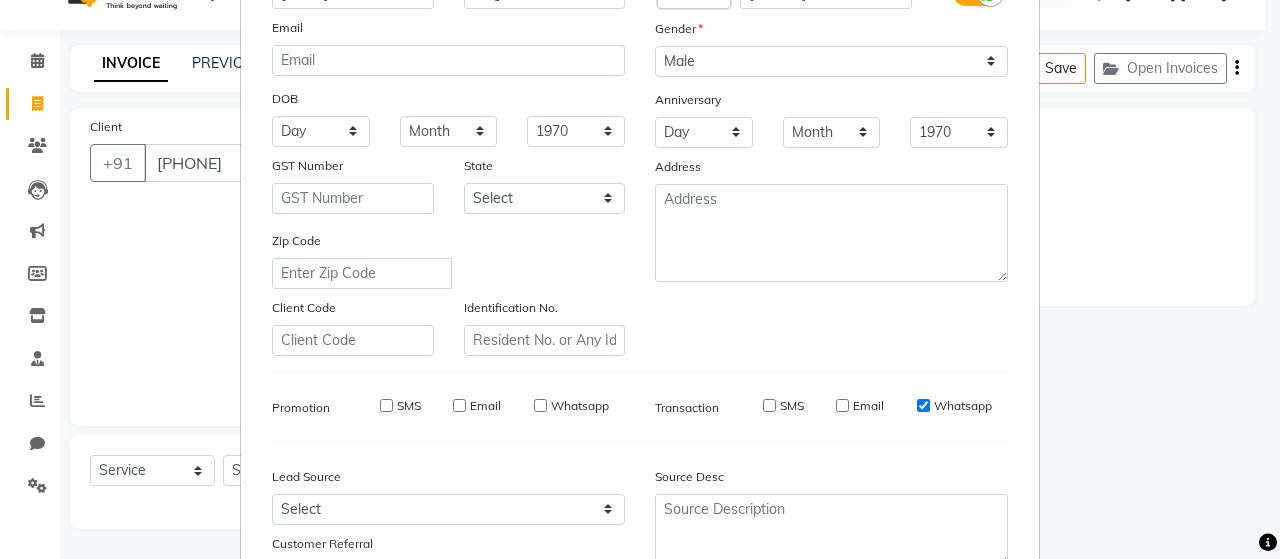 drag, startPoint x: 914, startPoint y: 404, endPoint x: 886, endPoint y: 398, distance: 28.635643 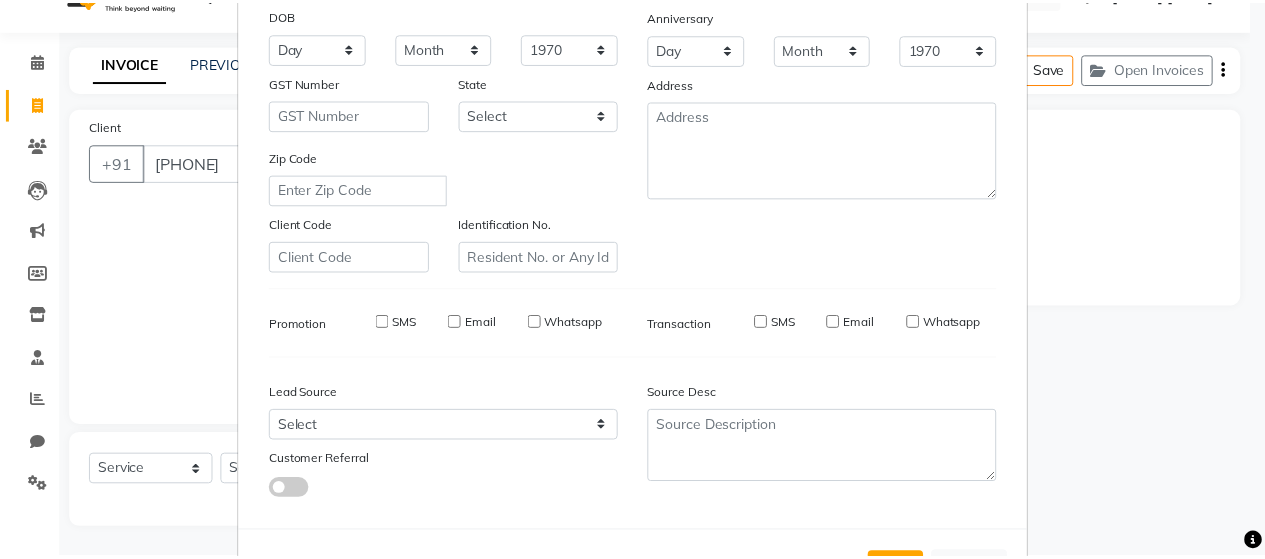 scroll, scrollTop: 364, scrollLeft: 0, axis: vertical 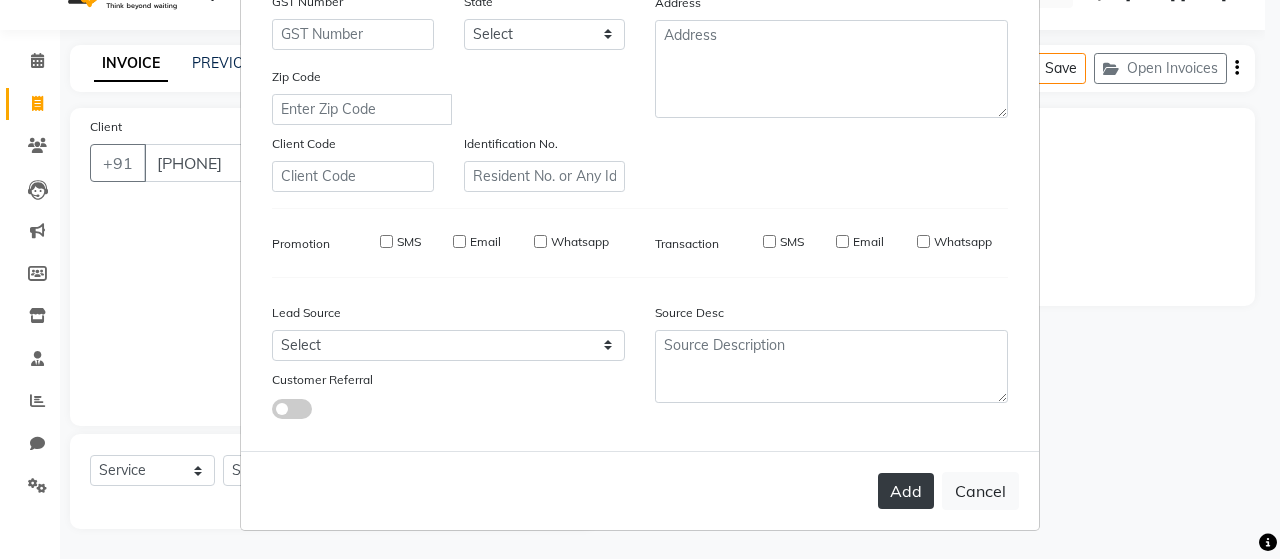 click on "Add" at bounding box center (906, 491) 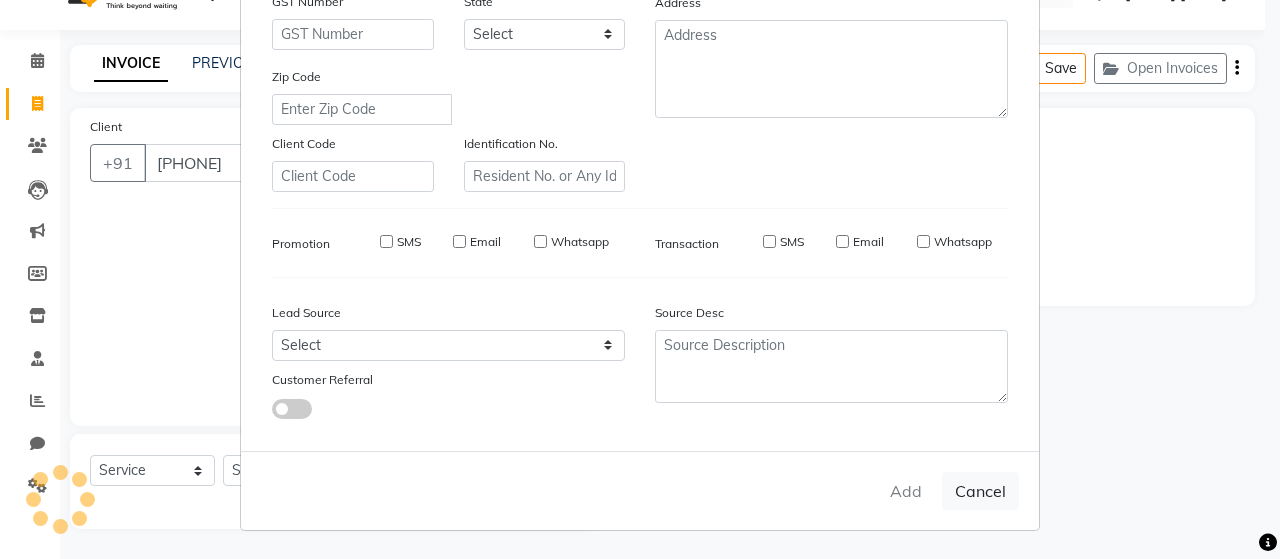 type 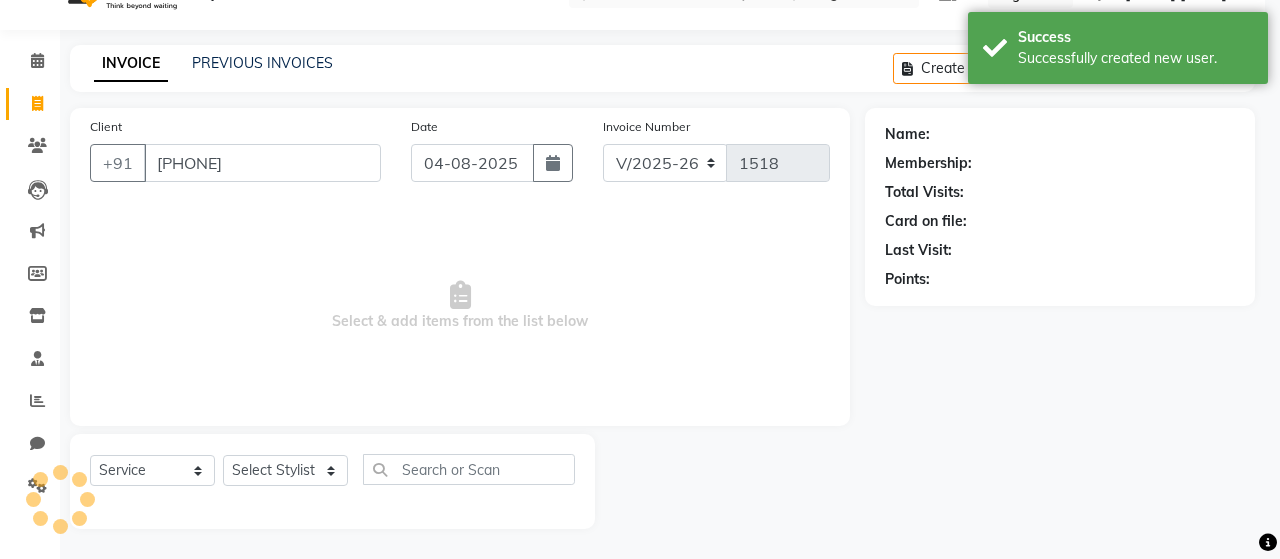 select on "1: Object" 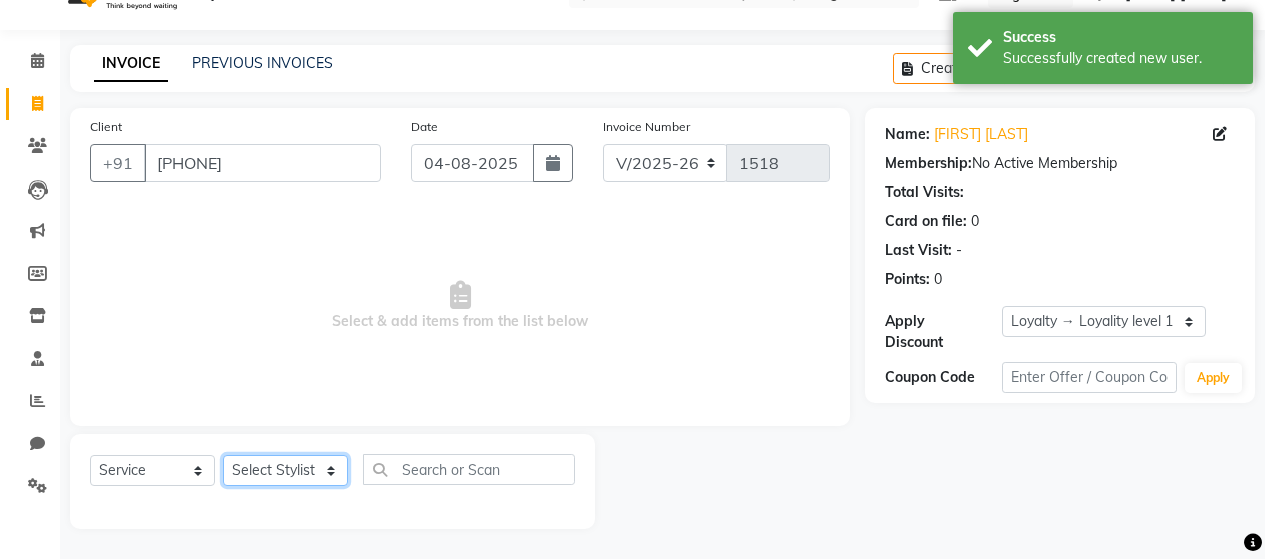 click on "Select Stylist [FIRST] [LAST] [FIRST] [LAST] [FIRST] [LAST] [FIRST] [LAST] [FIRST] [LAST] [FIRST] [LAST] [FIRST] [LAST] [FIRST] [LAST] [FIRST] [LAST] [FIRST] [LAST] [FIRST] [LAST] [FIRST] [LAST] [FIRST] [LAST] [FIRST] [LAST] [FIRST] [LAST] [FIRST] [LAST]" 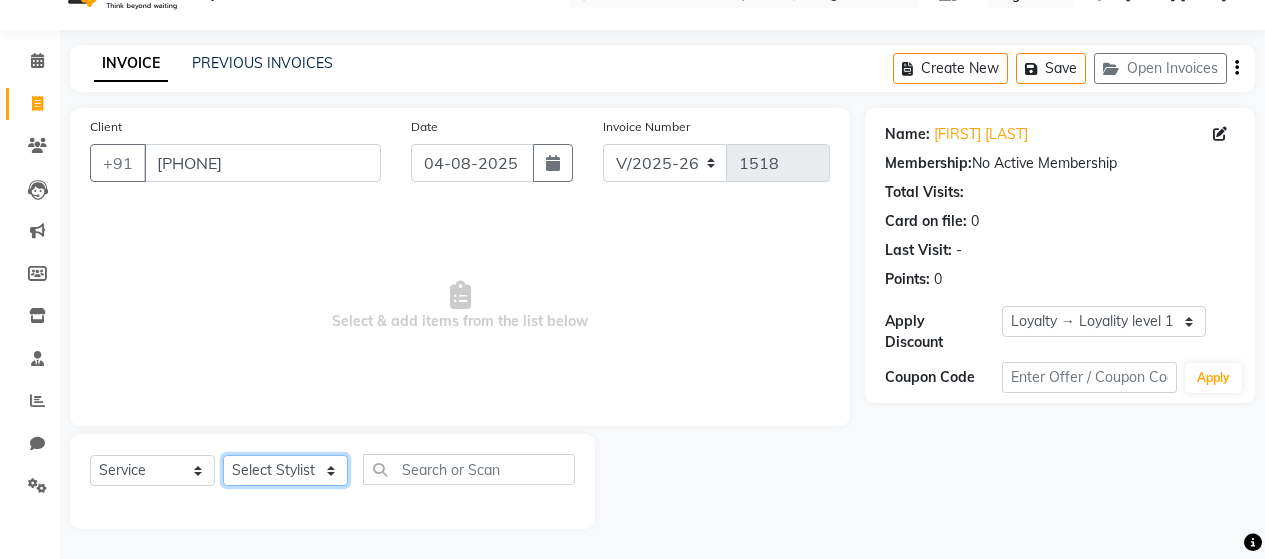 select on "72244" 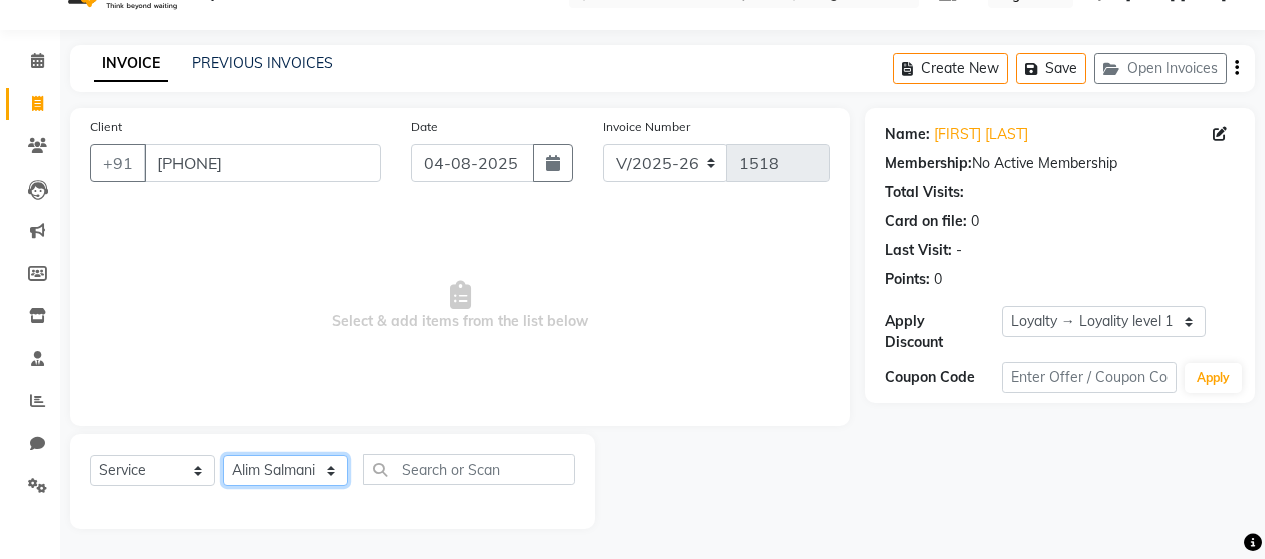 click on "Select Stylist [FIRST] [LAST] [FIRST] [LAST] [FIRST] [LAST] [FIRST] [LAST] [FIRST] [LAST] [FIRST] [LAST] [FIRST] [LAST] [FIRST] [LAST] [FIRST] [LAST] [FIRST] [LAST] [FIRST] [LAST] [FIRST] [LAST] [FIRST] [LAST] [FIRST] [LAST] [FIRST] [LAST] [FIRST] [LAST]" 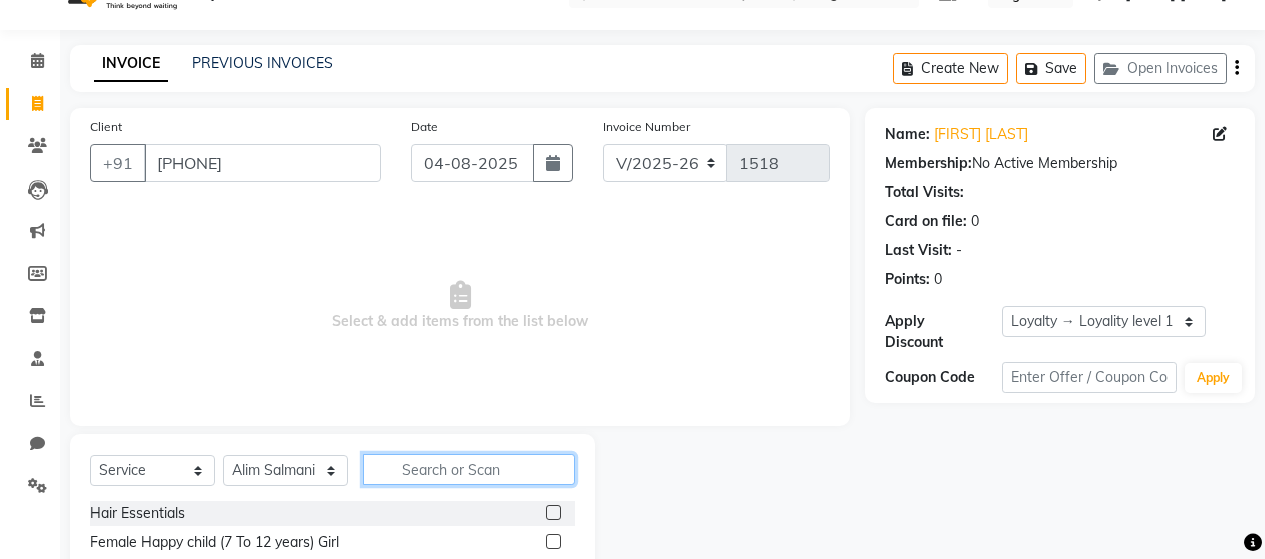 click 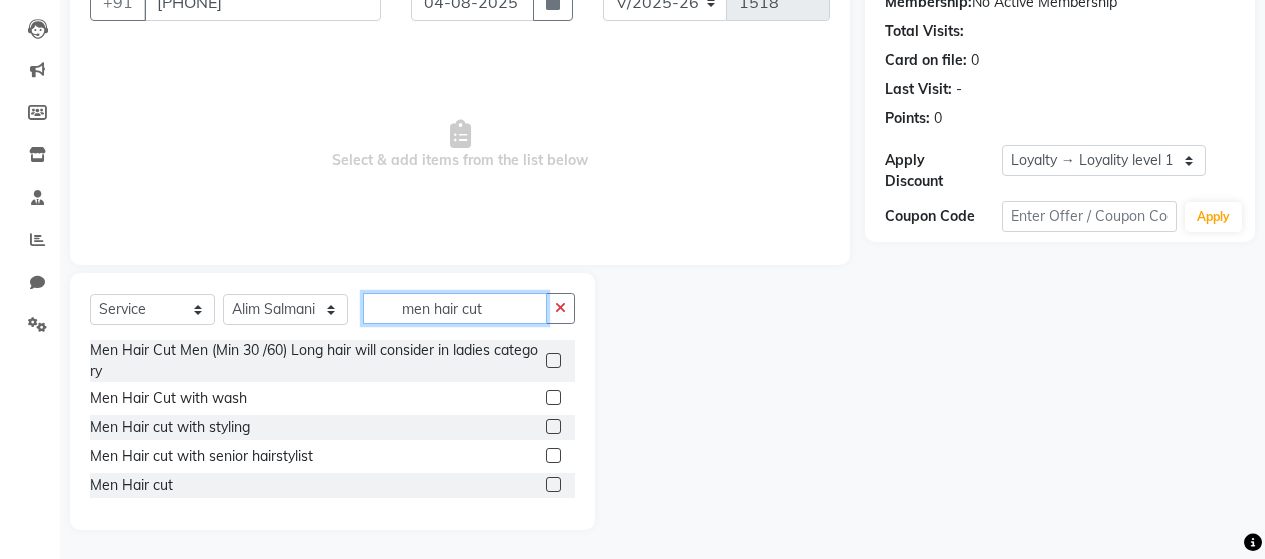 scroll, scrollTop: 204, scrollLeft: 0, axis: vertical 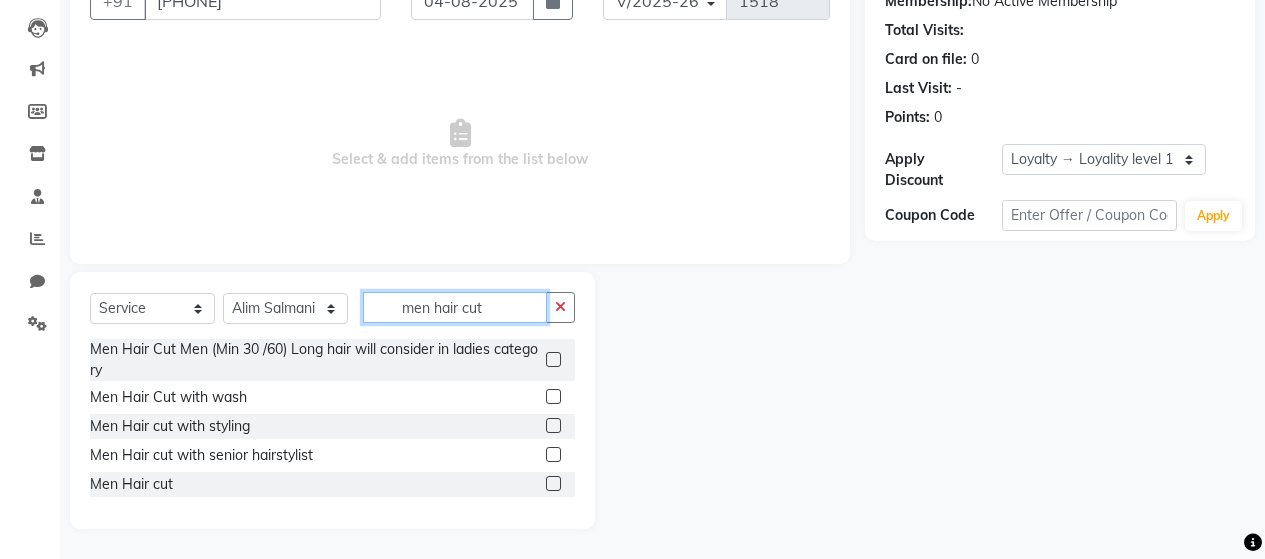 type on "men hair cut" 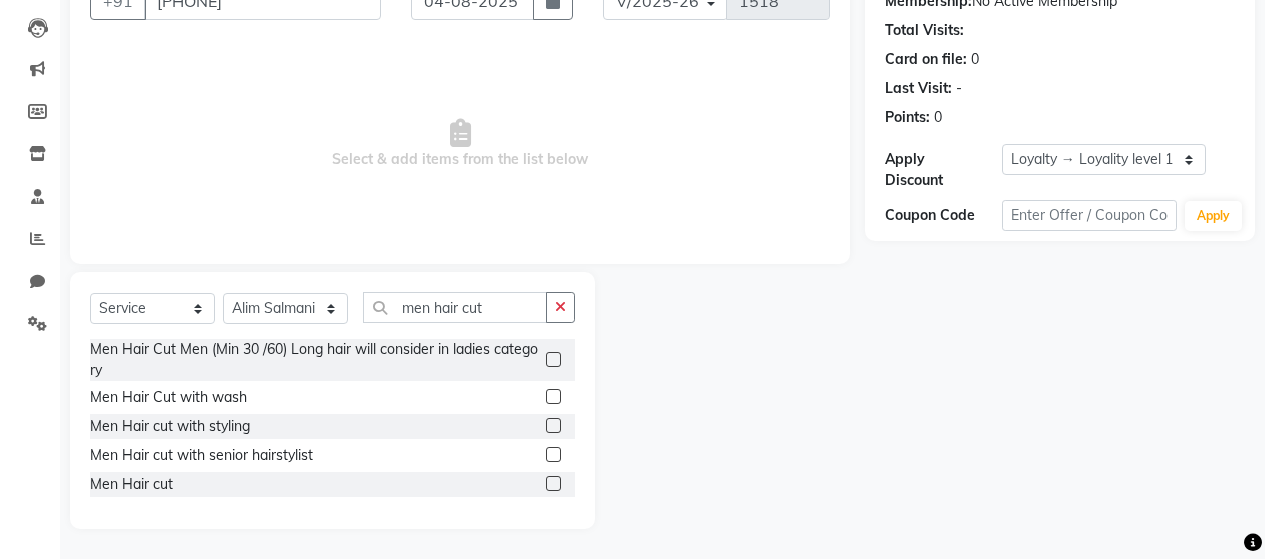 click 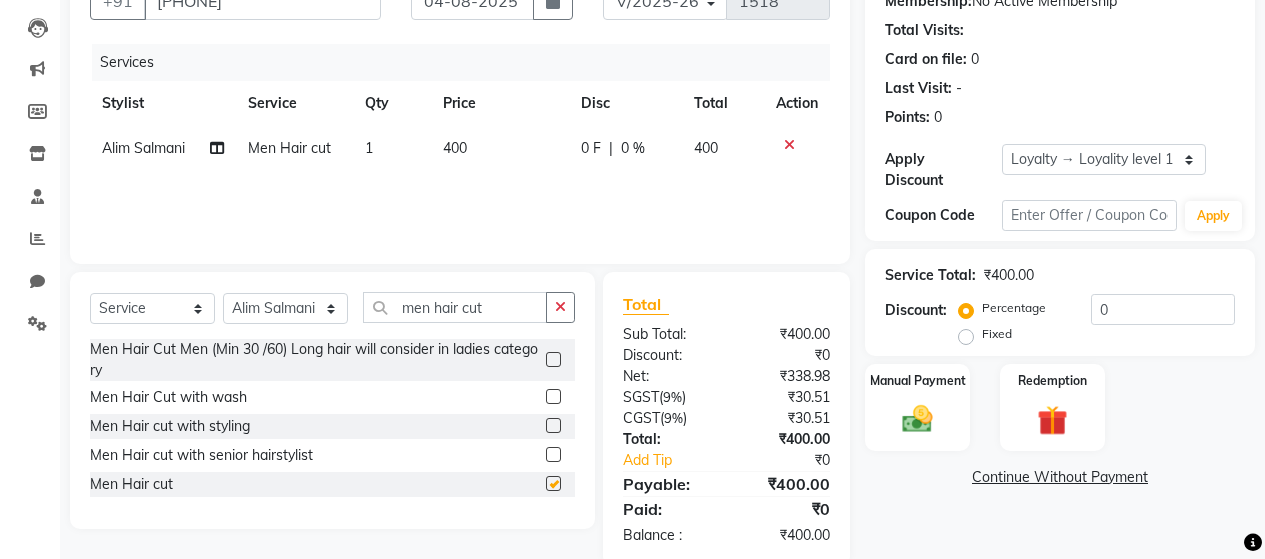 checkbox on "false" 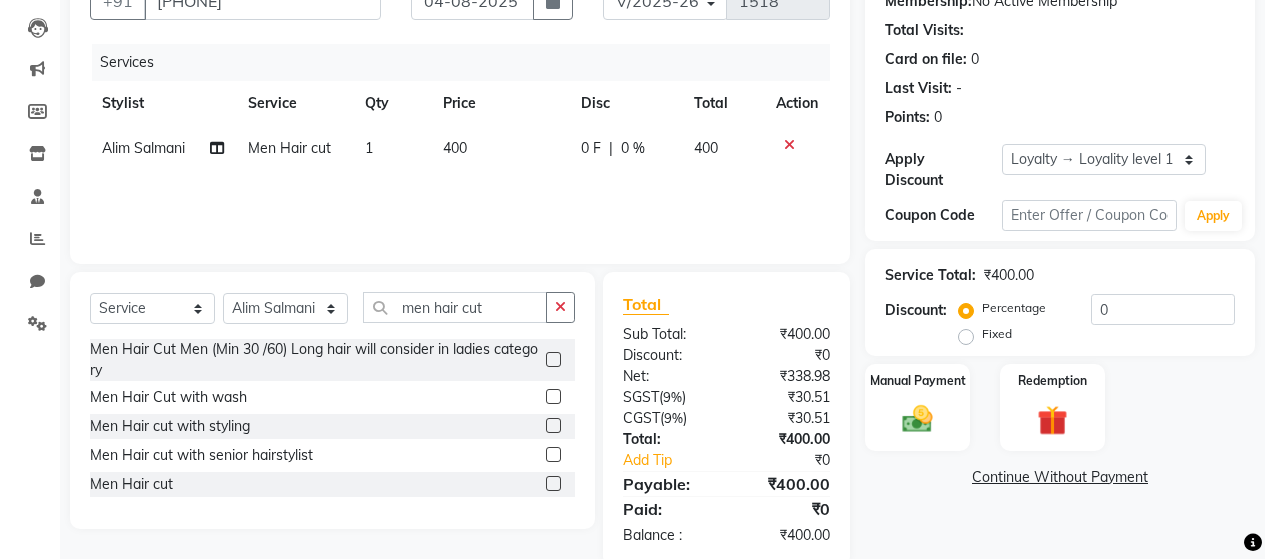 scroll, scrollTop: 241, scrollLeft: 0, axis: vertical 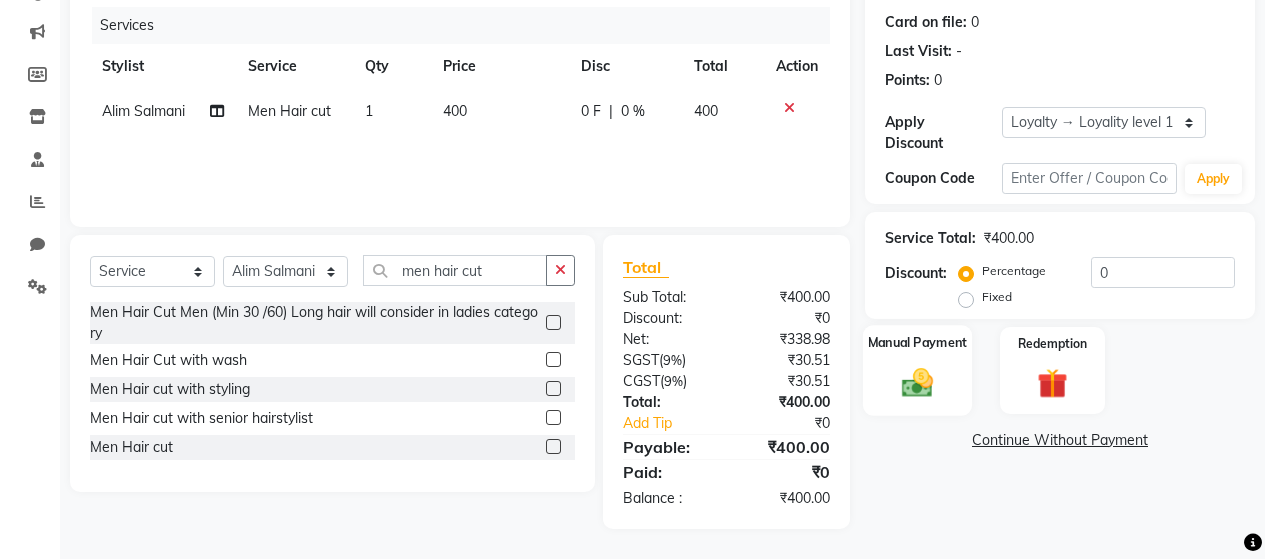 click 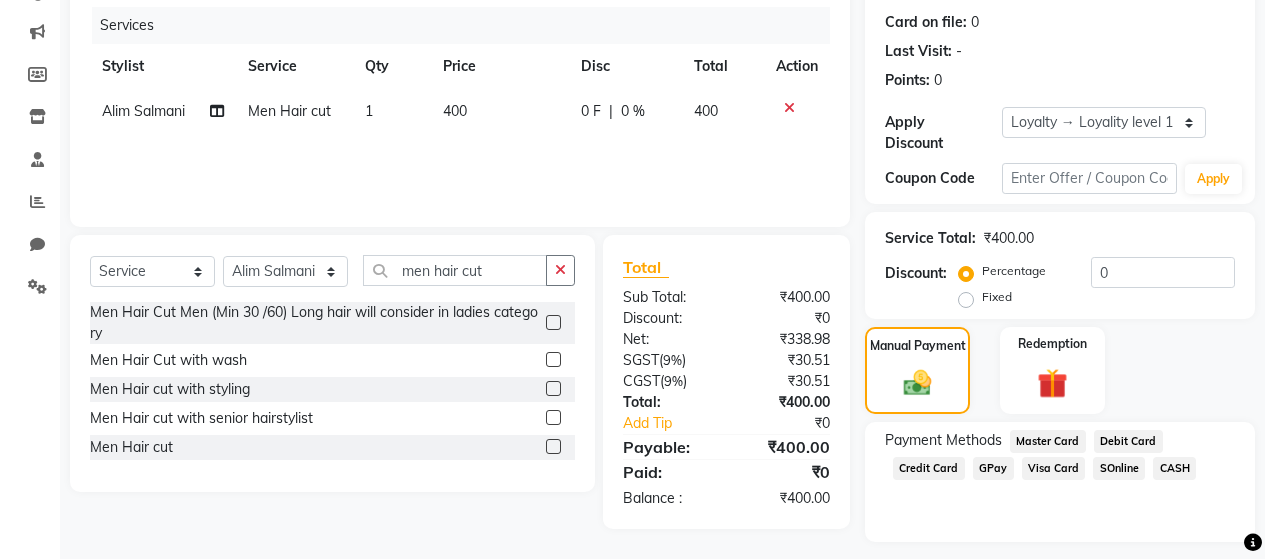 click on "CASH" 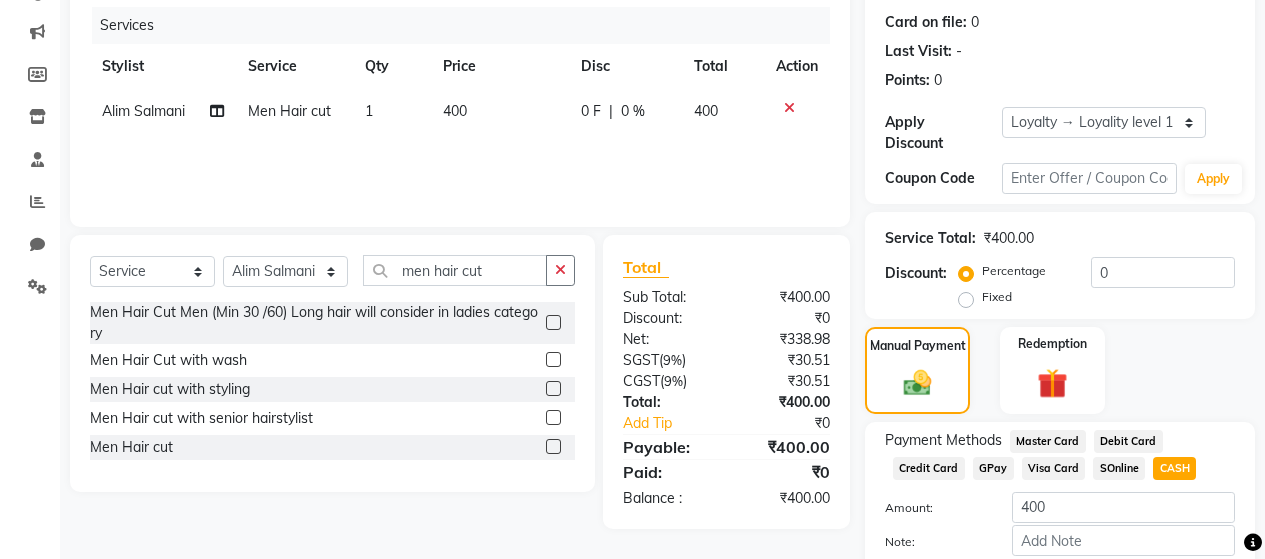 scroll, scrollTop: 335, scrollLeft: 0, axis: vertical 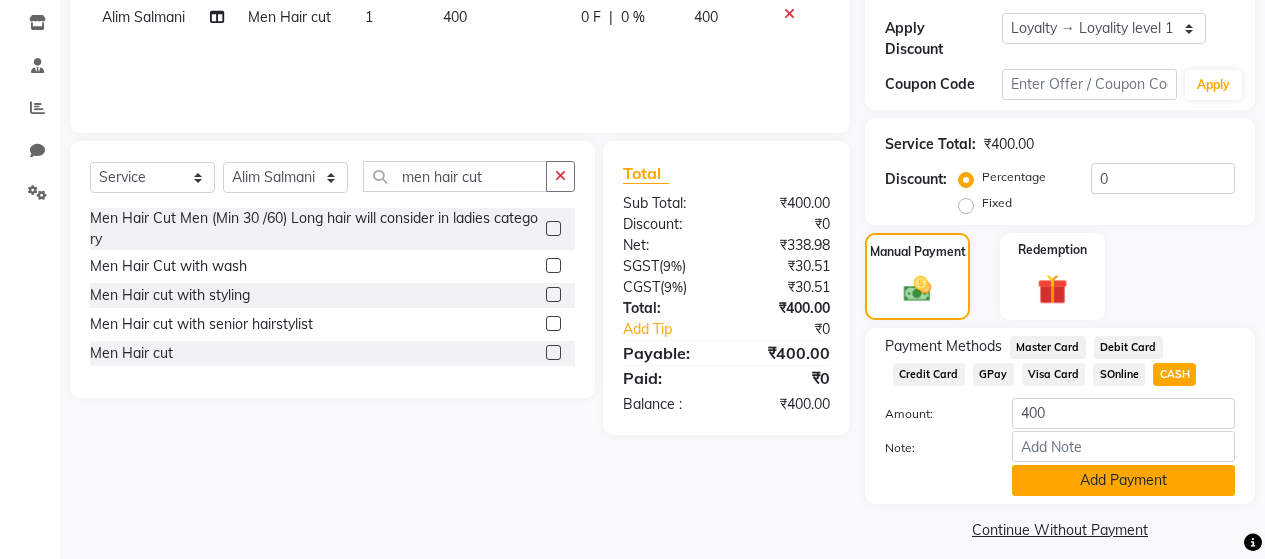 click on "Add Payment" 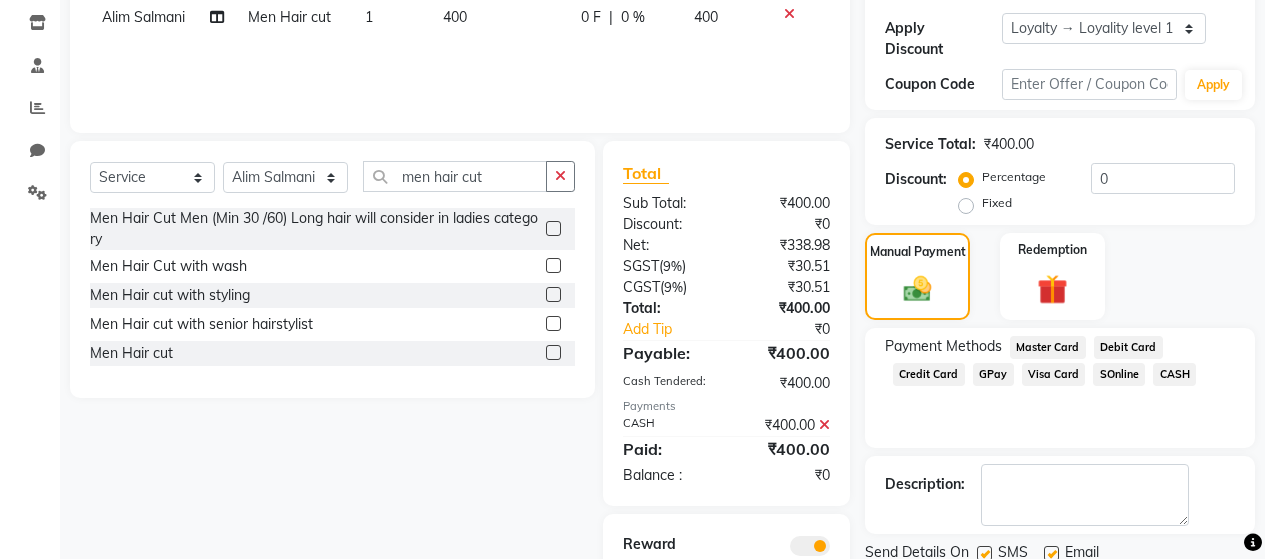 scroll, scrollTop: 452, scrollLeft: 0, axis: vertical 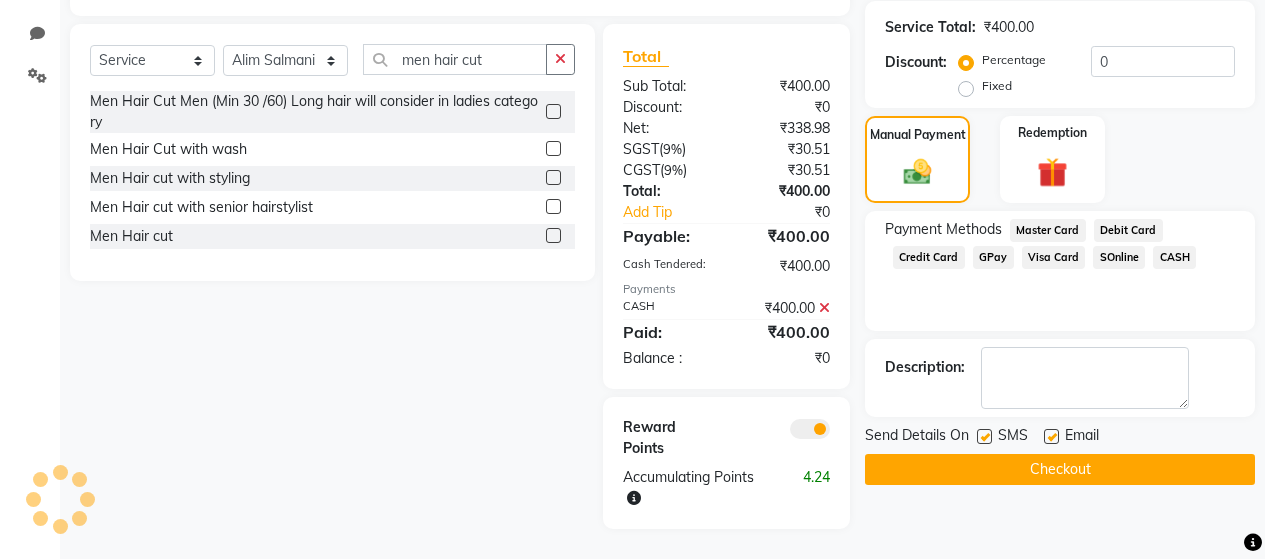 click 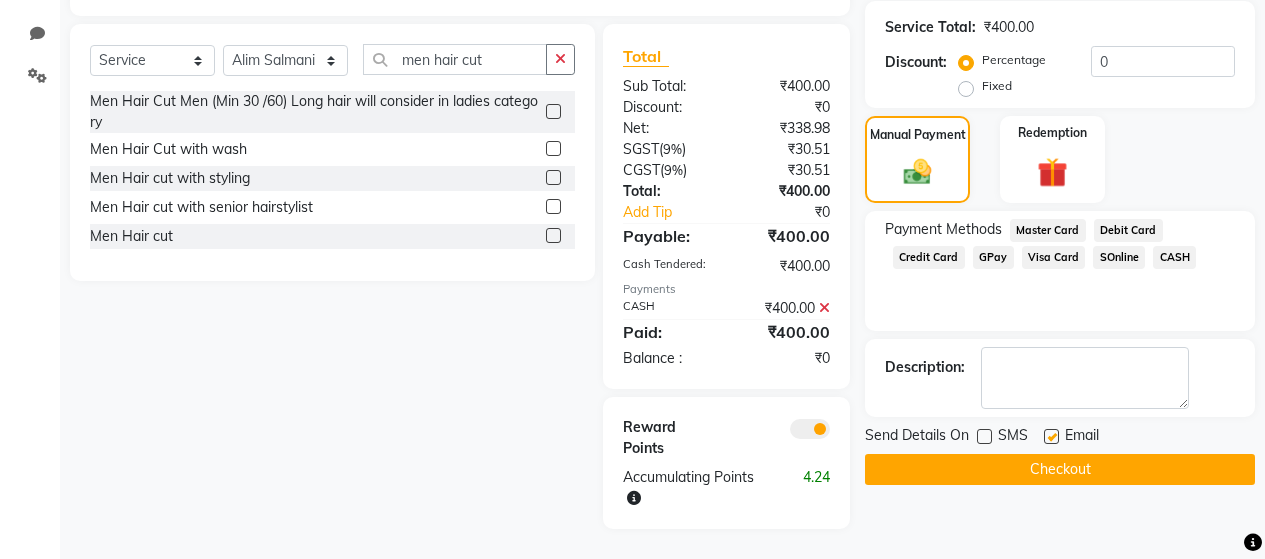 click 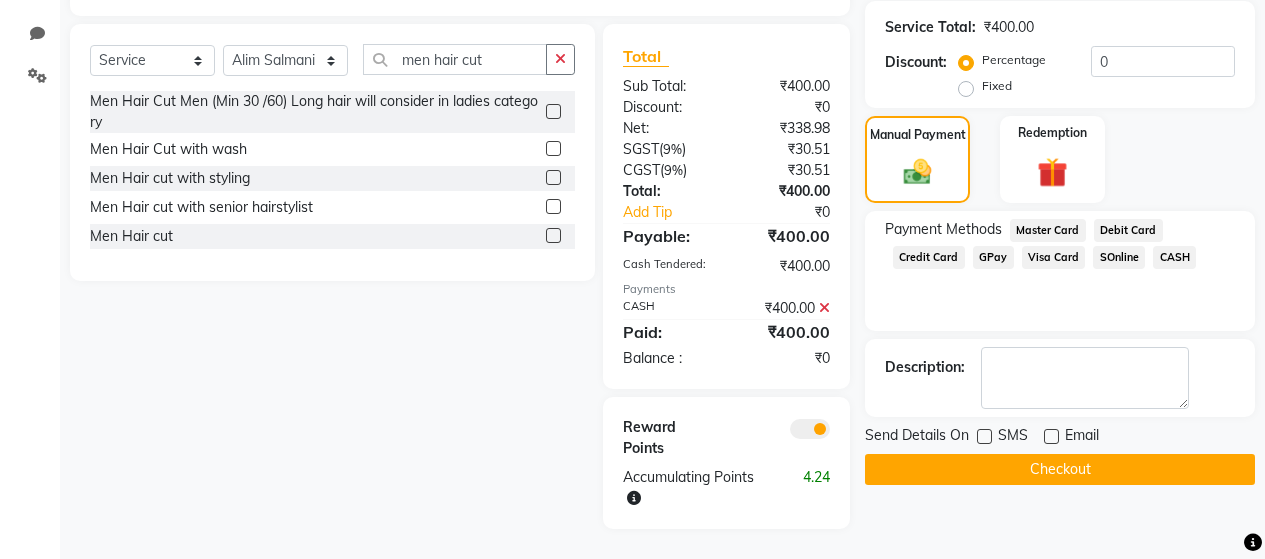 click on "Checkout" 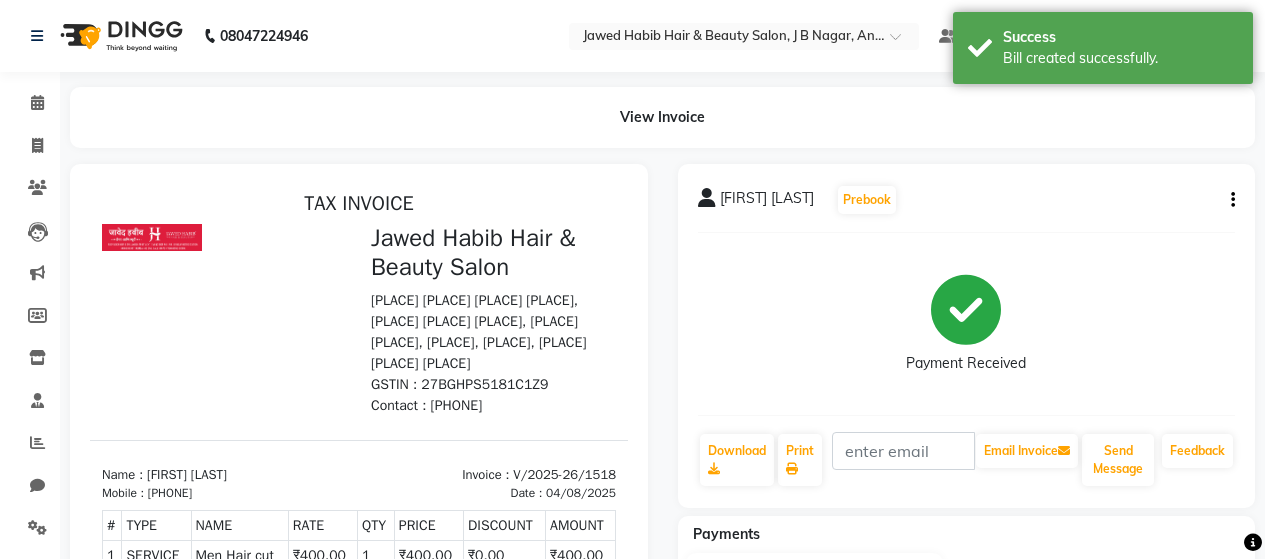 scroll, scrollTop: 0, scrollLeft: 0, axis: both 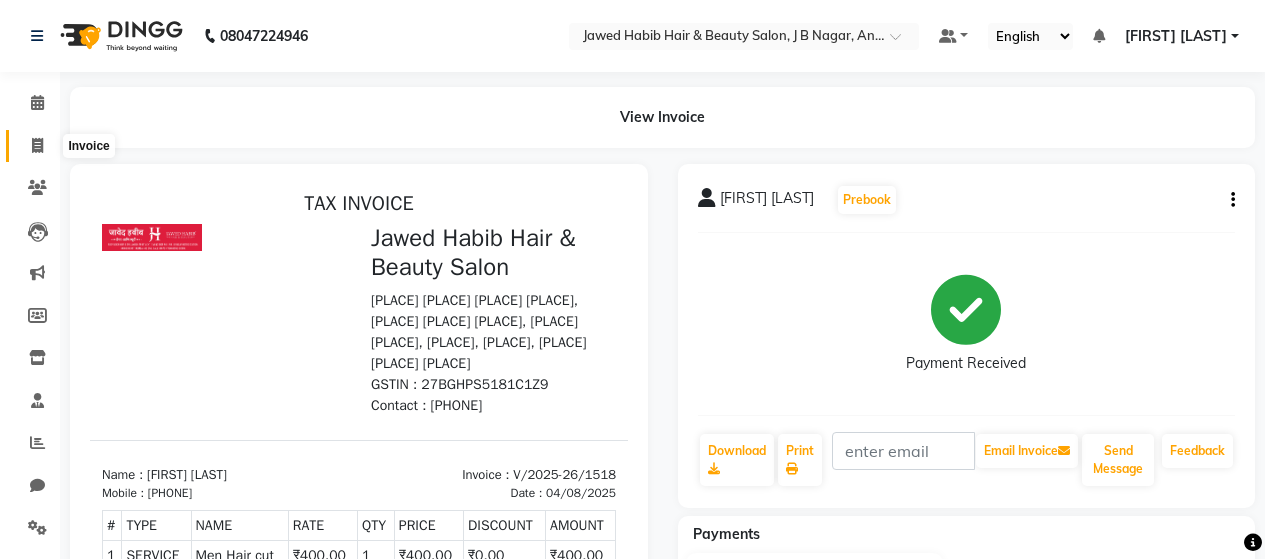 click 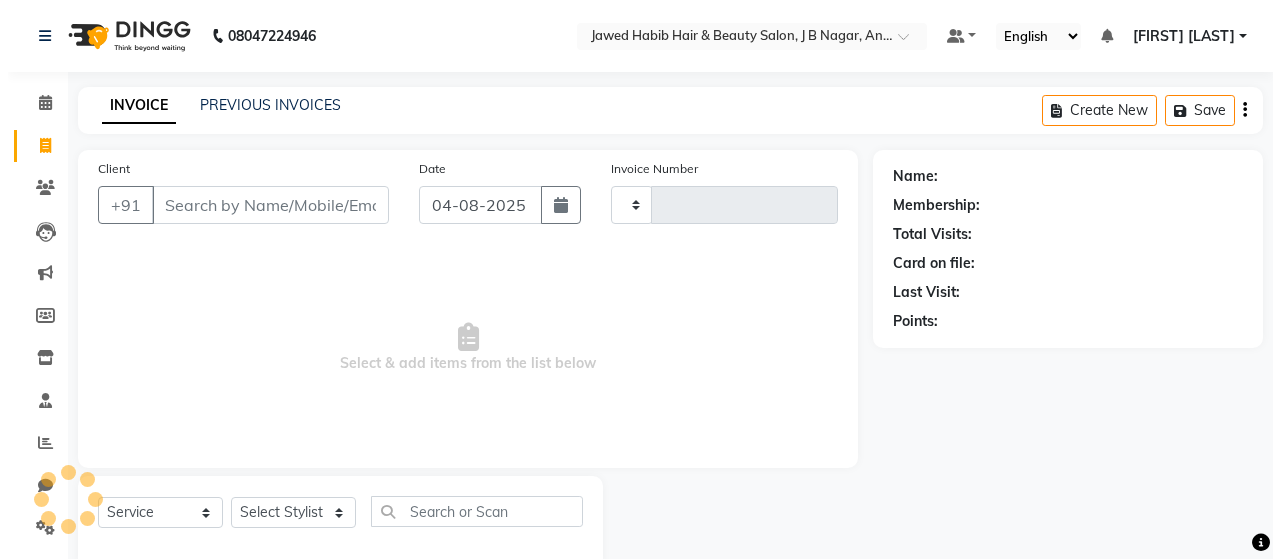 scroll, scrollTop: 42, scrollLeft: 0, axis: vertical 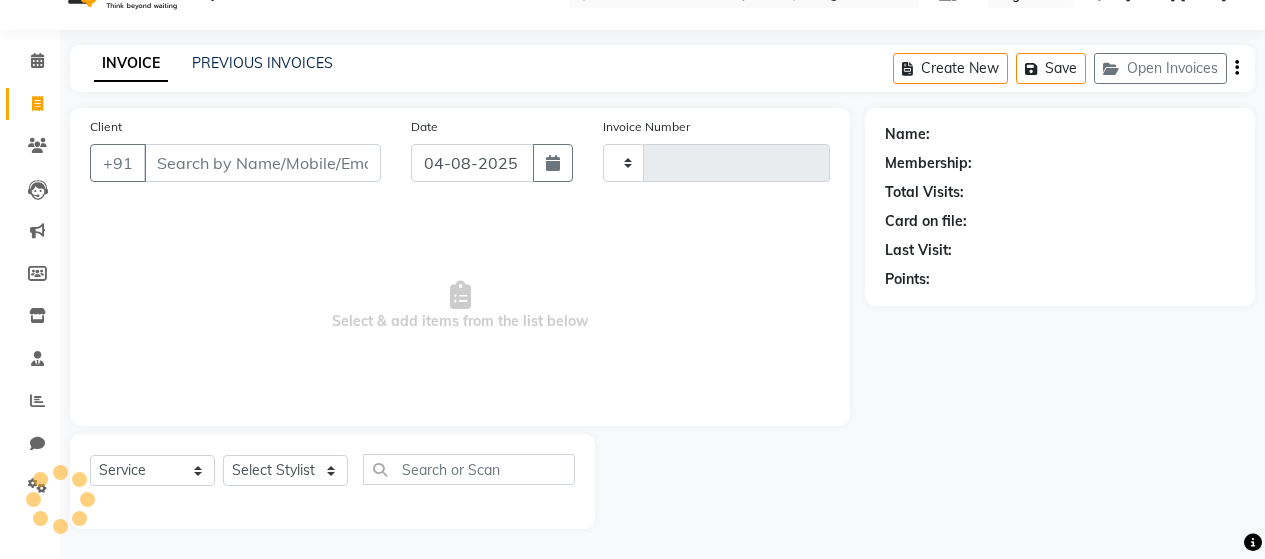 type on "1519" 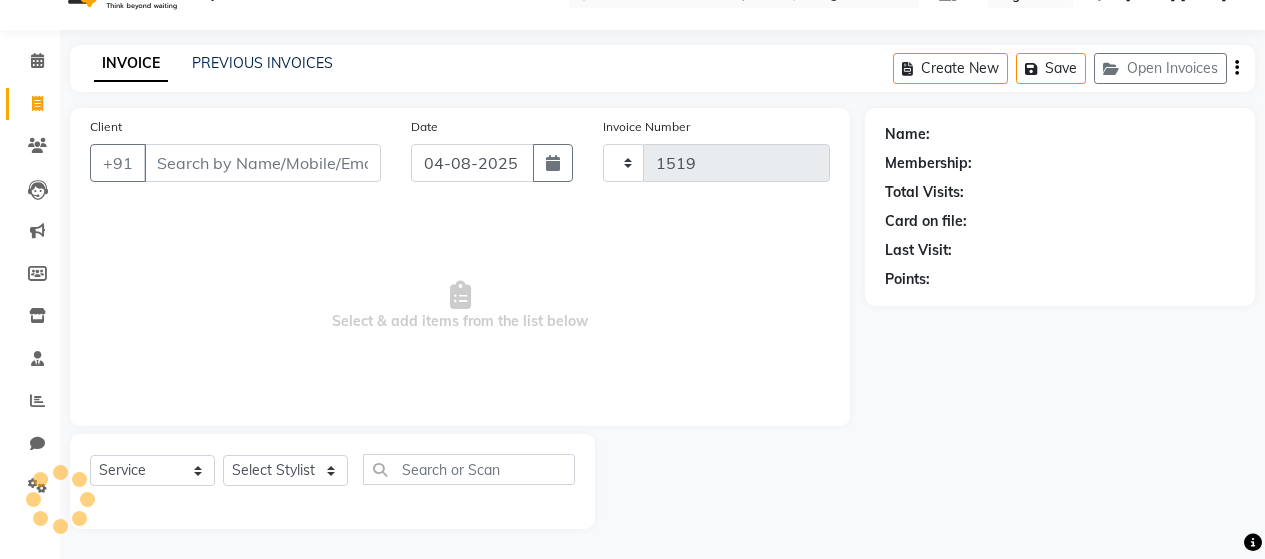 select on "7927" 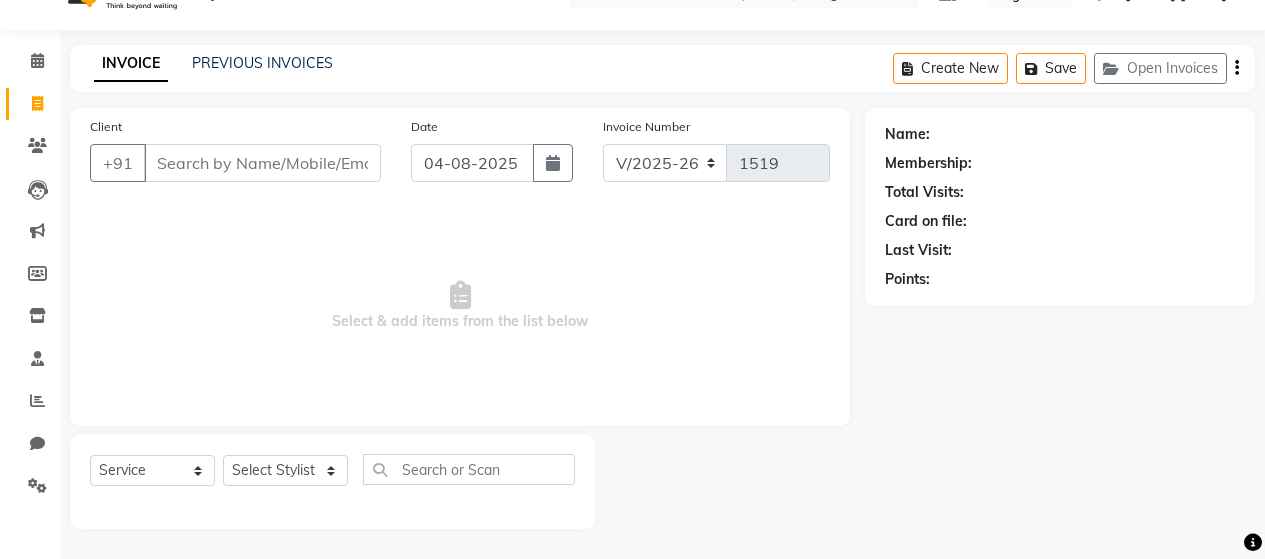 click on "Client" at bounding box center [262, 163] 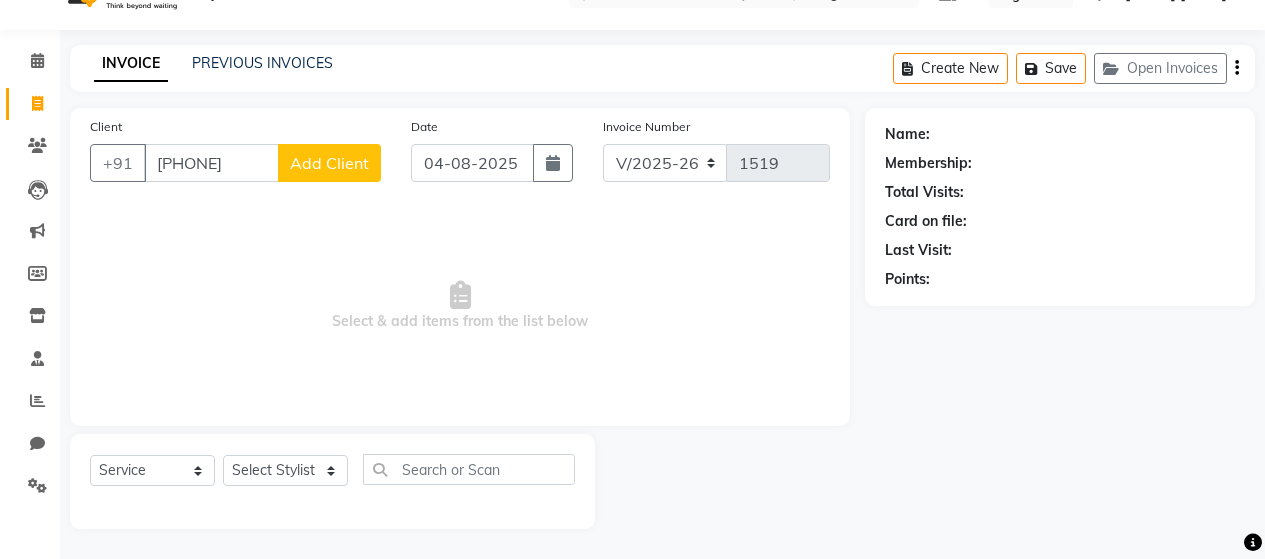 type on "[PHONE]" 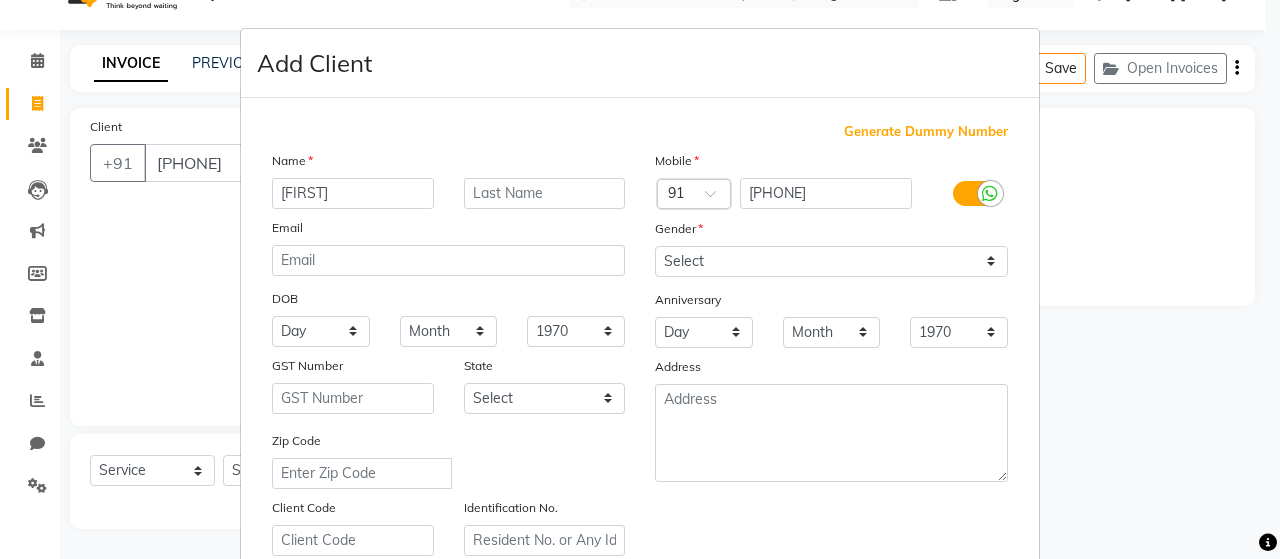 type on "[FIRST]" 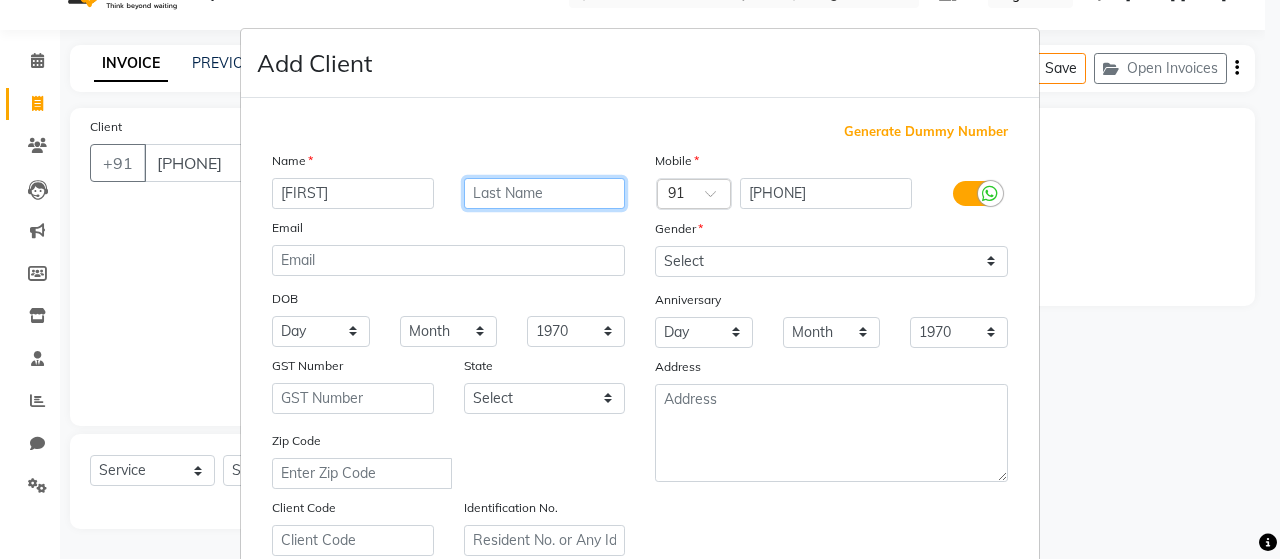 click at bounding box center (545, 193) 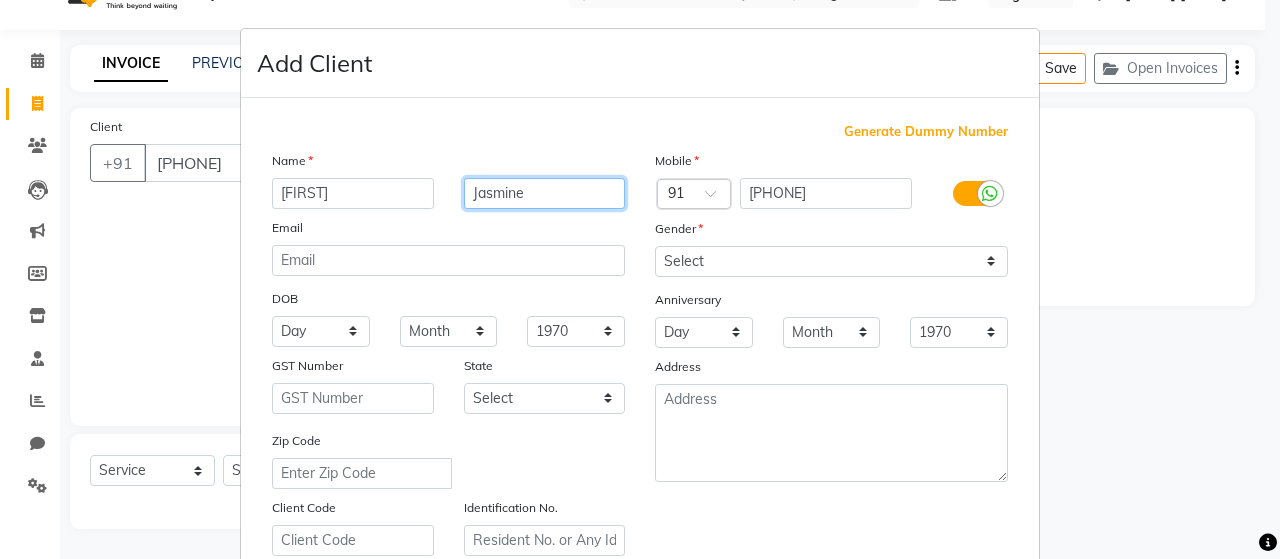 type on "Jasmine" 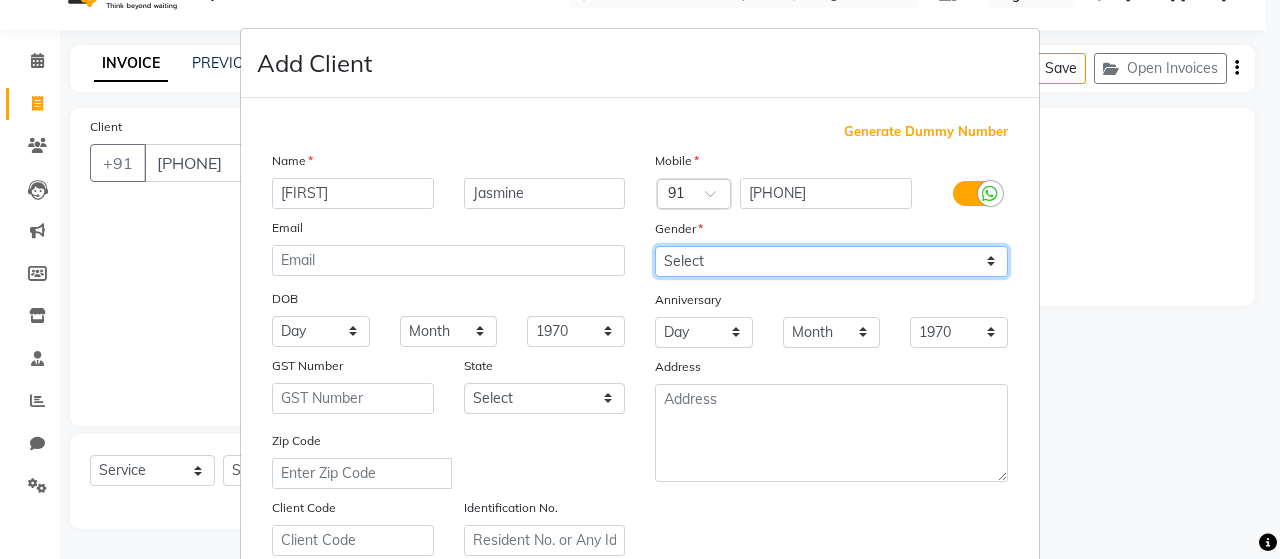 click on "Select Male Female Other Prefer Not To Say" at bounding box center (831, 261) 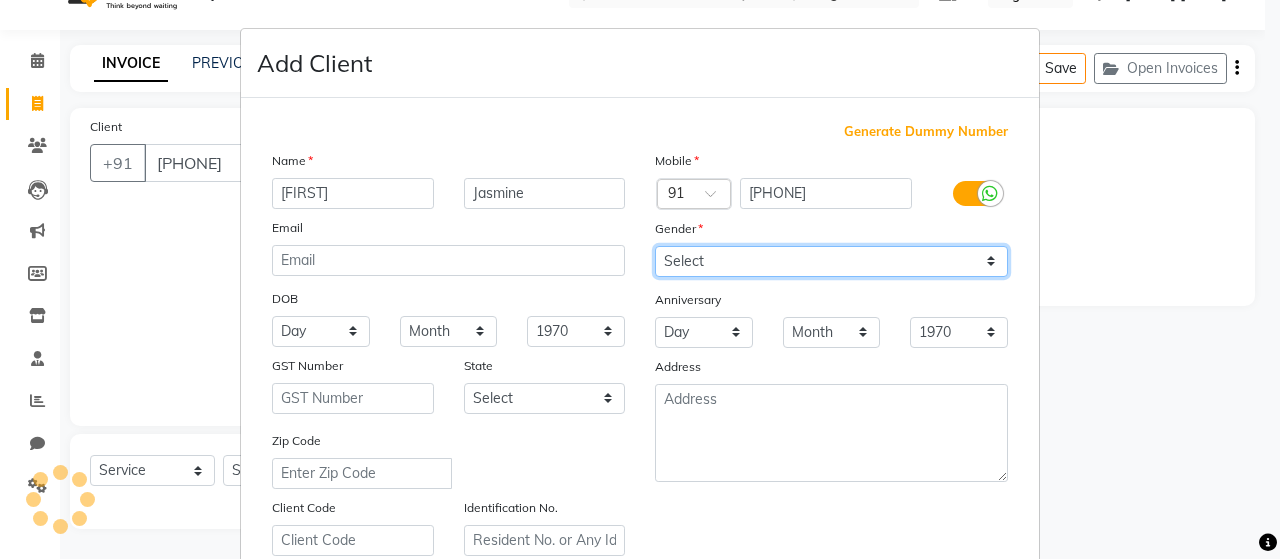 select on "female" 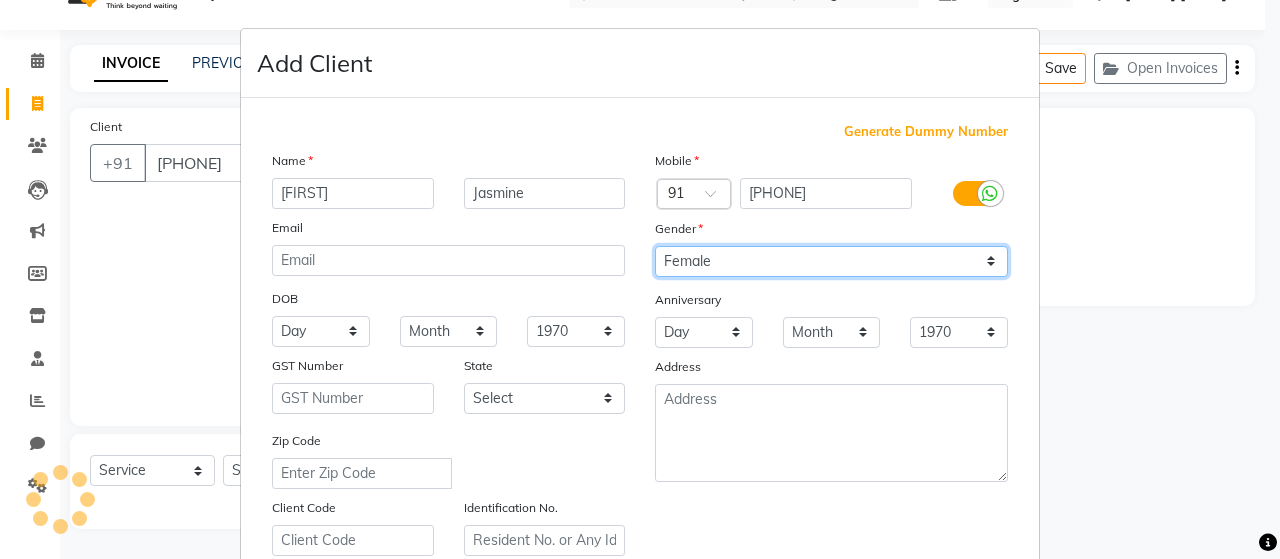 click on "Select Male Female Other Prefer Not To Say" at bounding box center [831, 261] 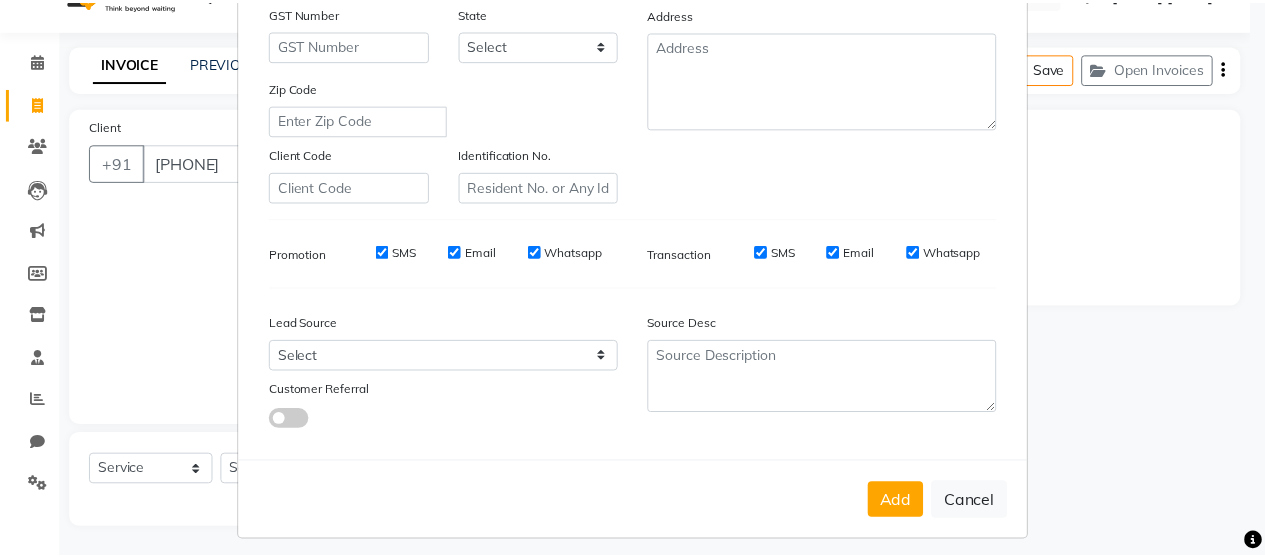 scroll, scrollTop: 364, scrollLeft: 0, axis: vertical 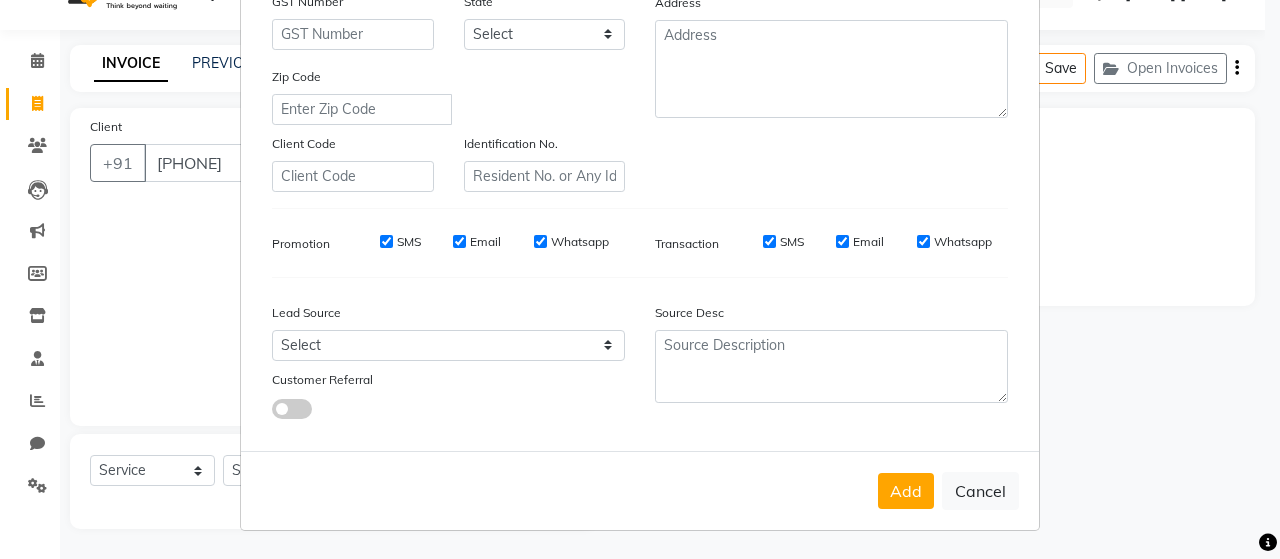 click on "SMS" at bounding box center [386, 242] 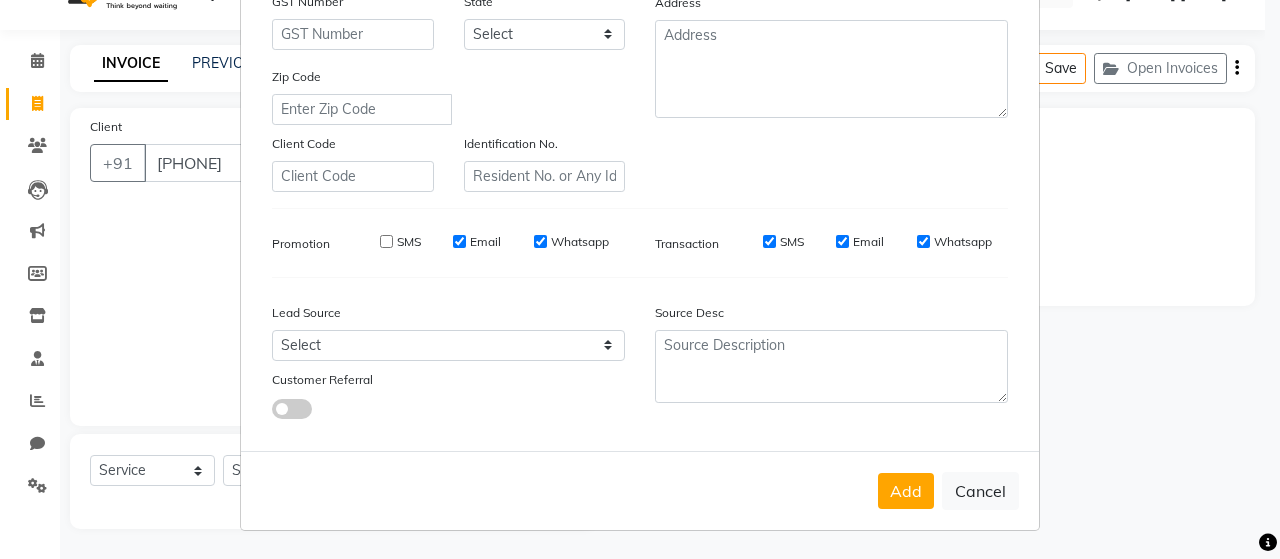 click on "Email" at bounding box center [459, 241] 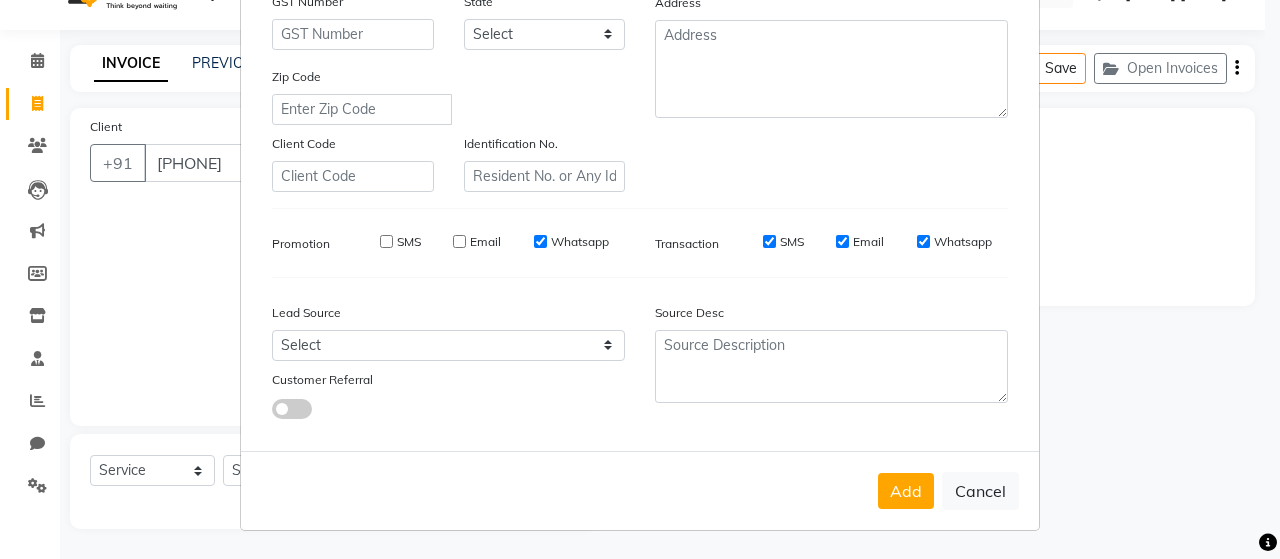 click on "Whatsapp" at bounding box center (540, 241) 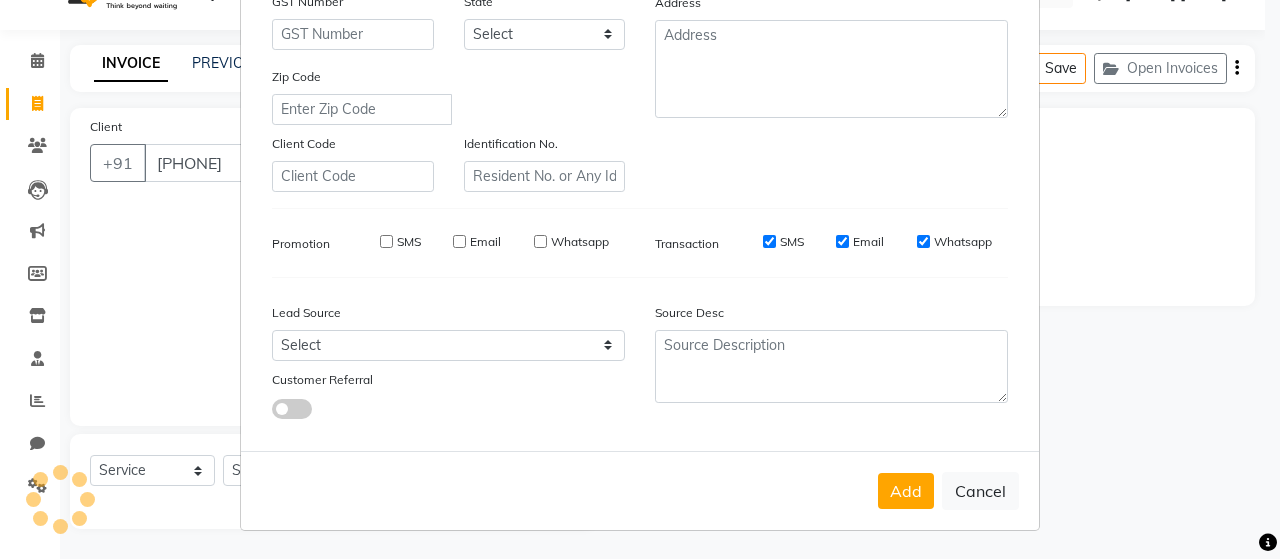 click on "SMS" at bounding box center (769, 241) 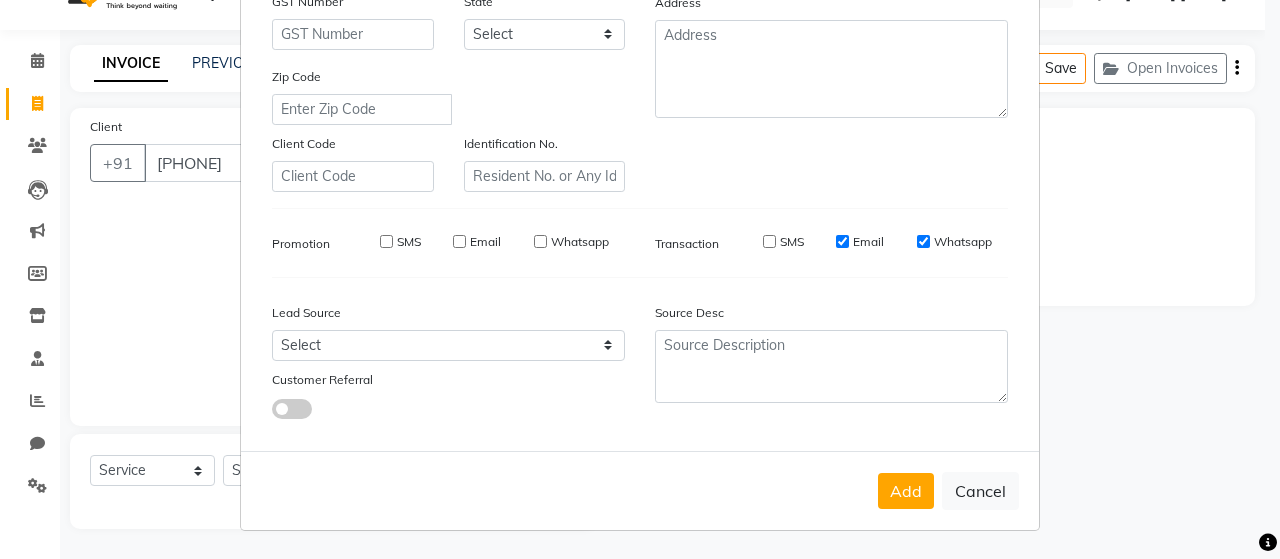 click on "Email" at bounding box center (842, 241) 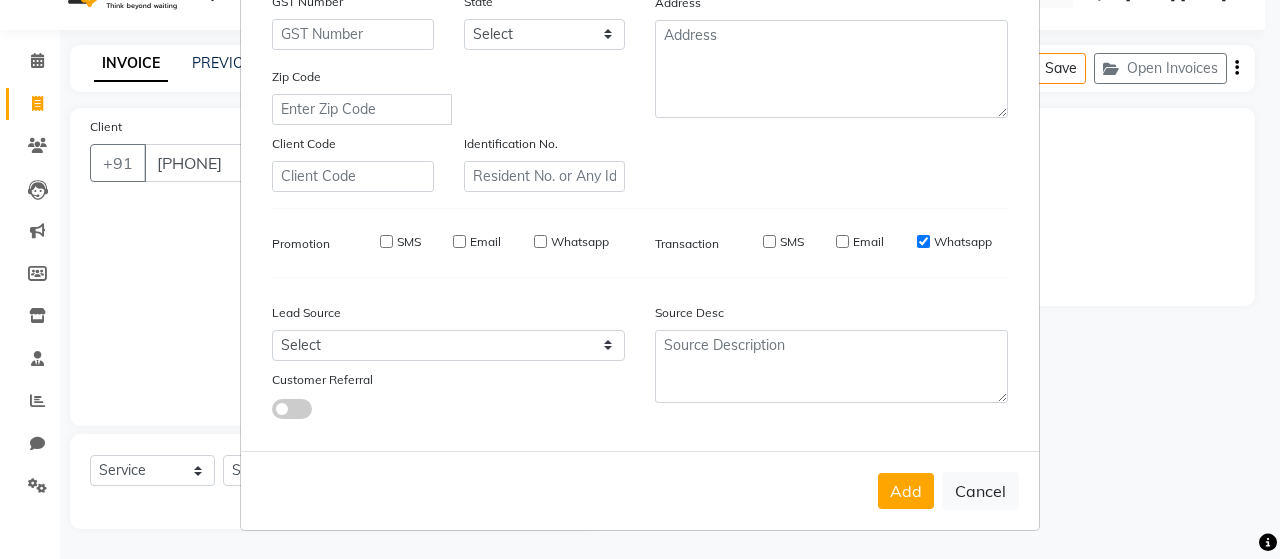 click on "Whatsapp" at bounding box center (923, 241) 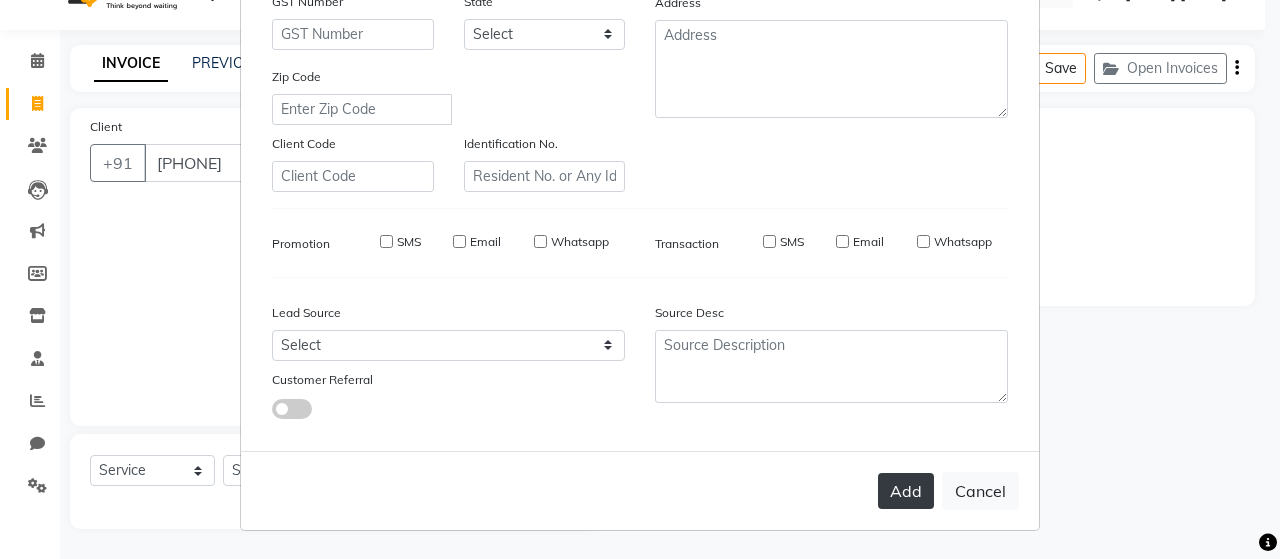 click on "Add" at bounding box center (906, 491) 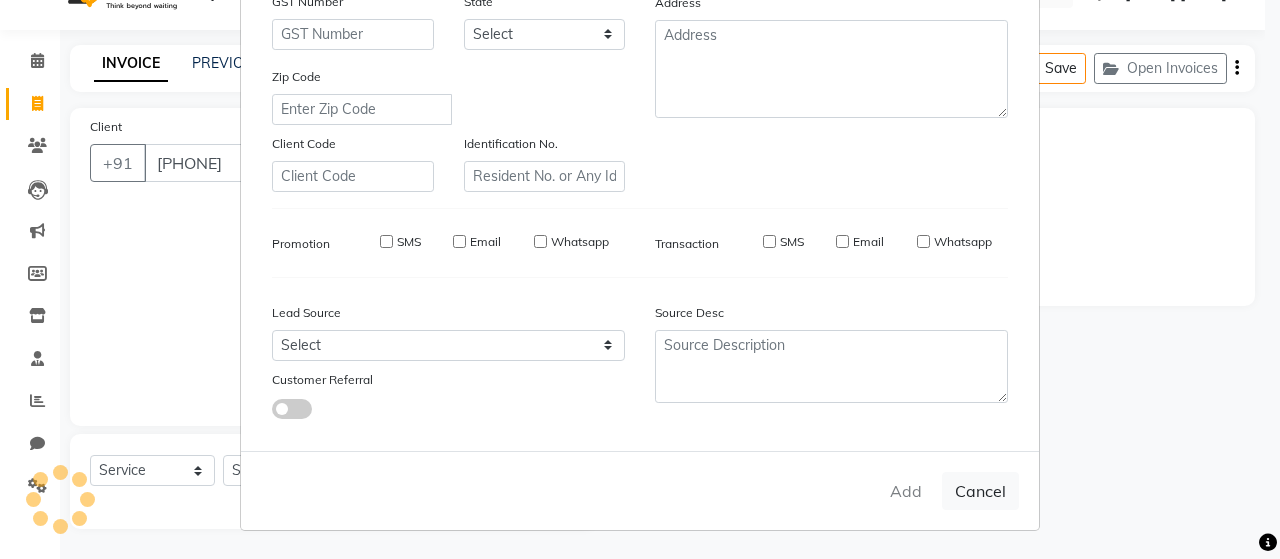 type 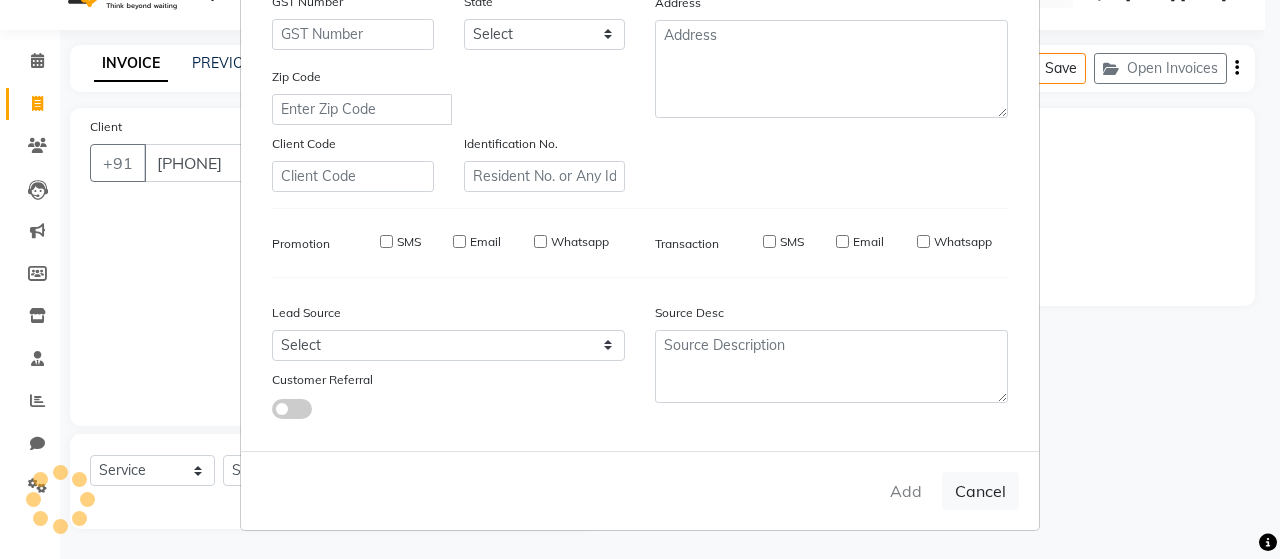 checkbox on "false" 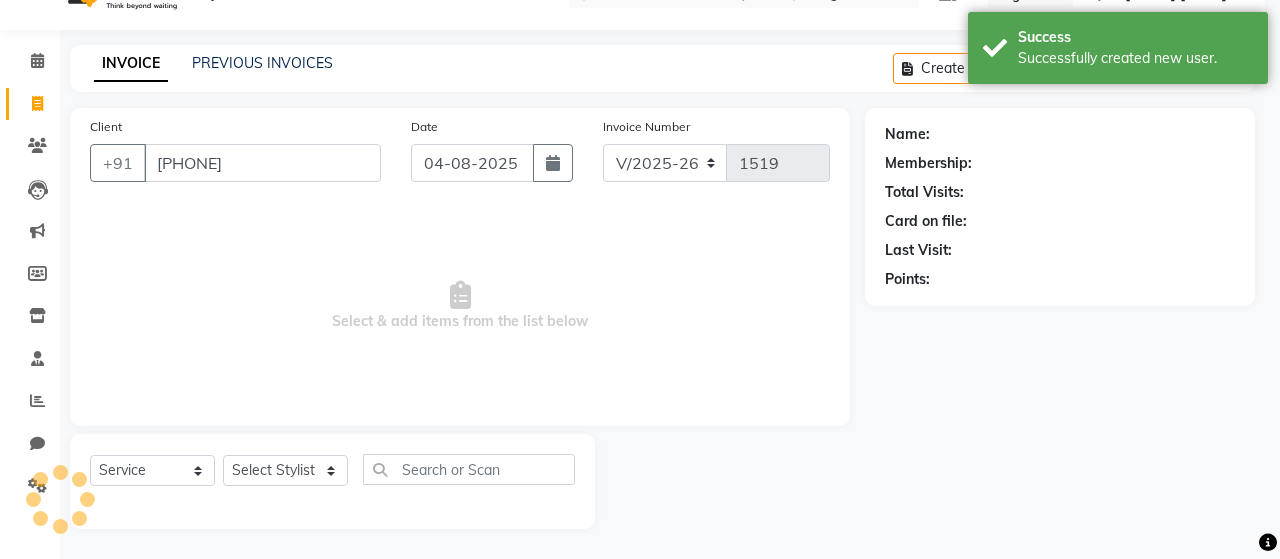 select on "1: Object" 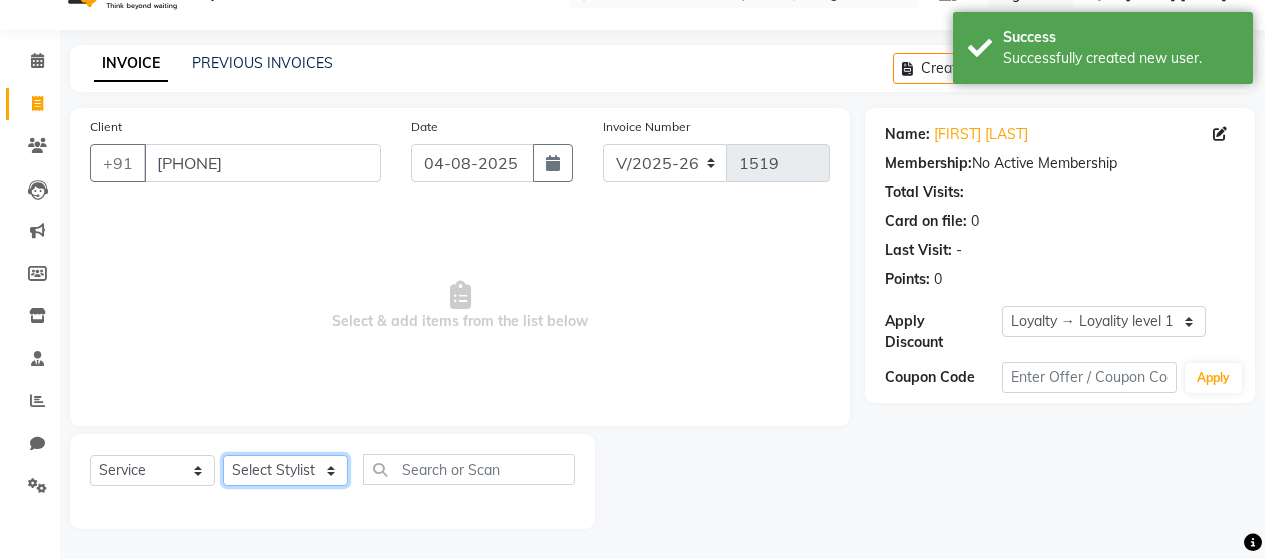 click on "Select Stylist [FIRST] [LAST] [FIRST] [LAST] [FIRST] [LAST] [FIRST] [LAST] [FIRST] [LAST] [FIRST] [LAST] [FIRST] [LAST] [FIRST] [LAST] [FIRST] [LAST] [FIRST] [LAST] [FIRST] [LAST] [FIRST] [LAST] [FIRST] [LAST] [FIRST] [LAST] [FIRST] [LAST] [FIRST] [LAST]" 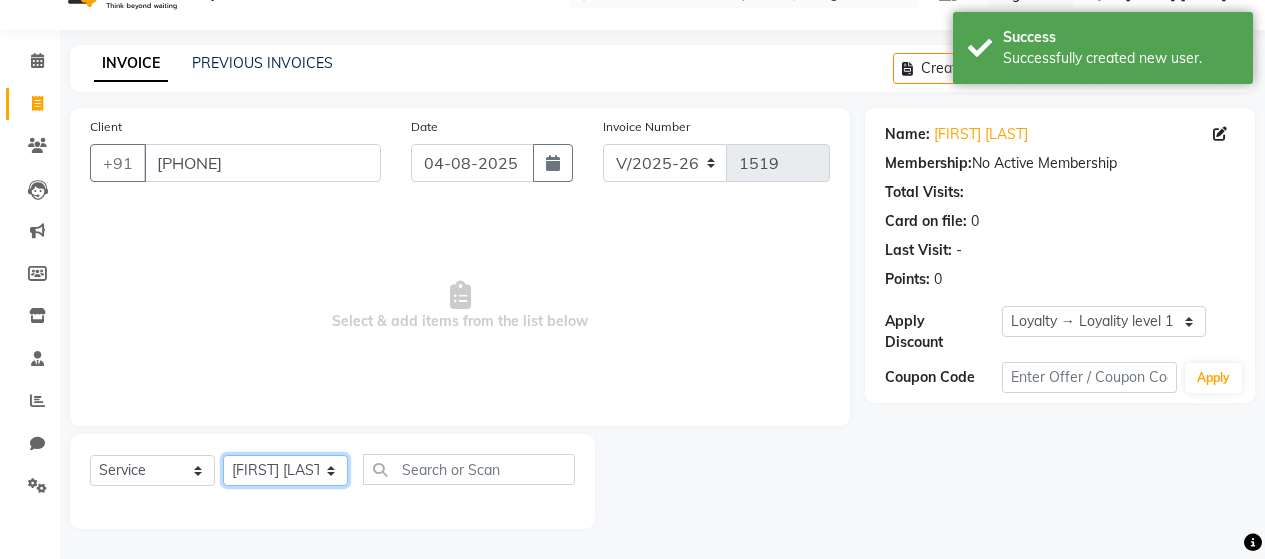 click on "Select Stylist [FIRST] [LAST] [FIRST] [LAST] [FIRST] [LAST] [FIRST] [LAST] [FIRST] [LAST] [FIRST] [LAST] [FIRST] [LAST] [FIRST] [LAST] [FIRST] [LAST] [FIRST] [LAST] [FIRST] [LAST] [FIRST] [LAST] [FIRST] [LAST] [FIRST] [LAST] [FIRST] [LAST] [FIRST] [LAST]" 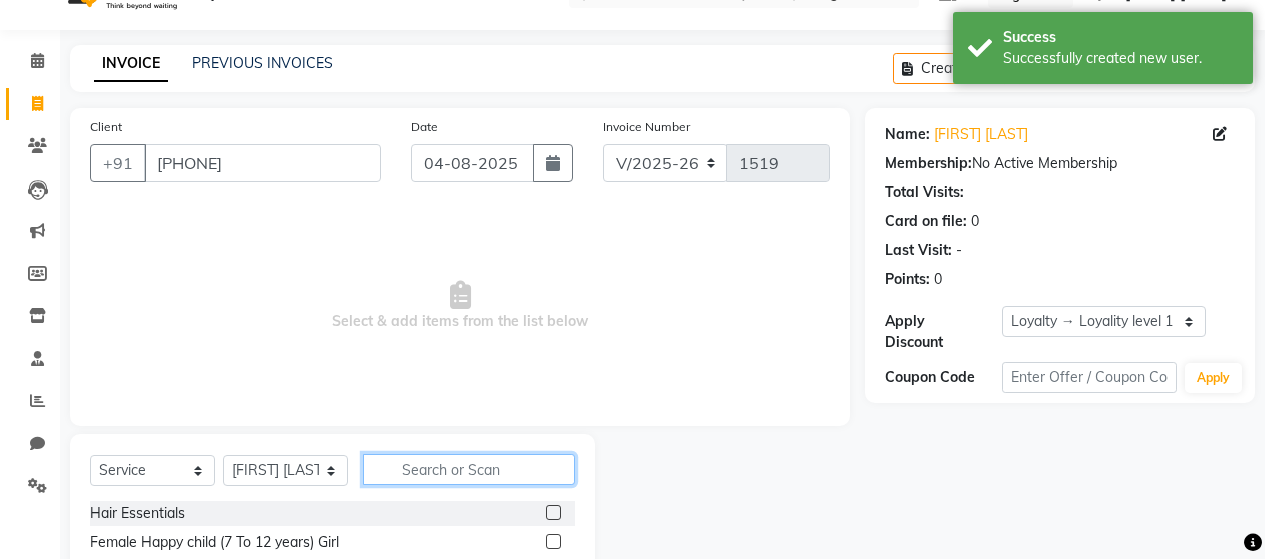 click 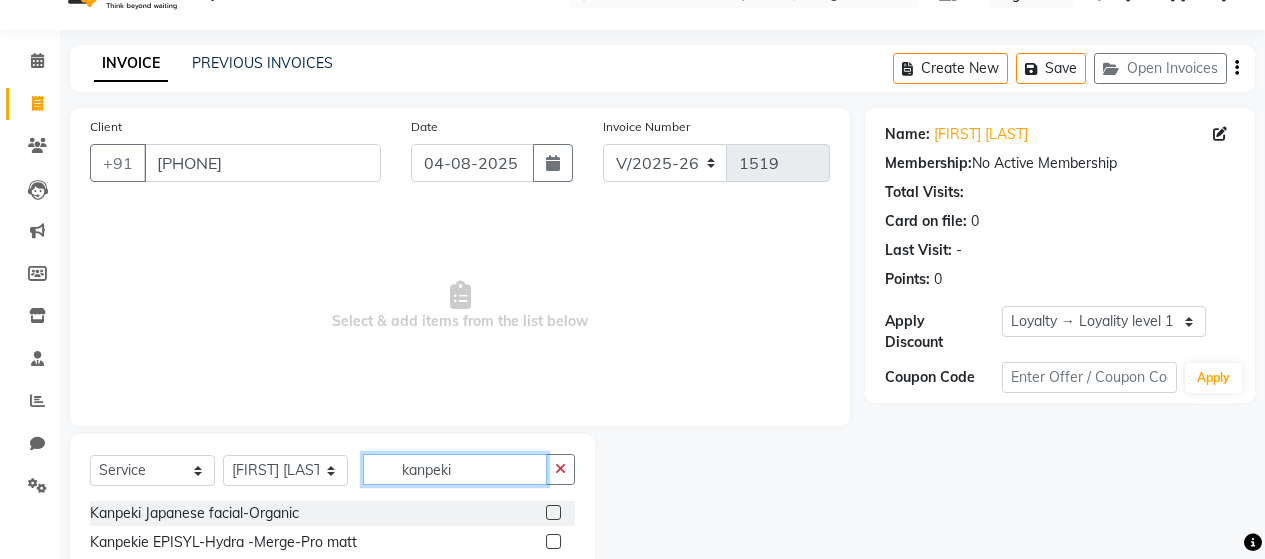 scroll, scrollTop: 242, scrollLeft: 0, axis: vertical 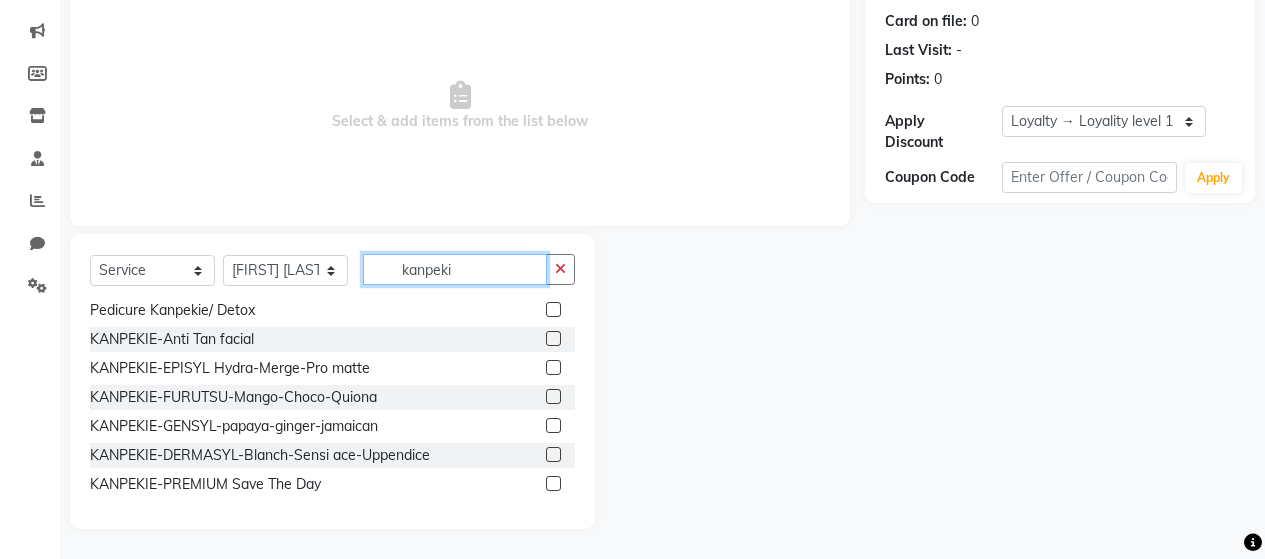 type on "kanpeki" 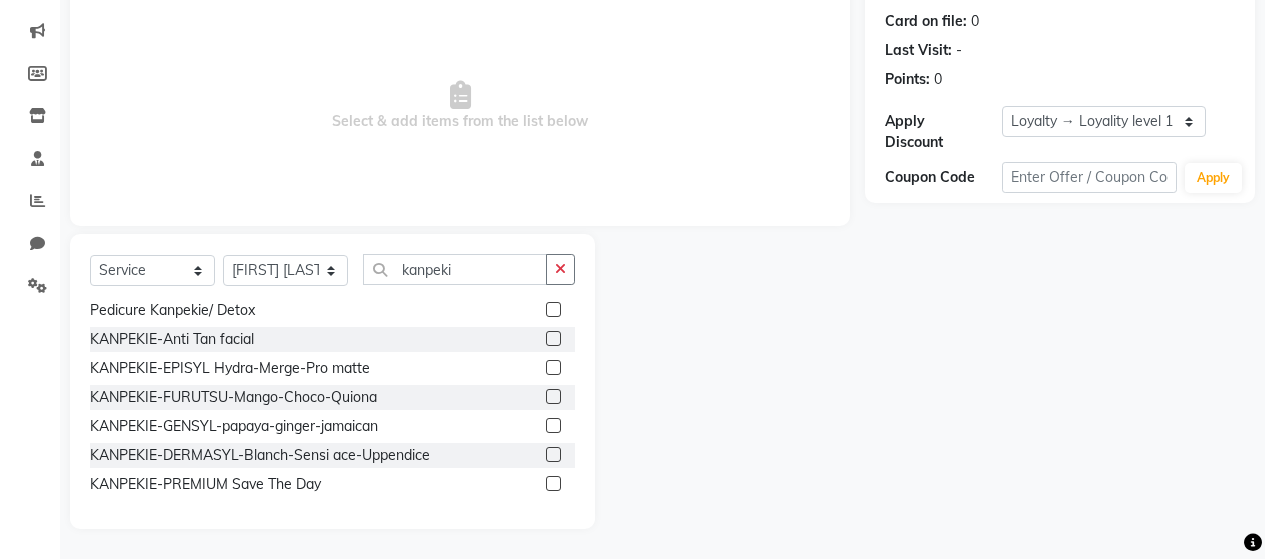 click 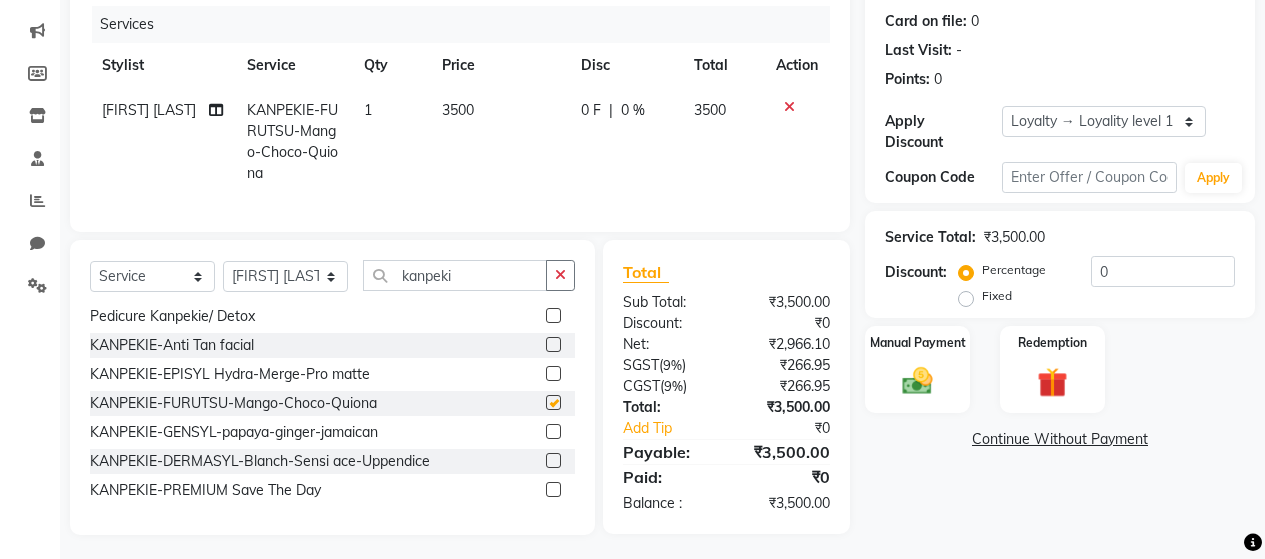 checkbox on "false" 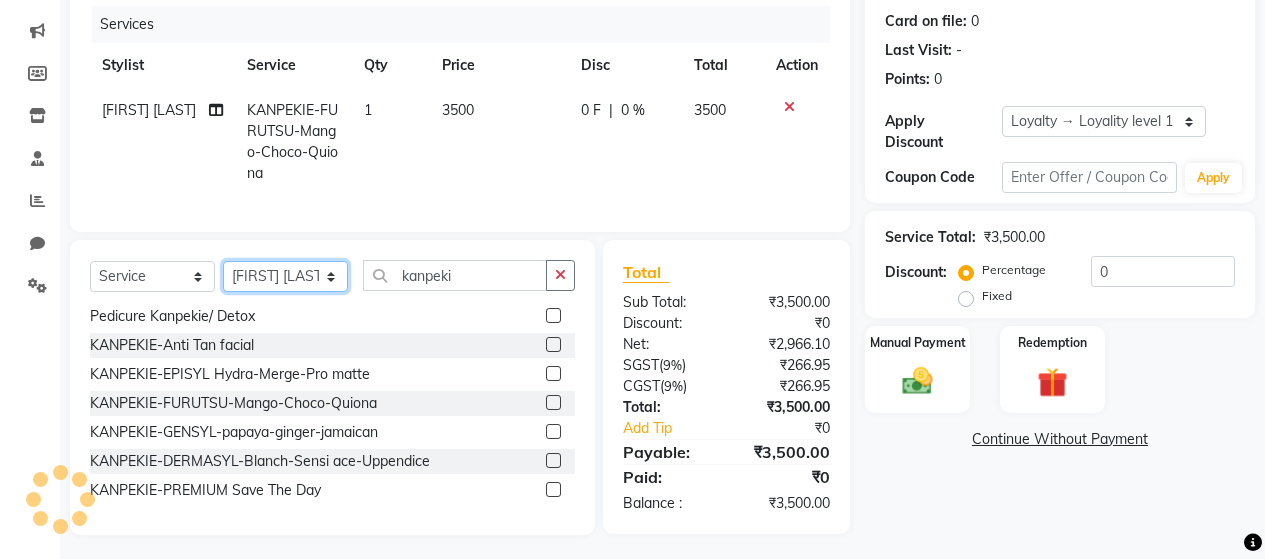 click on "Select Stylist [FIRST] [LAST] [FIRST] [LAST] [FIRST] [LAST] [FIRST] [LAST] [FIRST] [LAST] [FIRST] [LAST] [FIRST] [LAST] [FIRST] [LAST] [FIRST] [LAST] [FIRST] [LAST] [FIRST] [LAST] [FIRST] [LAST] [FIRST] [LAST] [FIRST] [LAST] [FIRST] [LAST] [FIRST] [LAST]" 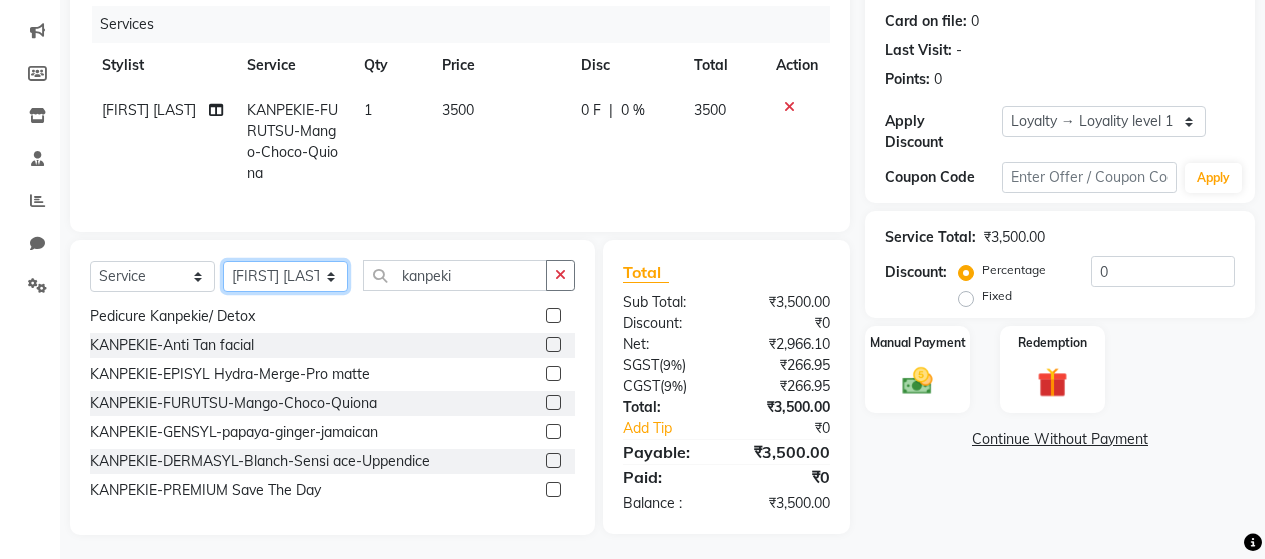 select on "[NUMBER]" 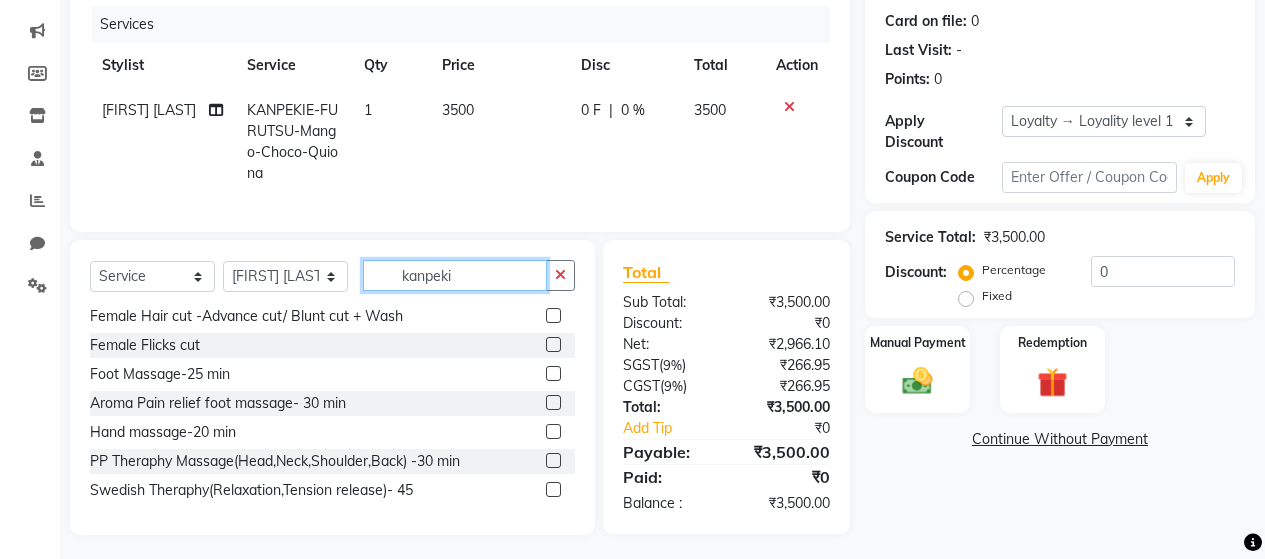 click on "kanpeki" 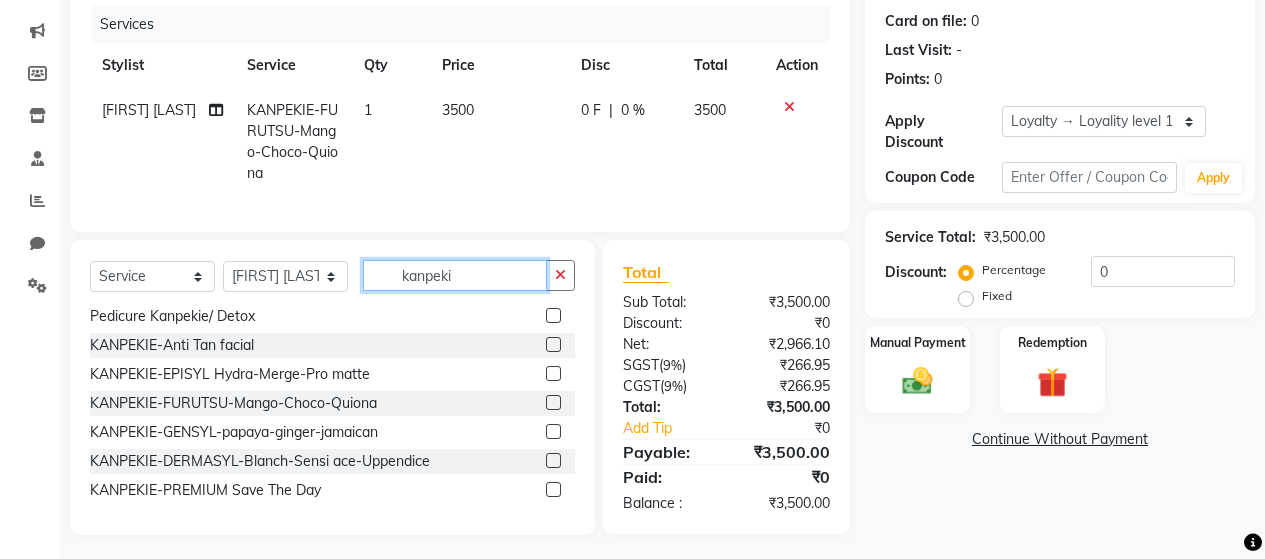 type on "kanpeki" 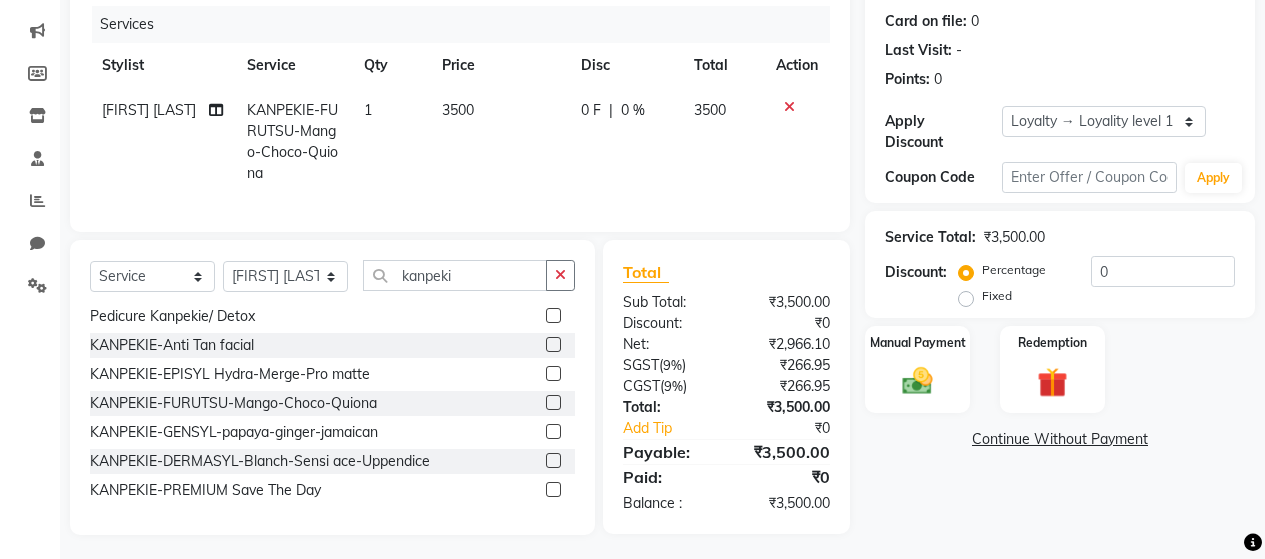click 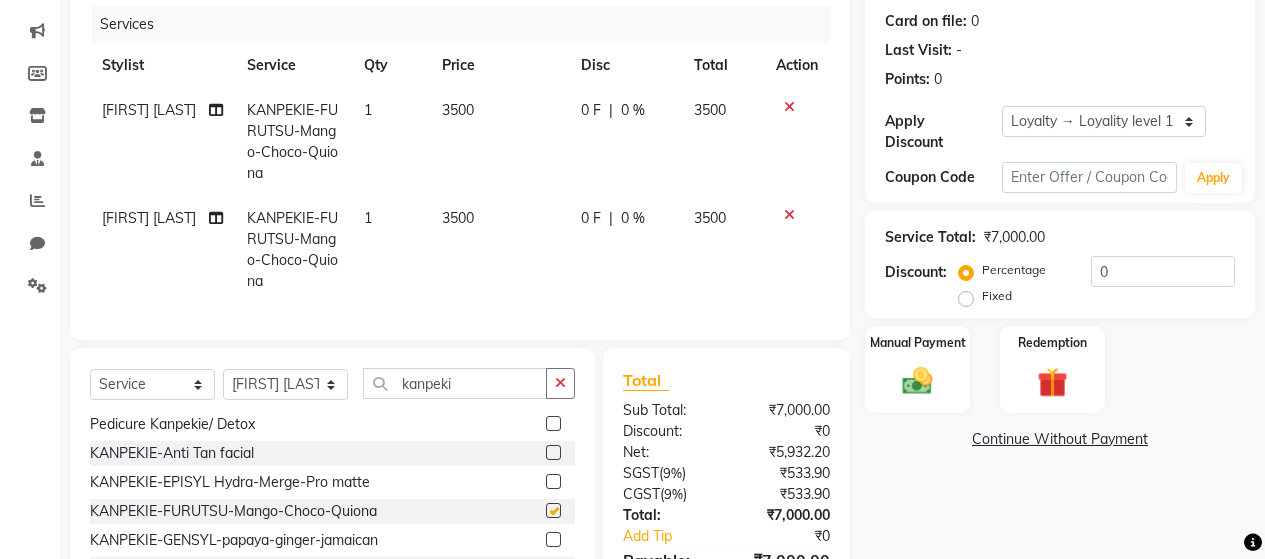 checkbox on "false" 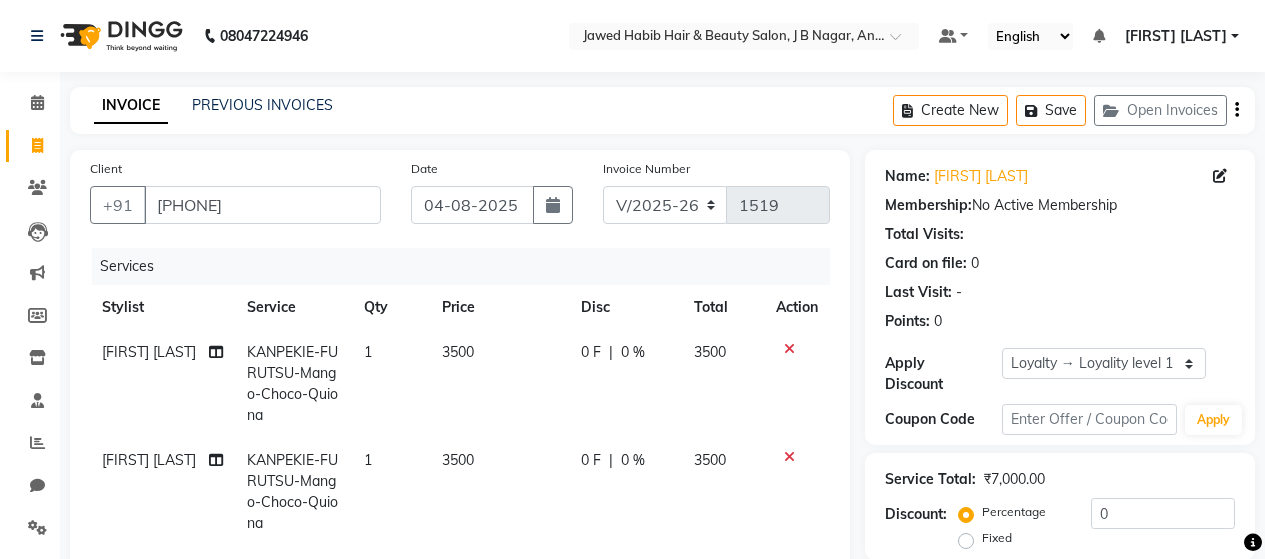 scroll, scrollTop: 371, scrollLeft: 0, axis: vertical 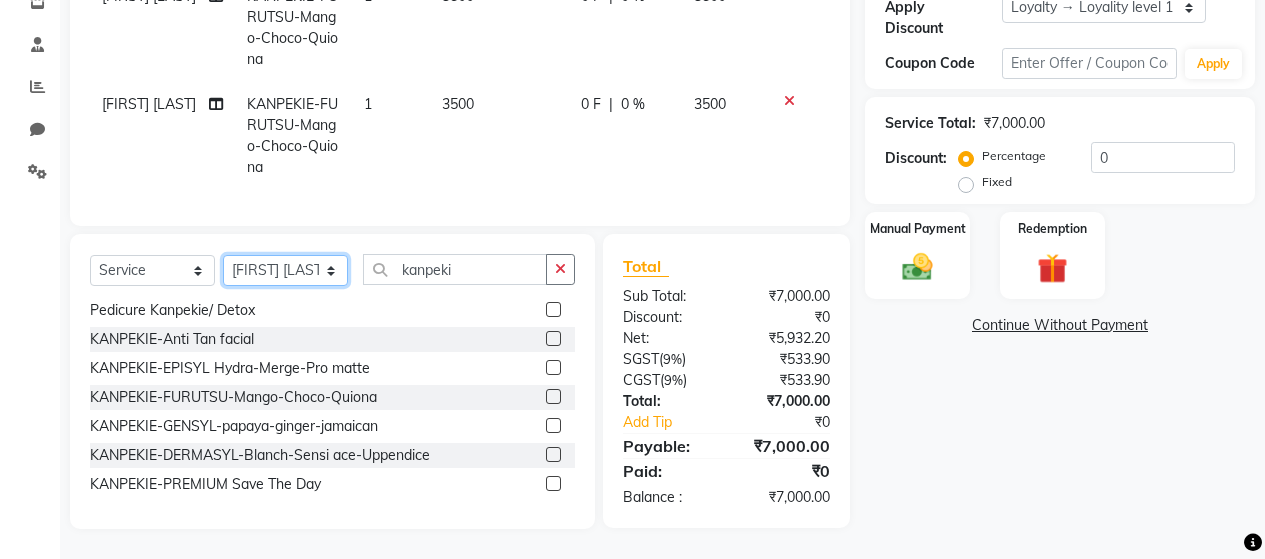 click on "Select Stylist [FIRST] [LAST] [FIRST] [LAST] [FIRST] [LAST] [FIRST] [LAST] [FIRST] [LAST] [FIRST] [LAST] [FIRST] [LAST] [FIRST] [LAST] [FIRST] [LAST] [FIRST] [LAST] [FIRST] [LAST] [FIRST] [LAST] [FIRST] [LAST] [FIRST] [LAST] [FIRST] [LAST] [FIRST] [LAST]" 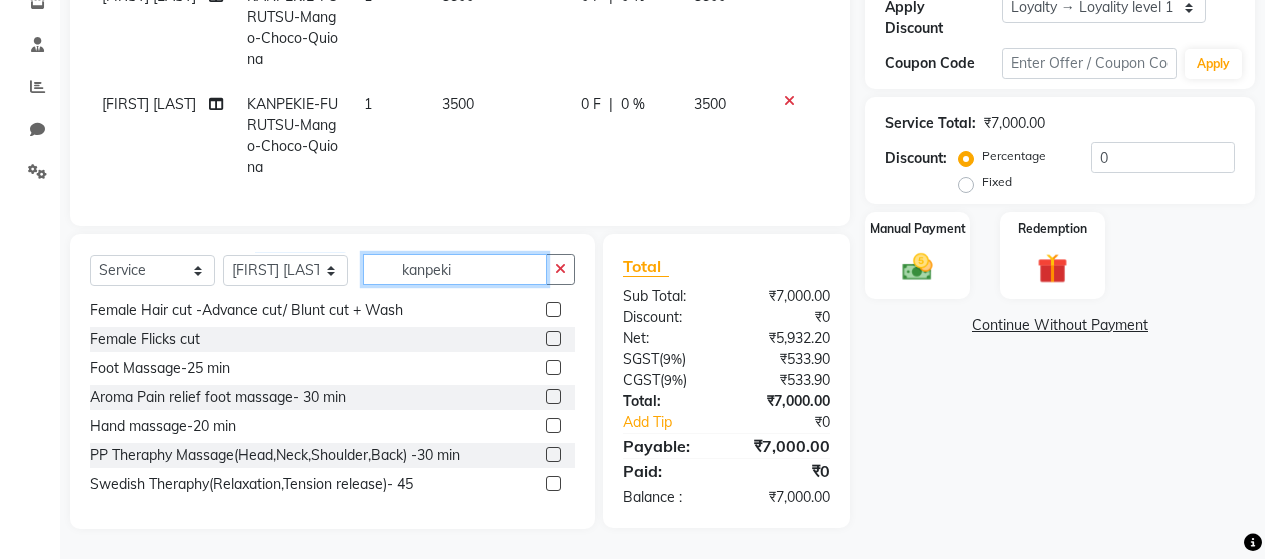 click on "kanpeki" 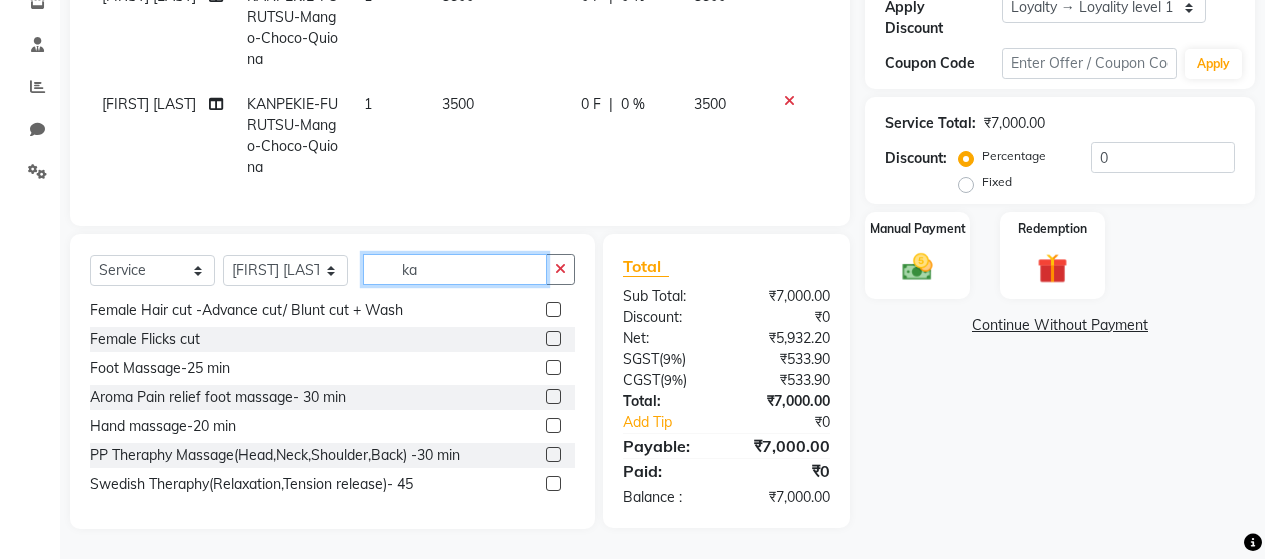 type on "k" 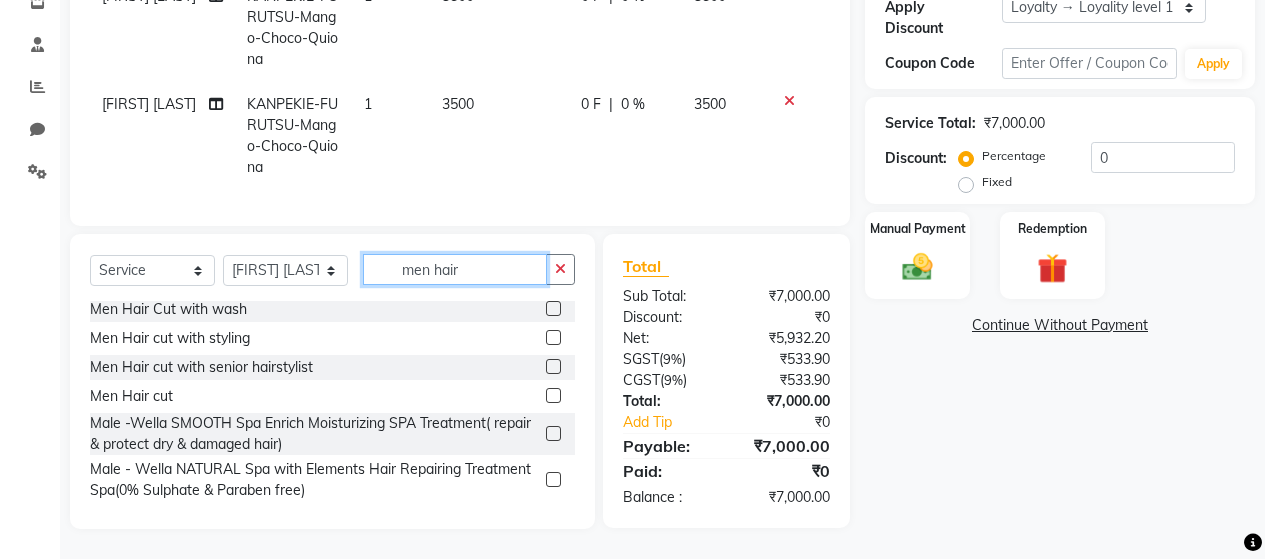 scroll, scrollTop: 257, scrollLeft: 0, axis: vertical 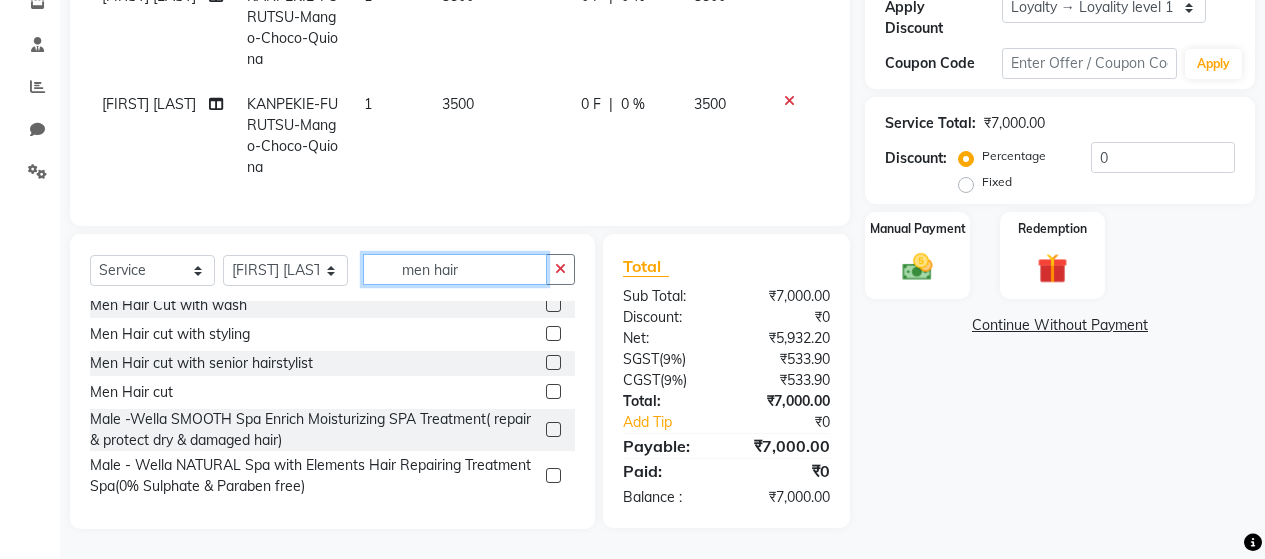type on "men hair" 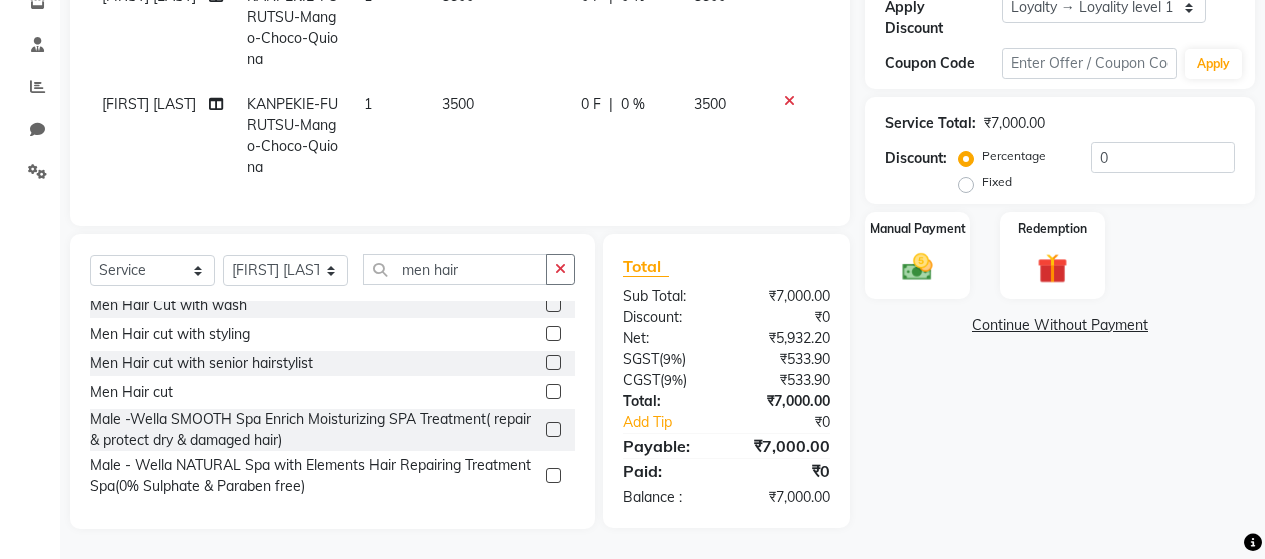 click 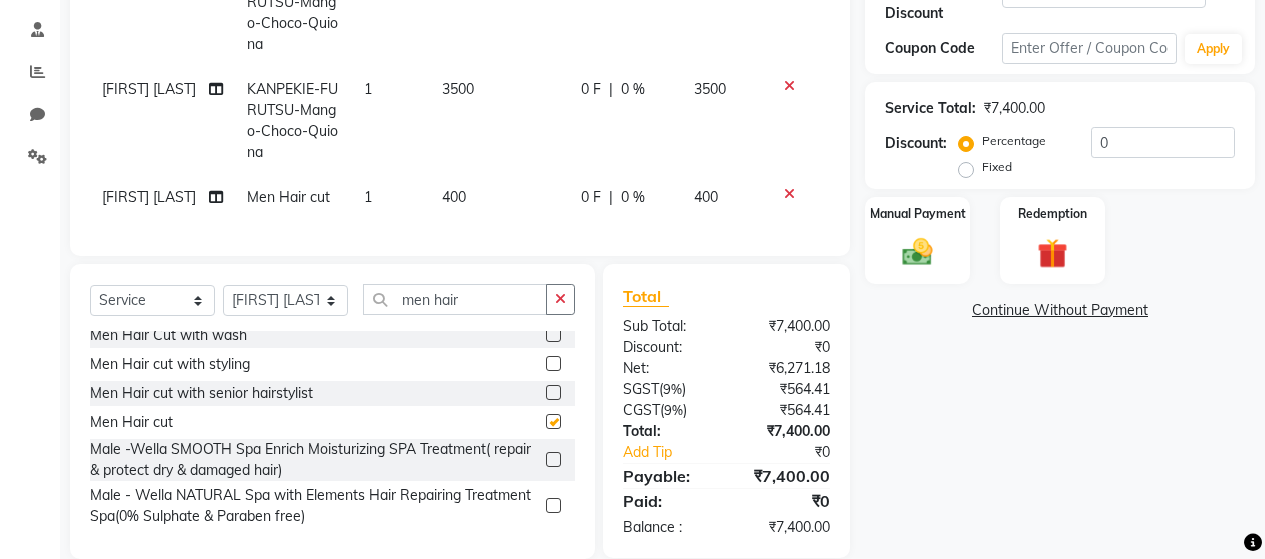 checkbox on "false" 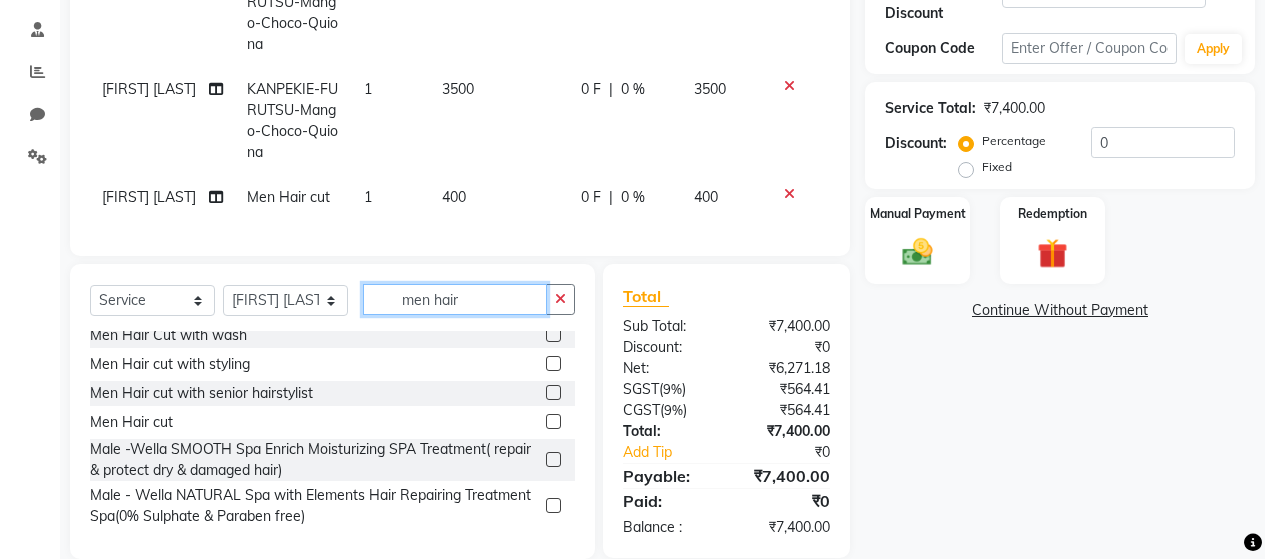 click on "men hair" 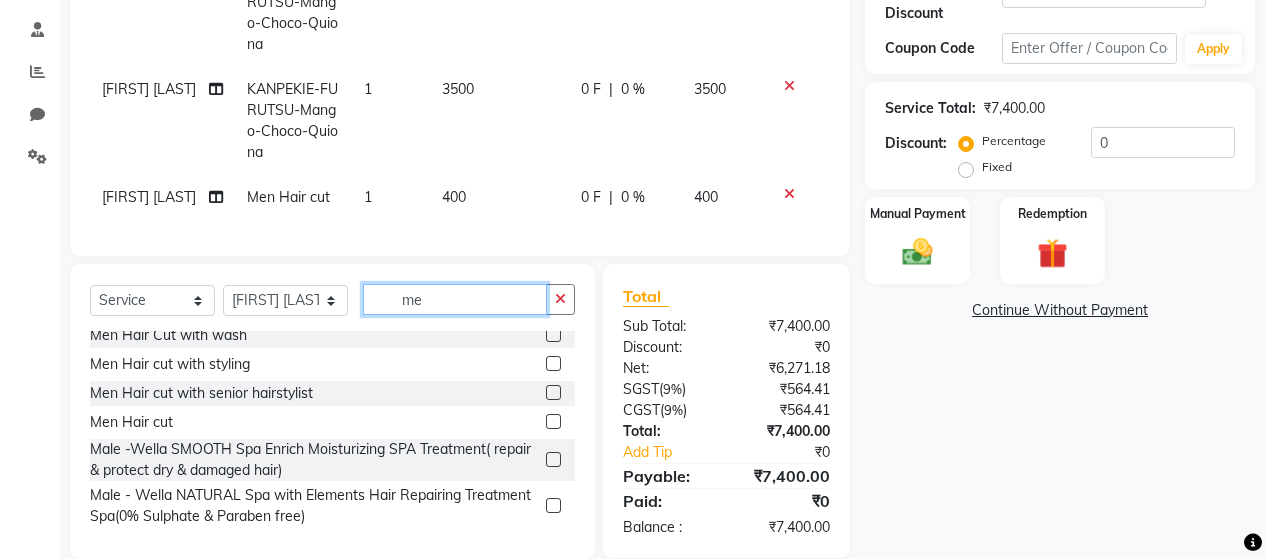 type on "m" 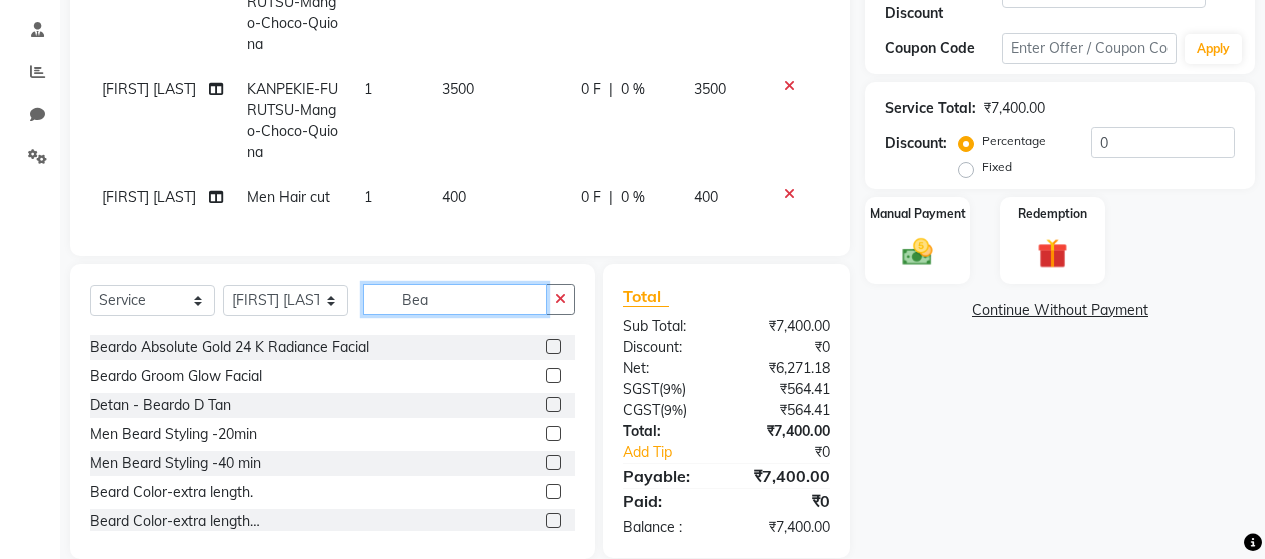 scroll, scrollTop: 54, scrollLeft: 0, axis: vertical 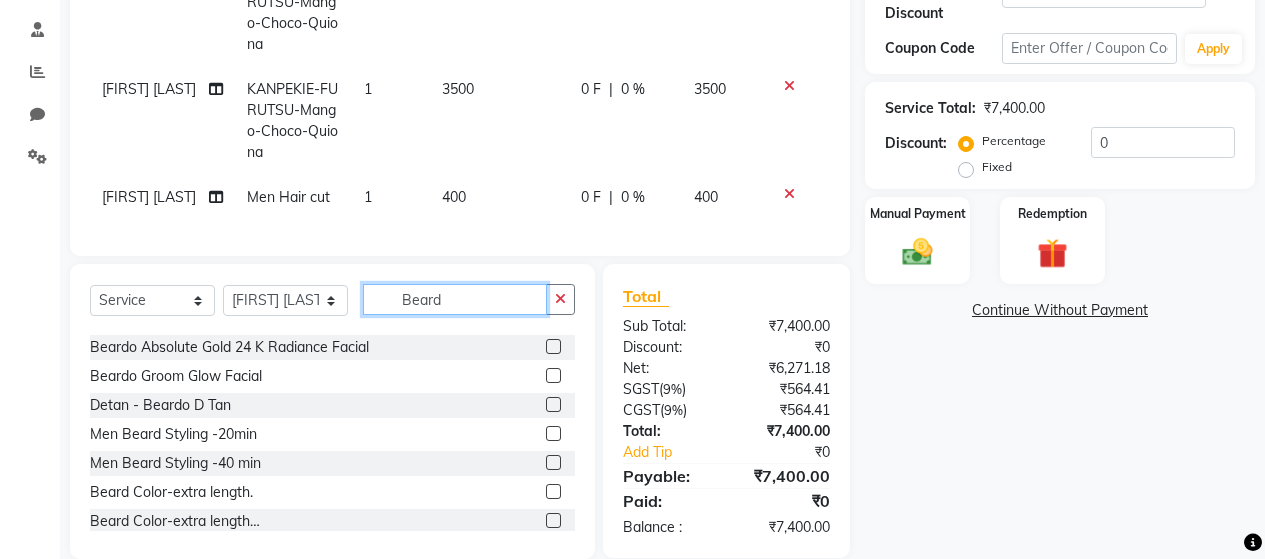 type on "Beard" 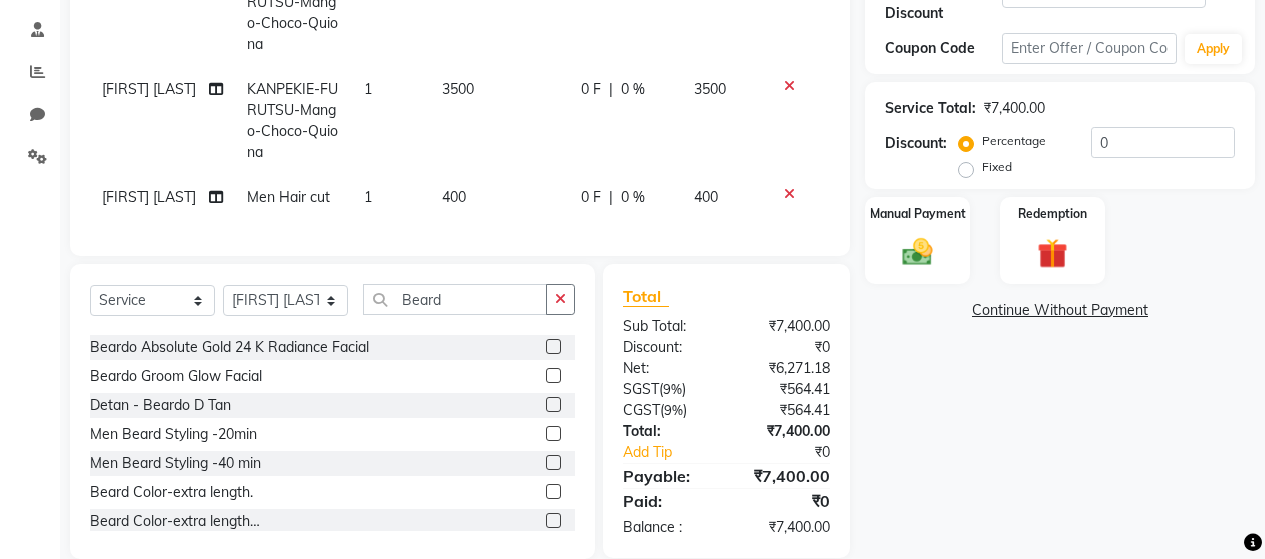 click 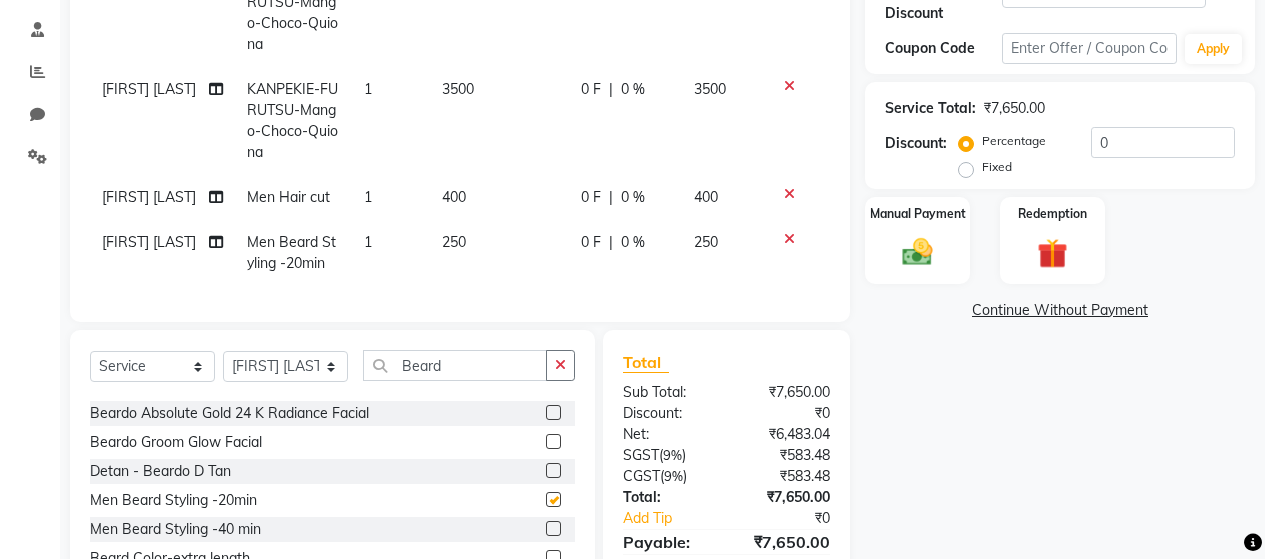 checkbox on "false" 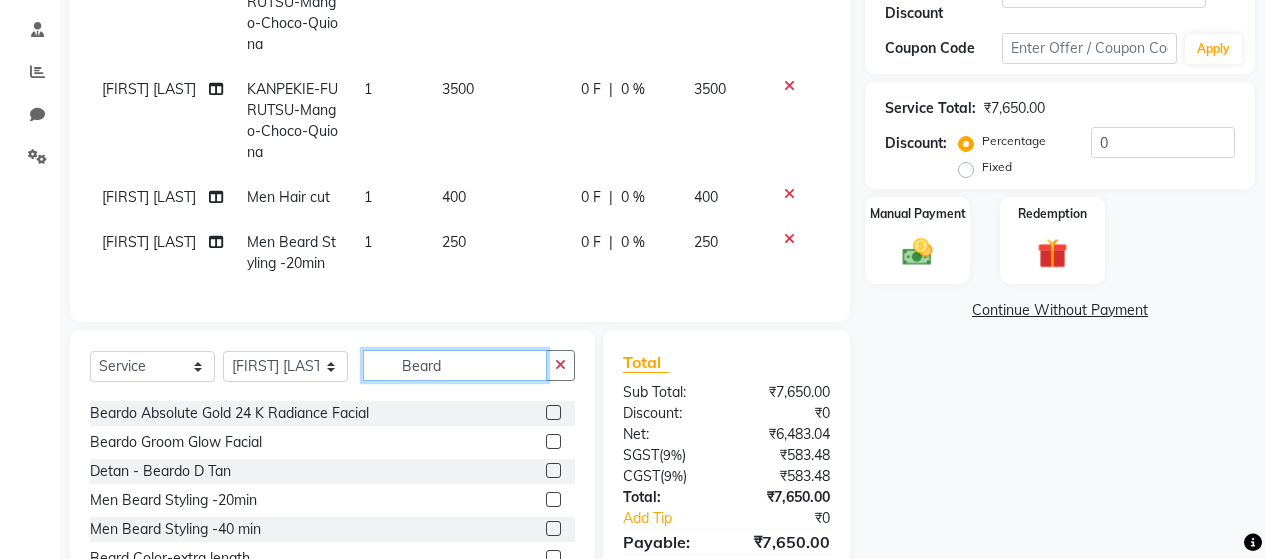 click on "Beard" 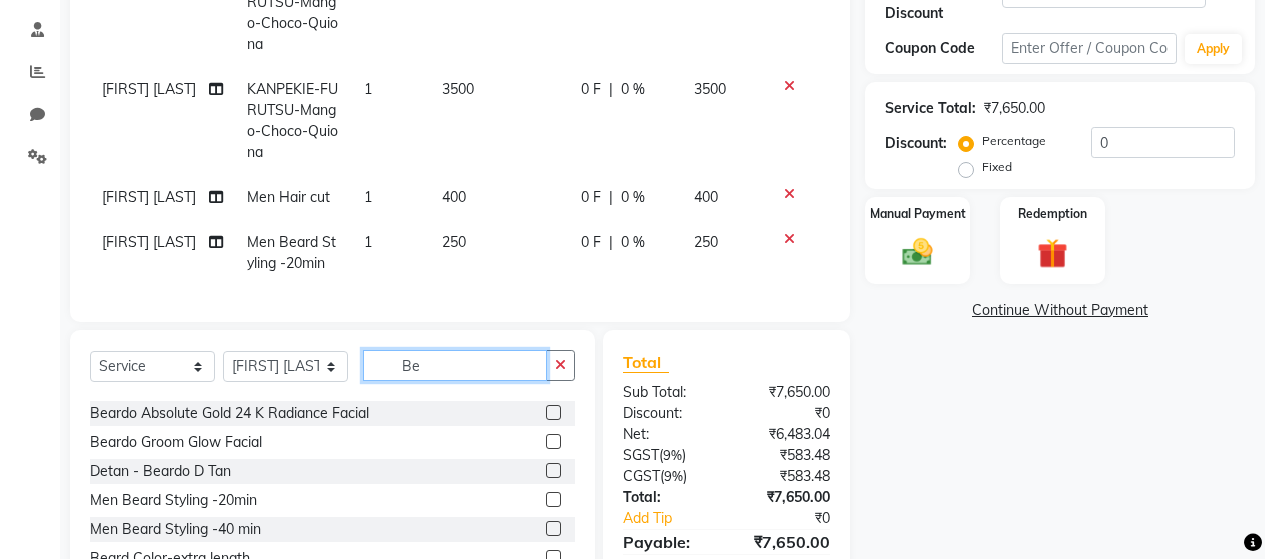 type on "B" 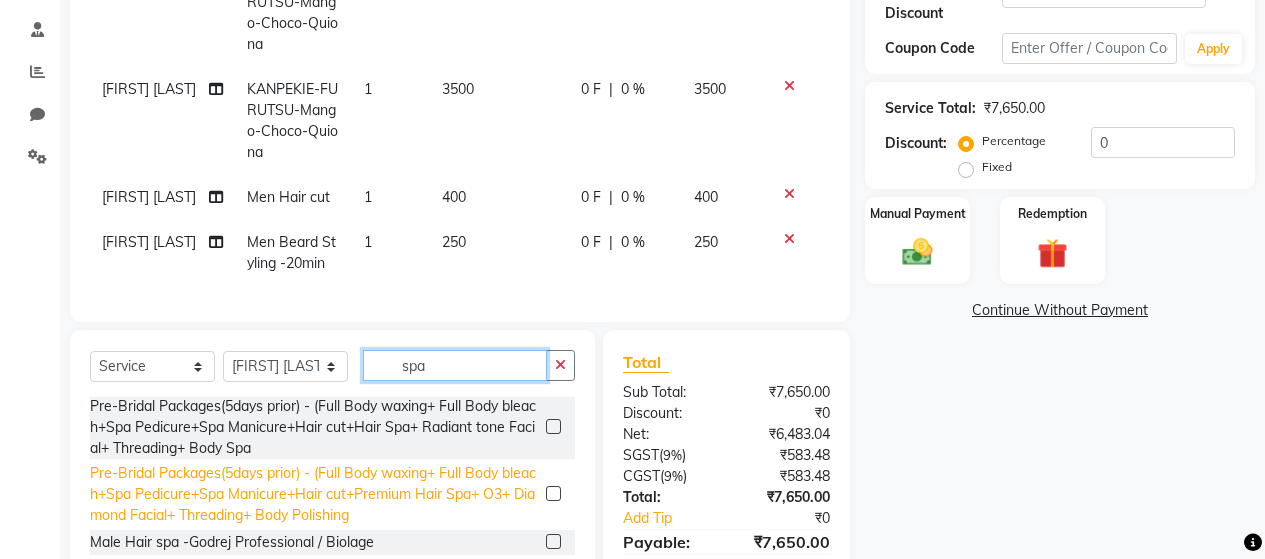 scroll, scrollTop: 962, scrollLeft: 0, axis: vertical 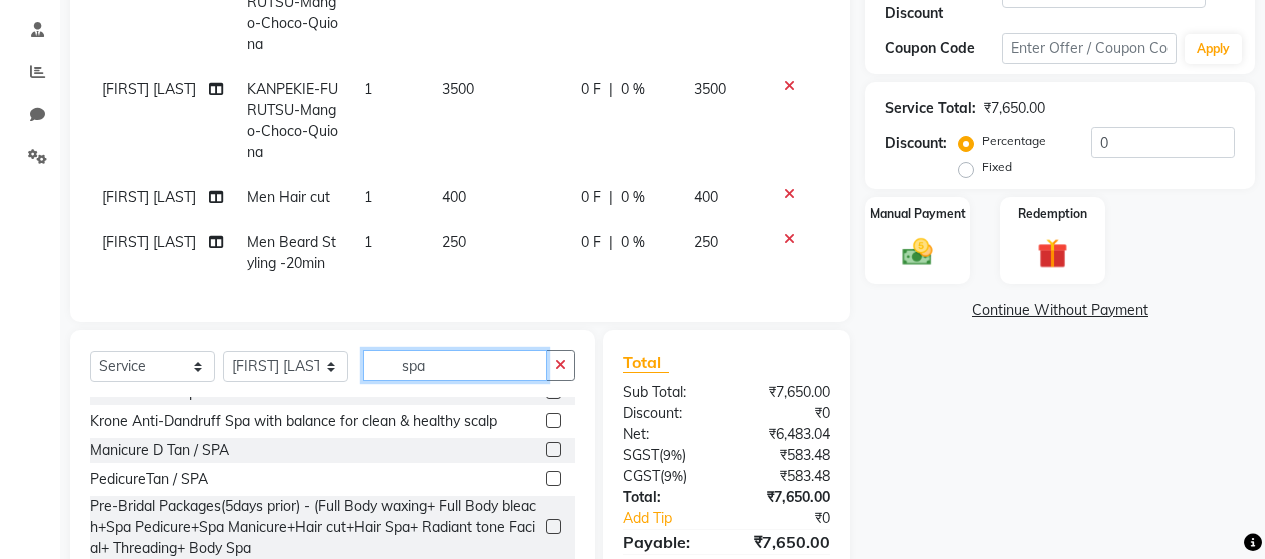 type on "spa" 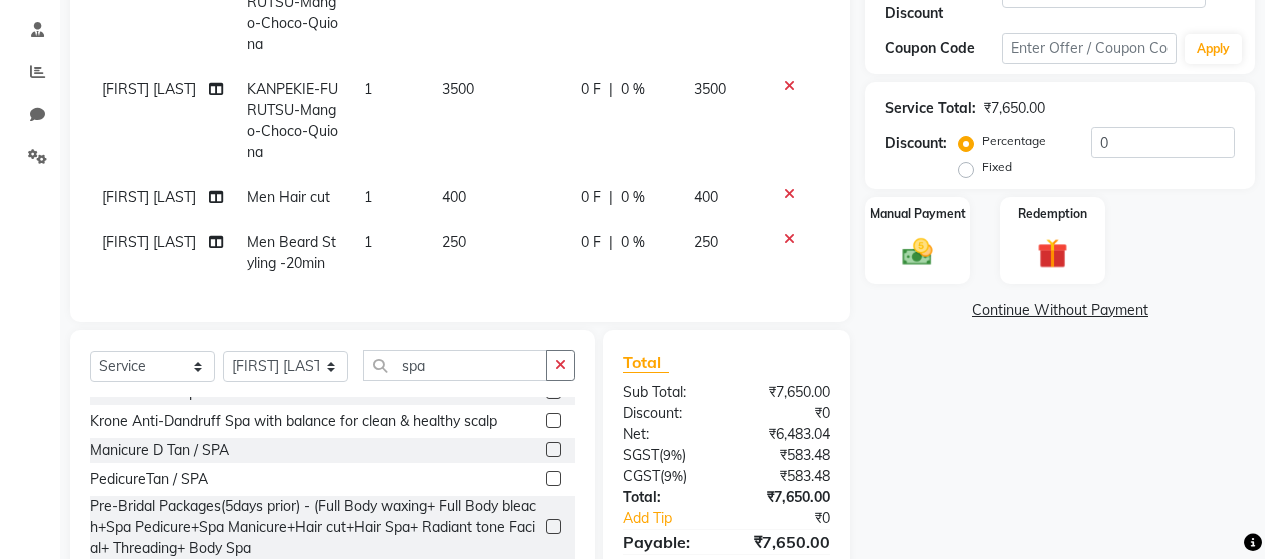 click 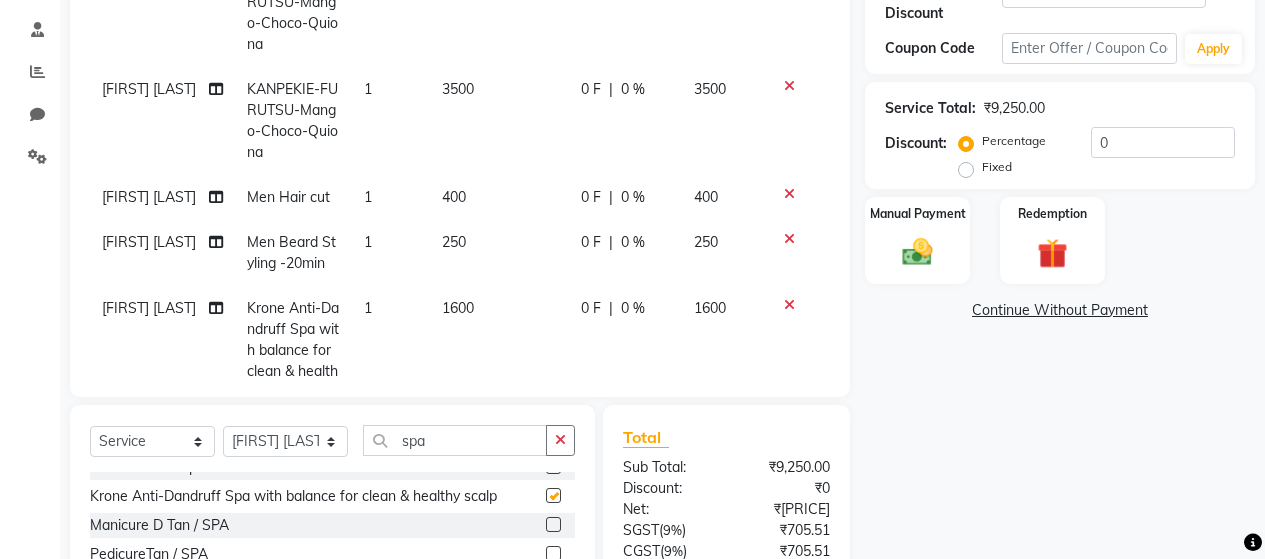 checkbox on "false" 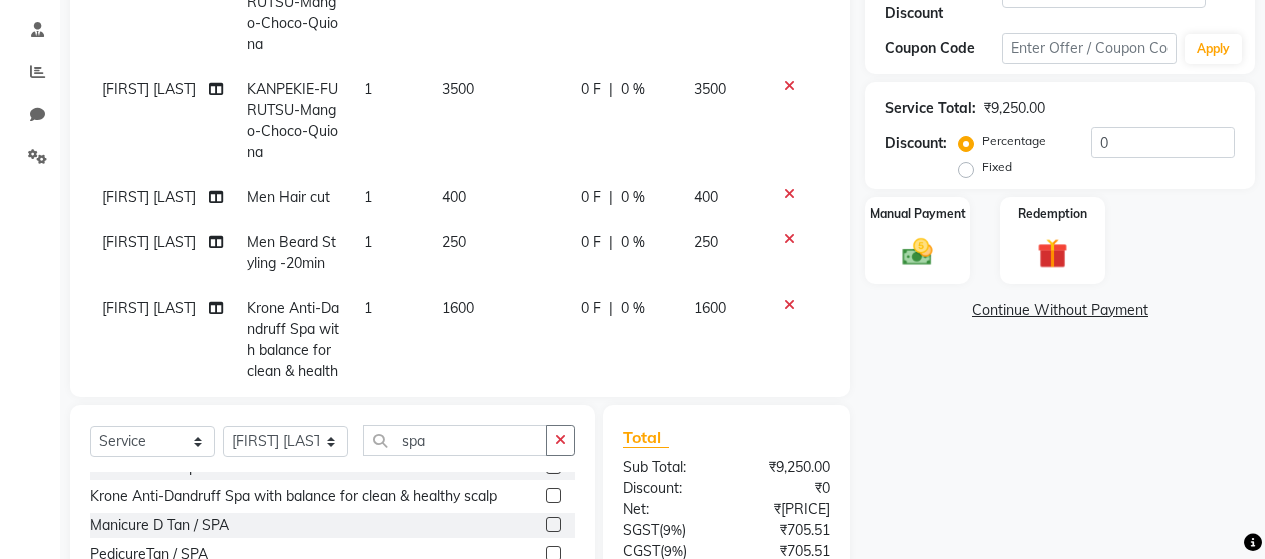 click on "1600" 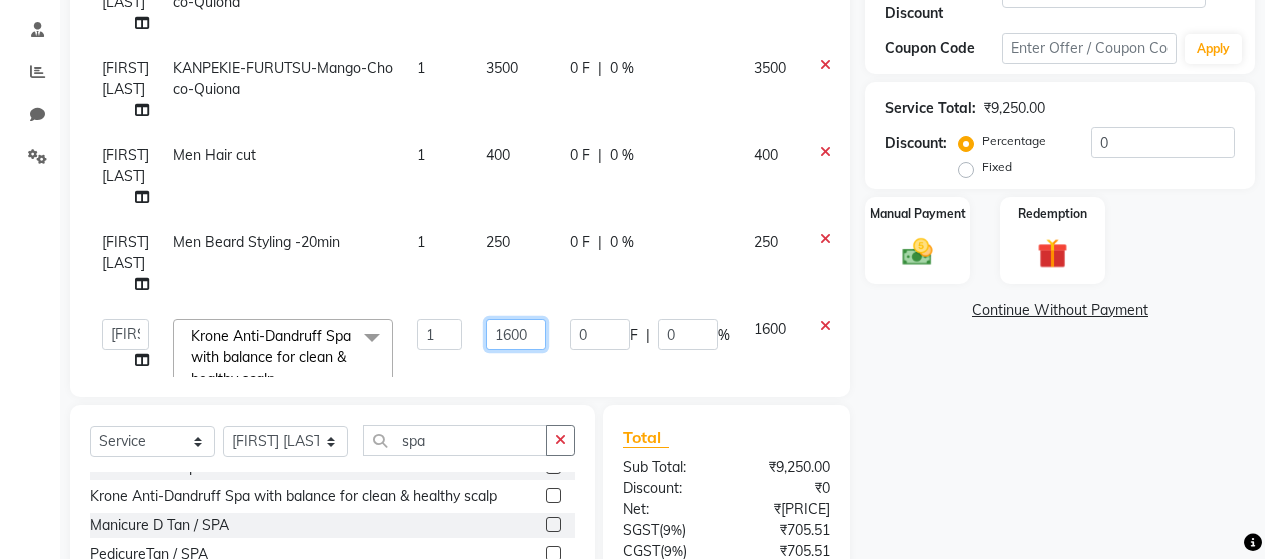 drag, startPoint x: 535, startPoint y: 268, endPoint x: 560, endPoint y: 235, distance: 41.400482 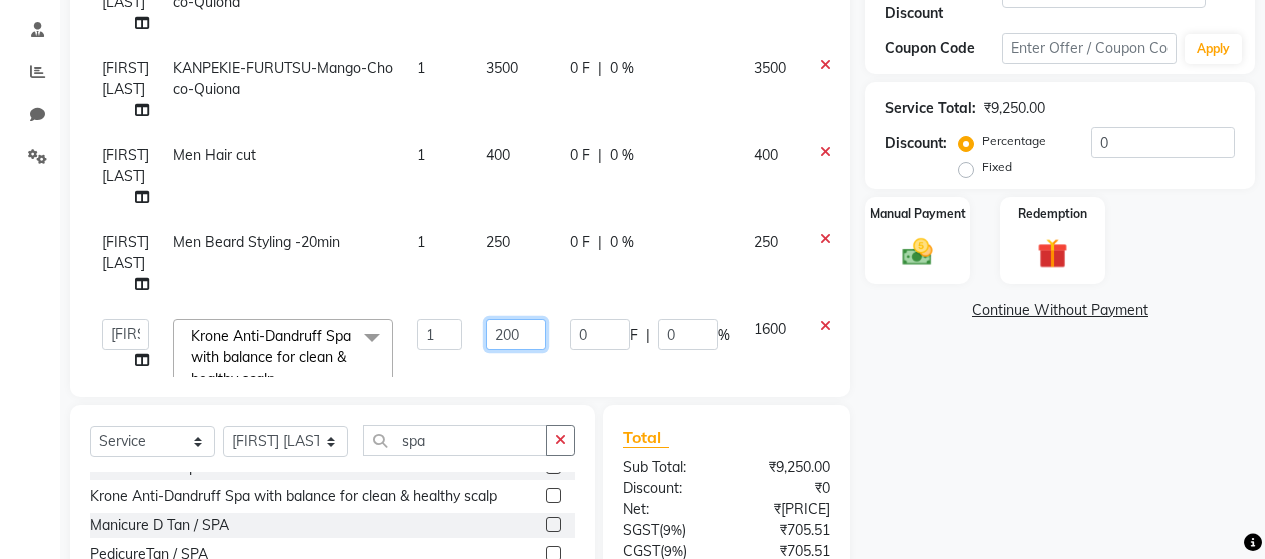 type on "2000" 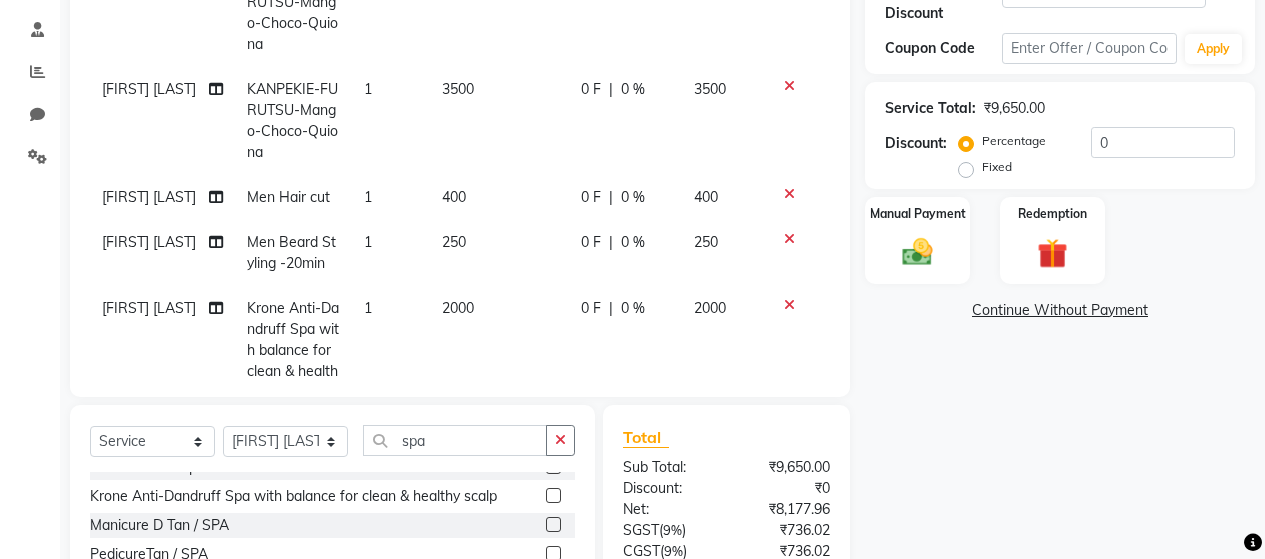 click on "0 F | 0 %" 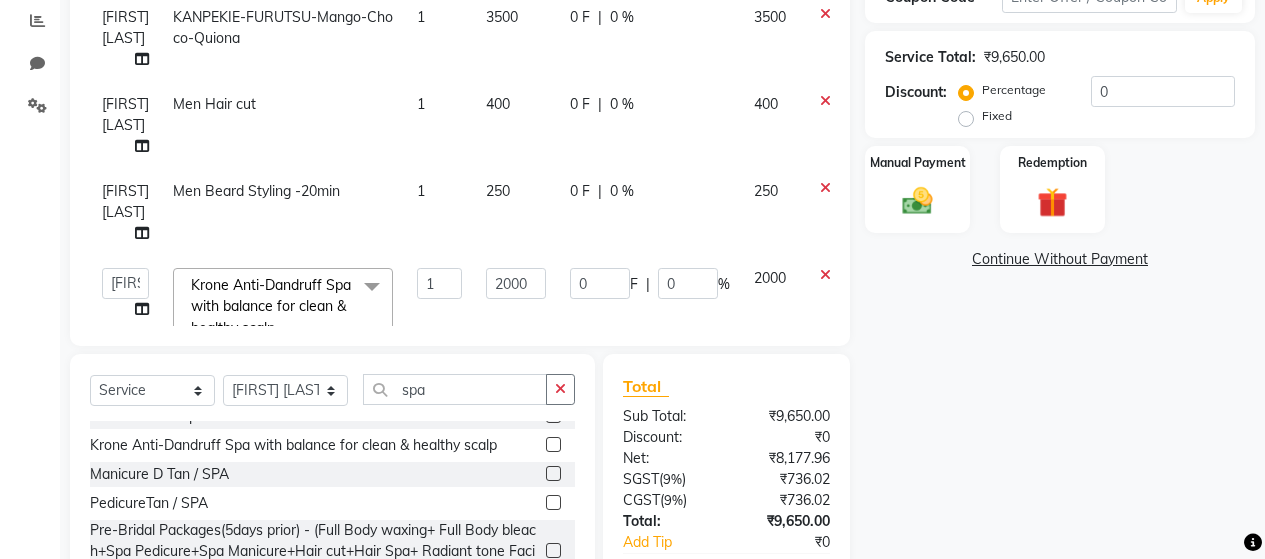 scroll, scrollTop: 242, scrollLeft: 0, axis: vertical 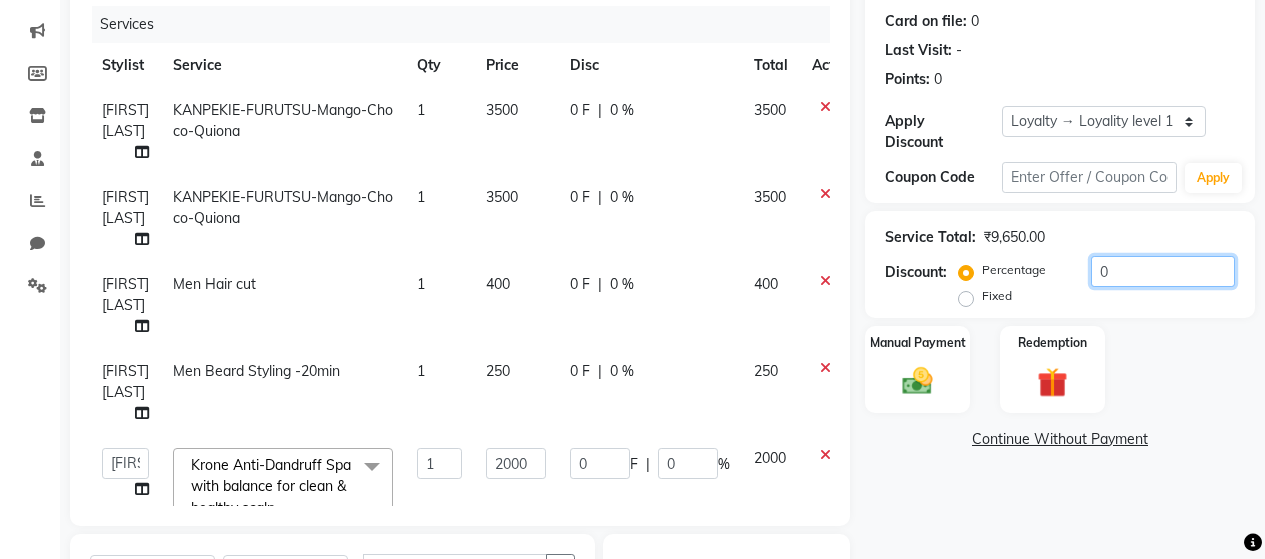click on "0" 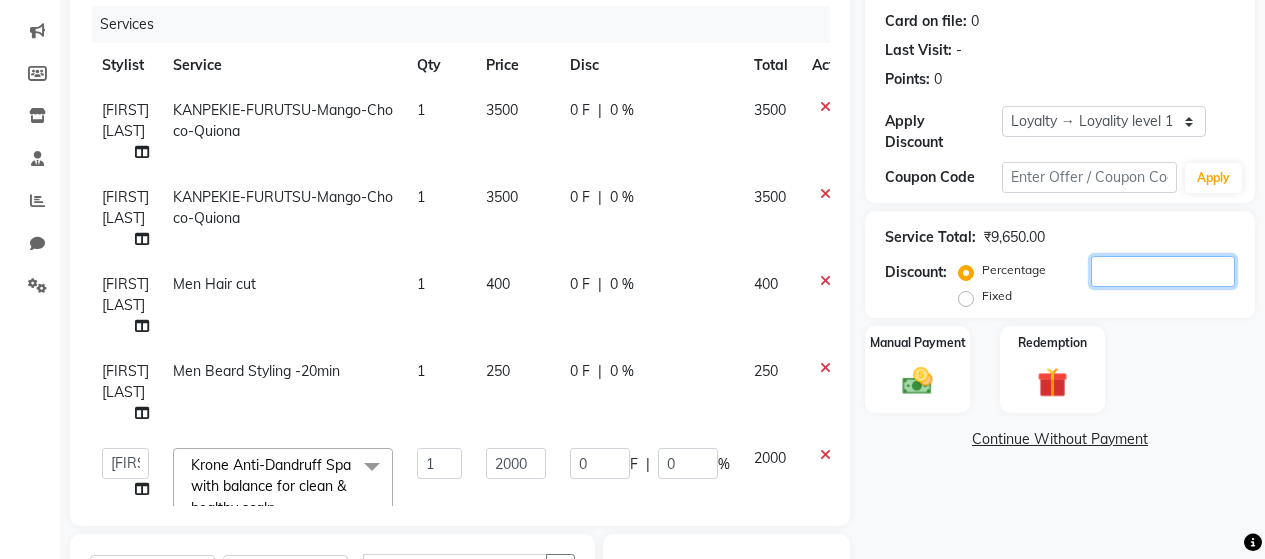 type on "5" 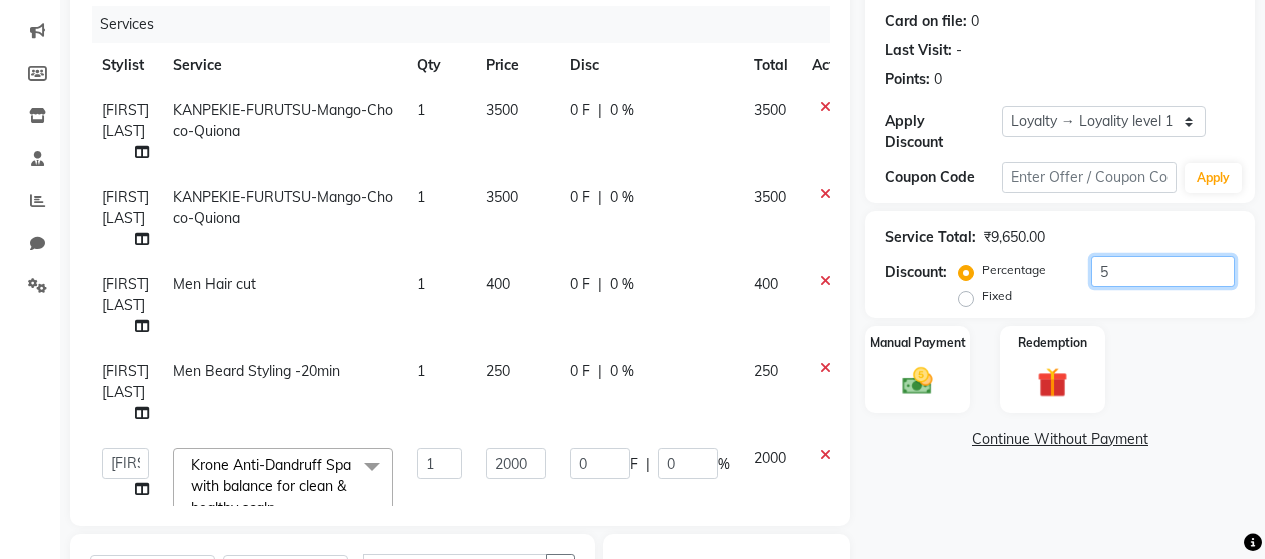 type on "100" 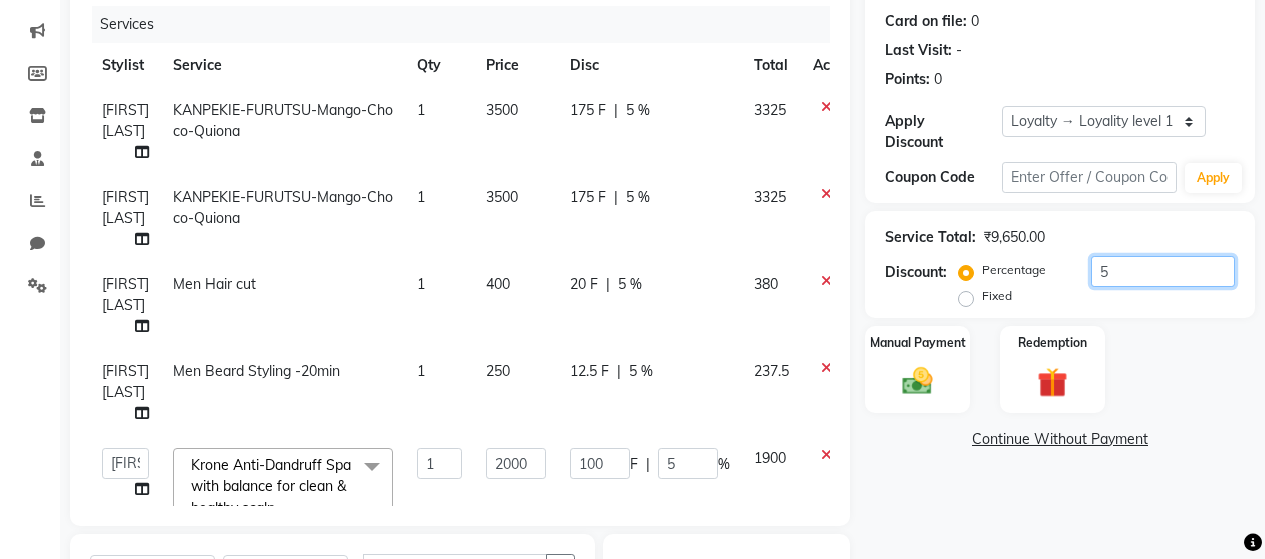 type on "5" 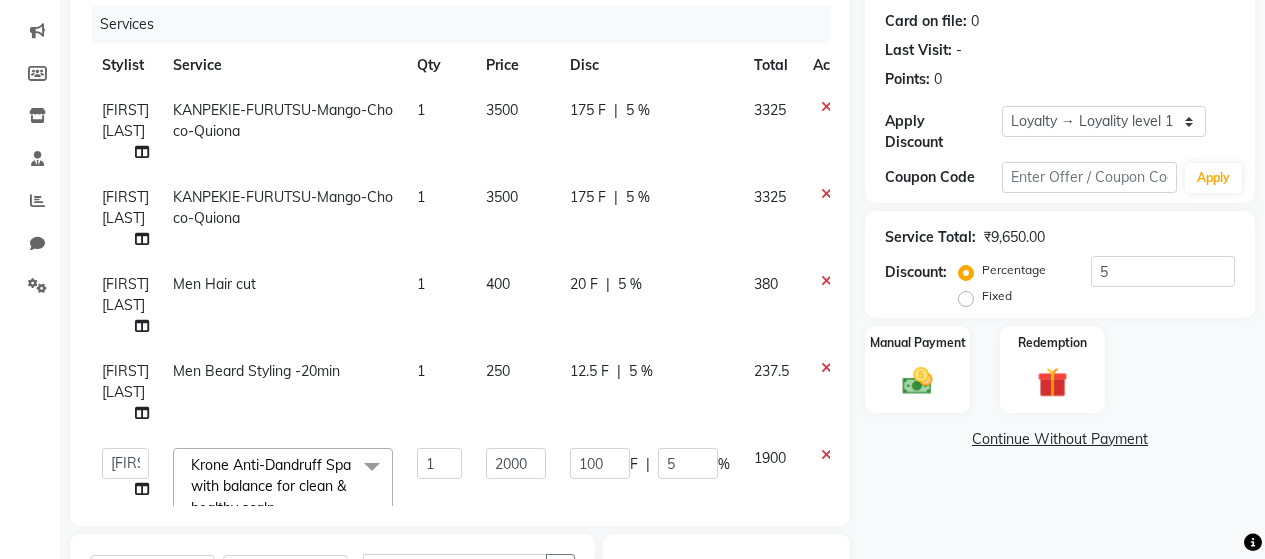 click on "Name: [FIRST] [LAST] Membership:  No Active Membership  Total Visits:   Card on file:  0 Last Visit:   - Points:   0  Apply Discount Select  Loyalty → Loyality level 1  Coupon Code Apply Service Total:  ₹9,650.00  Discount:  Percentage   Fixed  5 Manual Payment Redemption  Continue Without Payment" 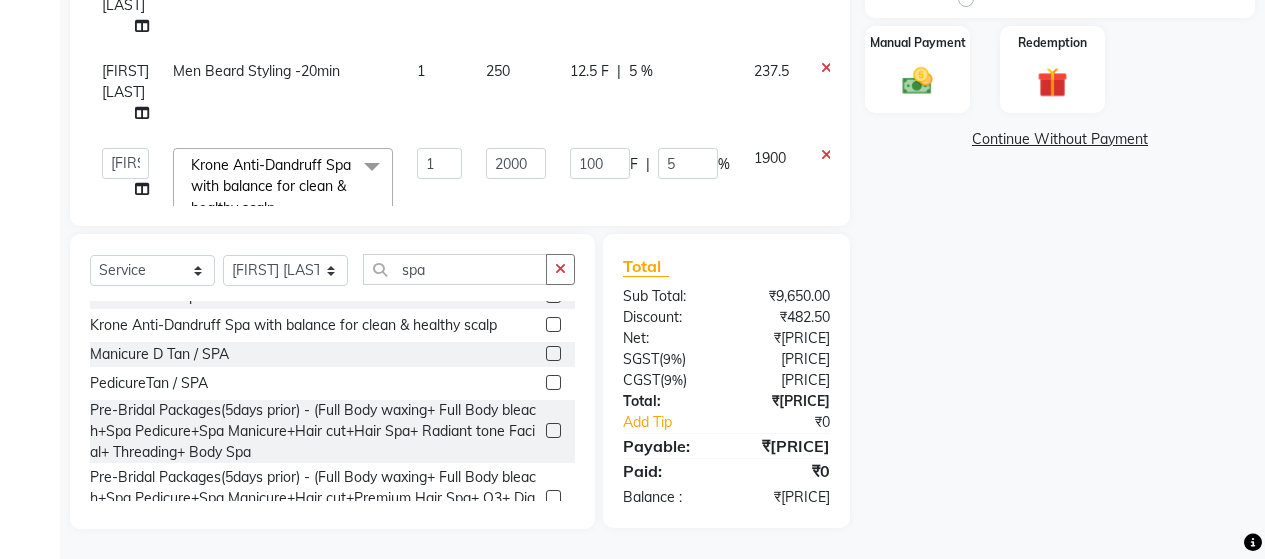 scroll, scrollTop: 342, scrollLeft: 0, axis: vertical 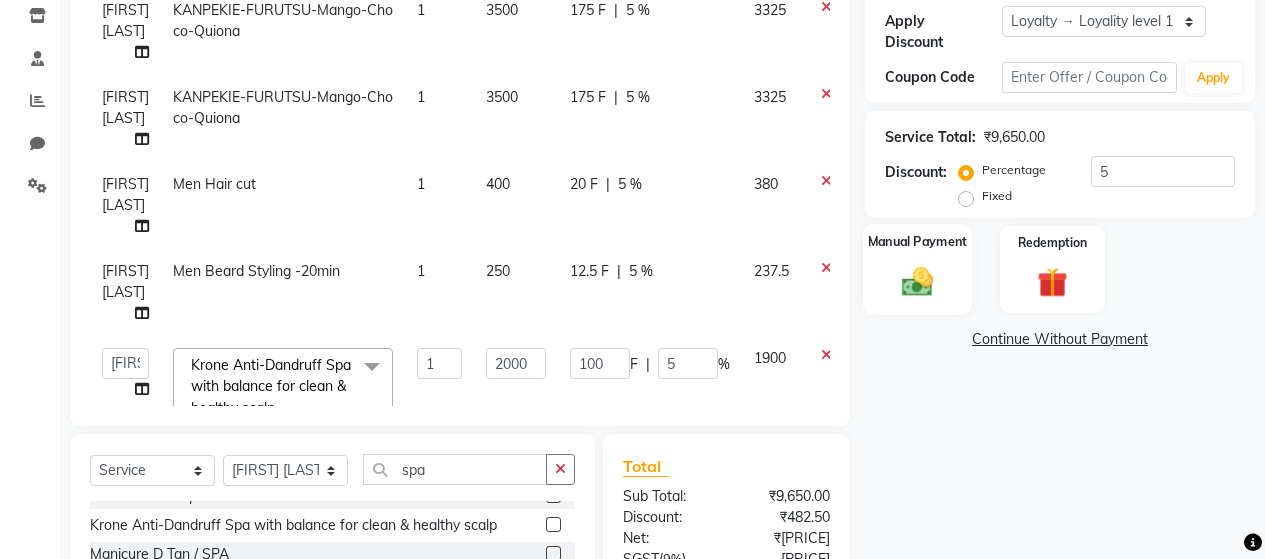 click 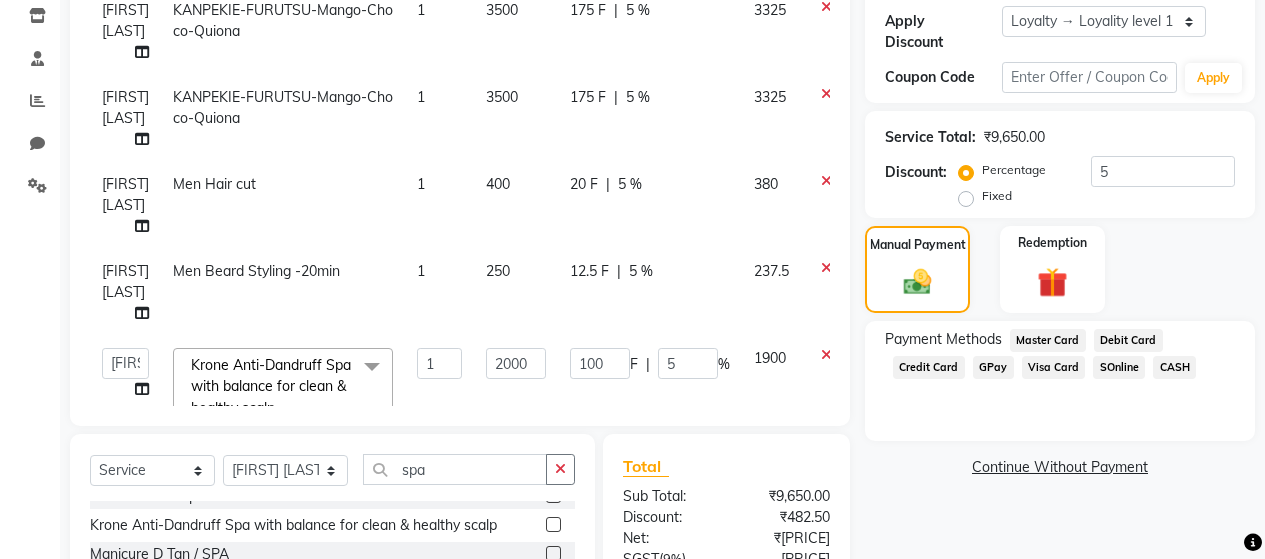 click on "GPay" 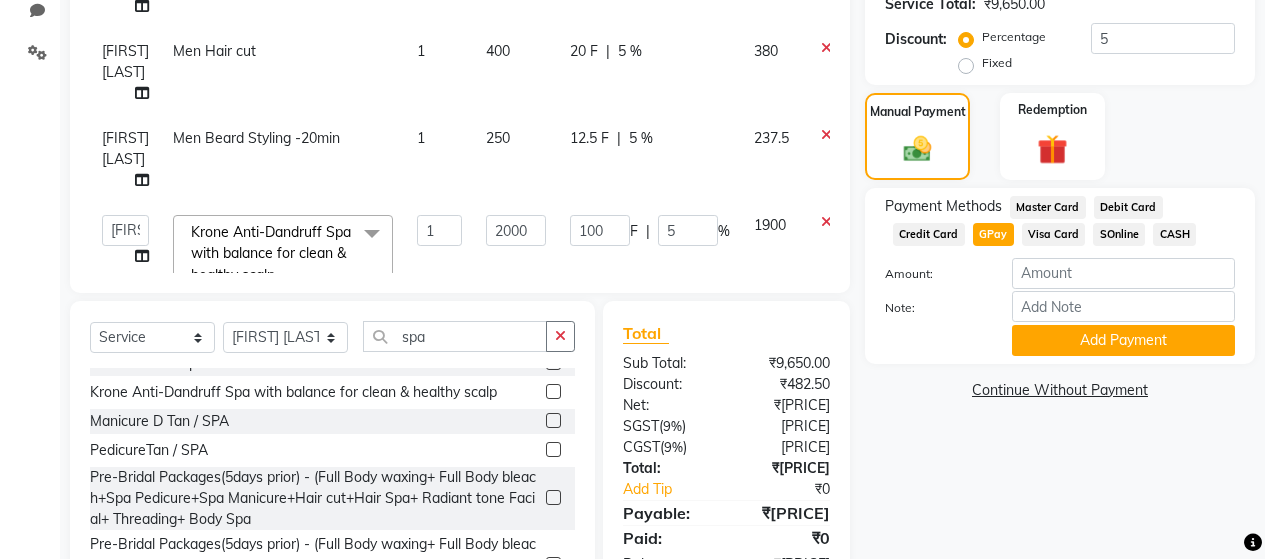 scroll, scrollTop: 542, scrollLeft: 0, axis: vertical 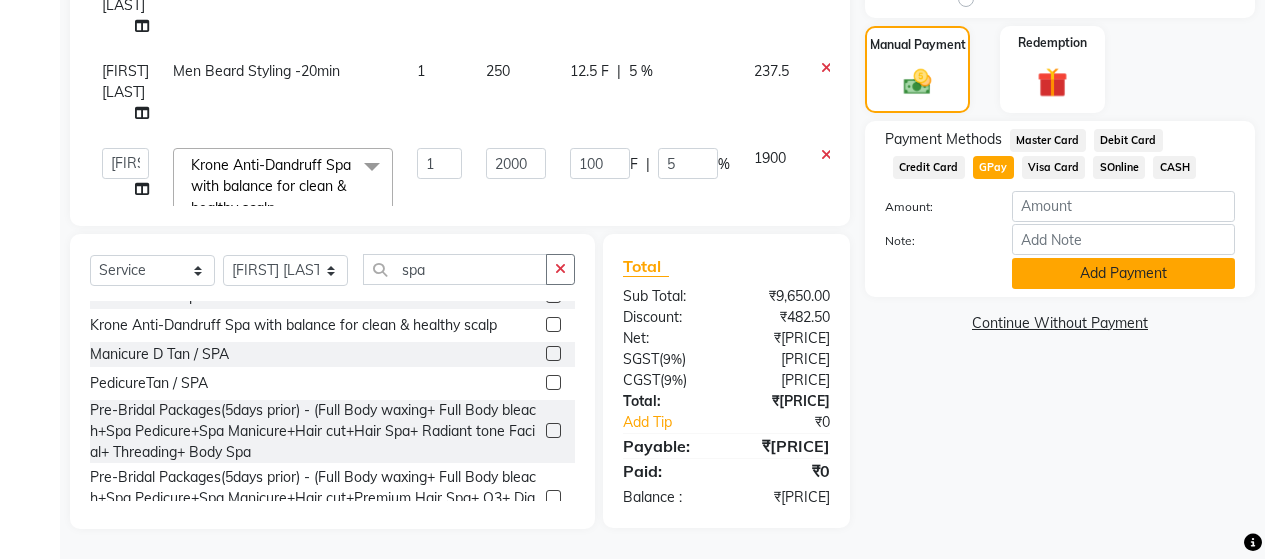 click on "Add Payment" 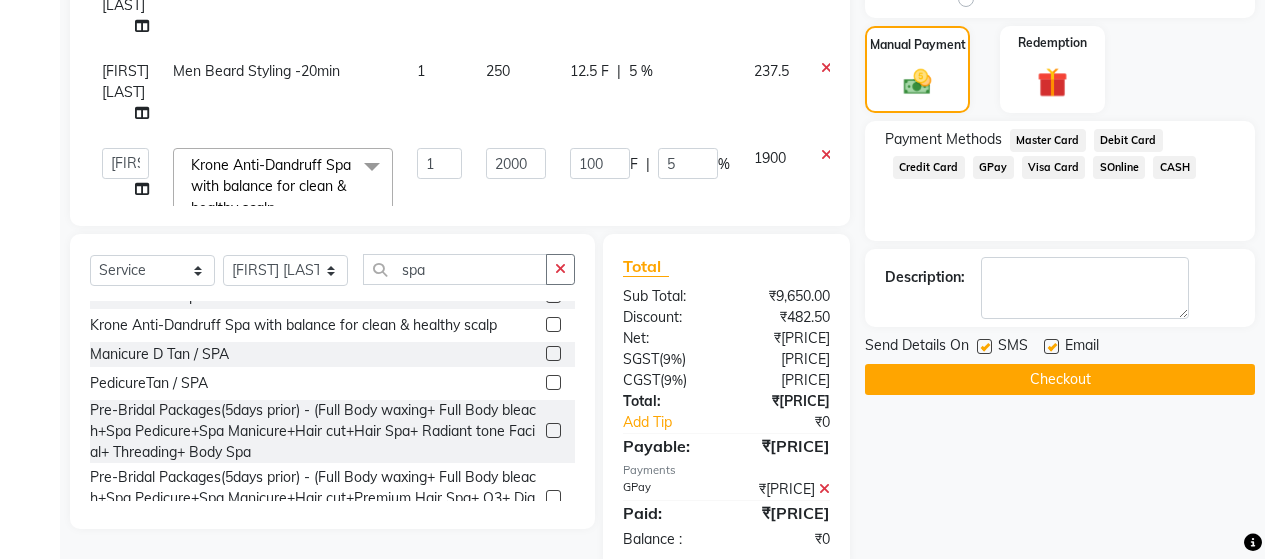 click 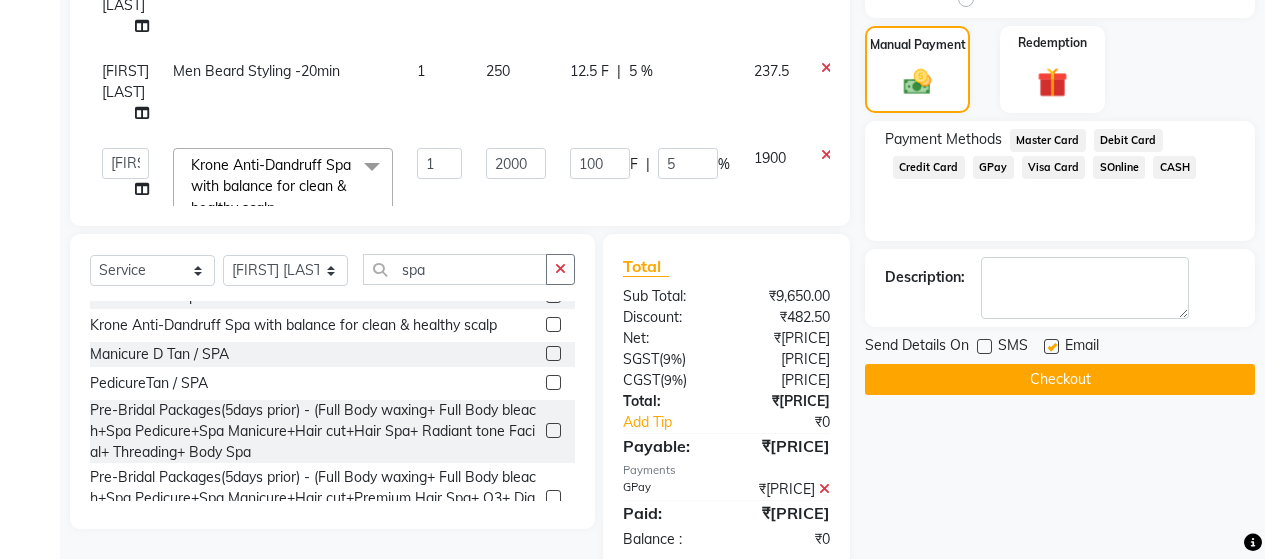 click 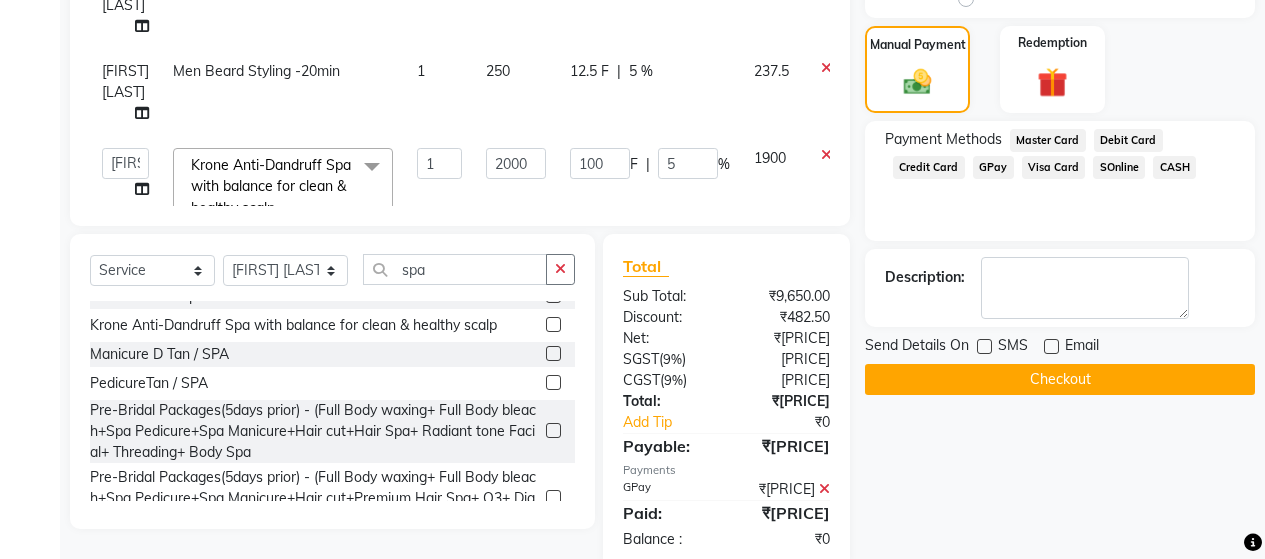 click on "Checkout" 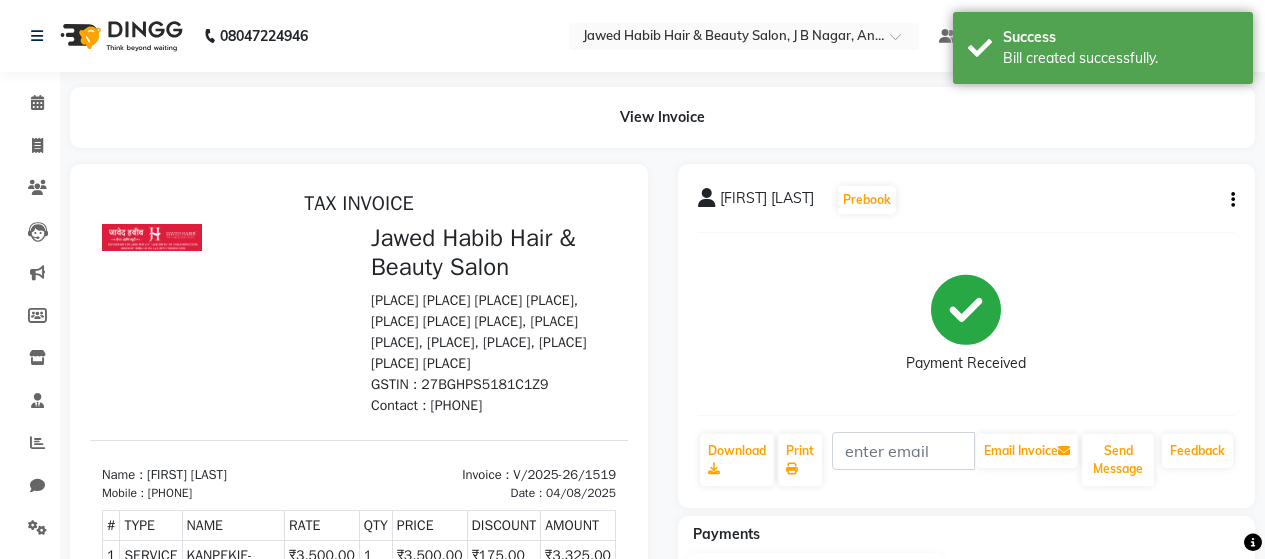 scroll, scrollTop: 0, scrollLeft: 0, axis: both 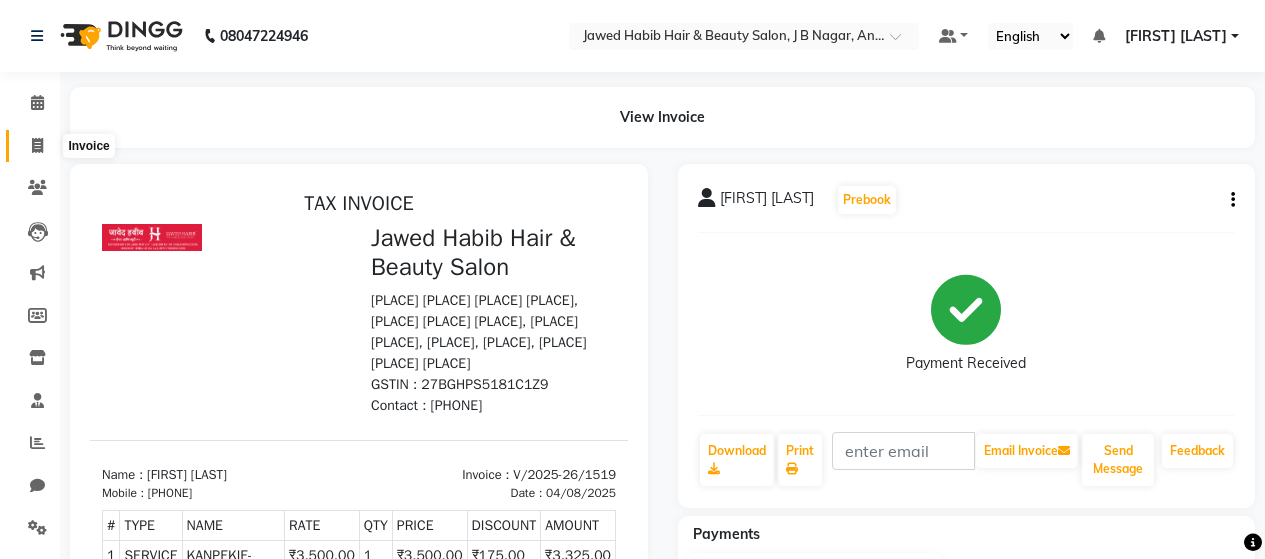 click 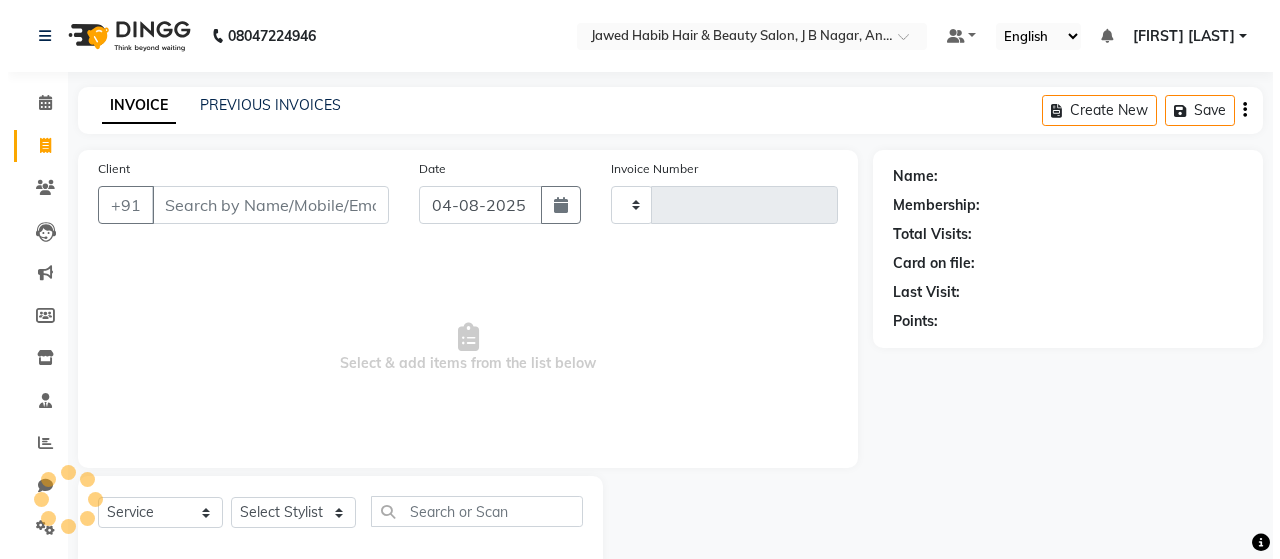 scroll, scrollTop: 42, scrollLeft: 0, axis: vertical 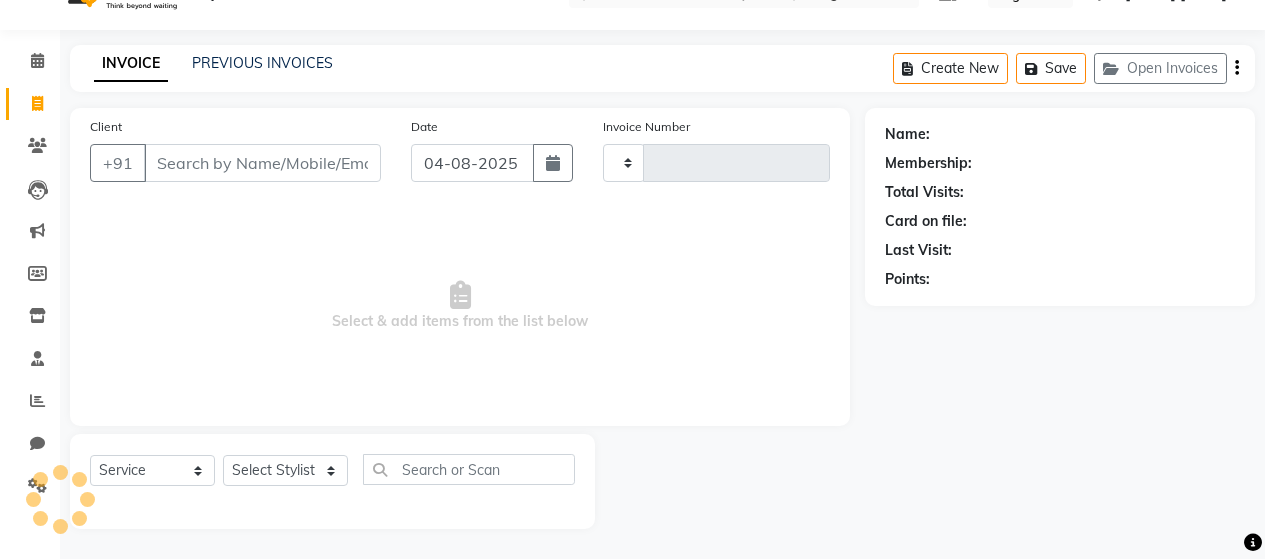 type on "1520" 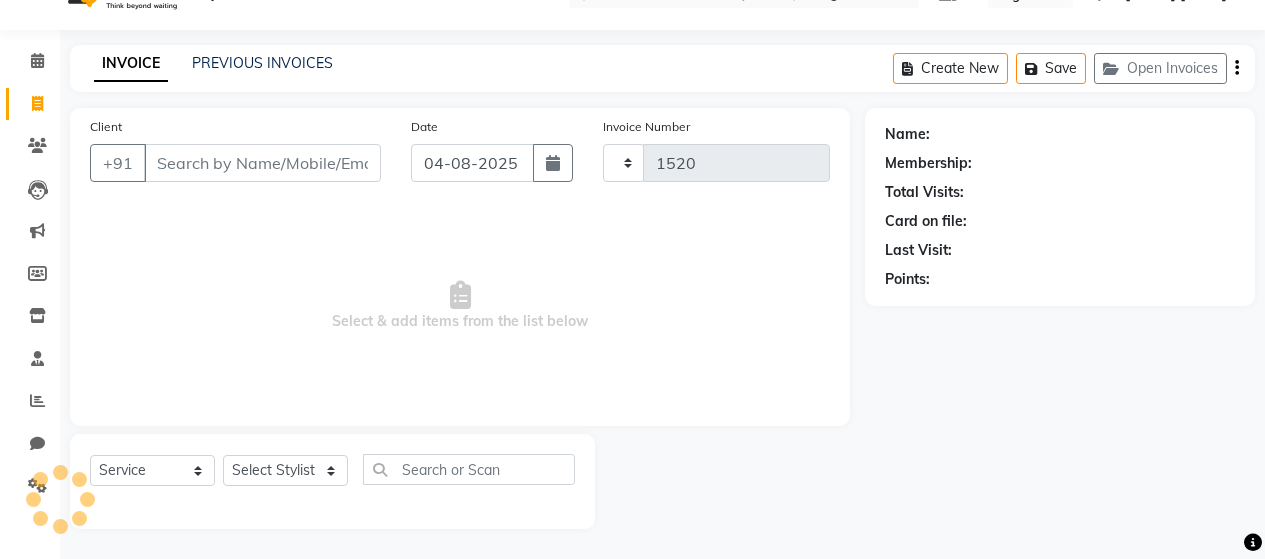 click on "Client" at bounding box center [262, 163] 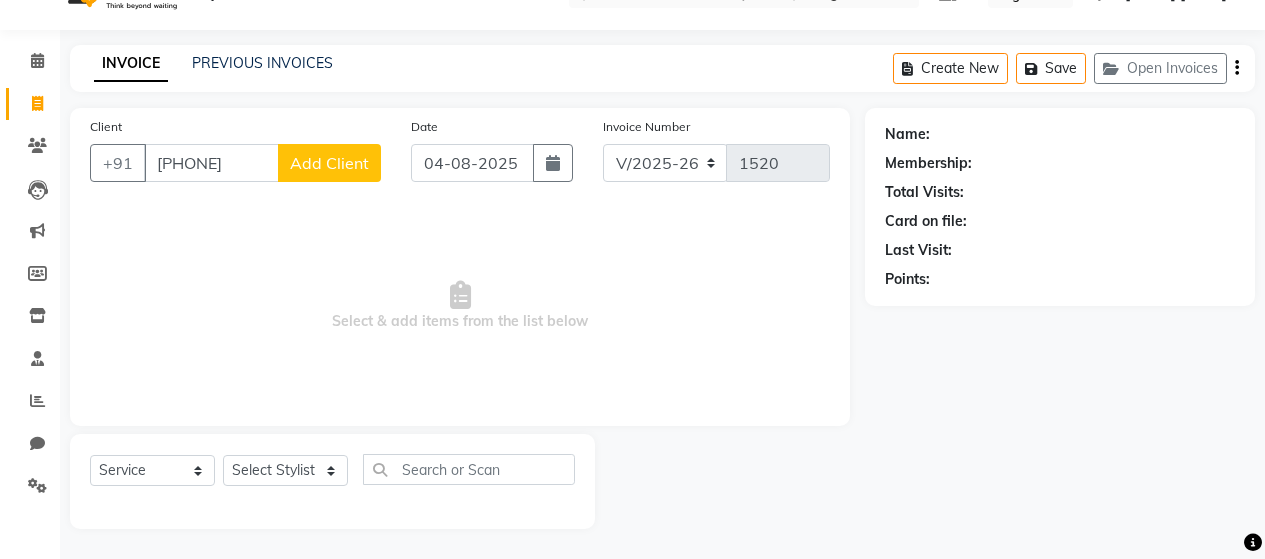 type on "[PHONE]" 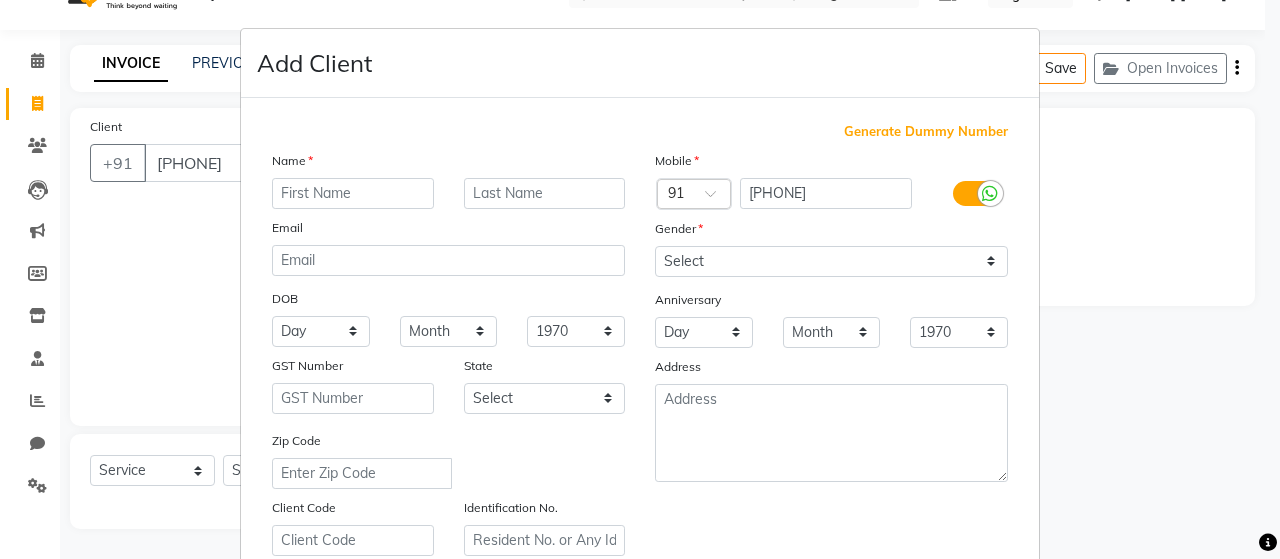 click at bounding box center [353, 193] 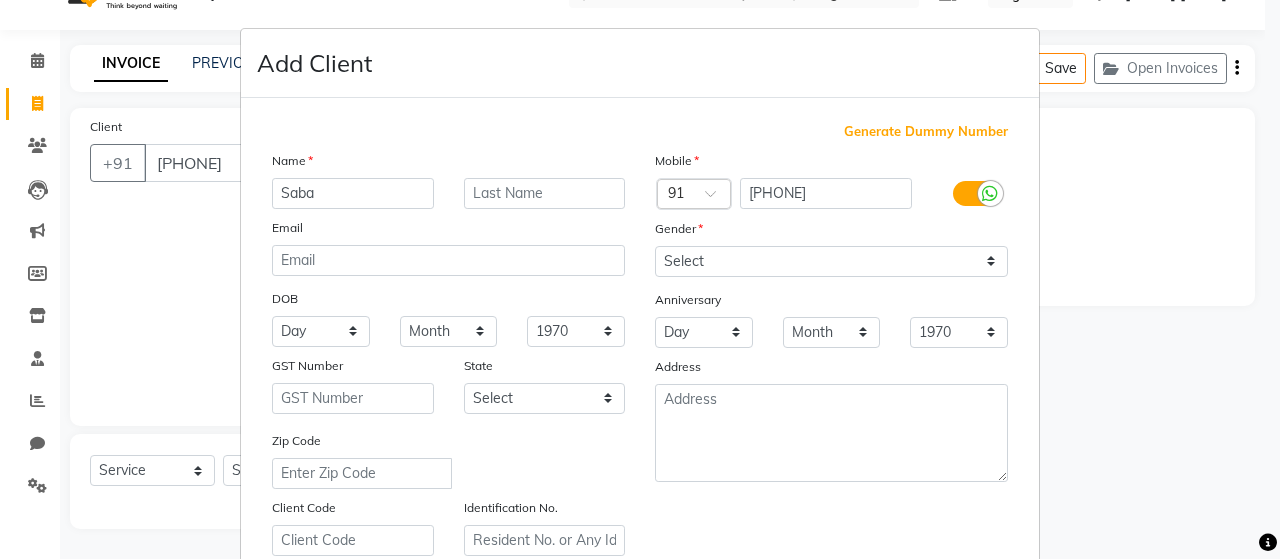 type on "Saba" 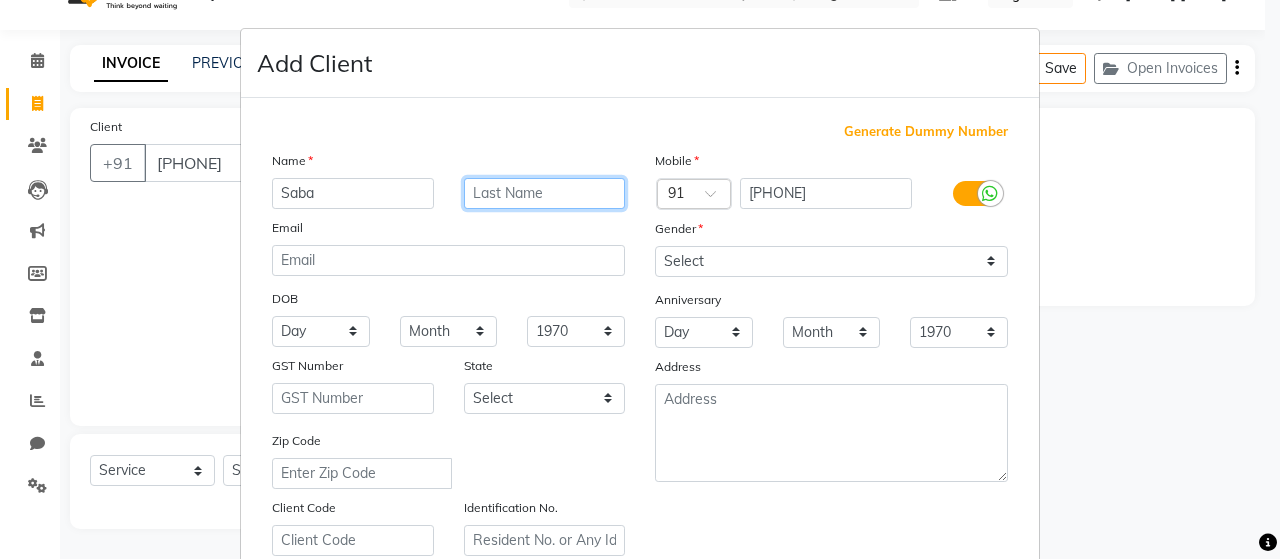 drag, startPoint x: 514, startPoint y: 181, endPoint x: 503, endPoint y: 194, distance: 17.029387 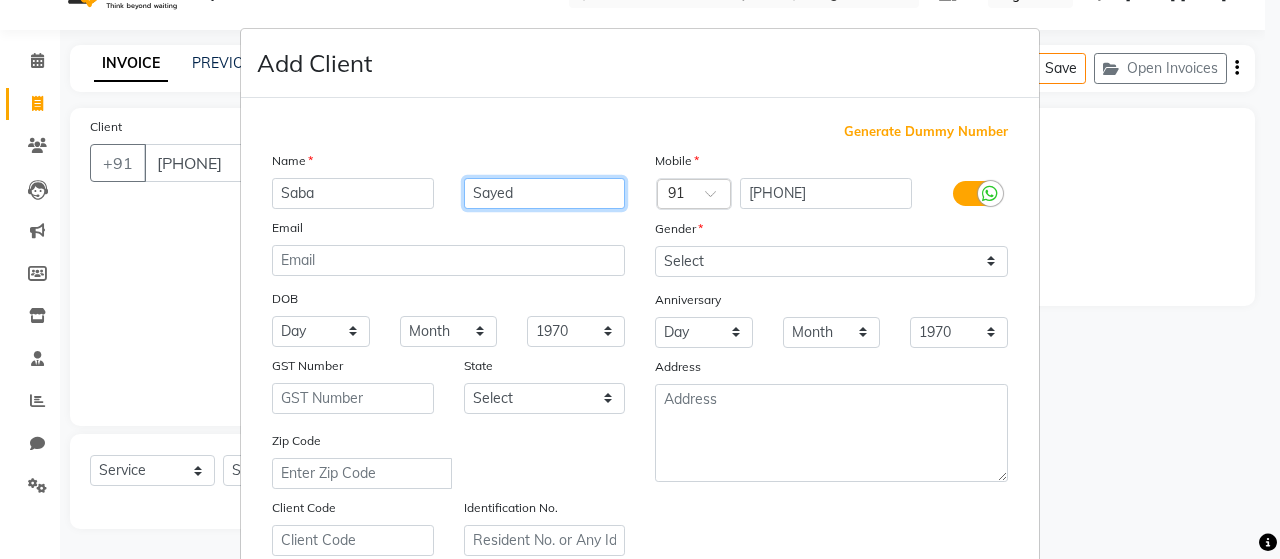 type on "Sayed" 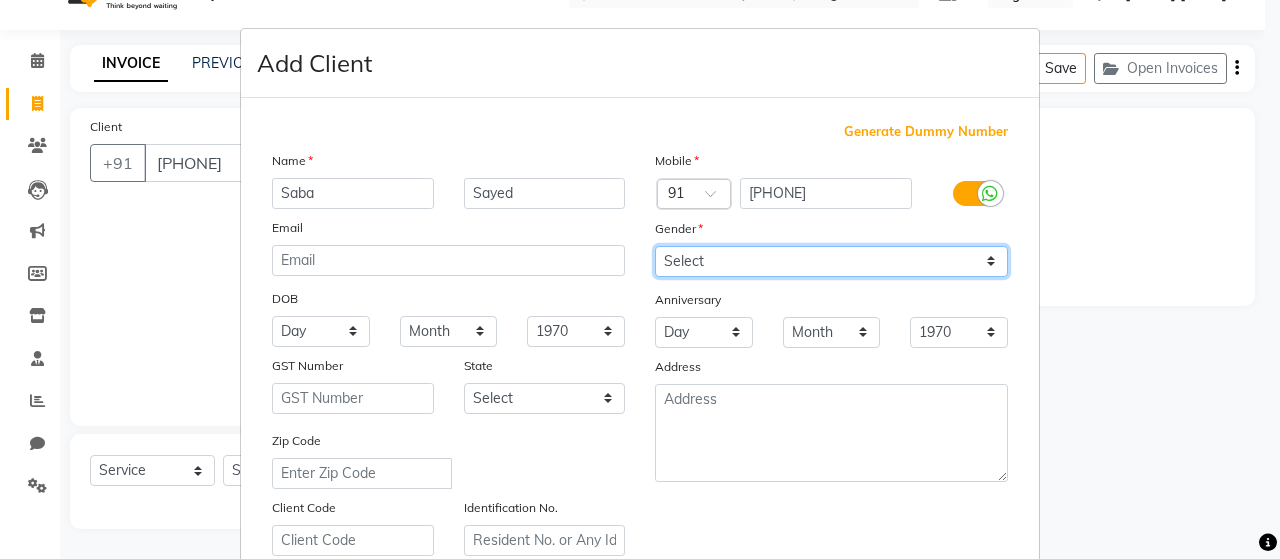 drag, startPoint x: 984, startPoint y: 267, endPoint x: 897, endPoint y: 269, distance: 87.02299 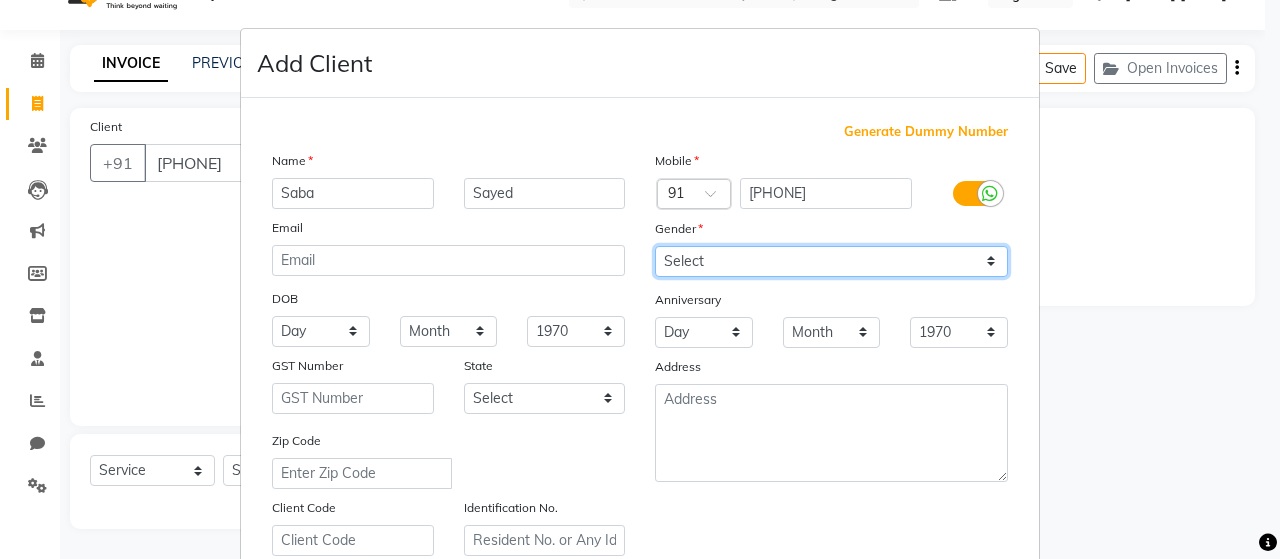 select on "female" 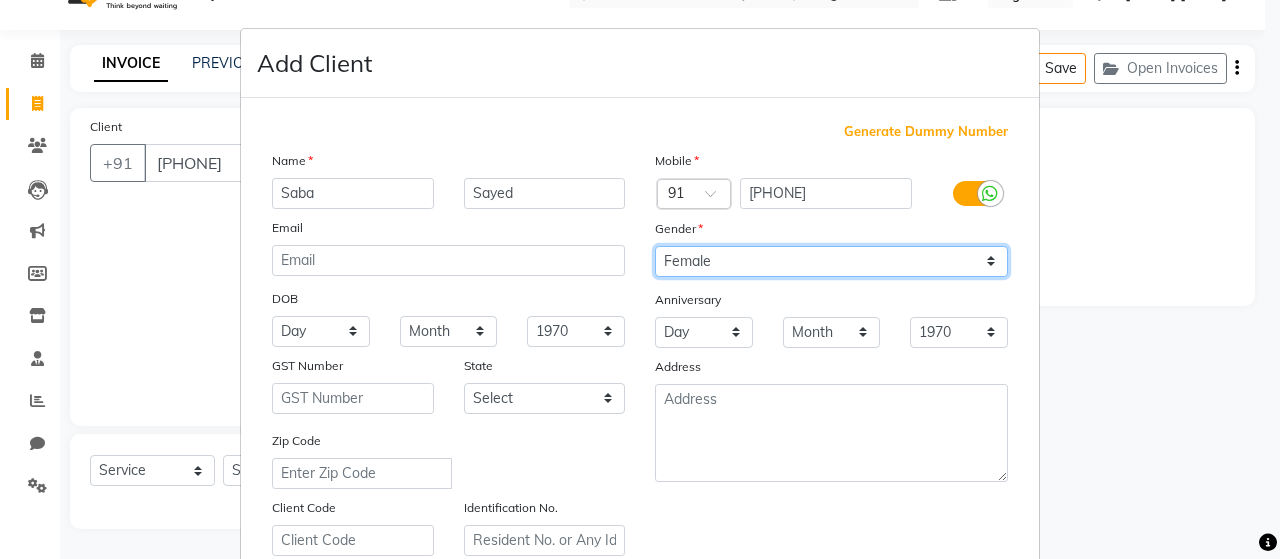 click on "Select Male Female Other Prefer Not To Say" at bounding box center [831, 261] 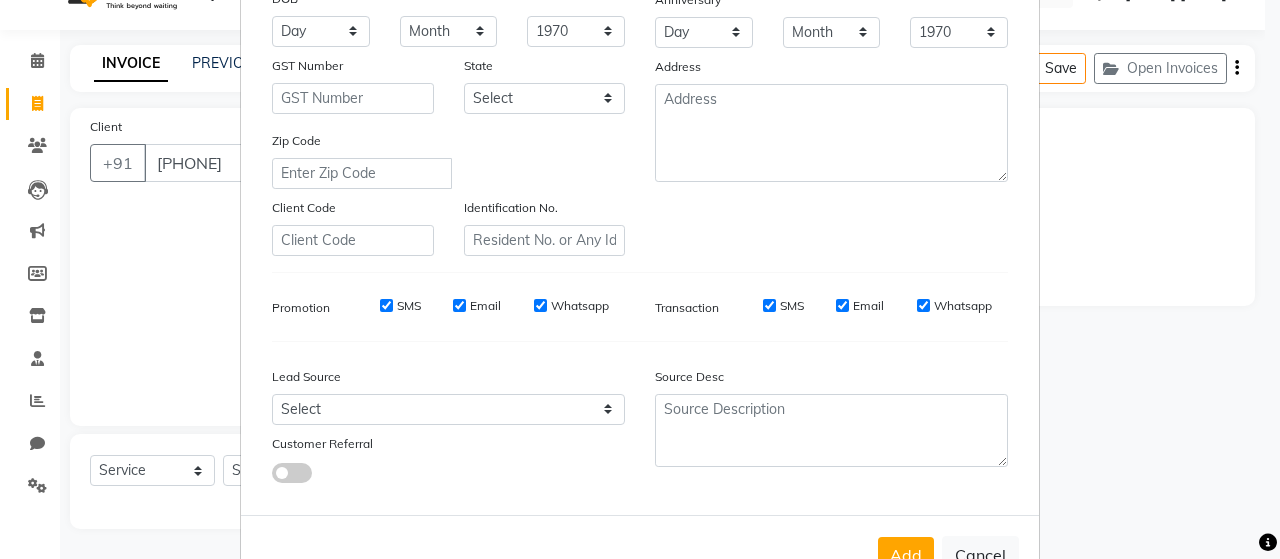 click on "SMS" at bounding box center [386, 305] 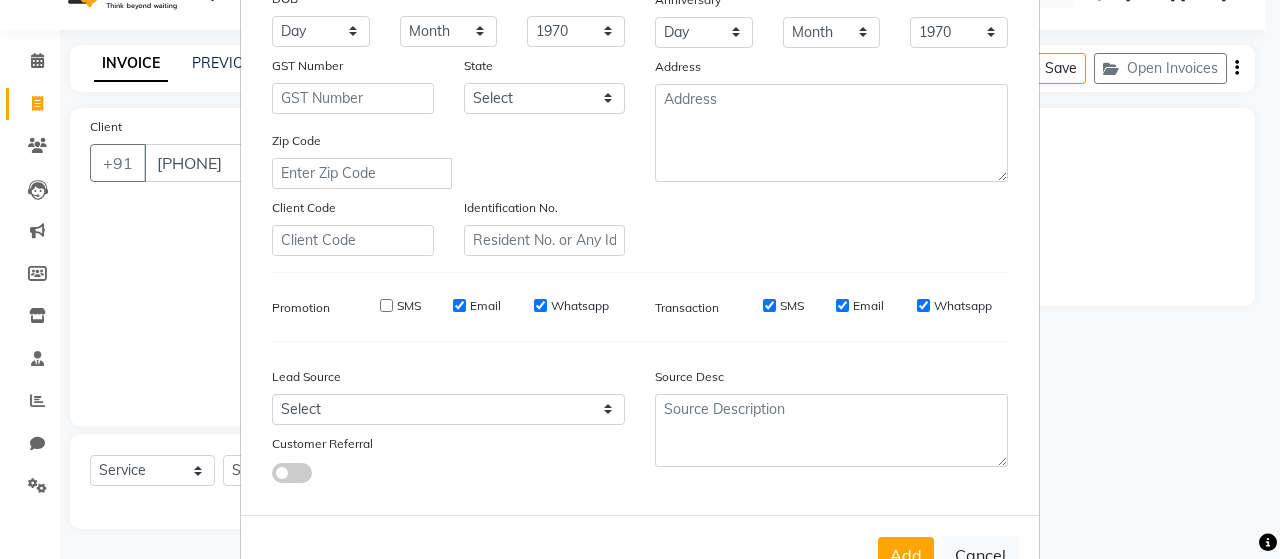click on "Email" at bounding box center [459, 305] 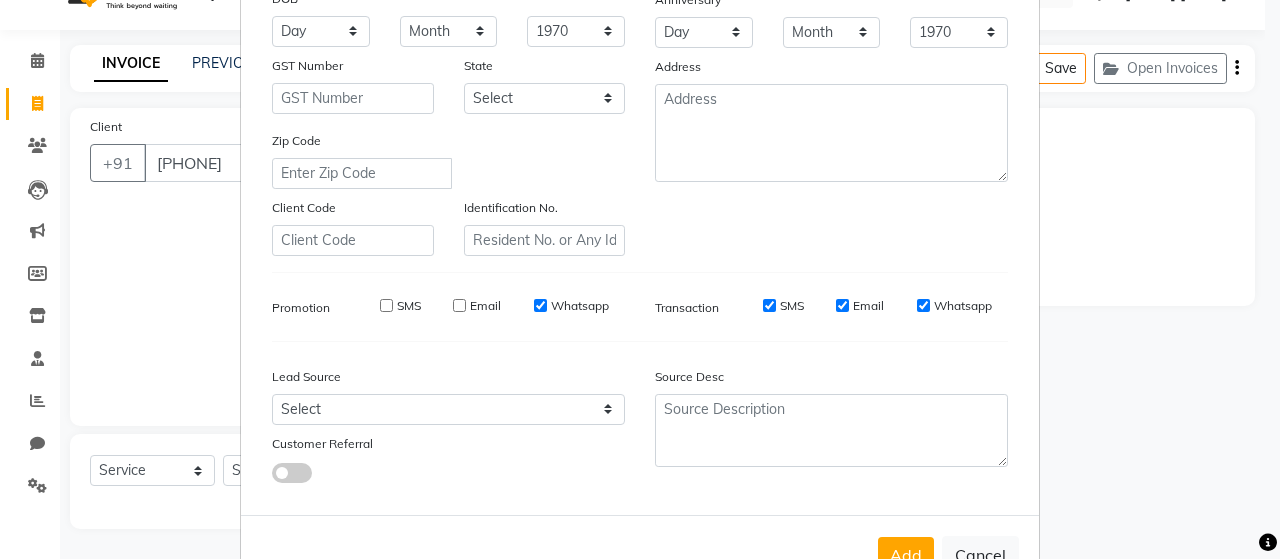click on "Whatsapp" at bounding box center [540, 305] 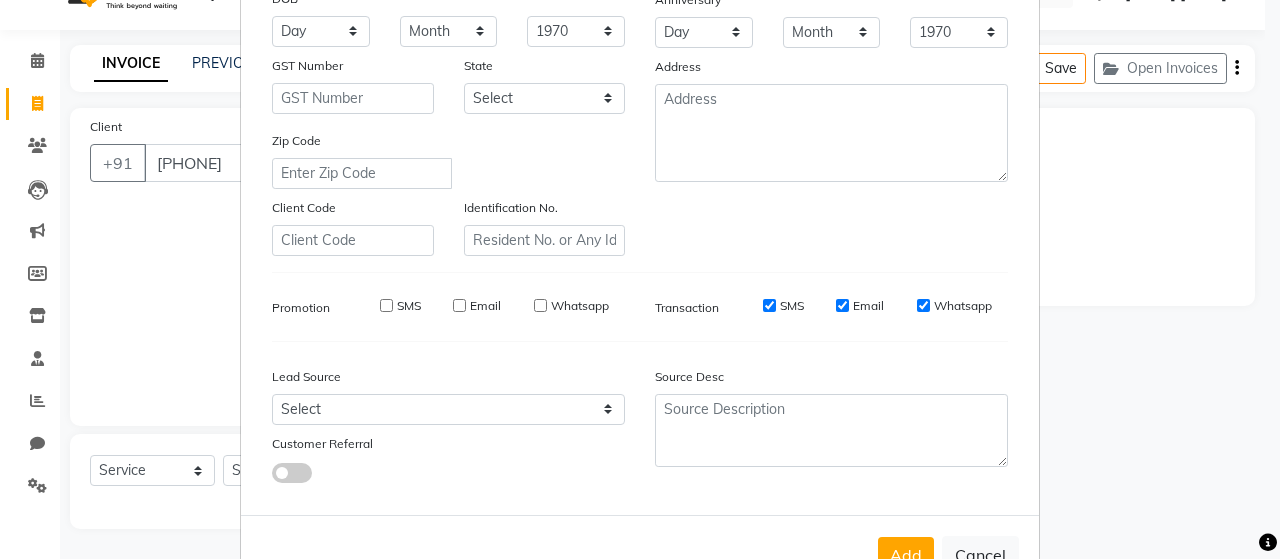 click on "SMS" at bounding box center (769, 305) 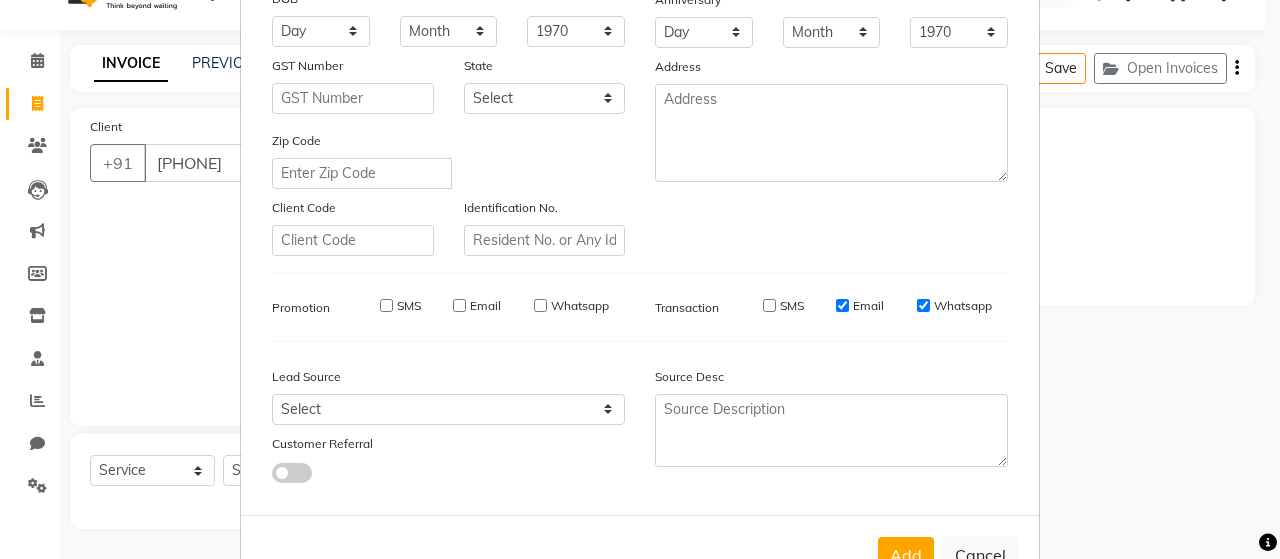 click on "Email" at bounding box center (842, 305) 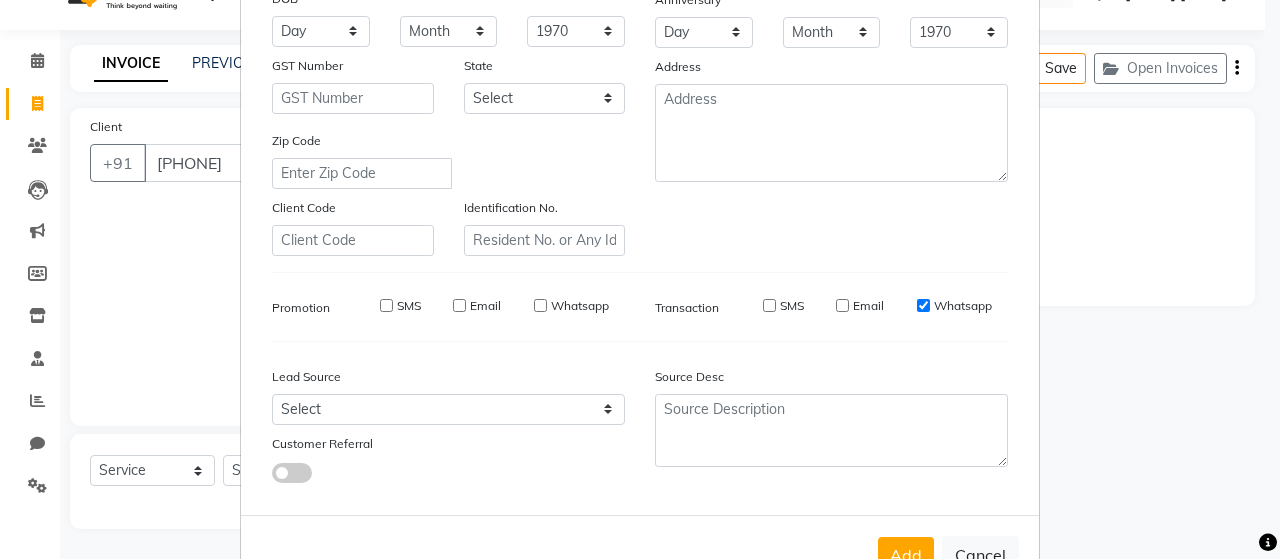 click on "Whatsapp" at bounding box center [923, 305] 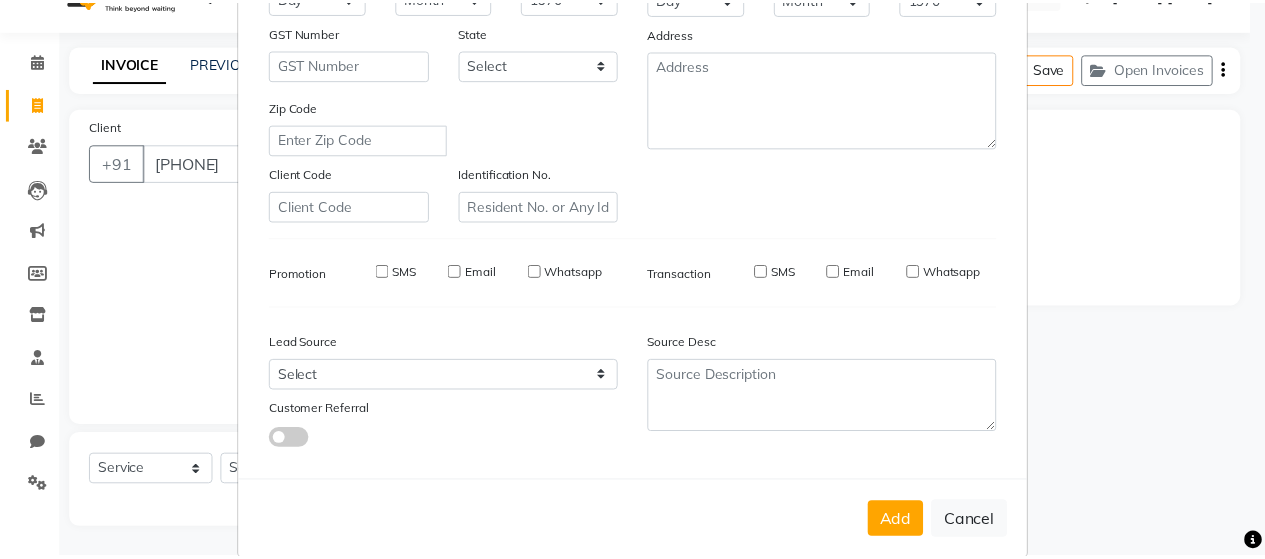 scroll, scrollTop: 364, scrollLeft: 0, axis: vertical 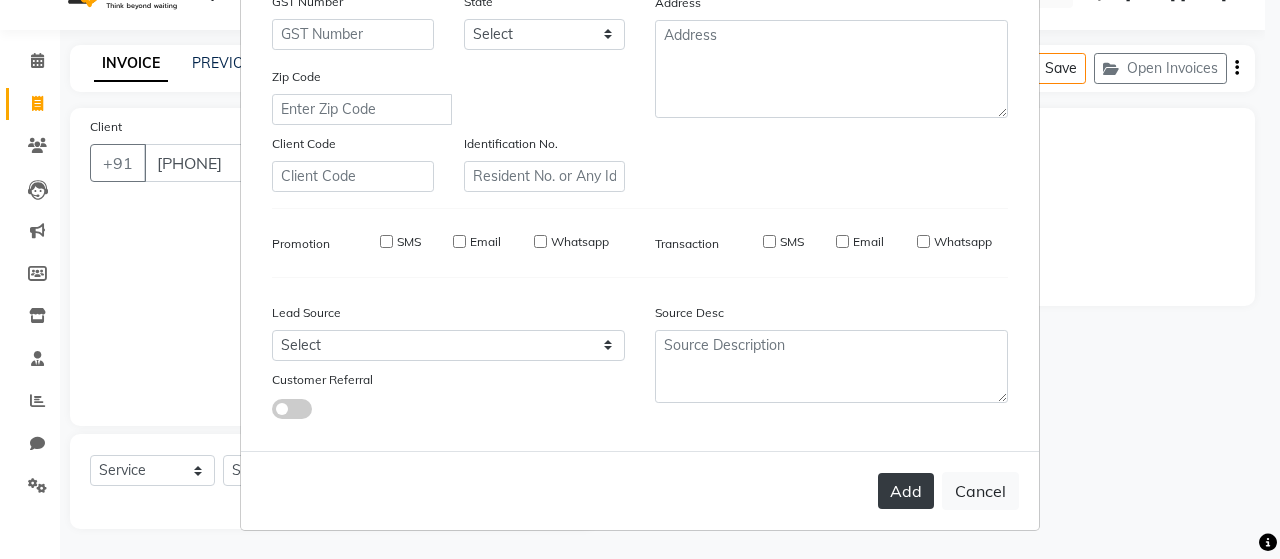 click on "Add" at bounding box center (906, 491) 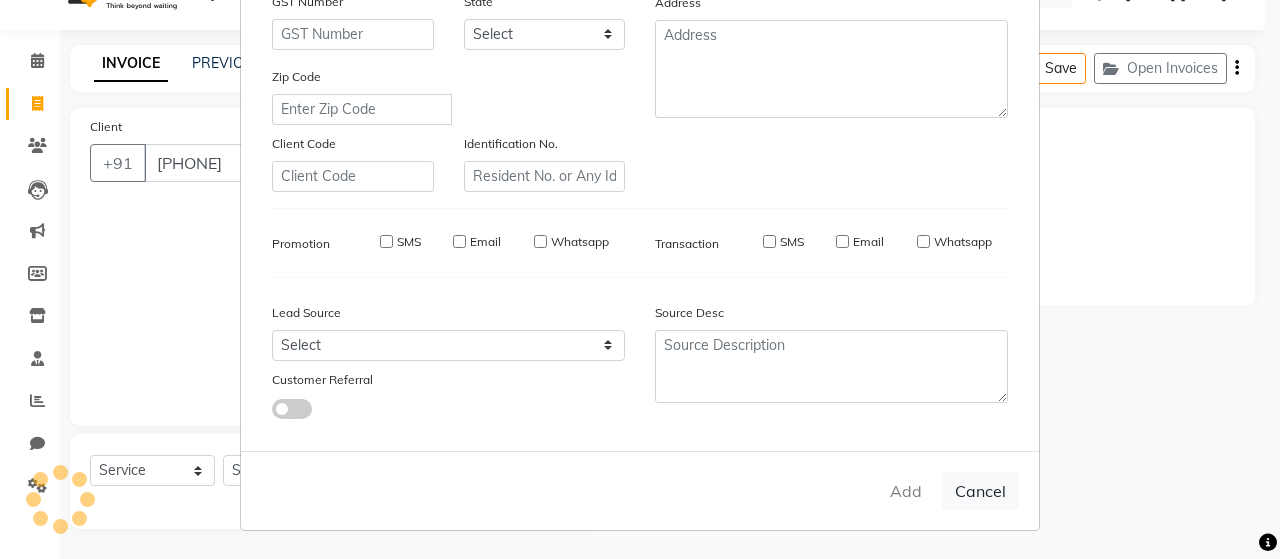 type 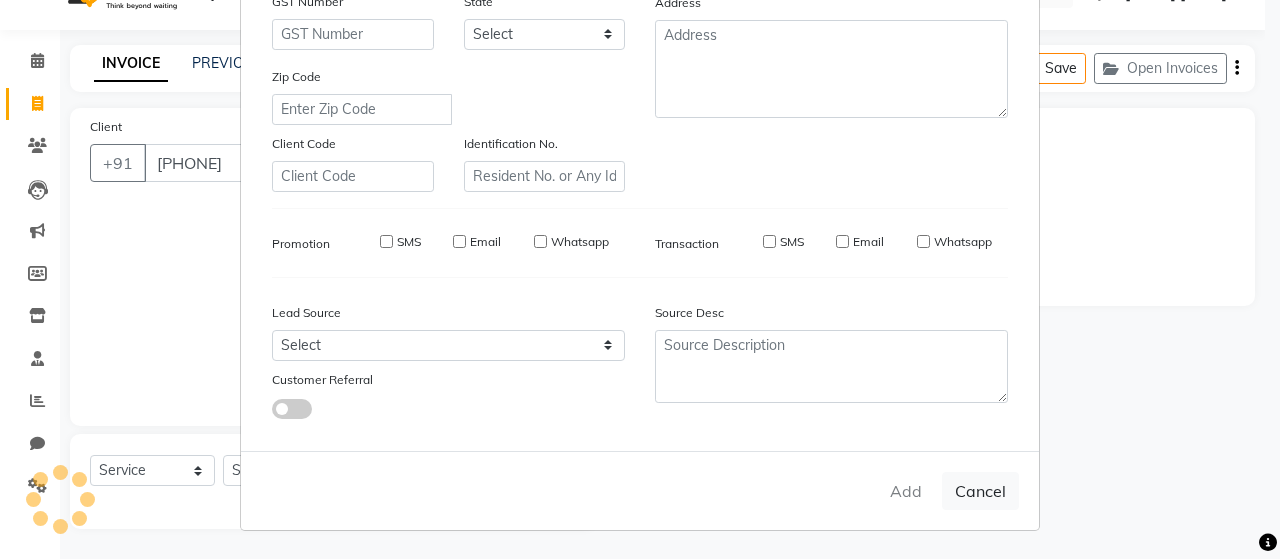select 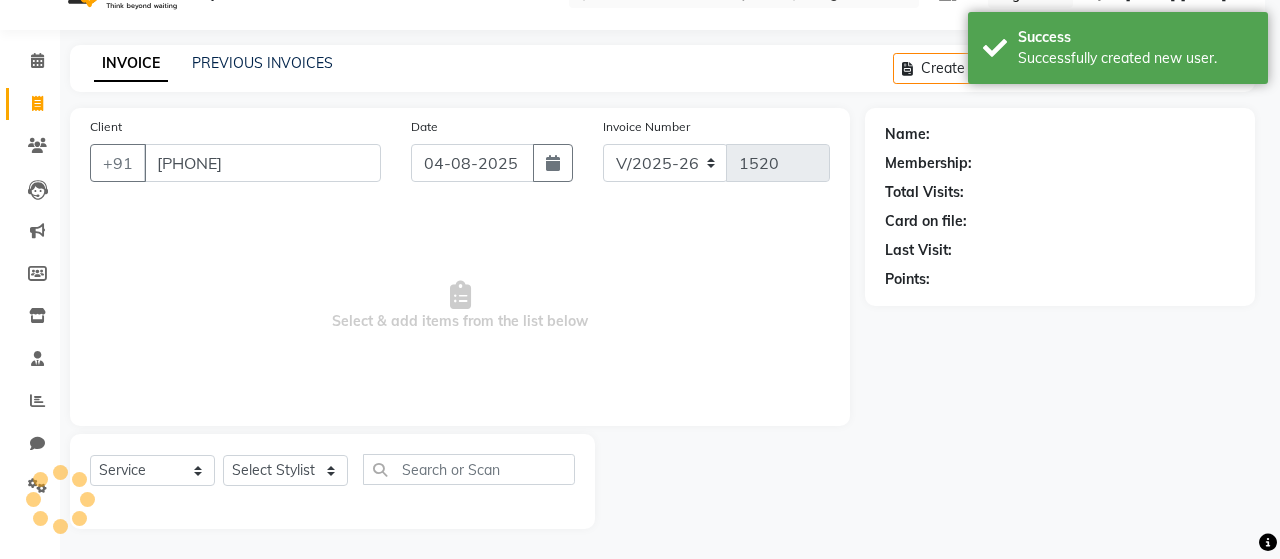 select on "1: Object" 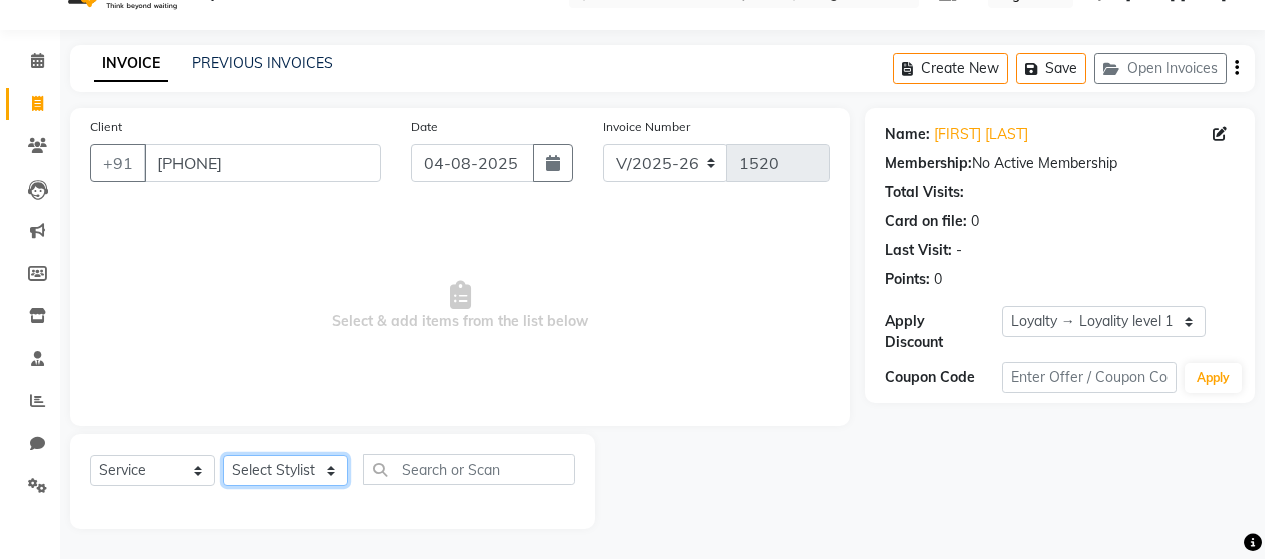 click on "Select Stylist [FIRST] [LAST] [FIRST] [LAST] [FIRST] [LAST] [FIRST] [LAST] [FIRST] [LAST] [FIRST] [LAST] [FIRST] [LAST] [FIRST] [LAST] [FIRST] [LAST] [FIRST] [LAST] [FIRST] [LAST] [FIRST] [LAST] [FIRST] [LAST] [FIRST] [LAST] [FIRST] [LAST] [FIRST] [LAST]" 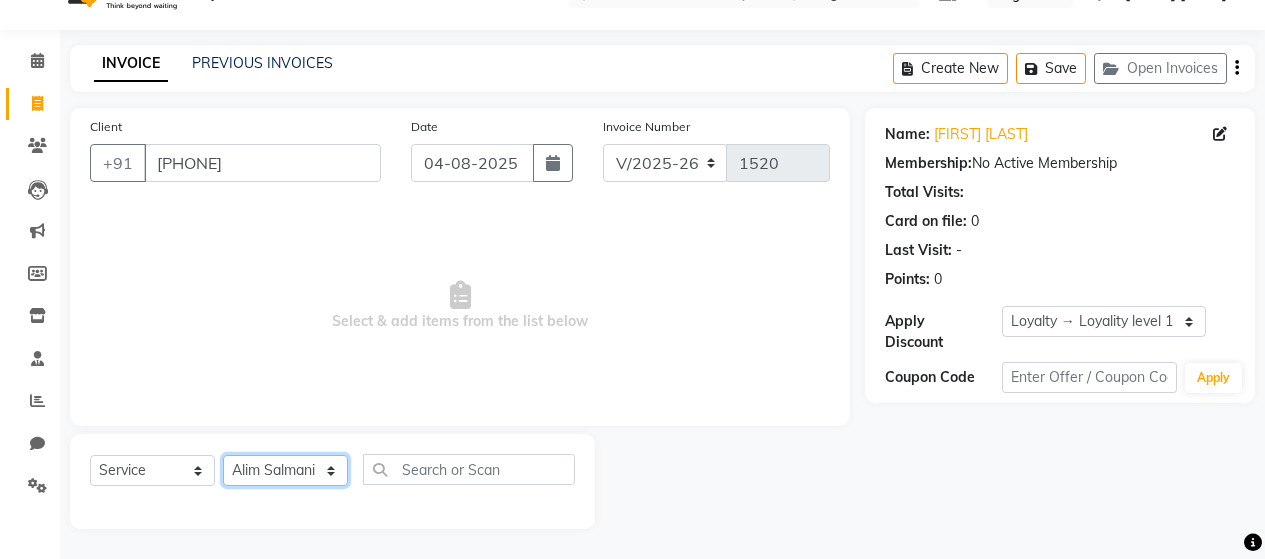 click on "Select Stylist [FIRST] [LAST] [FIRST] [LAST] [FIRST] [LAST] [FIRST] [LAST] [FIRST] [LAST] [FIRST] [LAST] [FIRST] [LAST] [FIRST] [LAST] [FIRST] [LAST] [FIRST] [LAST] [FIRST] [LAST] [FIRST] [LAST] [FIRST] [LAST] [FIRST] [LAST] [FIRST] [LAST] [FIRST] [LAST]" 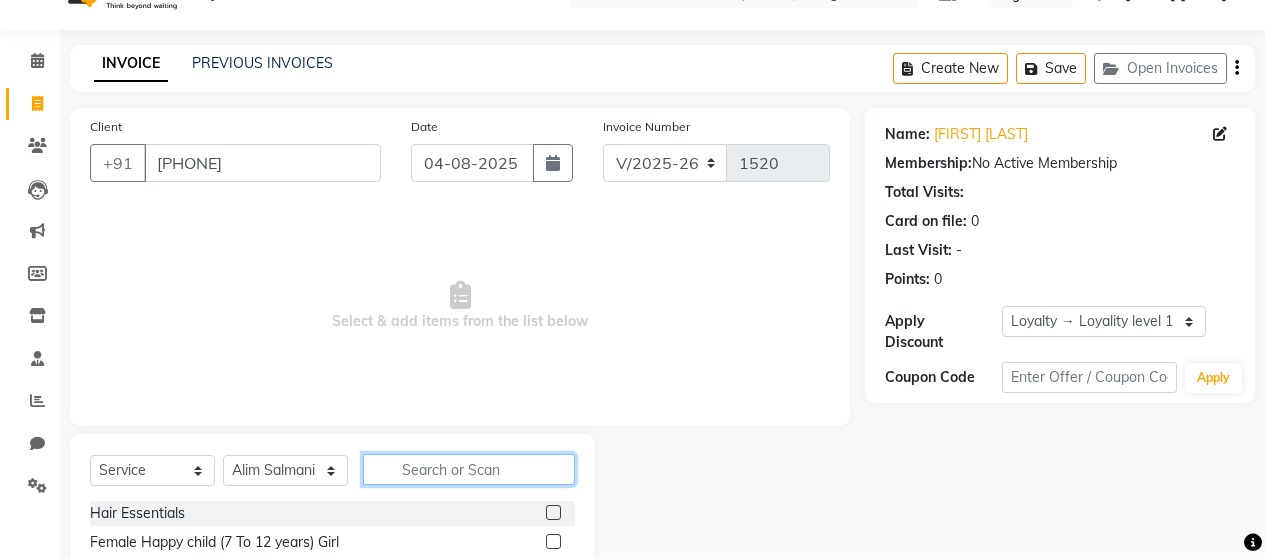 click 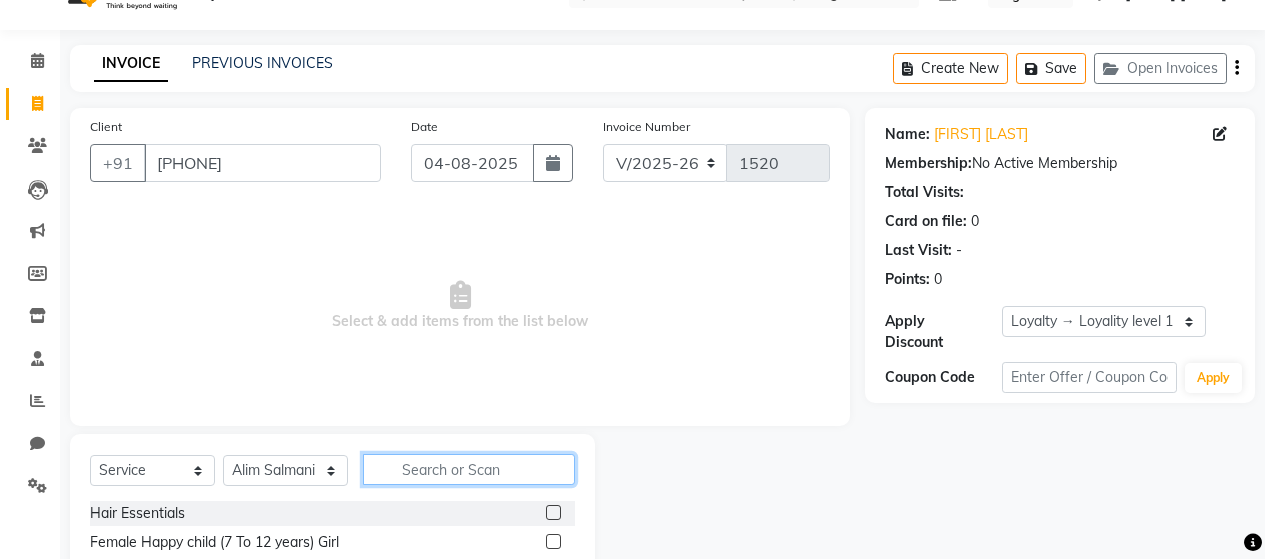 scroll, scrollTop: 242, scrollLeft: 0, axis: vertical 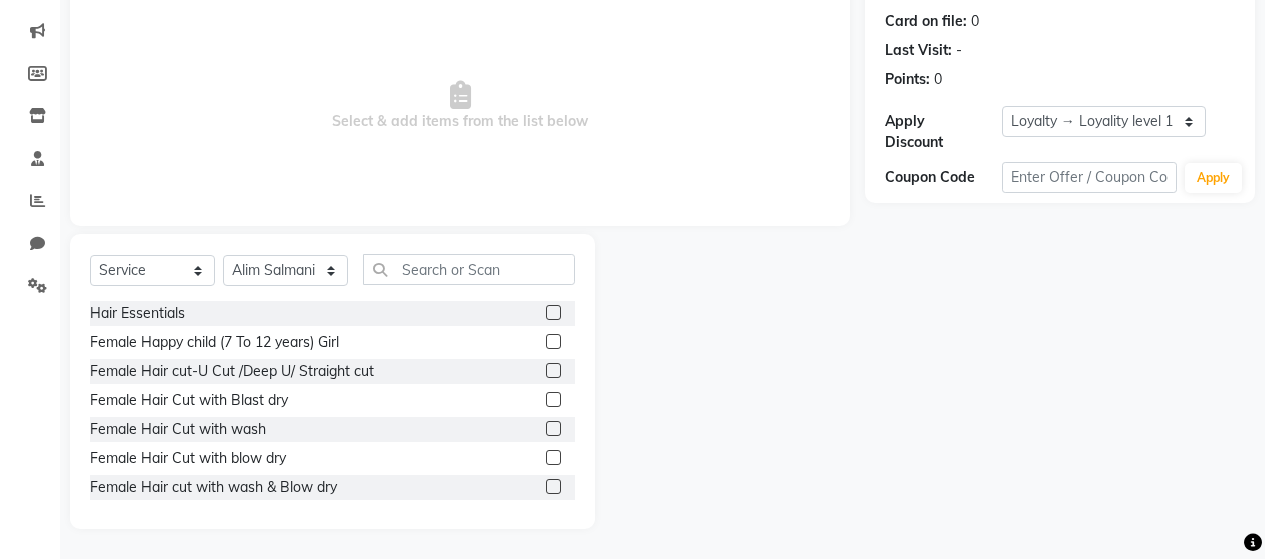click 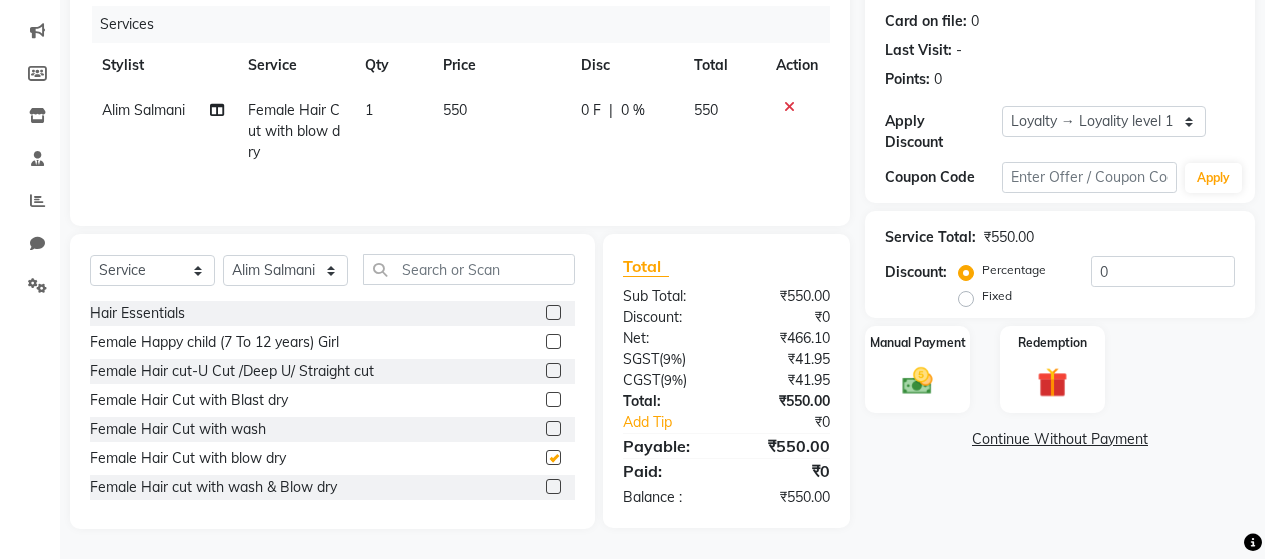 checkbox on "false" 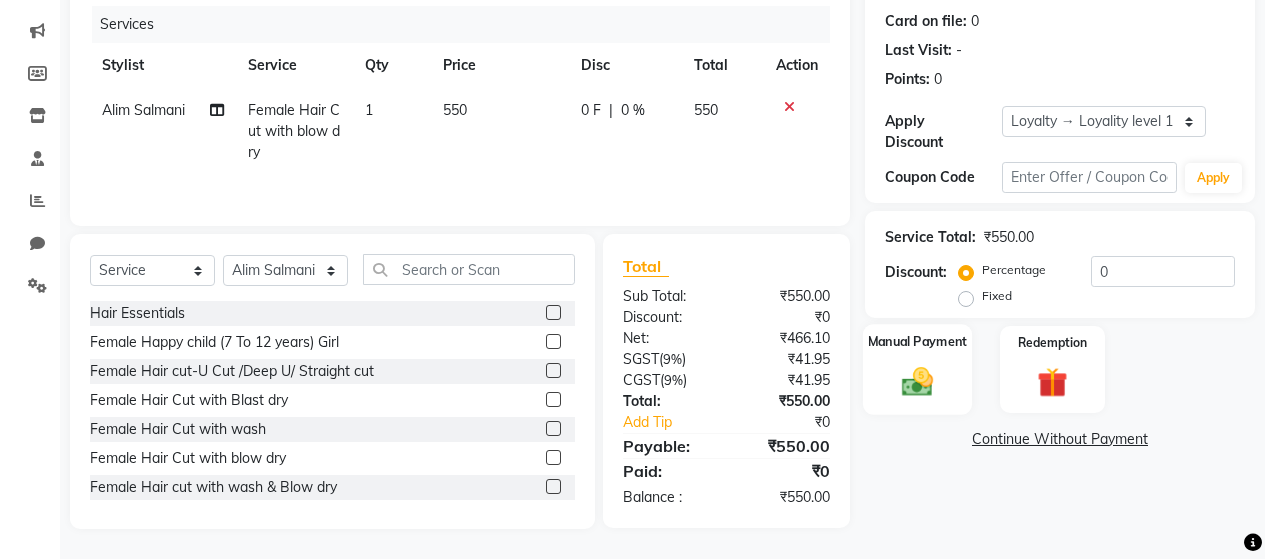 click 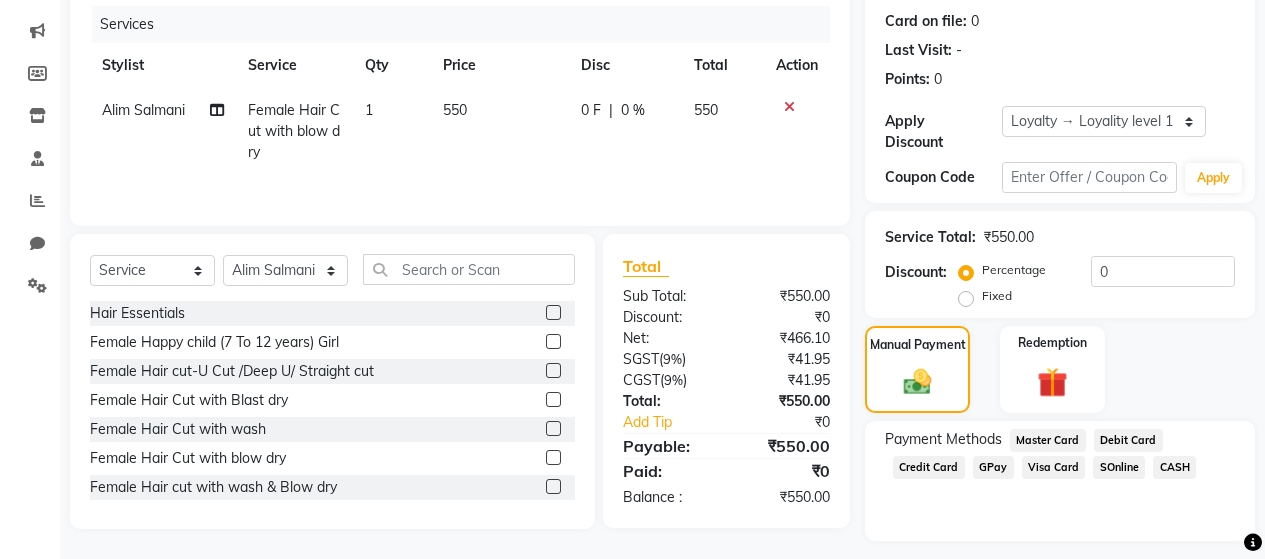 click on "GPay" 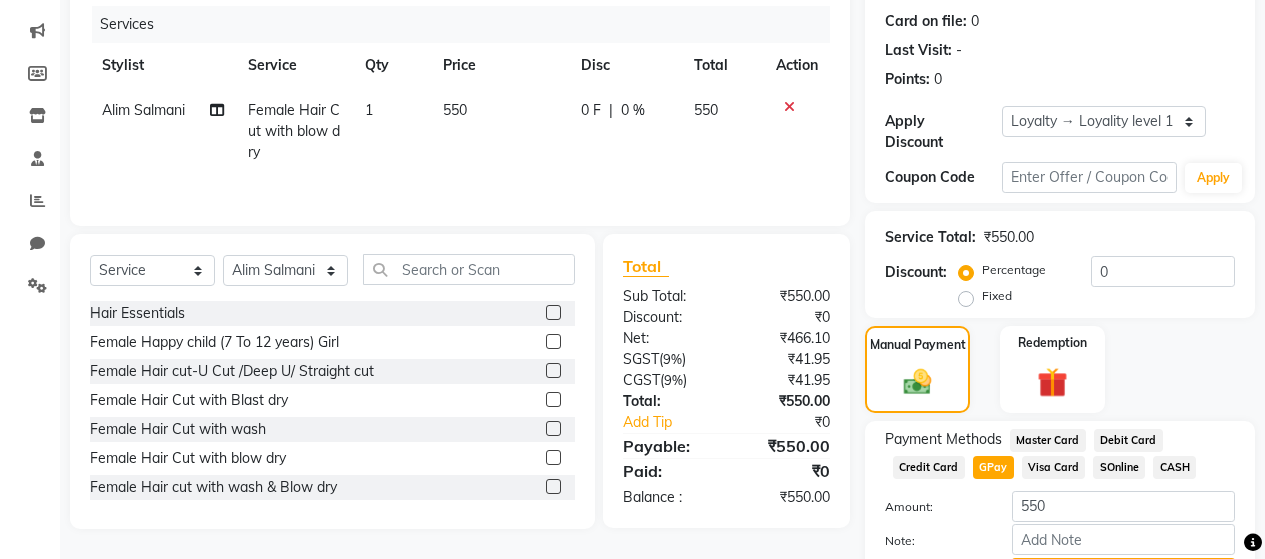 scroll, scrollTop: 335, scrollLeft: 0, axis: vertical 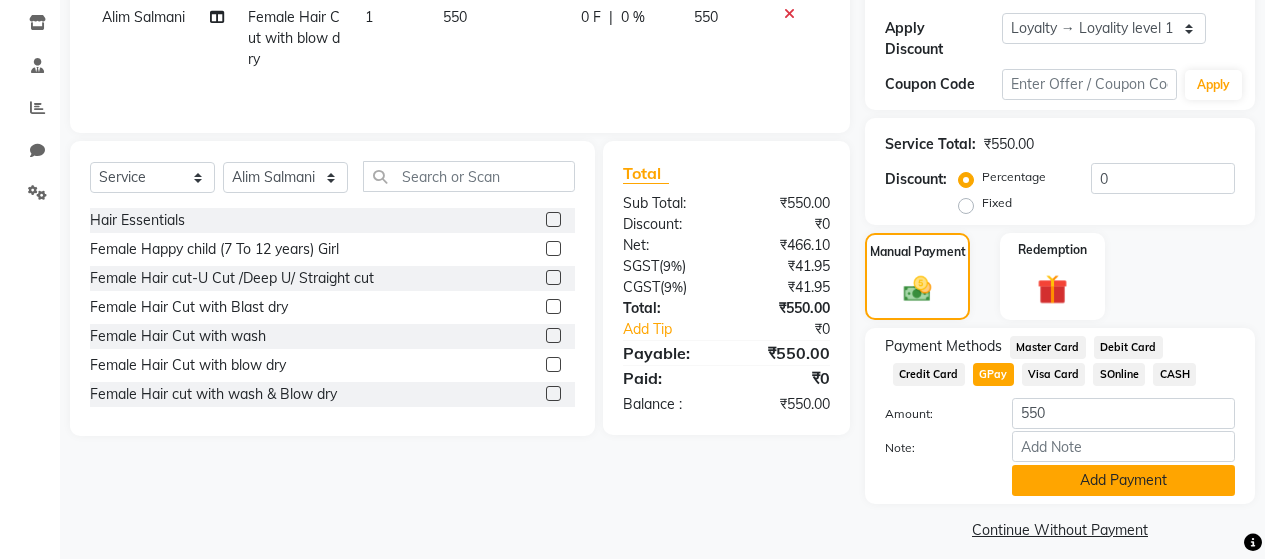 click on "Add Payment" 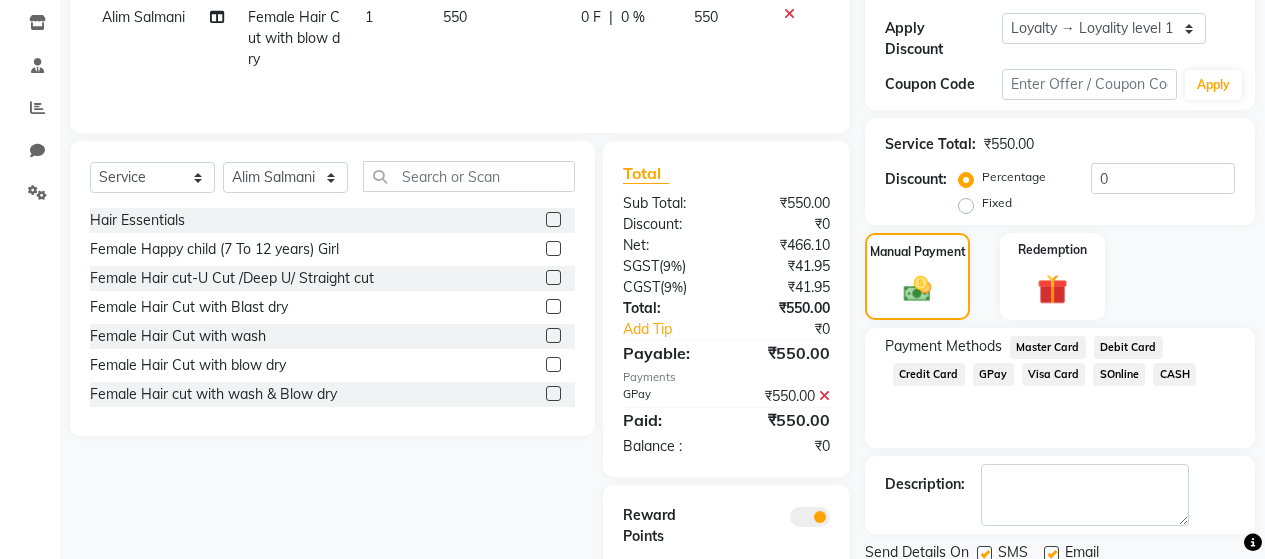 scroll, scrollTop: 423, scrollLeft: 0, axis: vertical 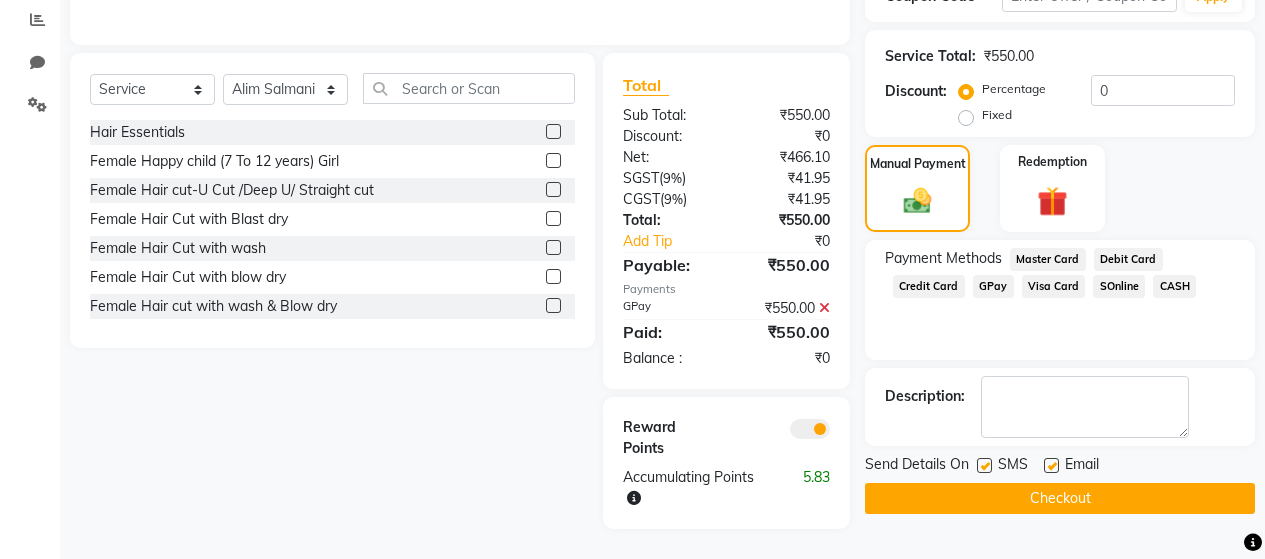 click 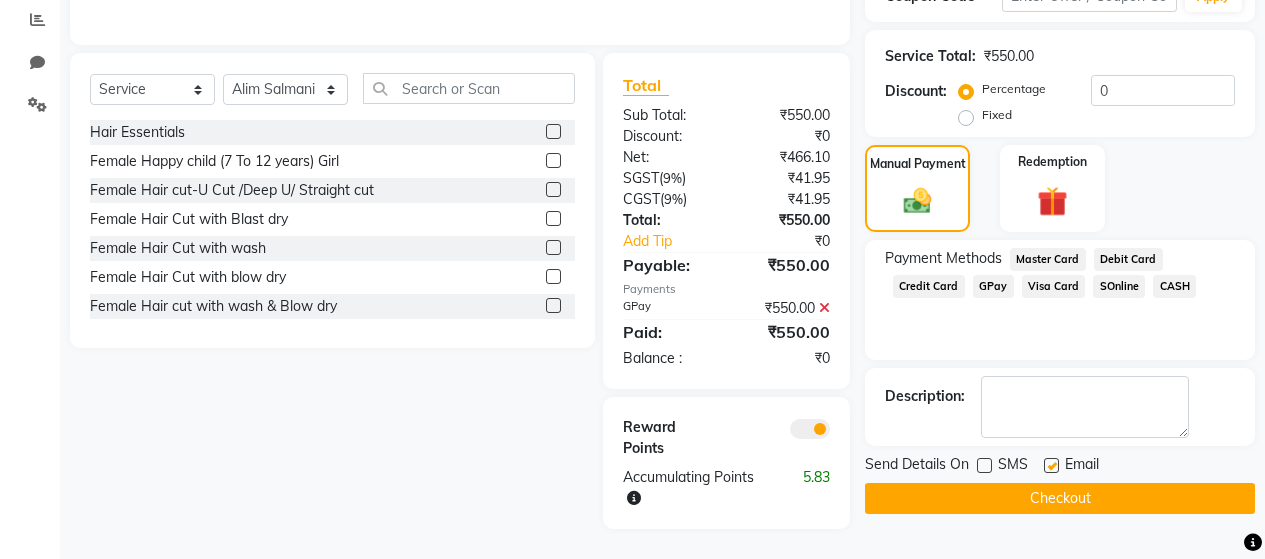 click 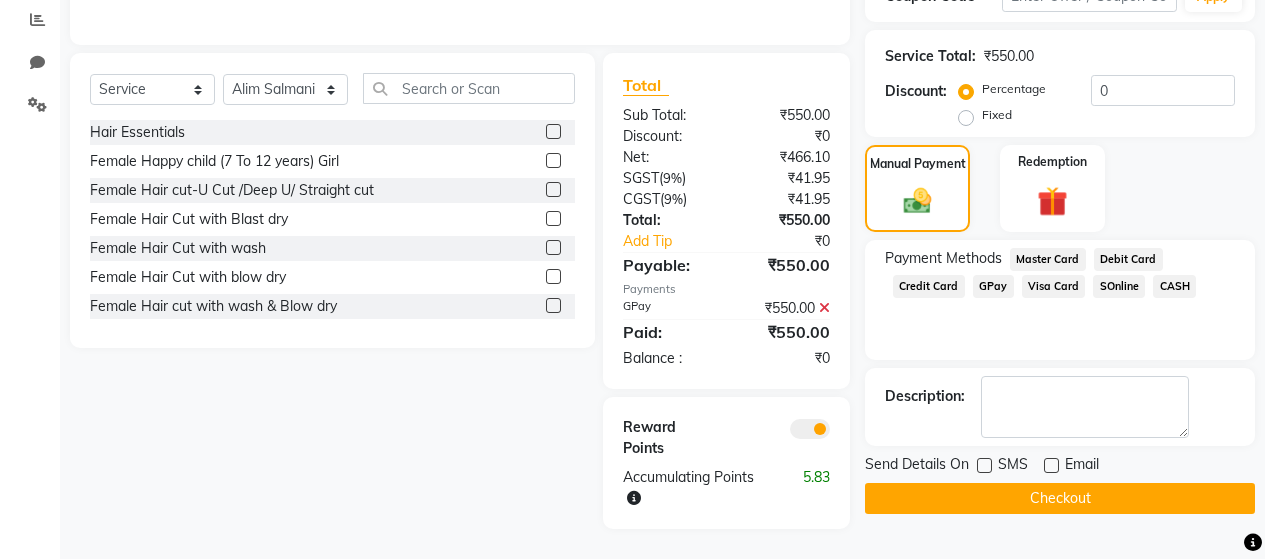 click on "Checkout" 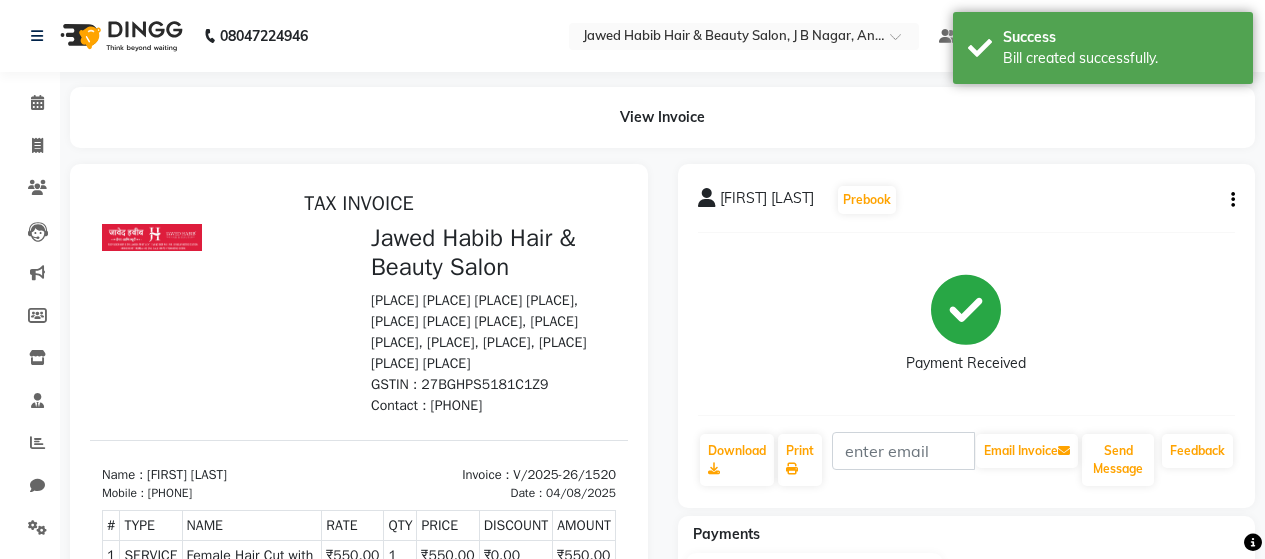 scroll, scrollTop: 0, scrollLeft: 0, axis: both 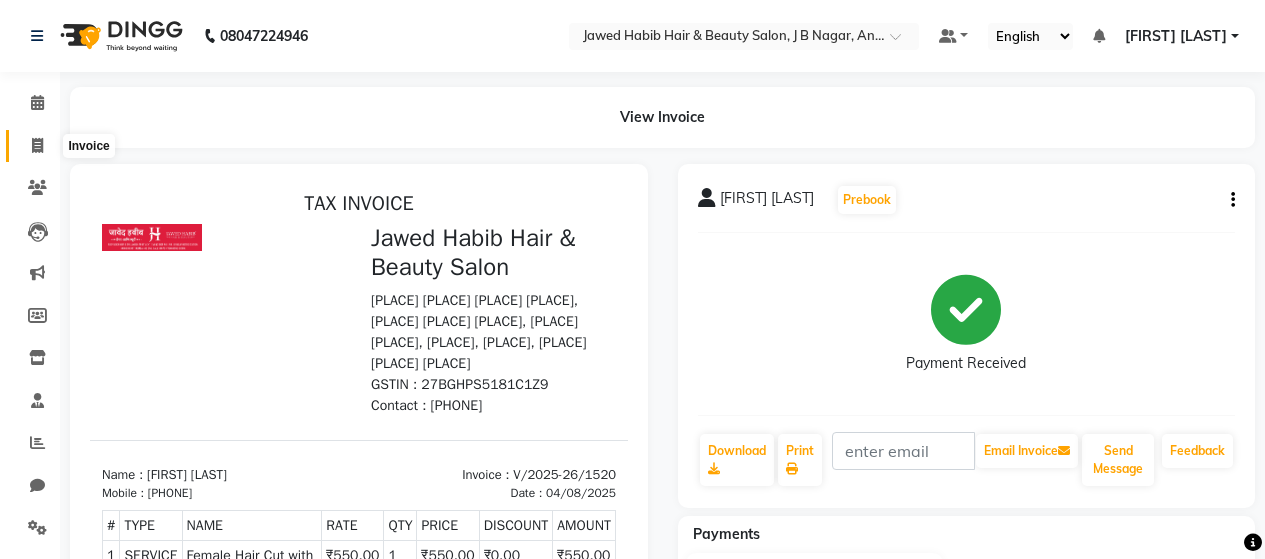 click 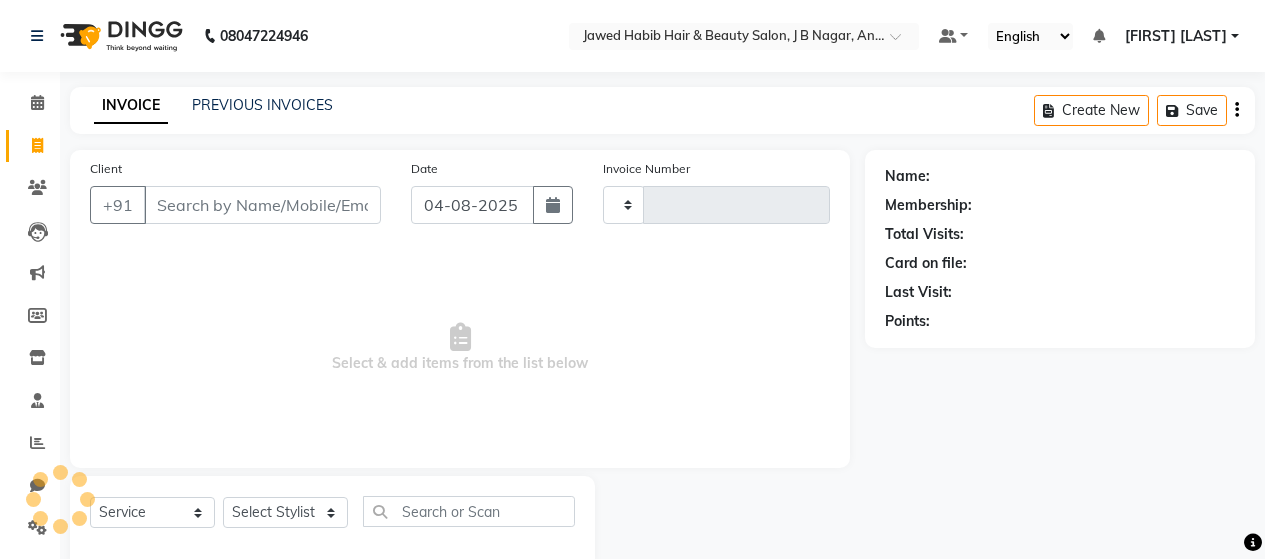 scroll, scrollTop: 42, scrollLeft: 0, axis: vertical 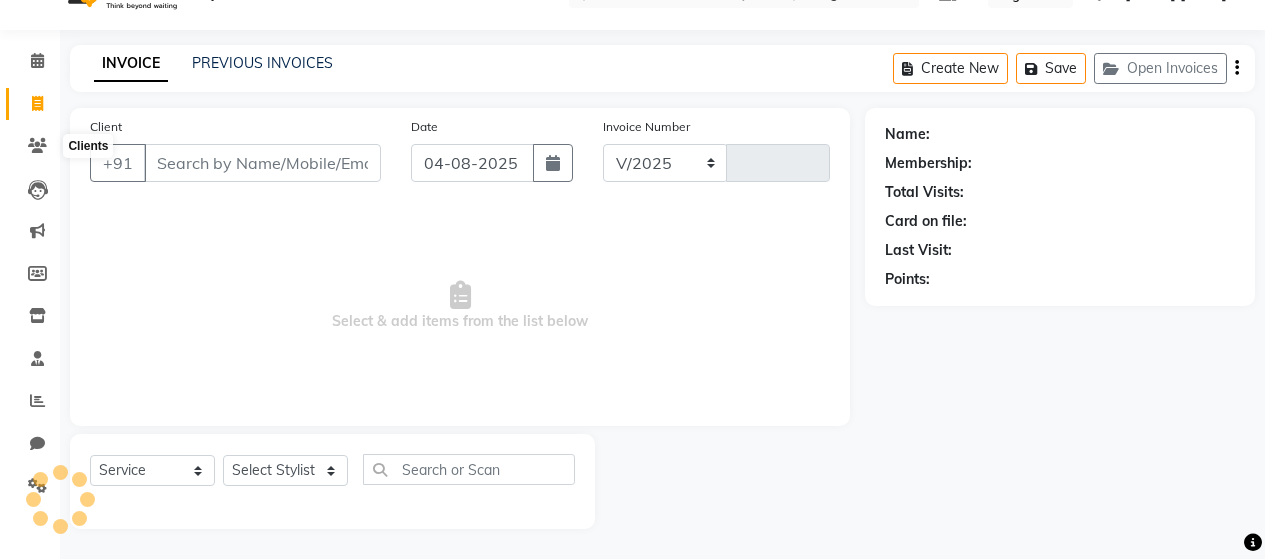 select on "7927" 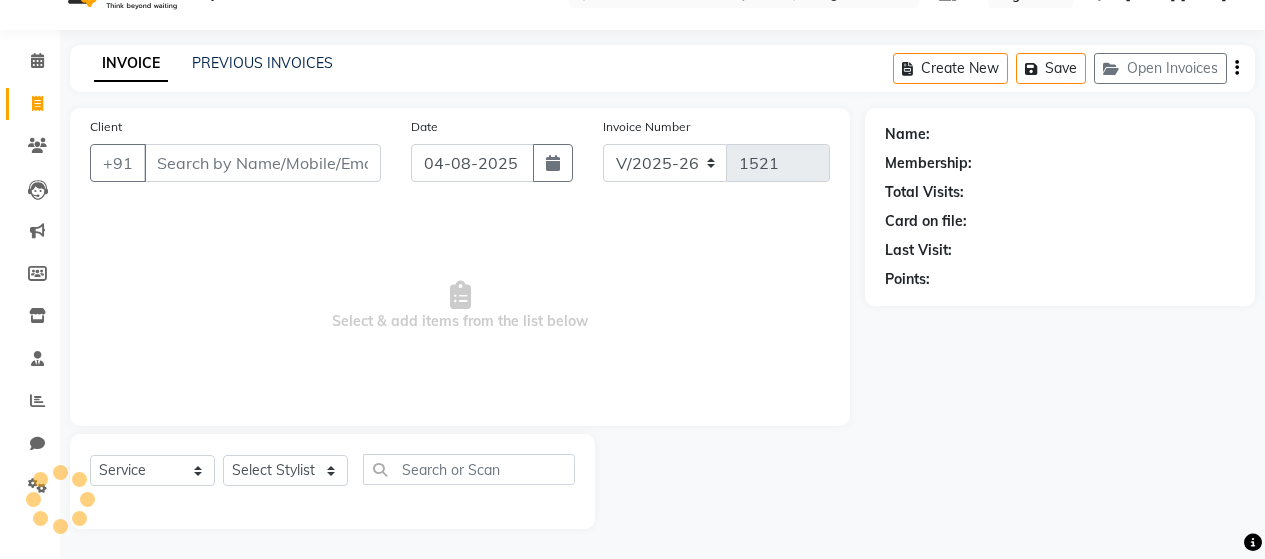 click on "Client" at bounding box center [262, 163] 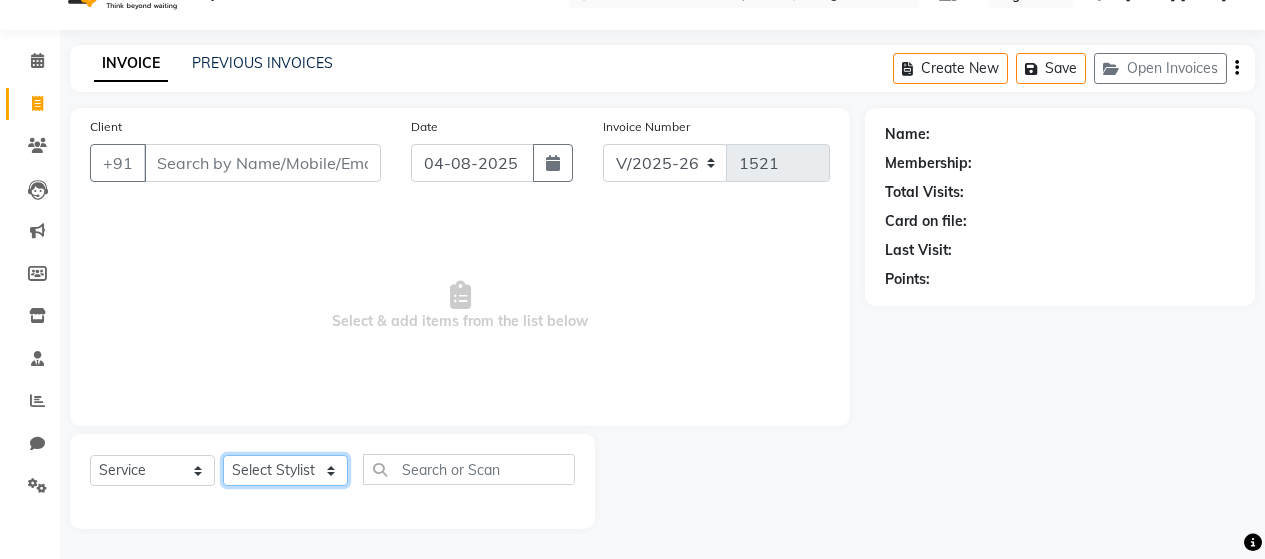 click on "Select Stylist [FIRST] [LAST] [FIRST] [LAST] [FIRST] [LAST] [FIRST] [LAST] [FIRST] [LAST] [FIRST] [LAST] [FIRST] [LAST] [FIRST] [LAST] [FIRST] [LAST] [FIRST] [LAST] [FIRST] [LAST] [FIRST] [LAST] [FIRST] [LAST] [FIRST] [LAST] [FIRST] [LAST] [FIRST] [LAST]" 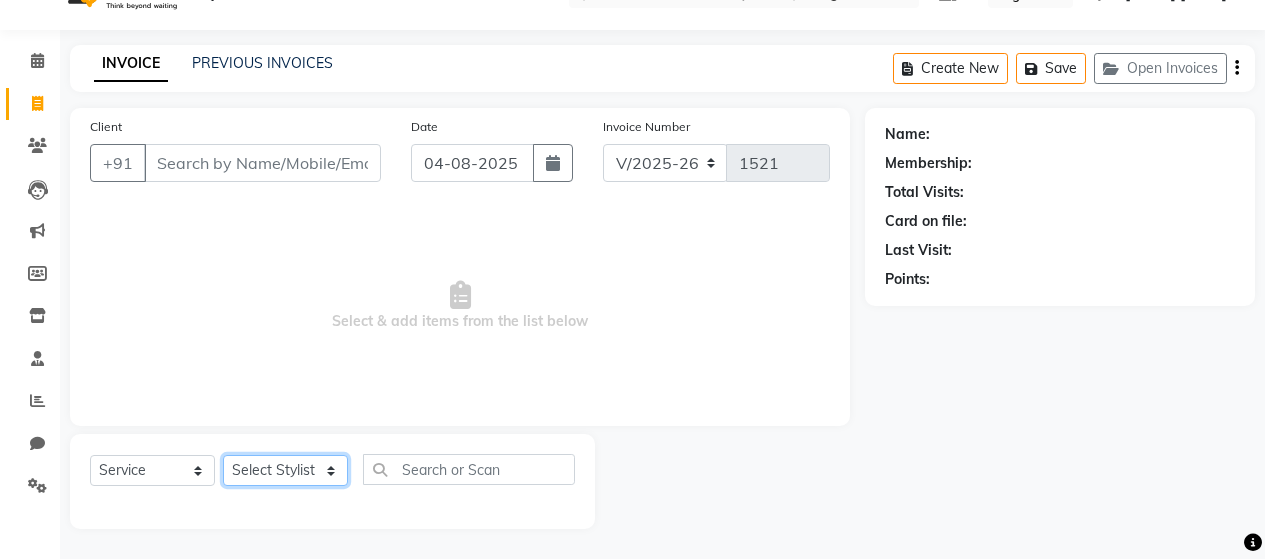 select on "86784" 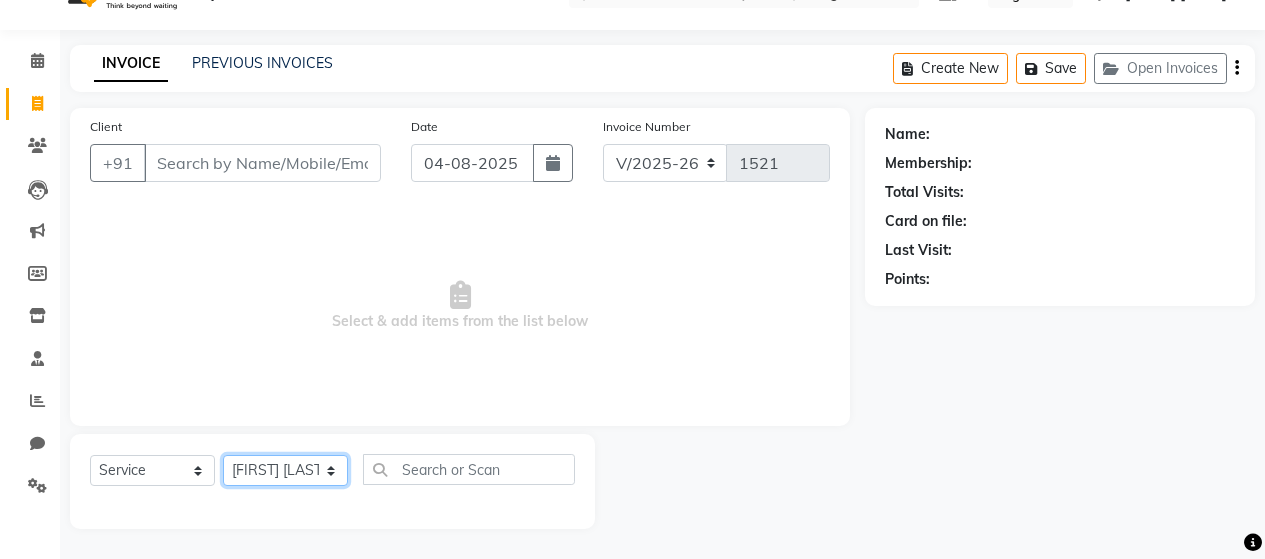 click on "Select Stylist [FIRST] [LAST] [FIRST] [LAST] [FIRST] [LAST] [FIRST] [LAST] [FIRST] [LAST] [FIRST] [LAST] [FIRST] [LAST] [FIRST] [LAST] [FIRST] [LAST] [FIRST] [LAST] [FIRST] [LAST] [FIRST] [LAST] [FIRST] [LAST] [FIRST] [LAST] [FIRST] [LAST] [FIRST] [LAST]" 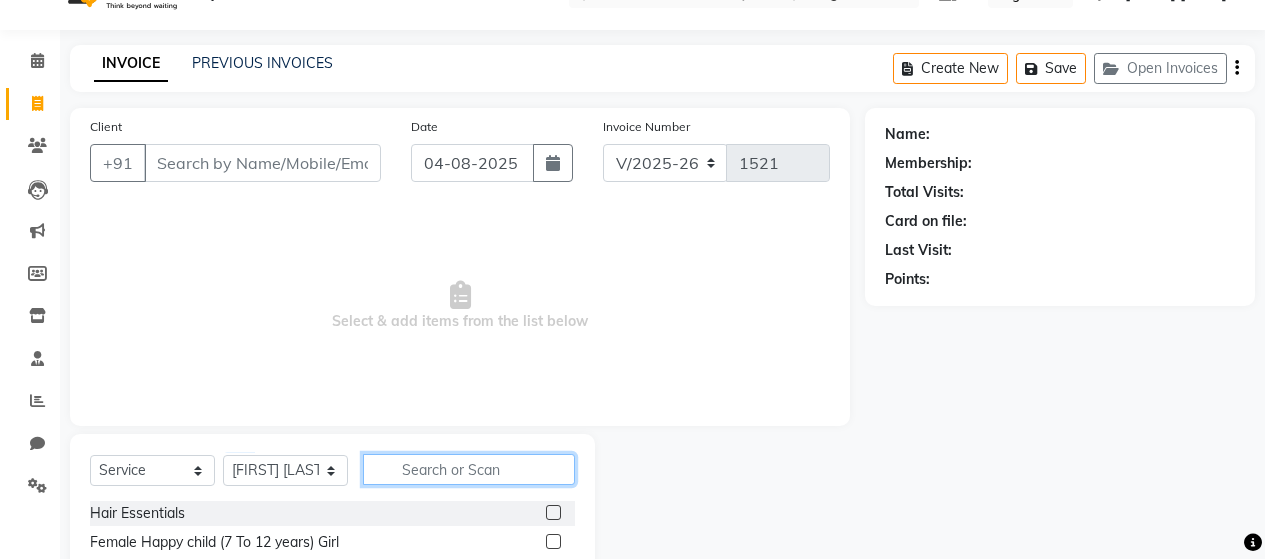 click 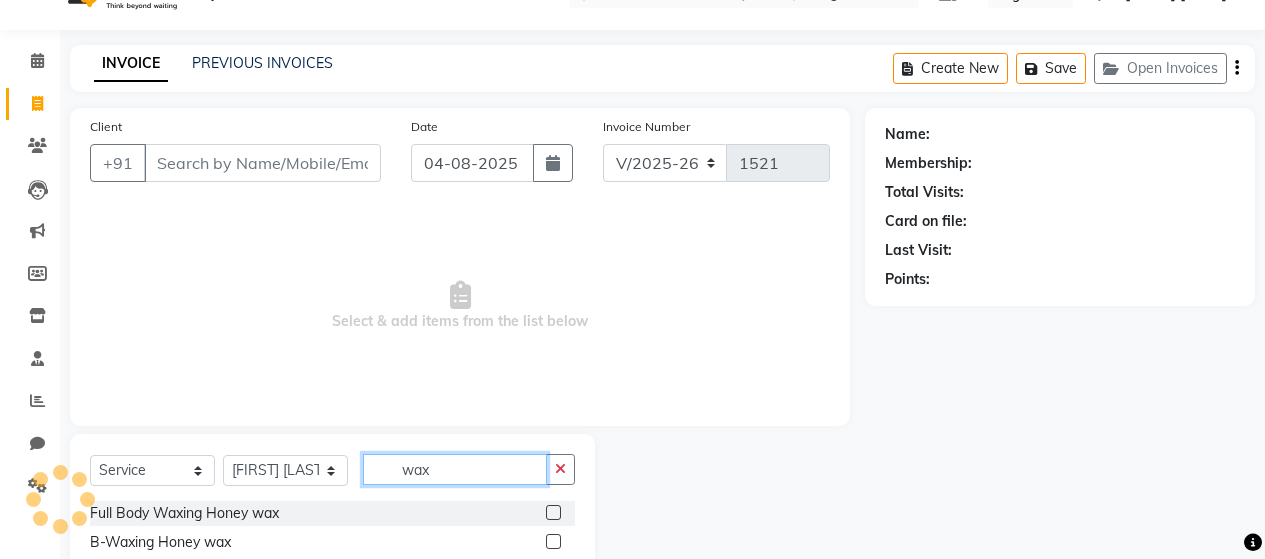 scroll, scrollTop: 242, scrollLeft: 0, axis: vertical 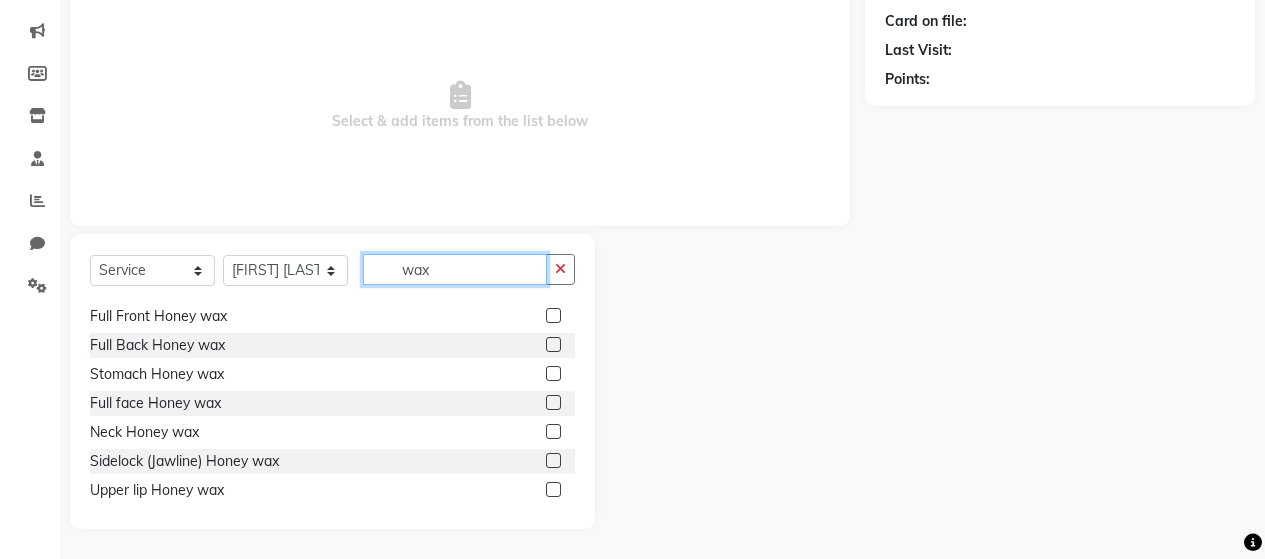 type on "wax" 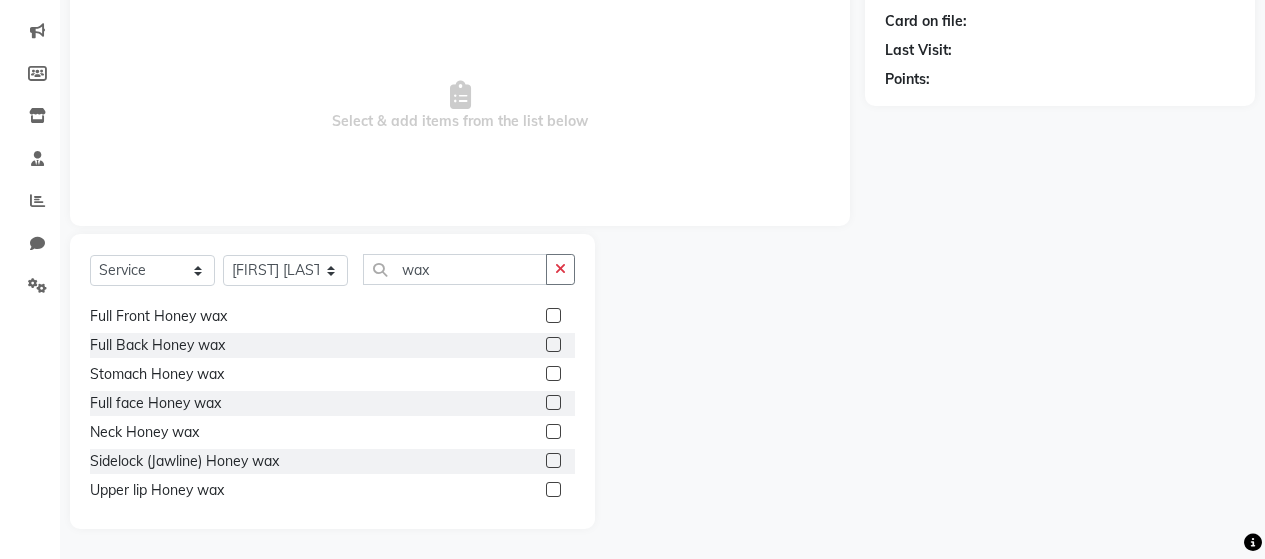 click 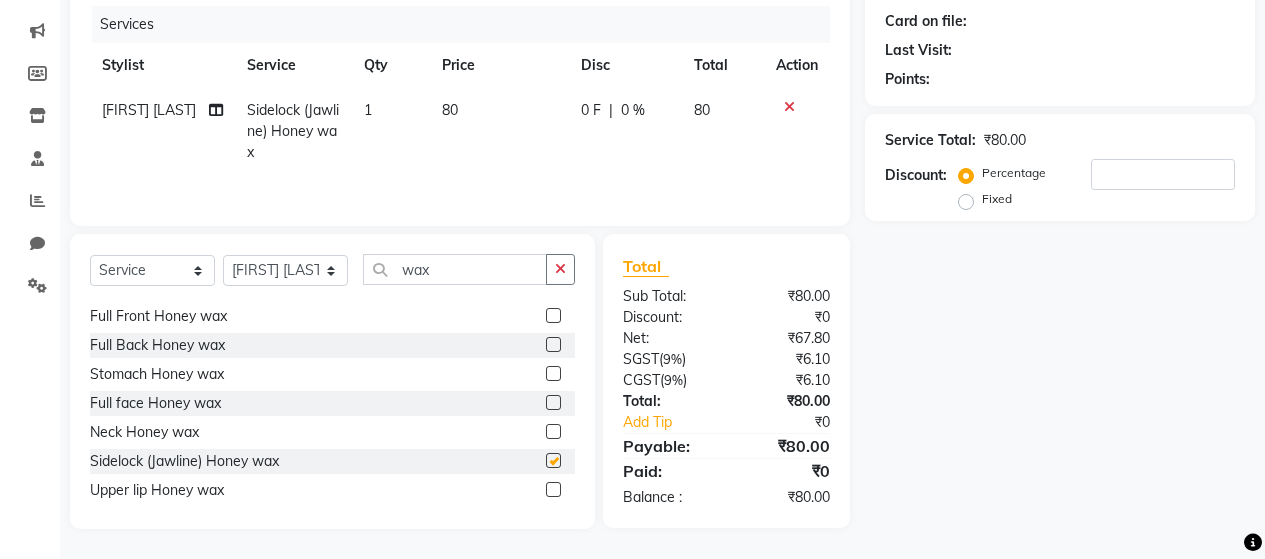 checkbox on "false" 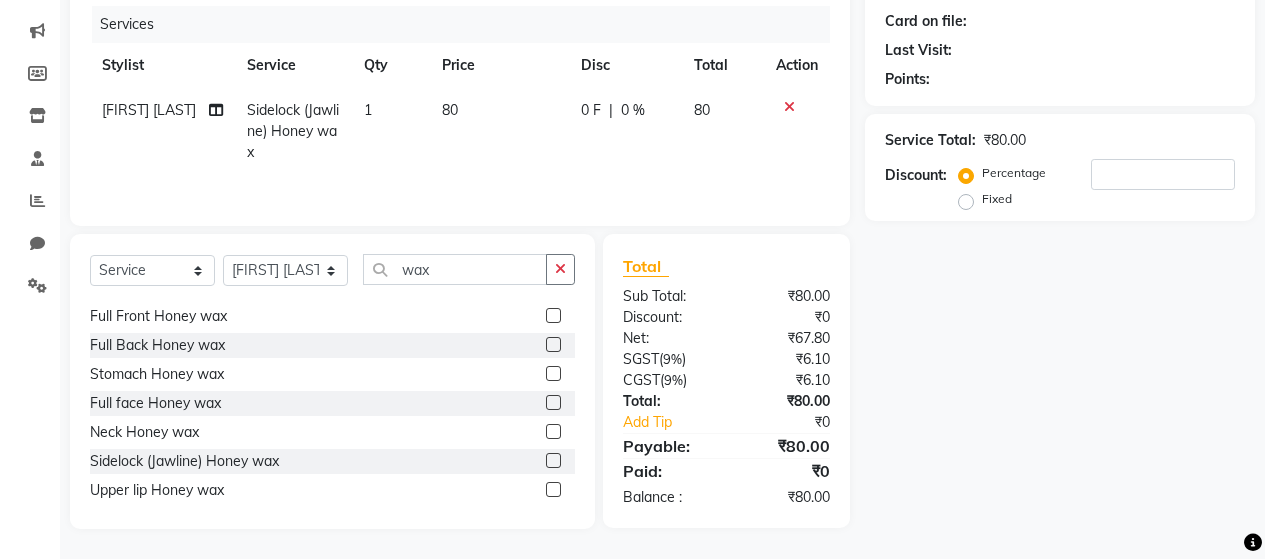 click on "80" 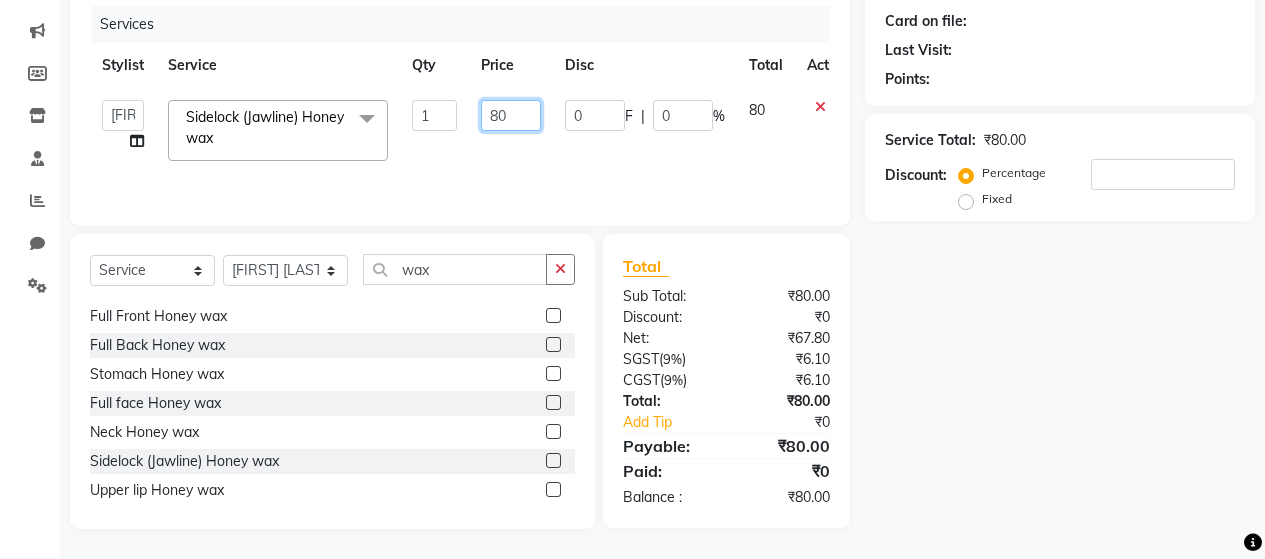click on "80" 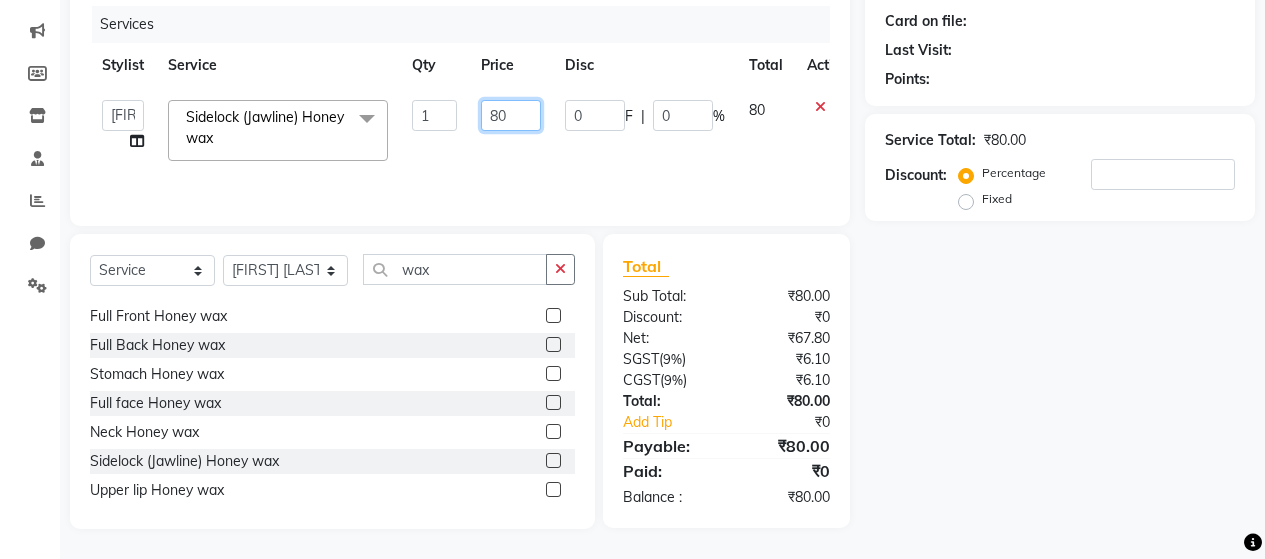 type on "8" 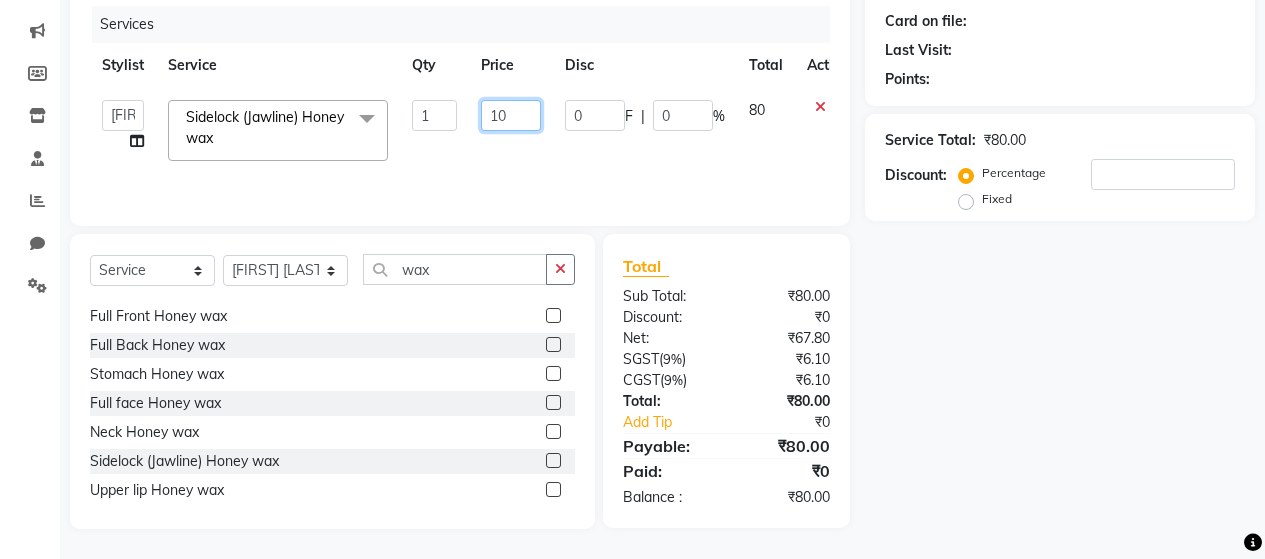 type on "100" 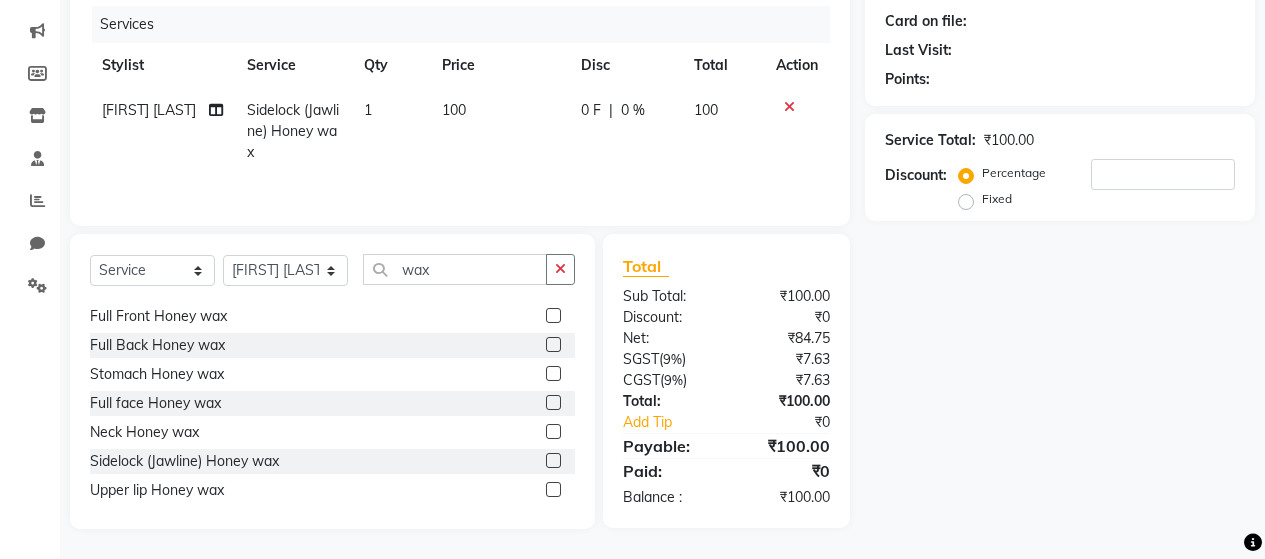 click on "[FIRST] [LAST] [FIRST] [FIRST] [FIRST] [NUMBER] [NUMBER] [NUMBER] [NUMBER]" 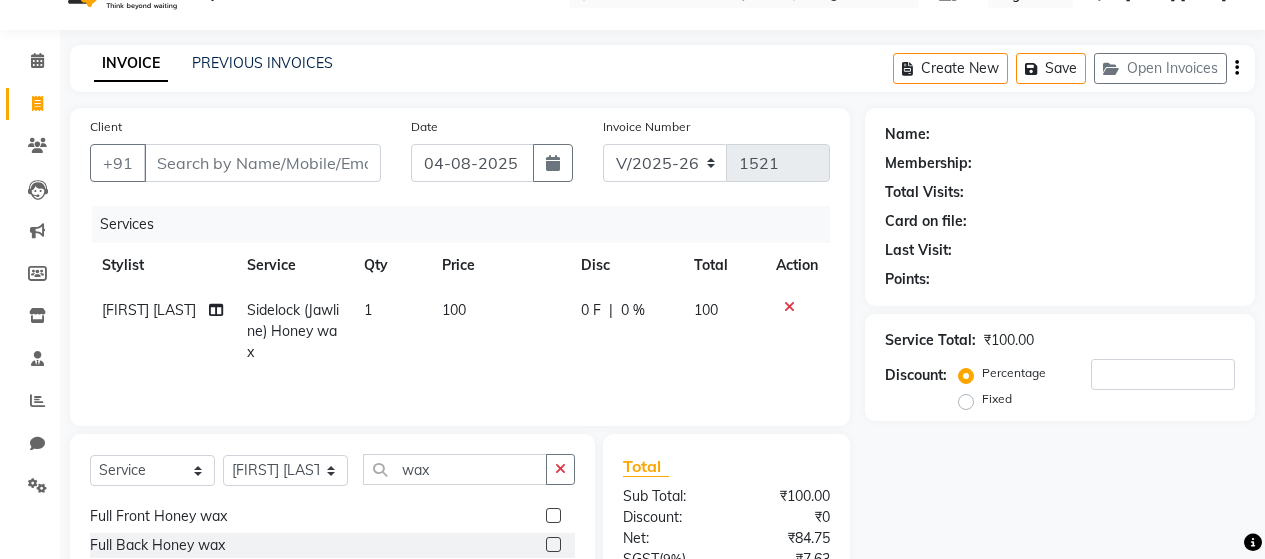 scroll, scrollTop: 242, scrollLeft: 0, axis: vertical 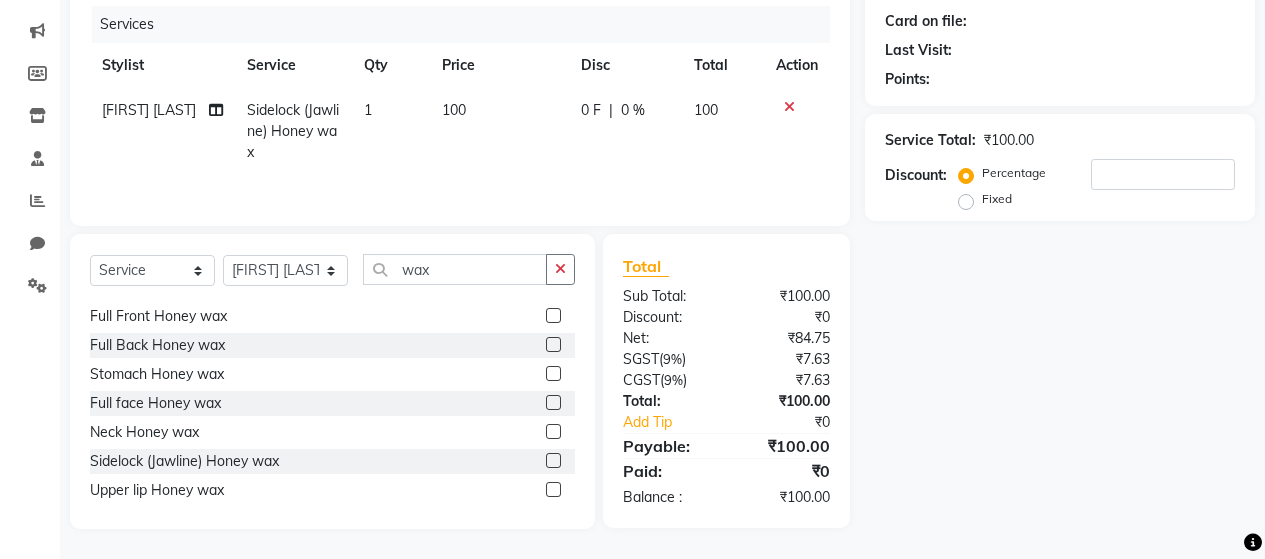 click on "Name: Membership: Total Visits: Card on file: Last Visit:  Points:  Service Total:  ₹100.00  Discount:  Percentage   Fixed" 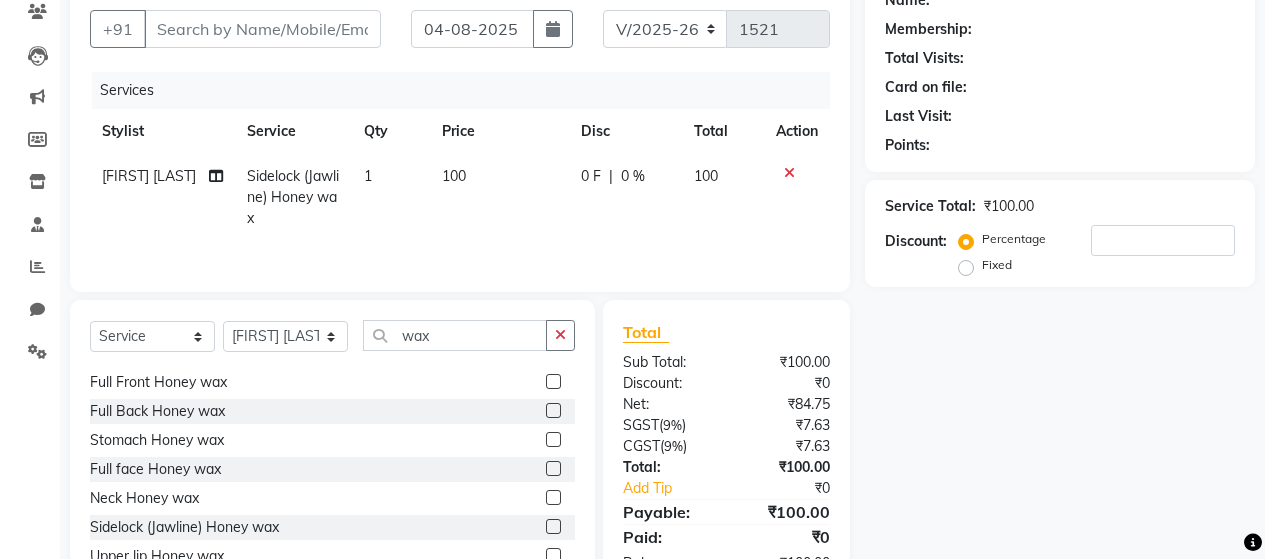 scroll, scrollTop: 242, scrollLeft: 0, axis: vertical 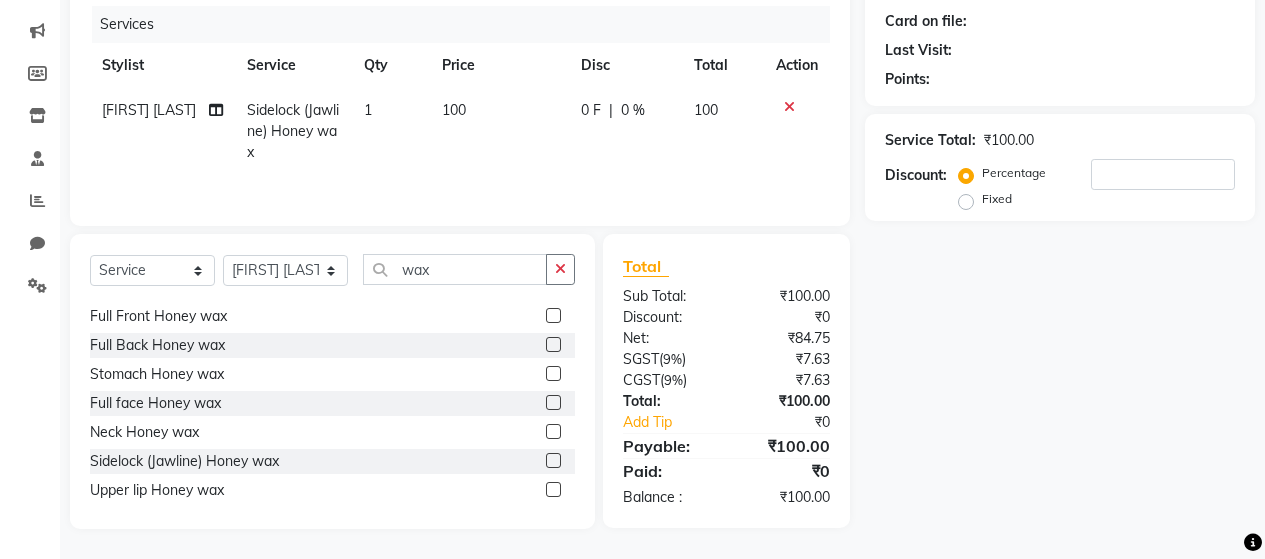 click 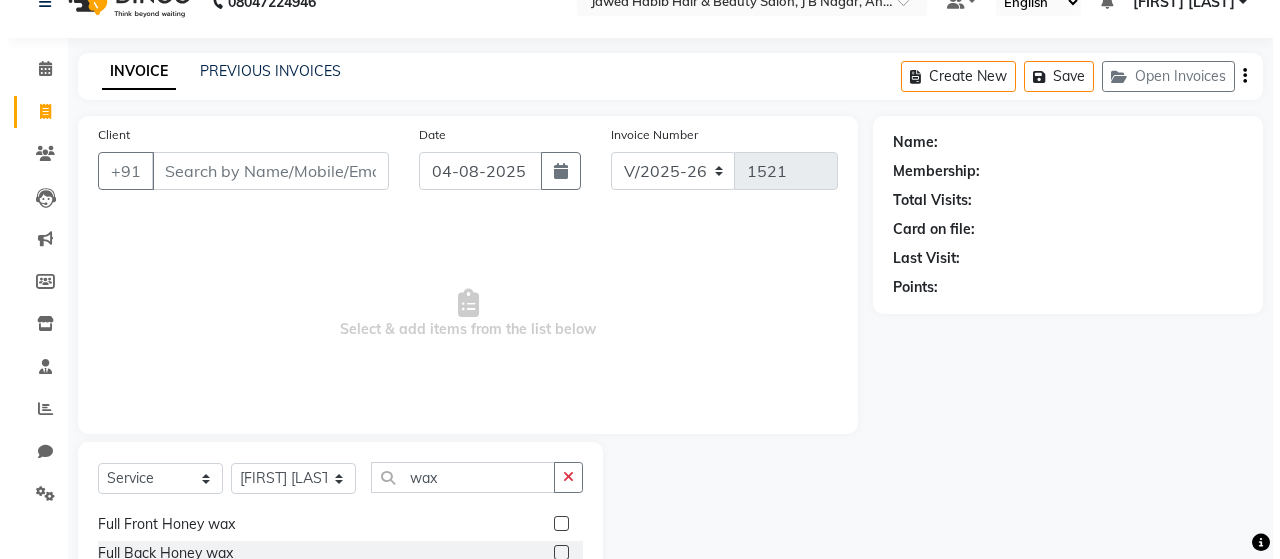 scroll, scrollTop: 0, scrollLeft: 0, axis: both 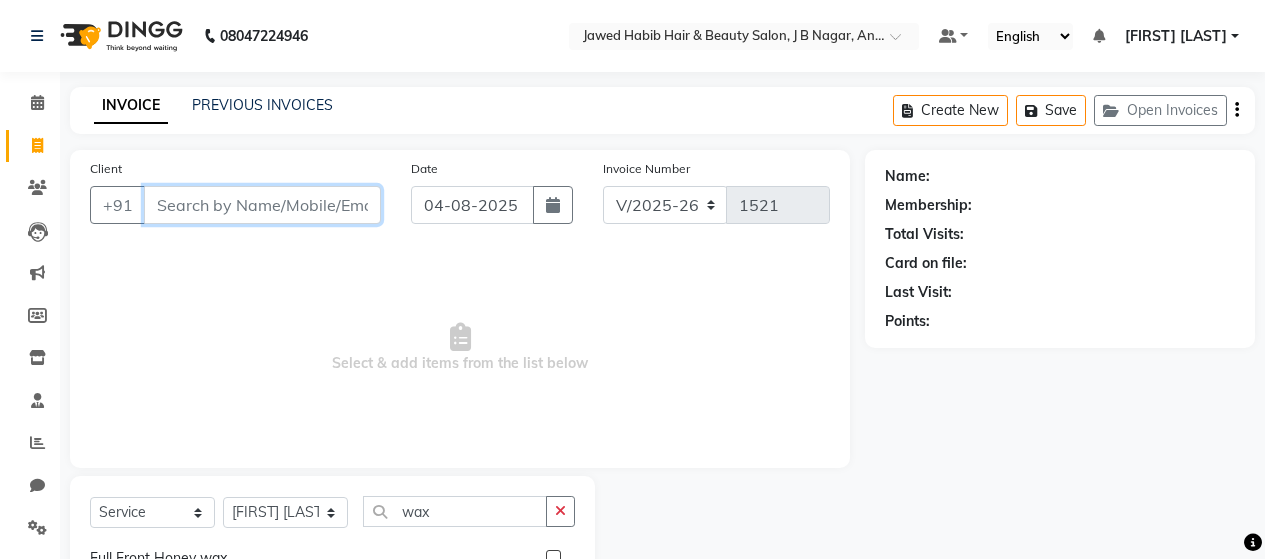 click on "Client" at bounding box center (262, 205) 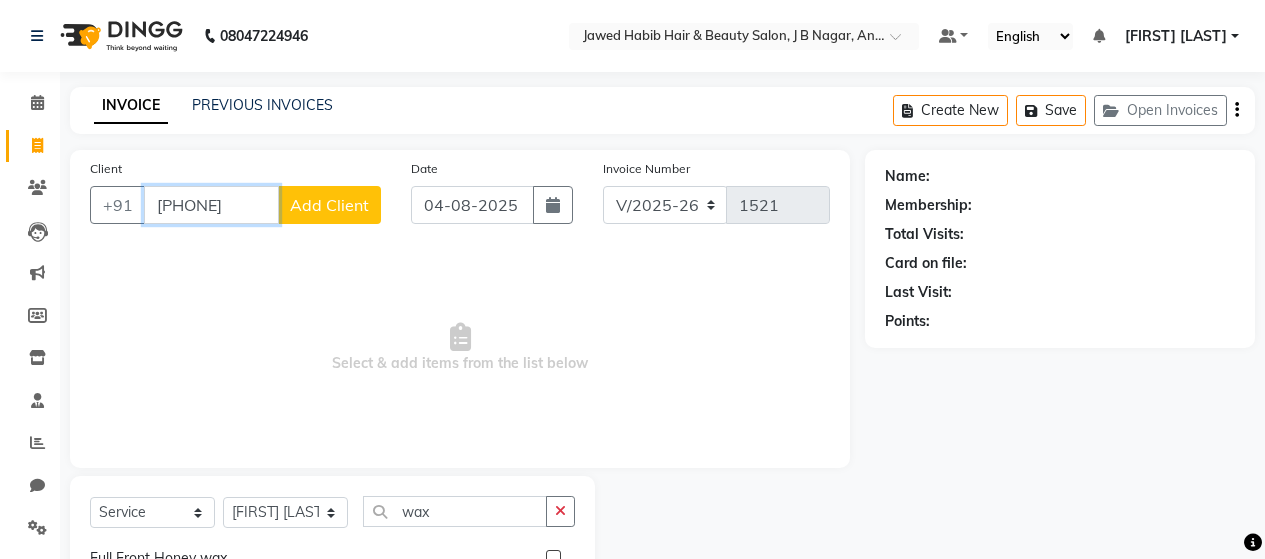 type on "[PHONE]" 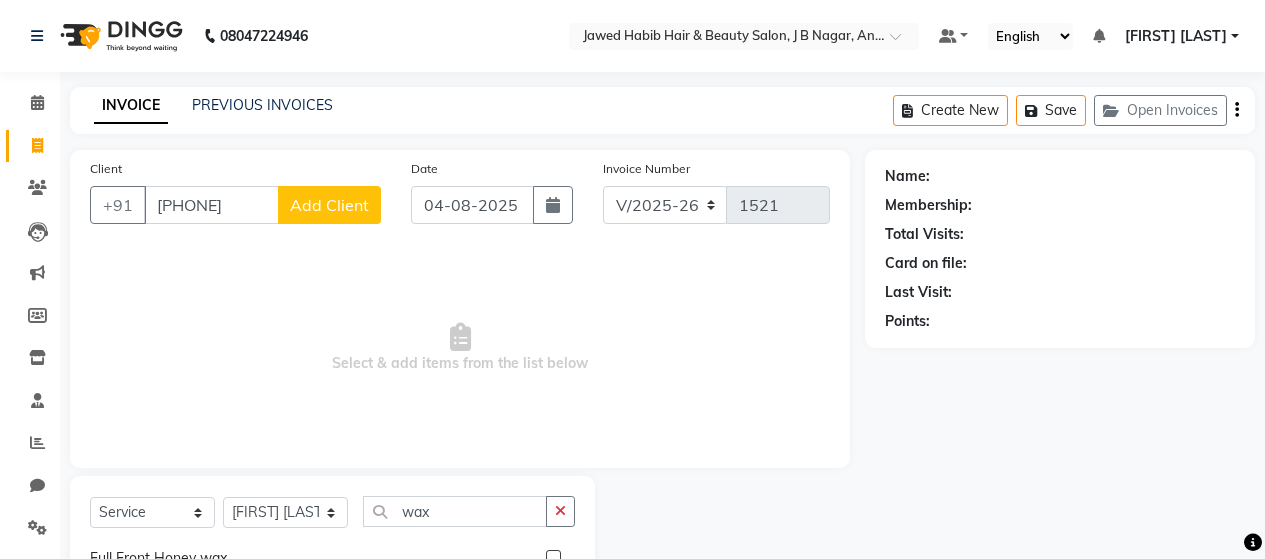 click on "Add Client" 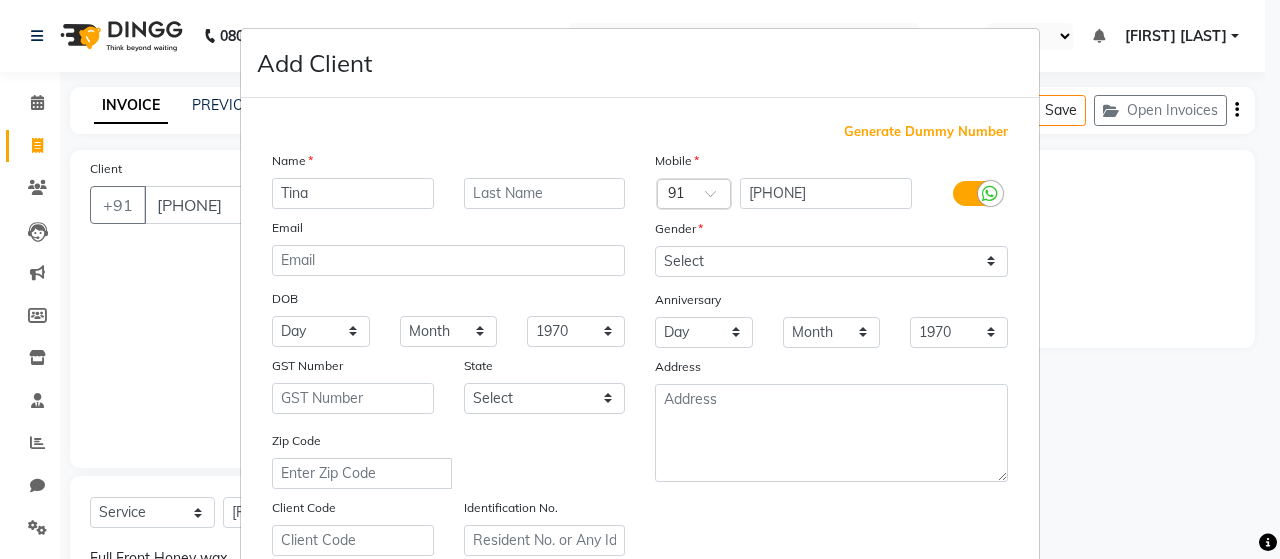 type on "Tina" 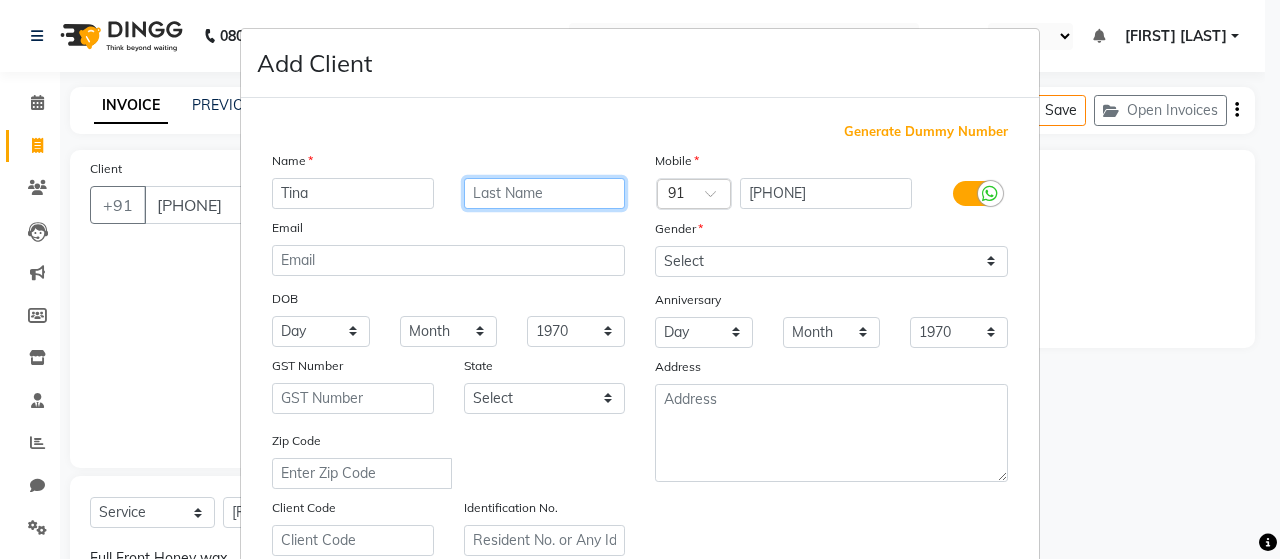 click at bounding box center [545, 193] 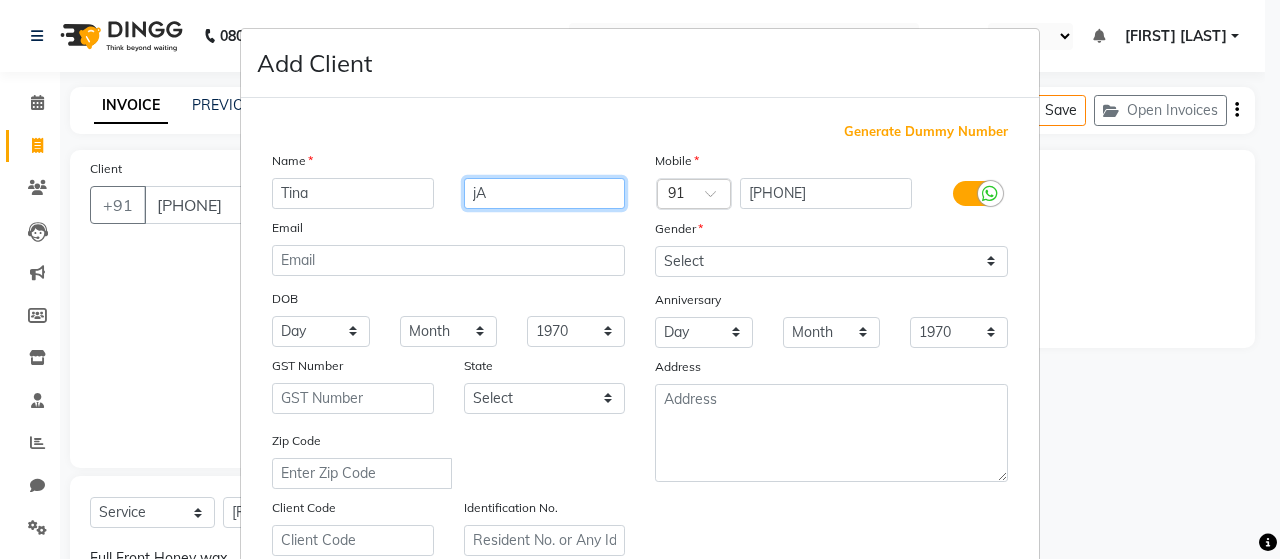 type on "j" 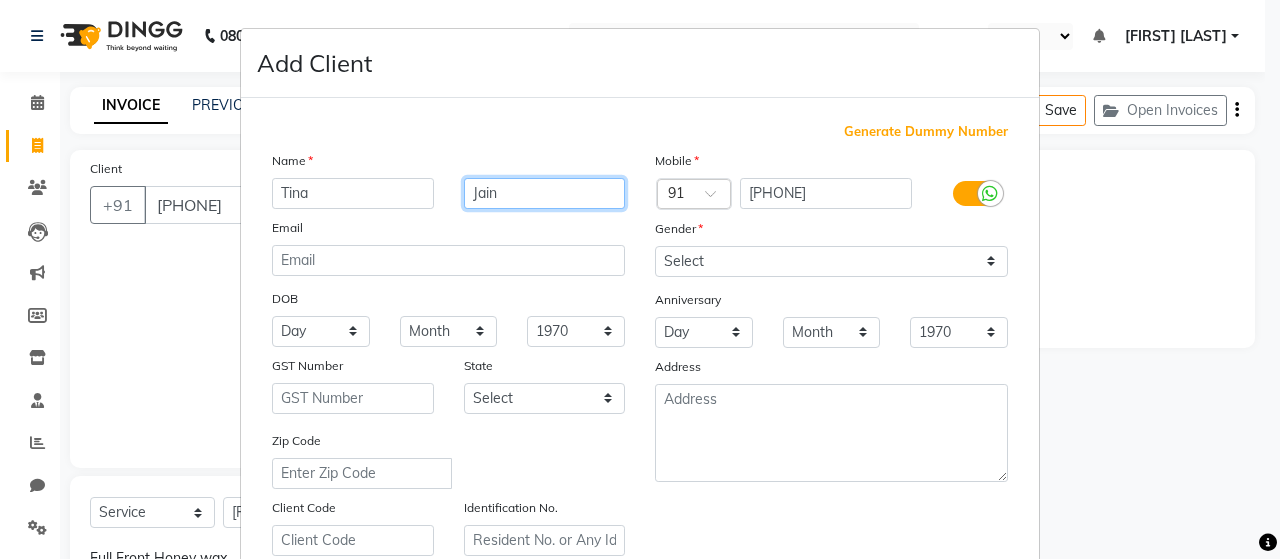 type 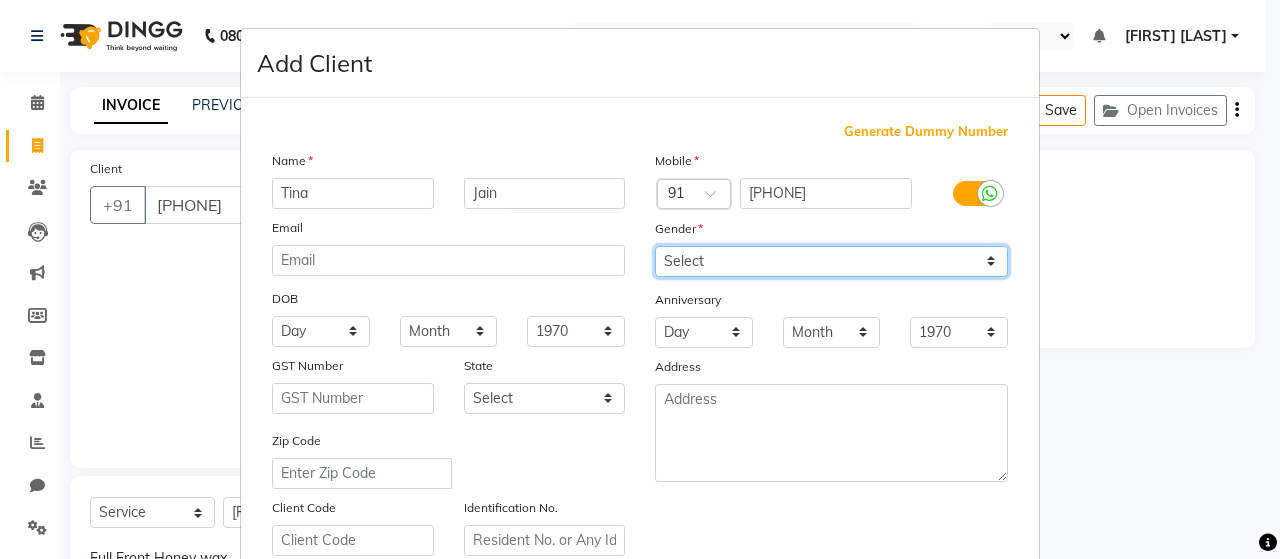 drag, startPoint x: 988, startPoint y: 264, endPoint x: 965, endPoint y: 265, distance: 23.021729 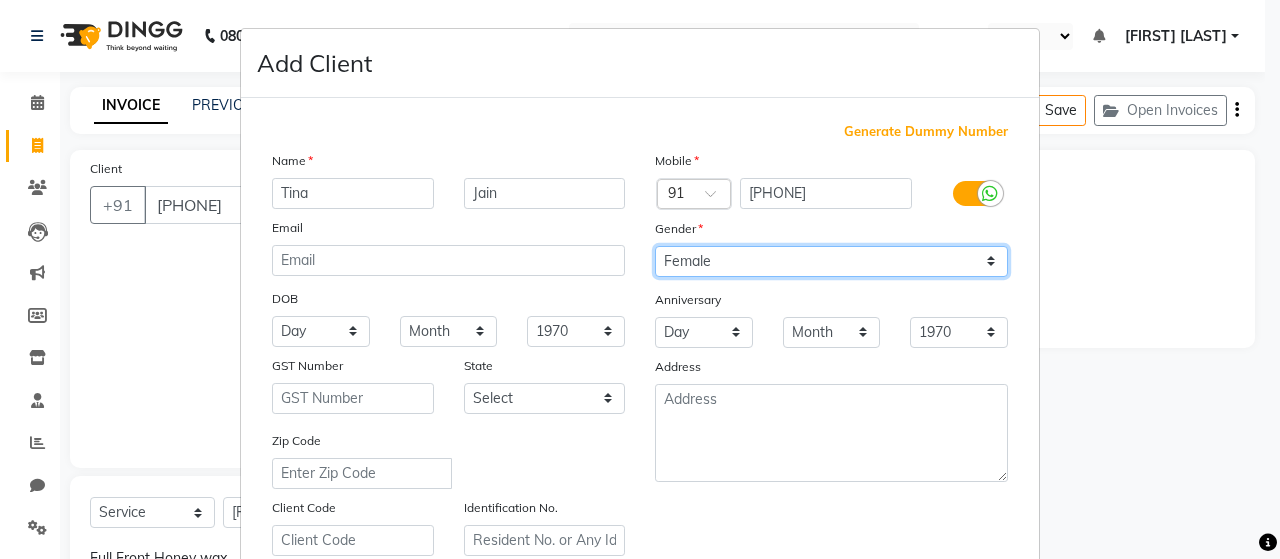 click on "Select Male Female Other Prefer Not To Say" at bounding box center (831, 261) 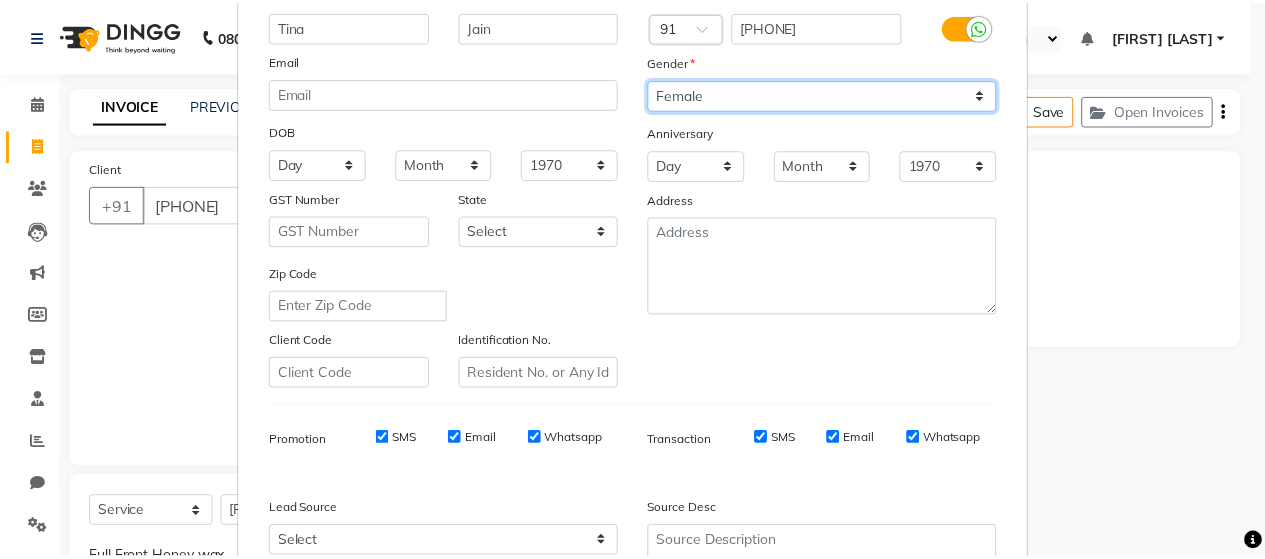 scroll, scrollTop: 364, scrollLeft: 0, axis: vertical 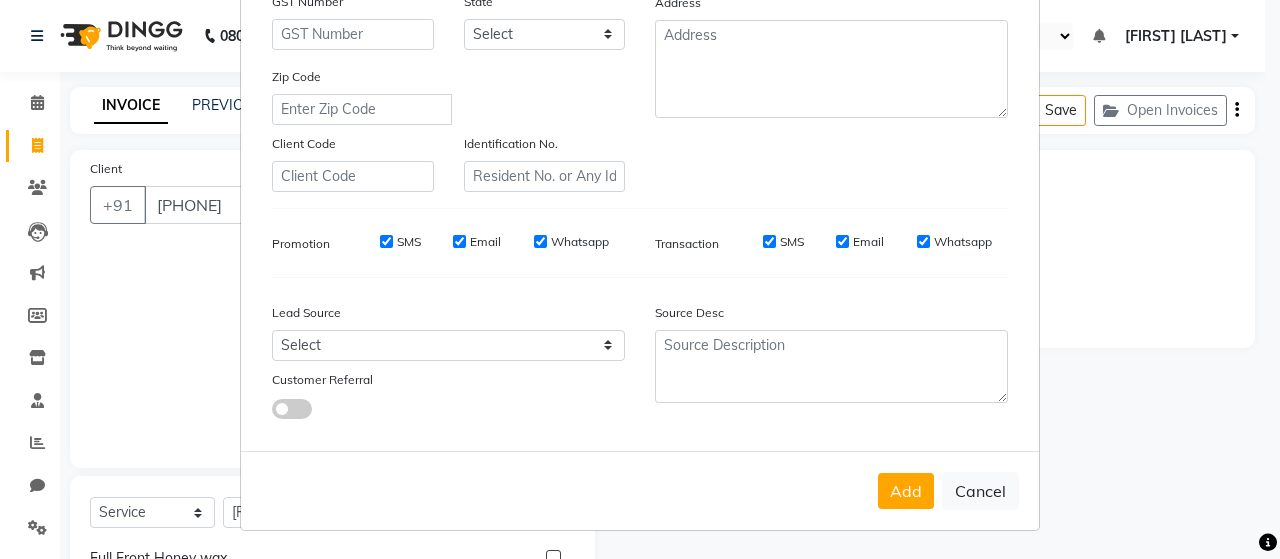 click on "SMS" at bounding box center (386, 241) 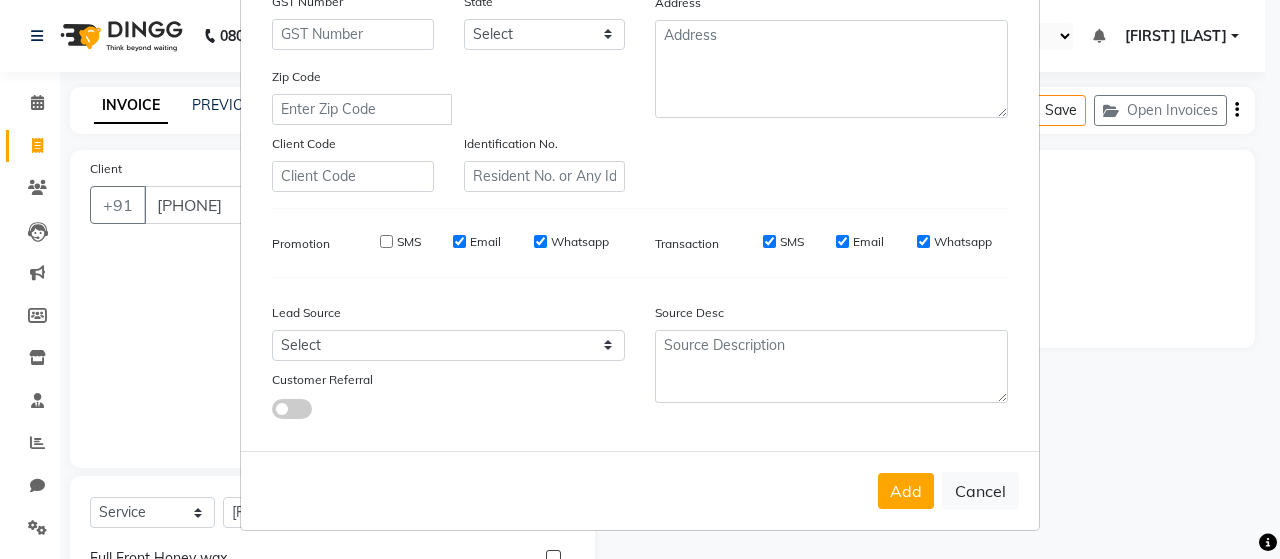 click on "Email" at bounding box center [459, 241] 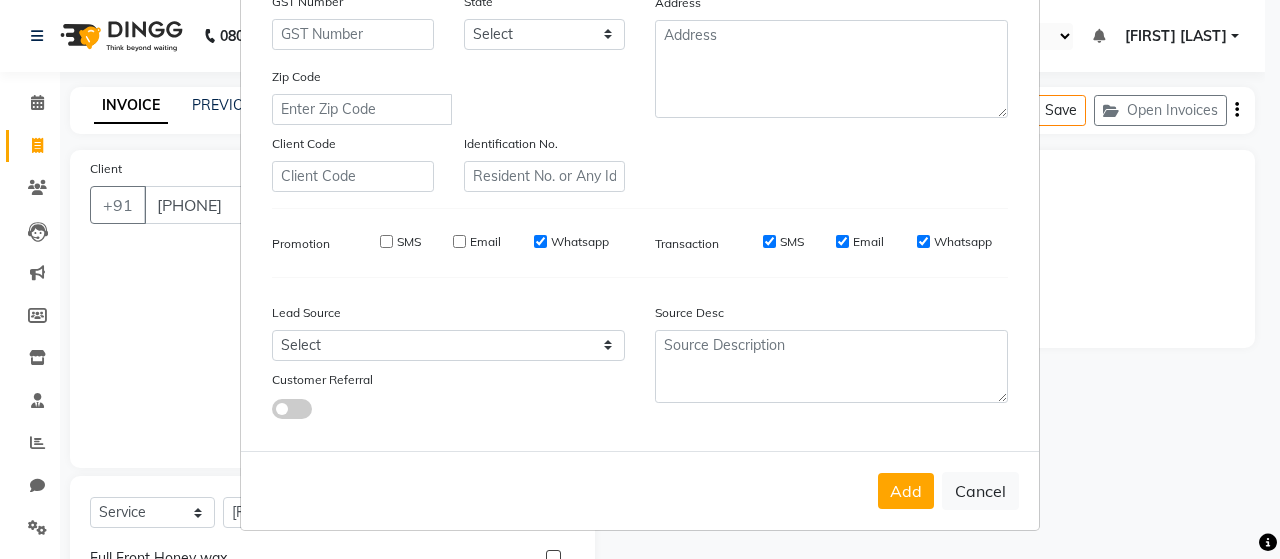 click on "Whatsapp" at bounding box center [540, 241] 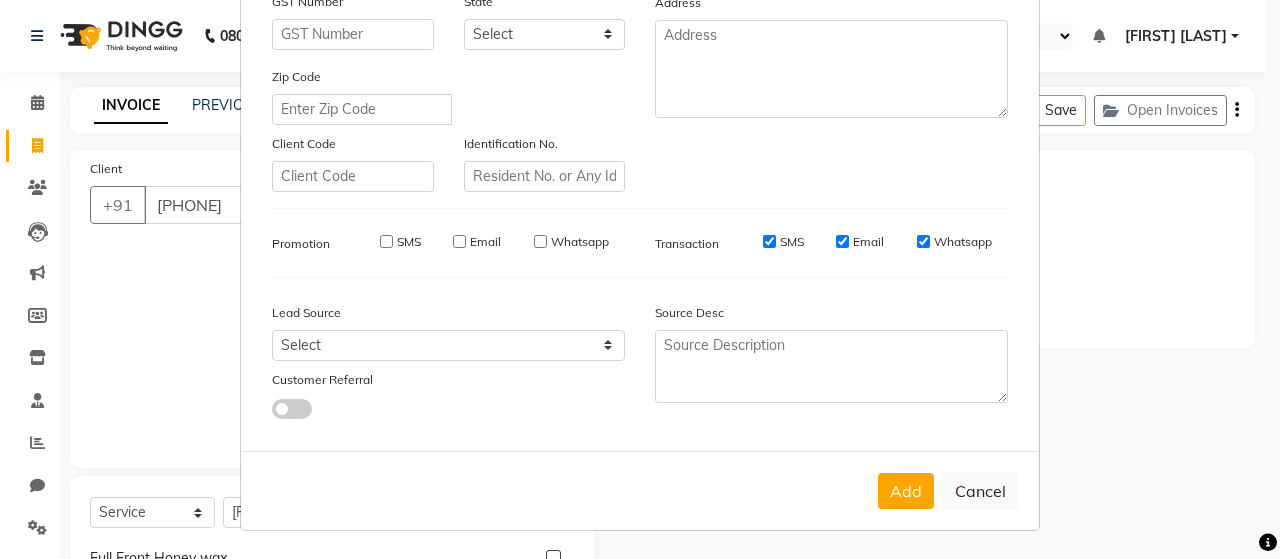 click on "SMS" at bounding box center (769, 241) 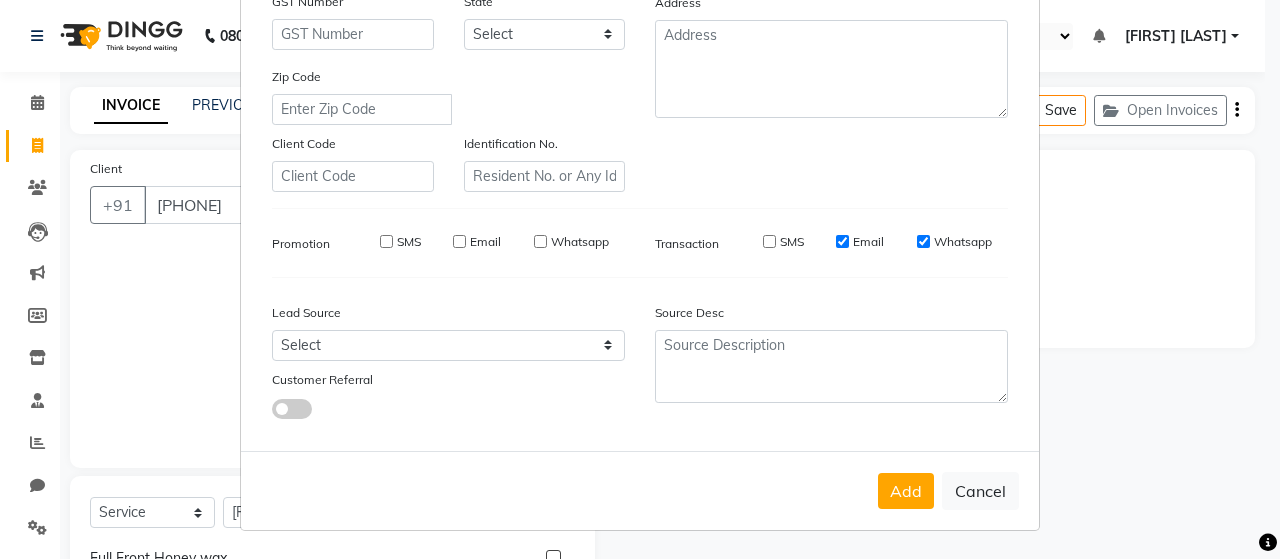 click on "Email" at bounding box center [842, 241] 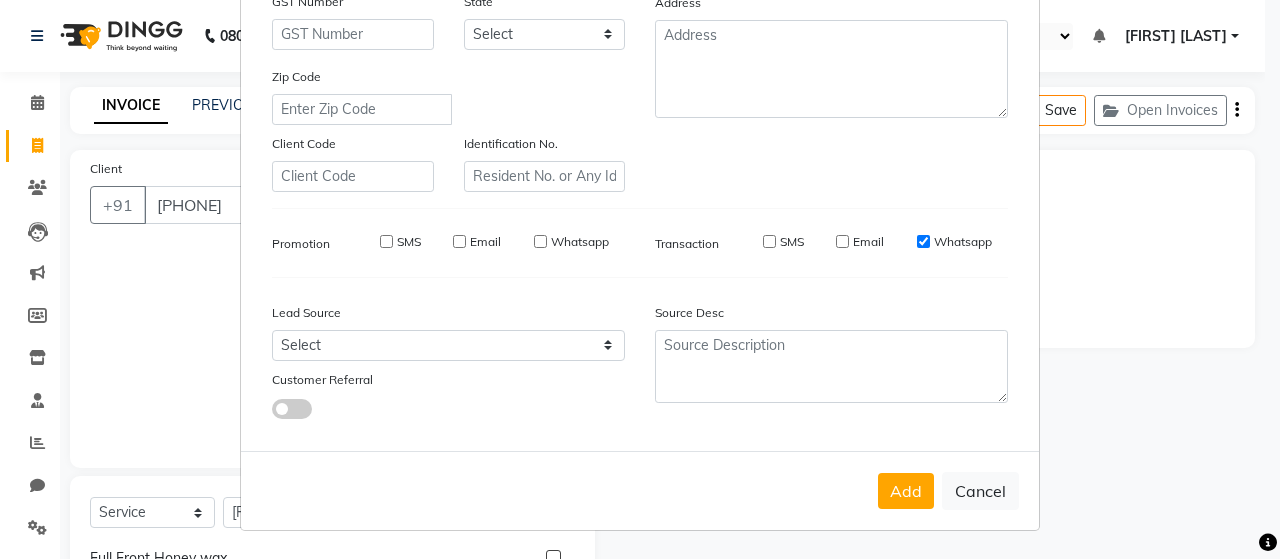 click on "Whatsapp" at bounding box center [923, 241] 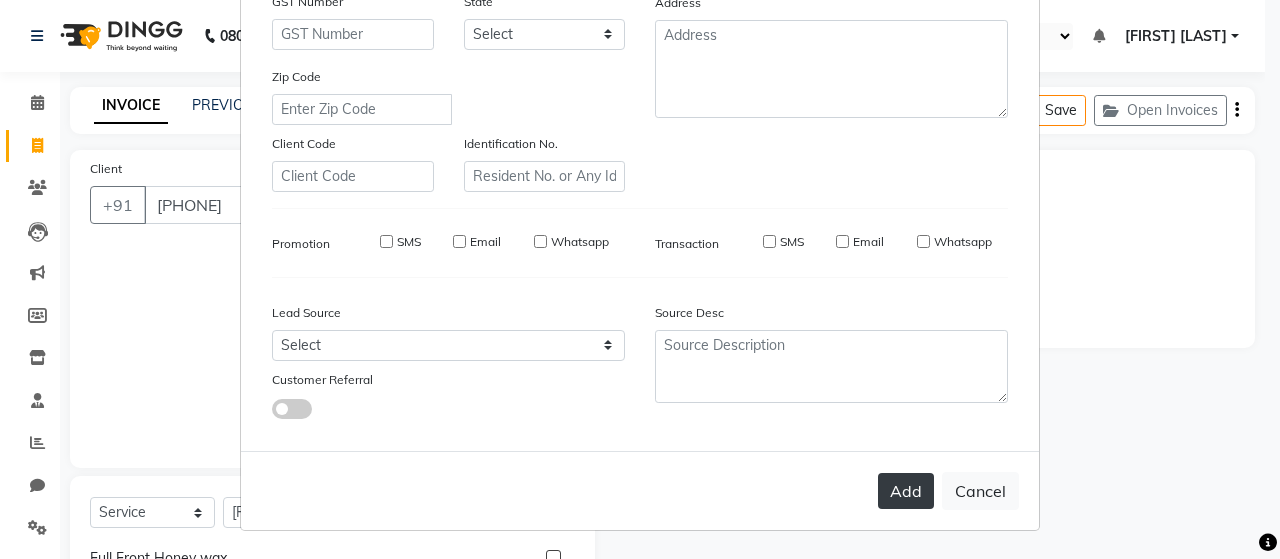 click on "Add" at bounding box center (906, 491) 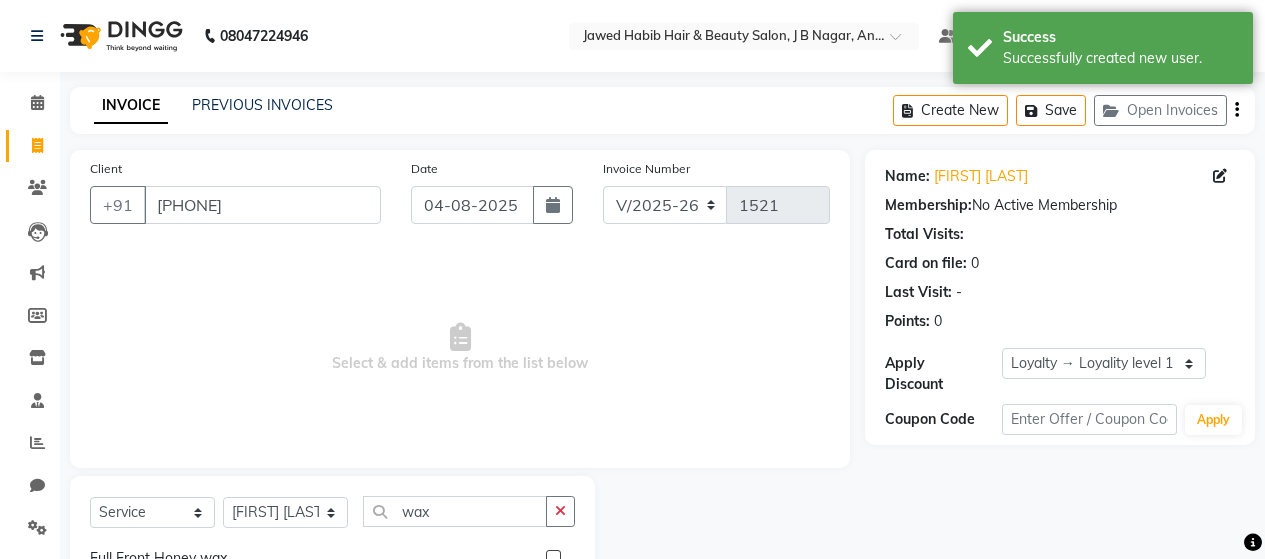 scroll, scrollTop: 100, scrollLeft: 0, axis: vertical 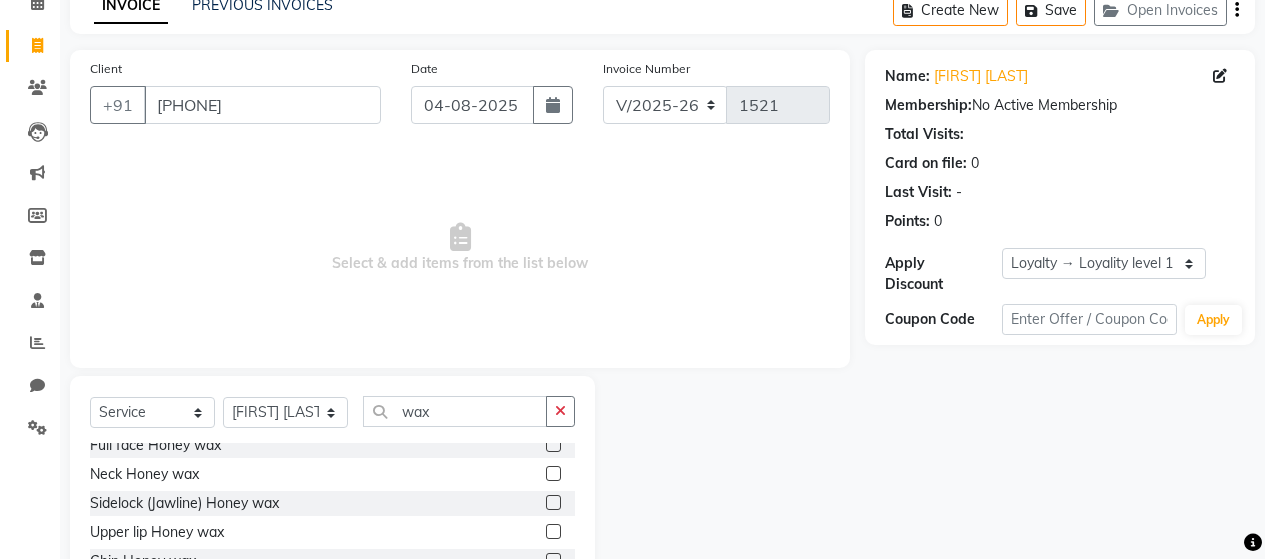 click 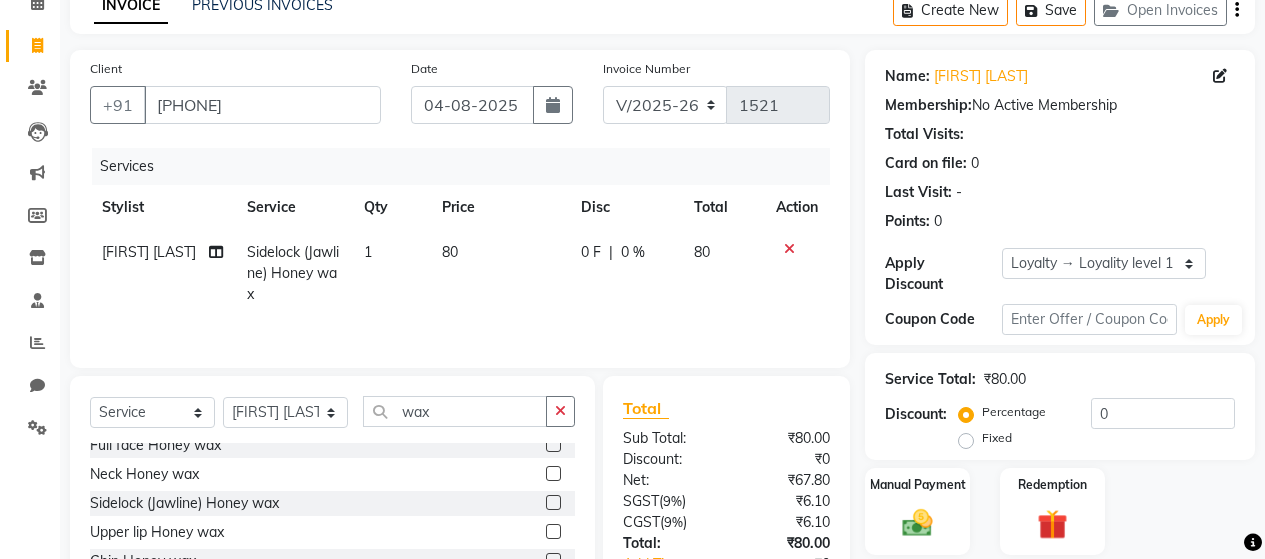 click on "80" 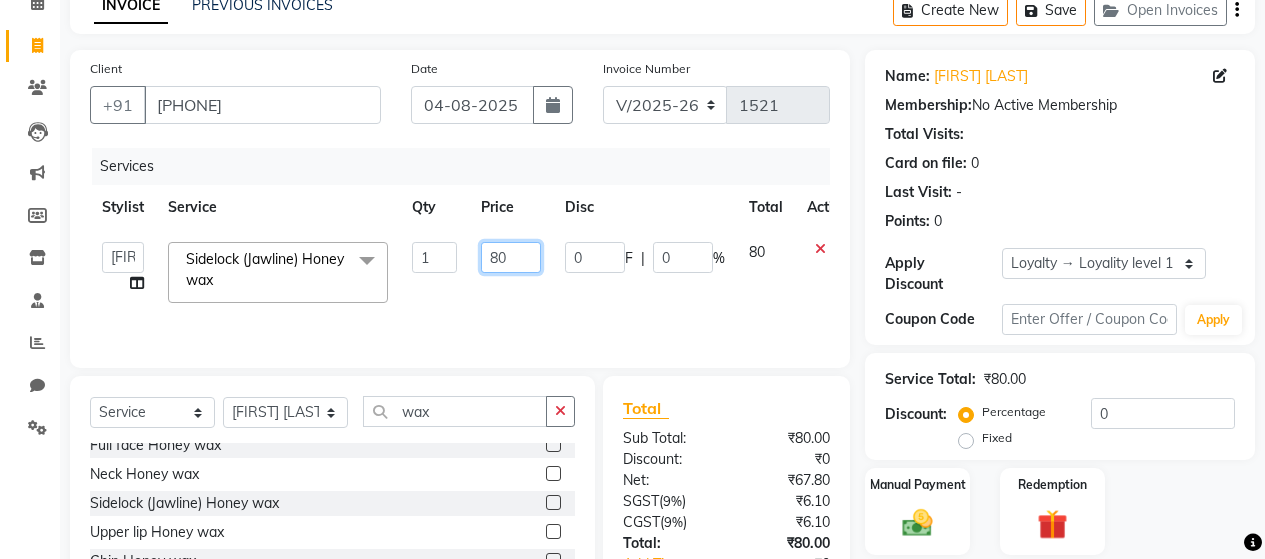 click on "80" 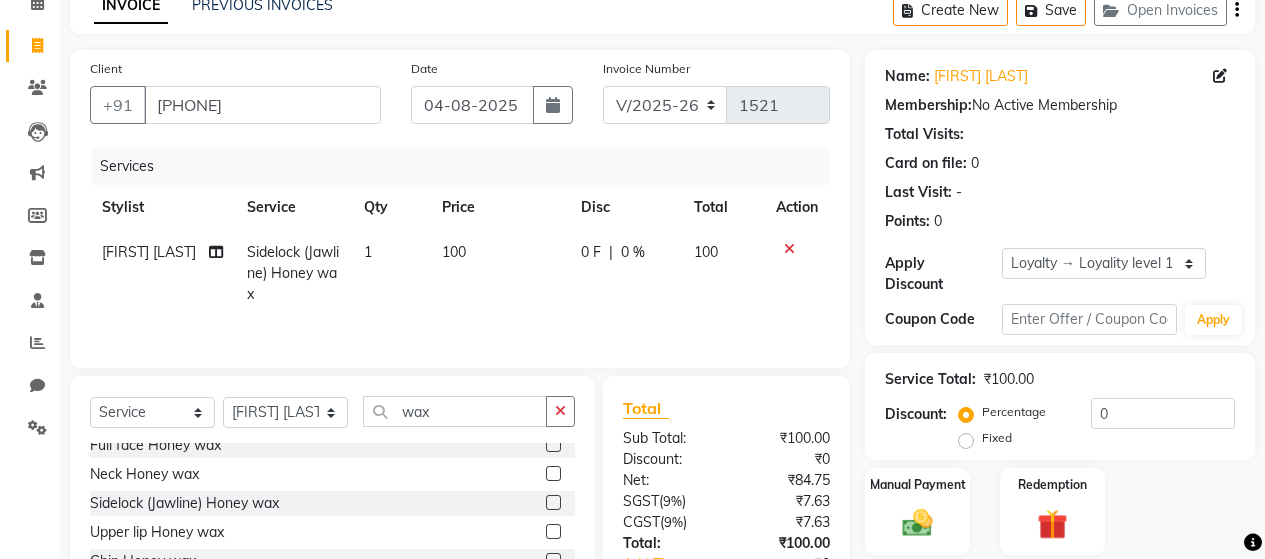 click on "0 F | 0 %" 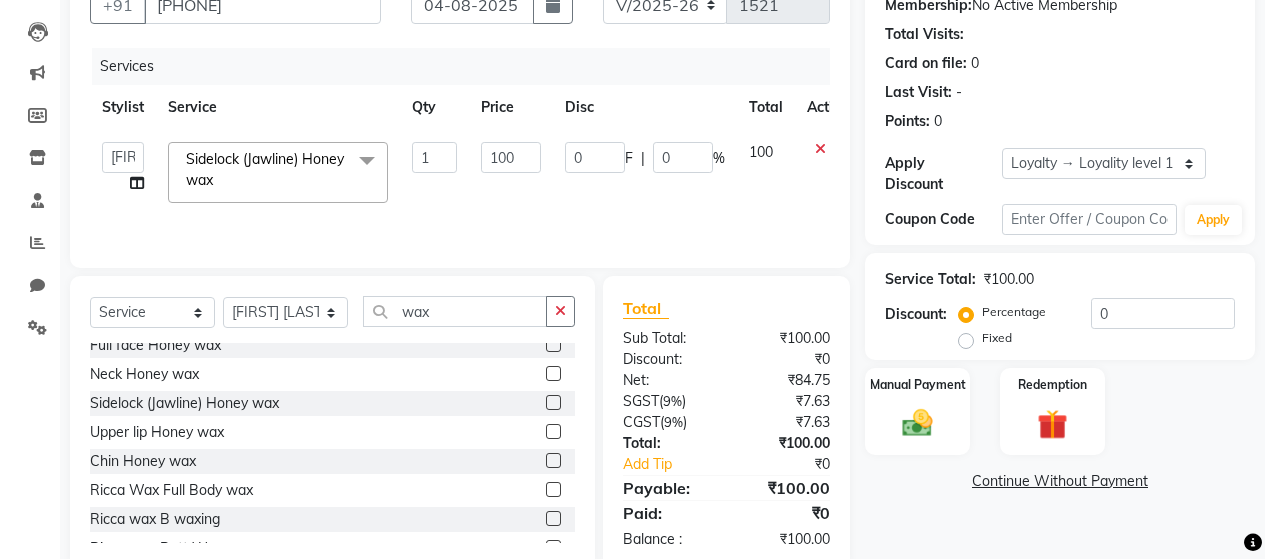 scroll, scrollTop: 242, scrollLeft: 0, axis: vertical 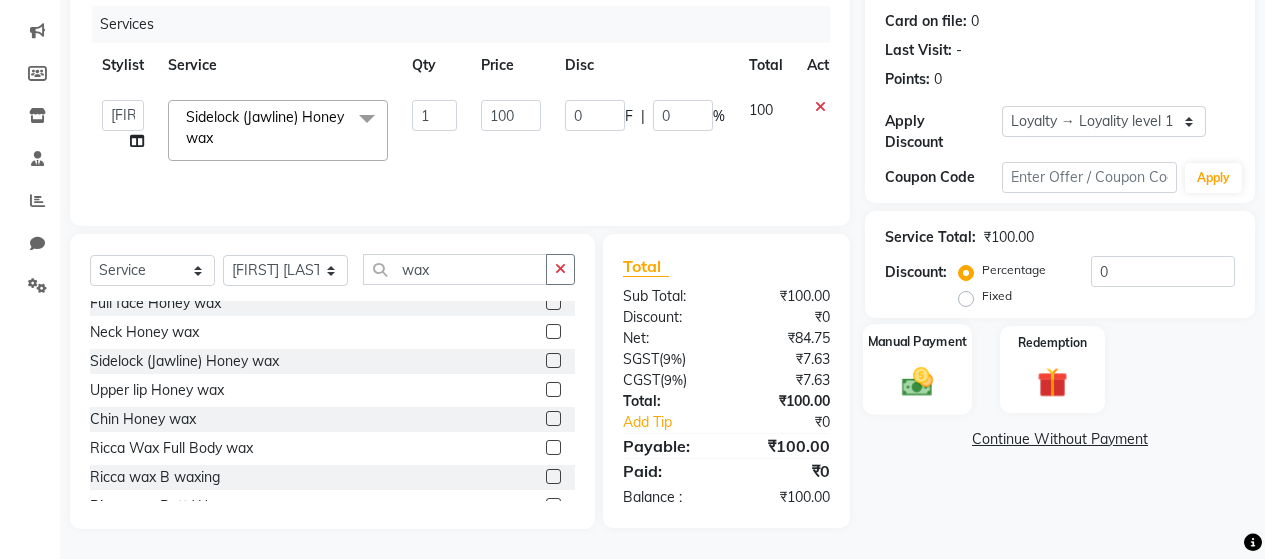 click 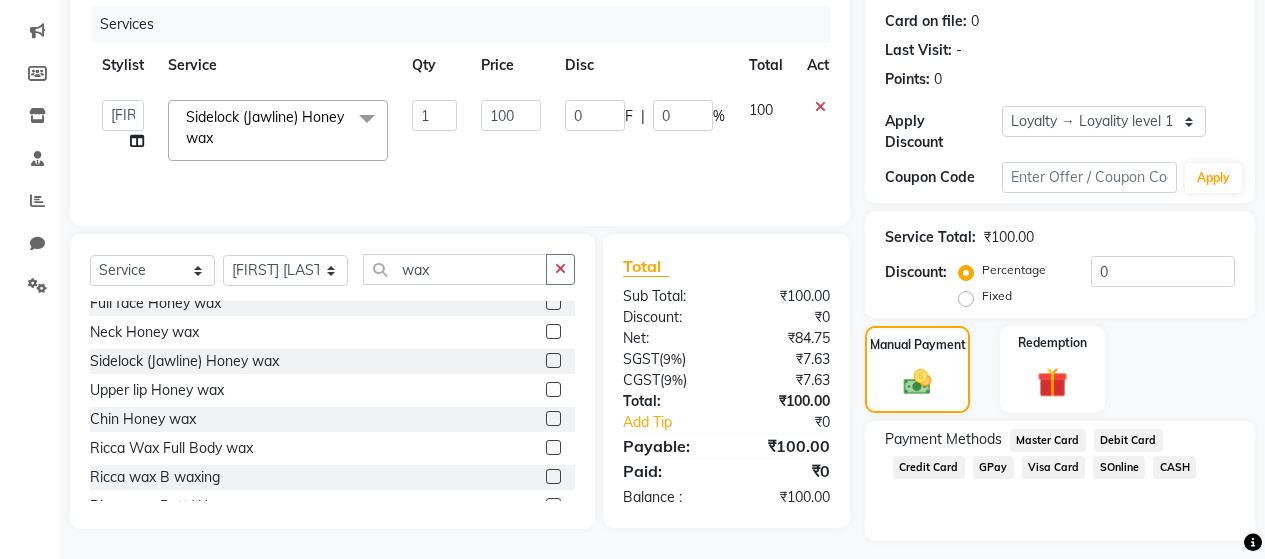 click on "GPay" 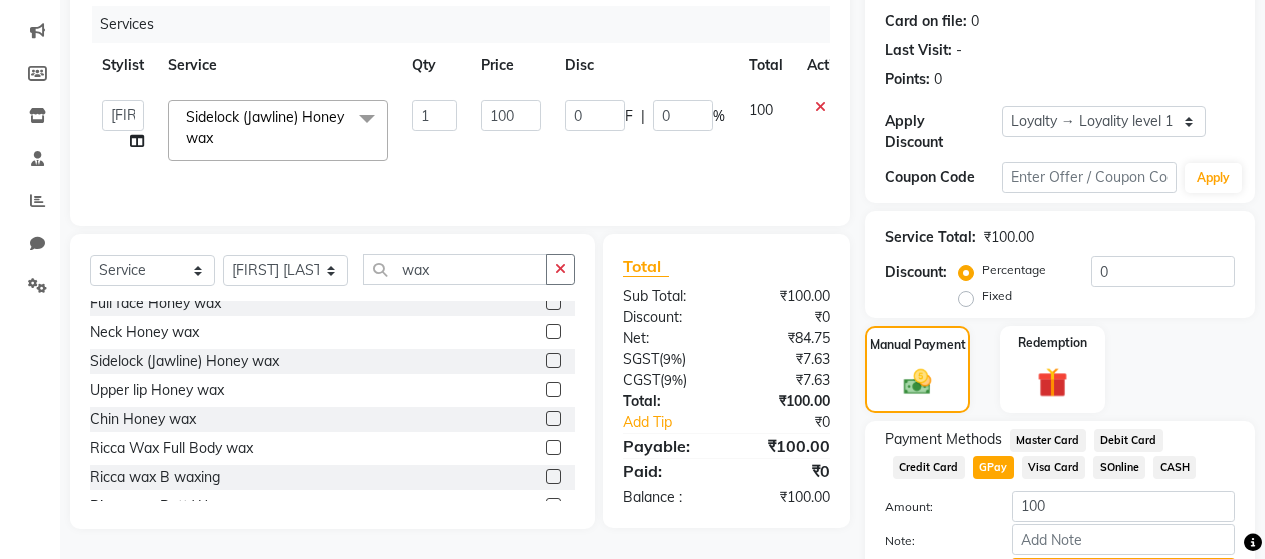 scroll, scrollTop: 335, scrollLeft: 0, axis: vertical 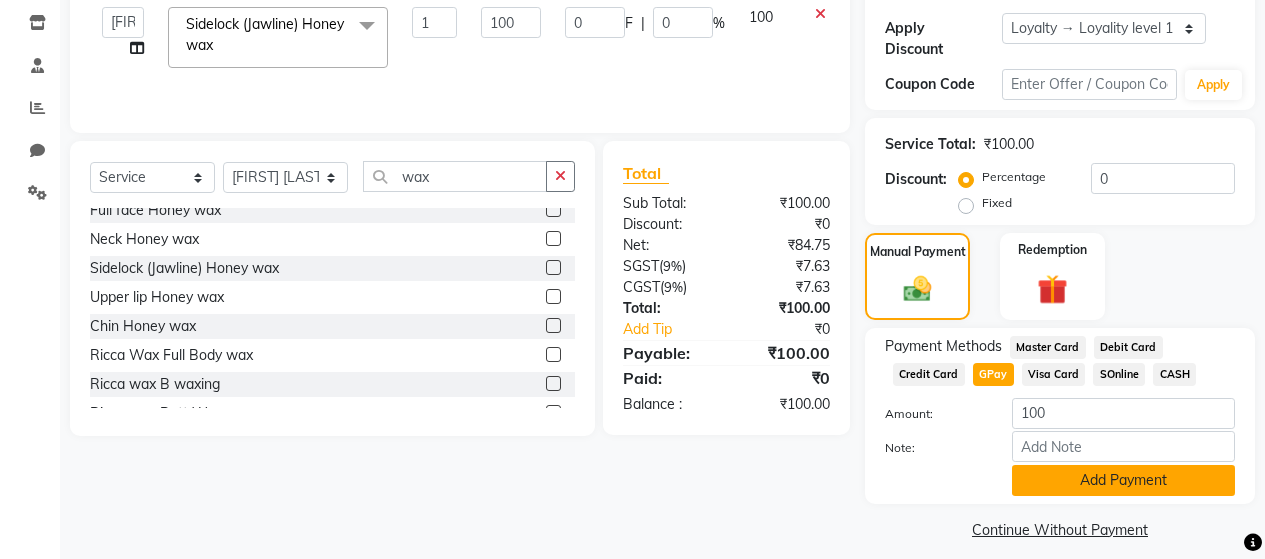 click on "Add Payment" 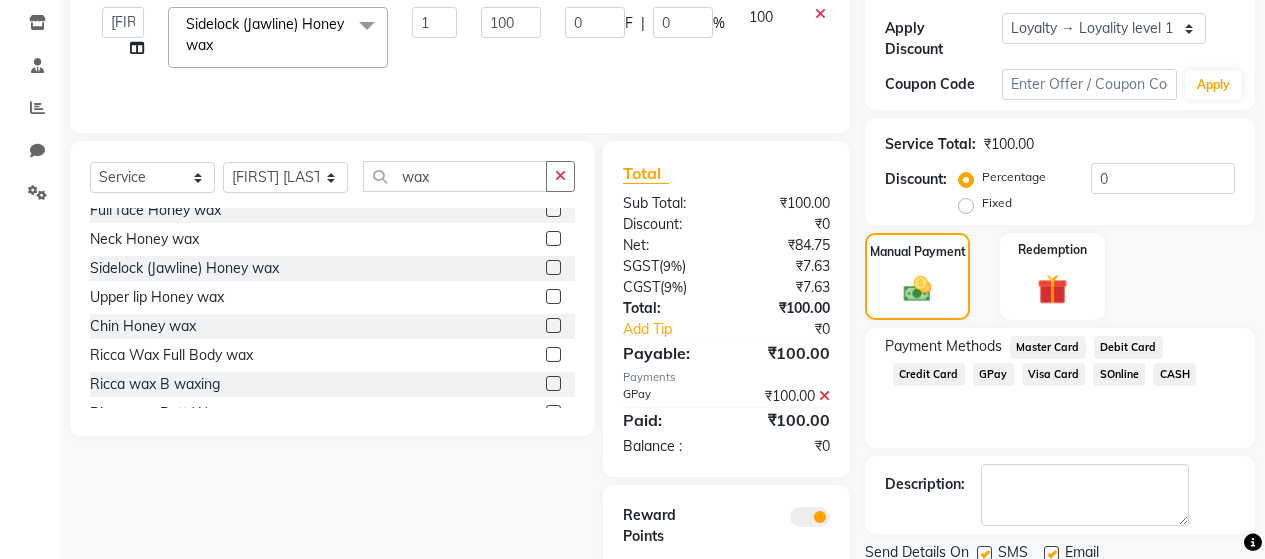 scroll, scrollTop: 423, scrollLeft: 0, axis: vertical 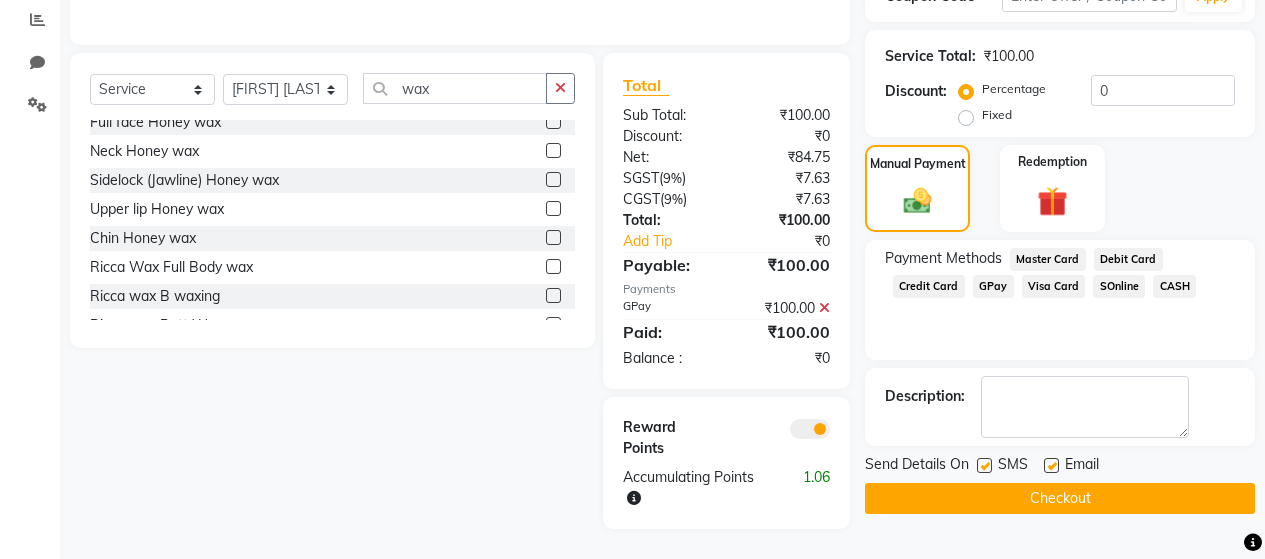 click 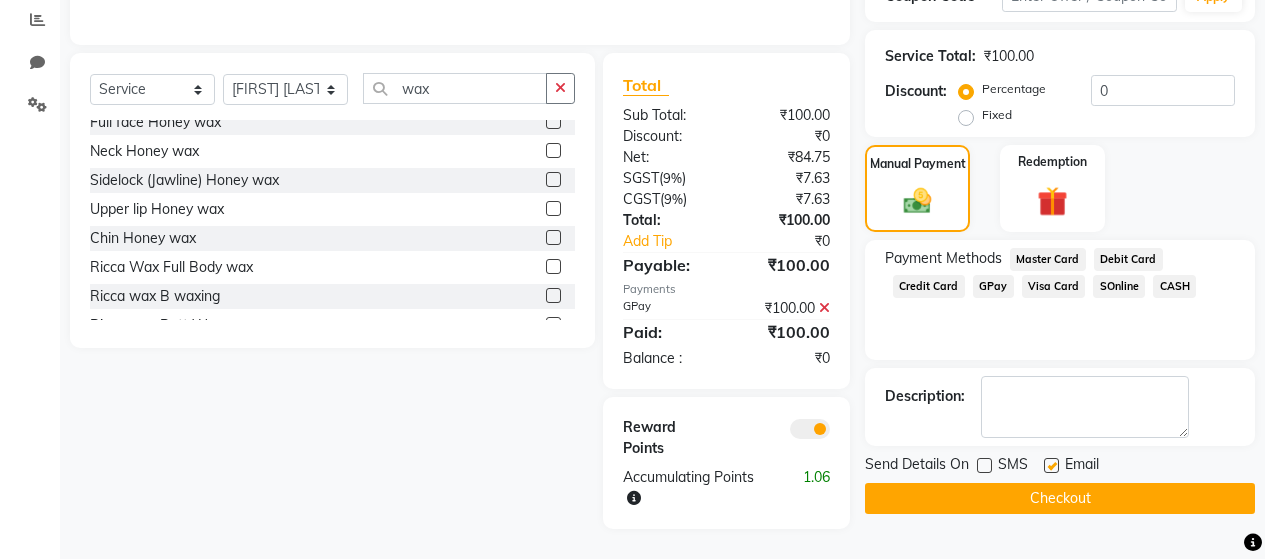 click 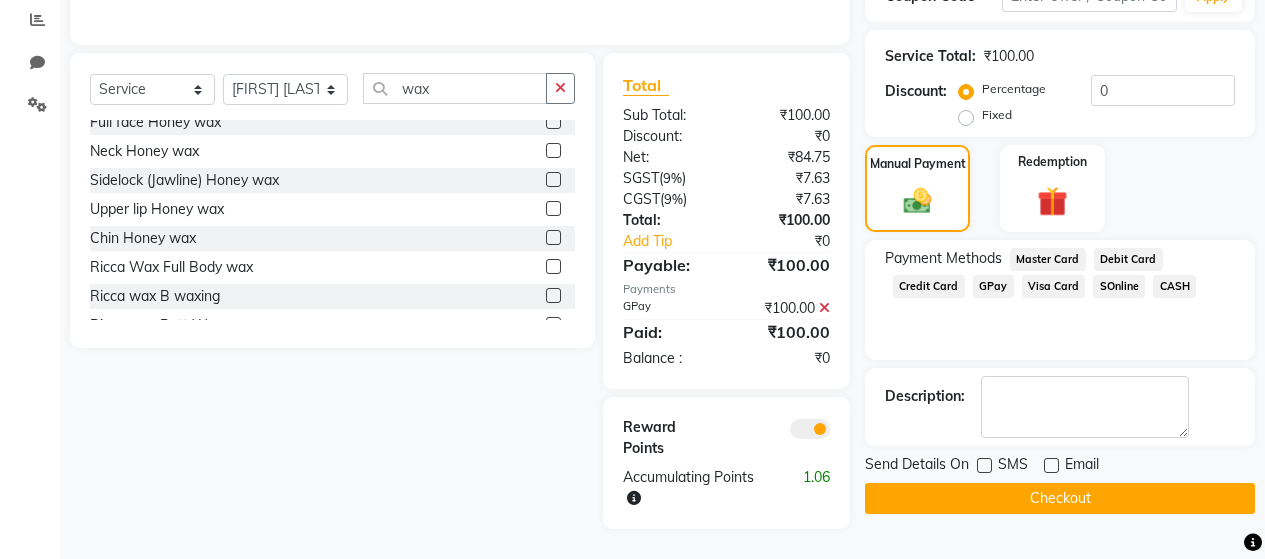 click on "Checkout" 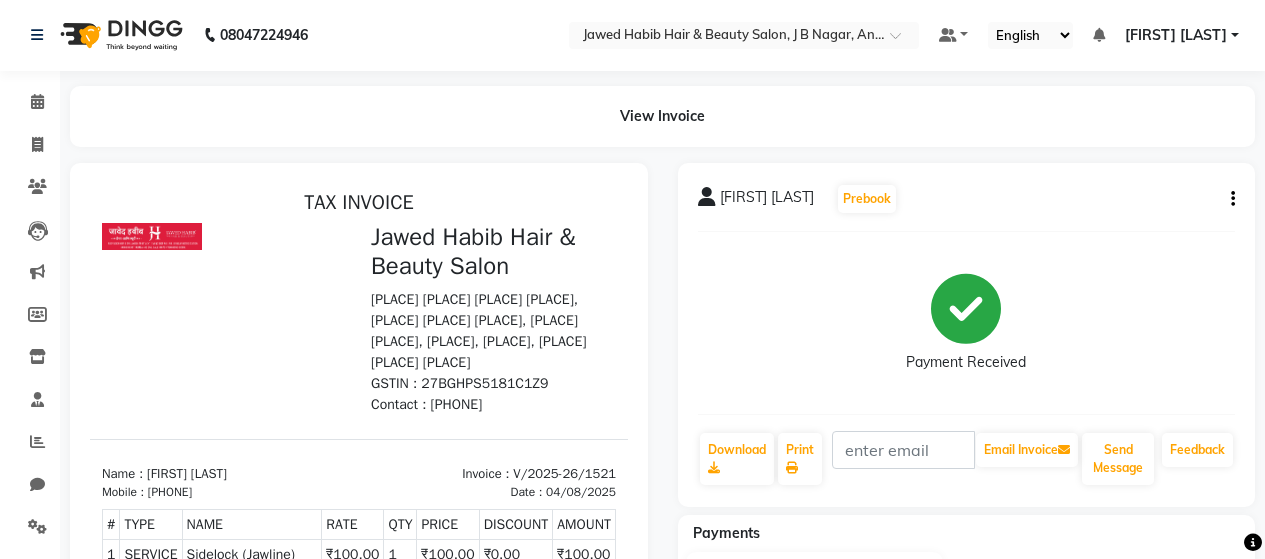 scroll, scrollTop: 0, scrollLeft: 0, axis: both 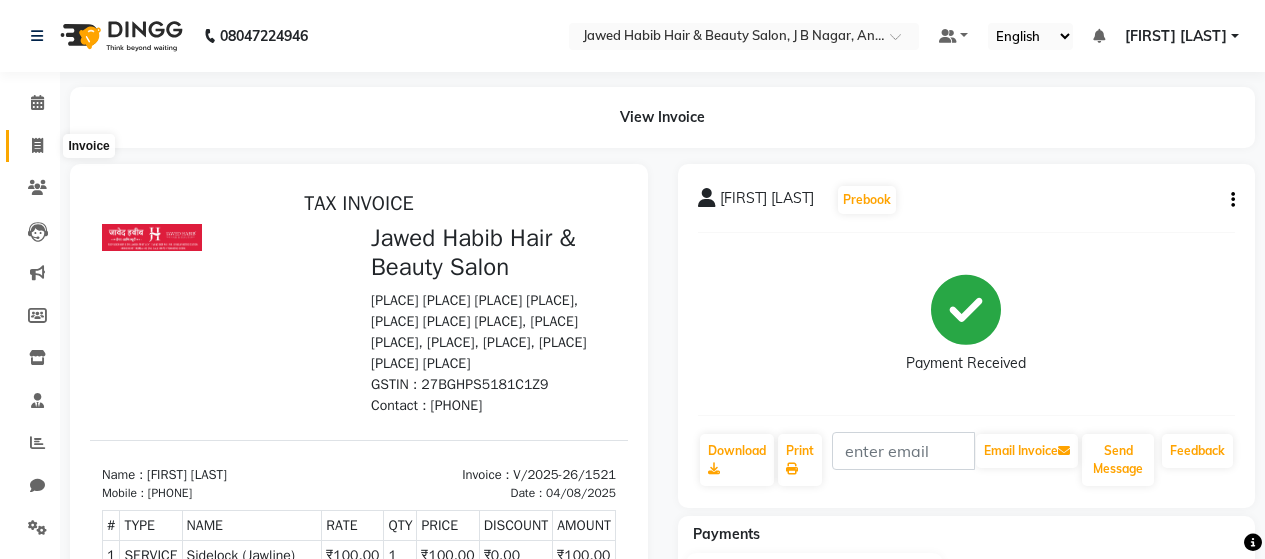 click 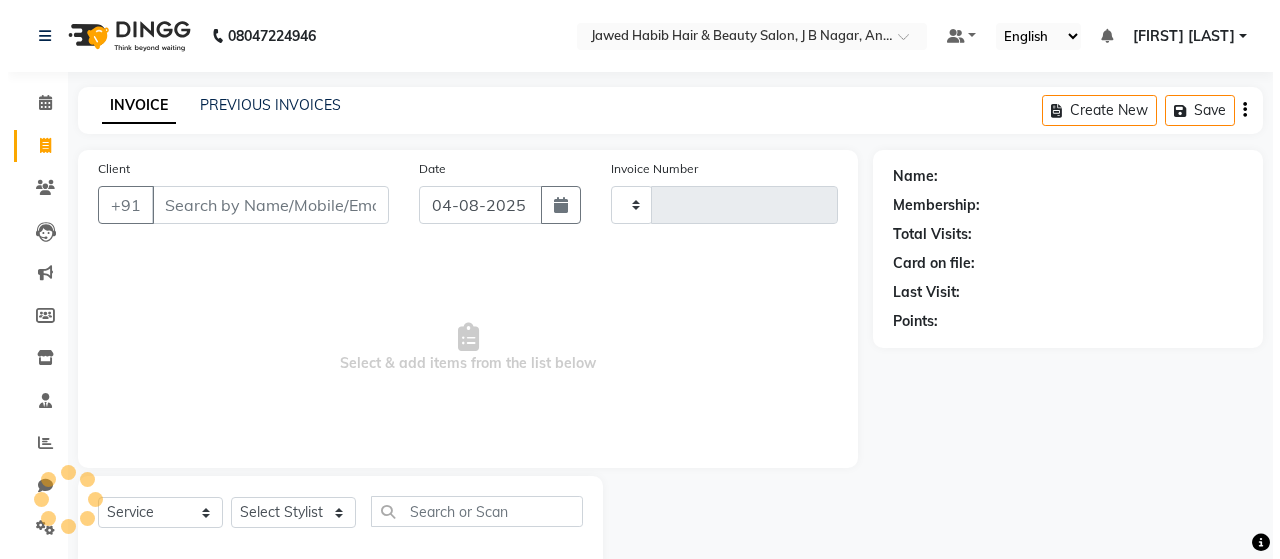 scroll, scrollTop: 42, scrollLeft: 0, axis: vertical 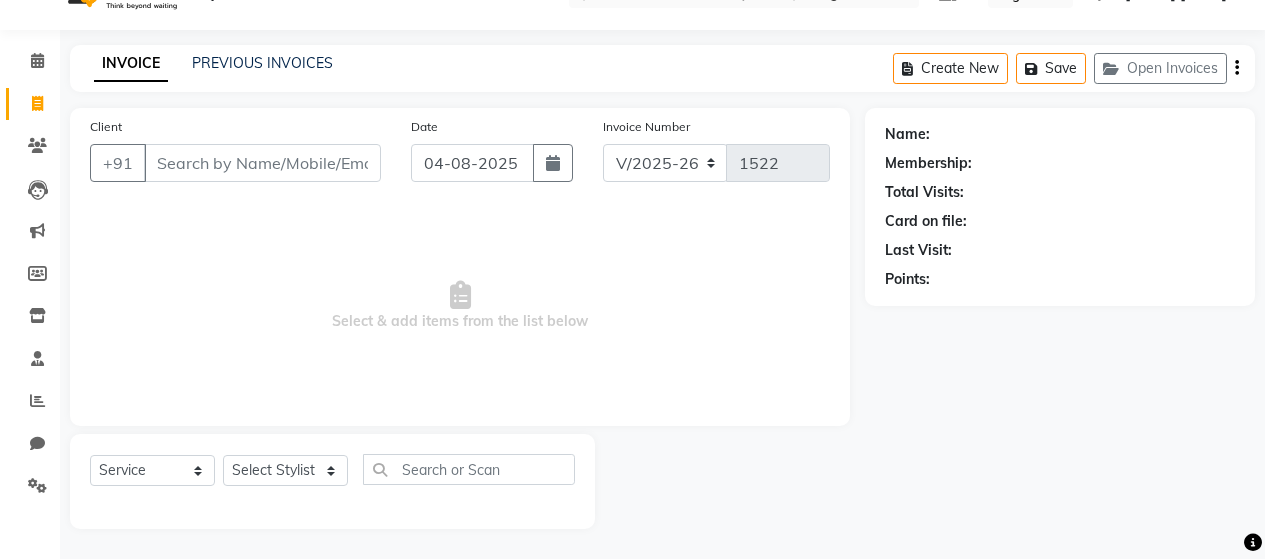 click on "Client" at bounding box center [262, 163] 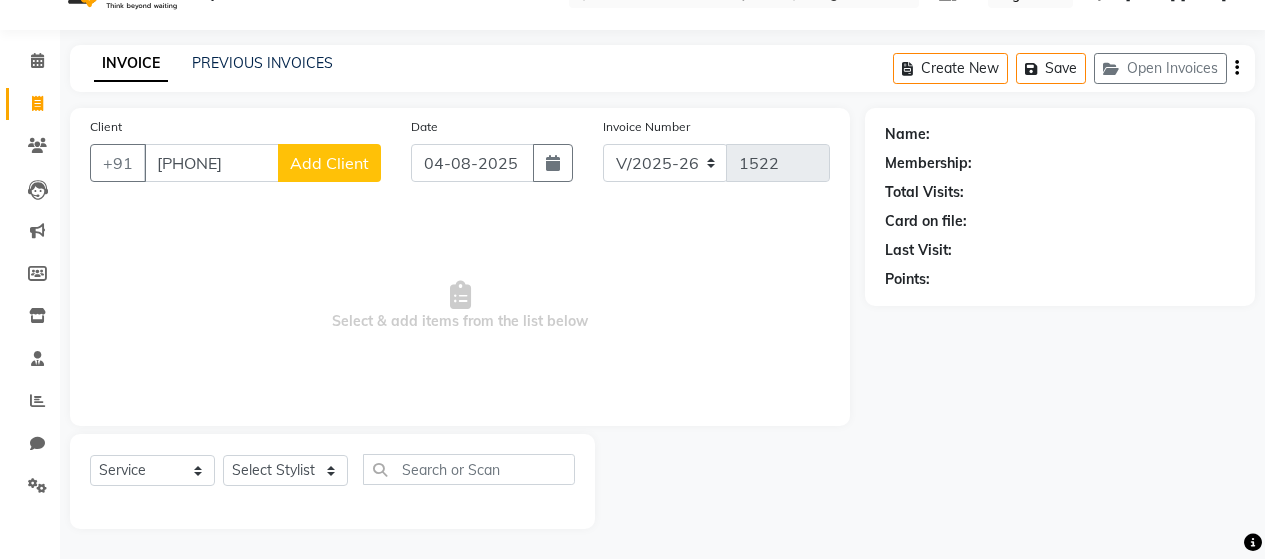 click on "Add Client" 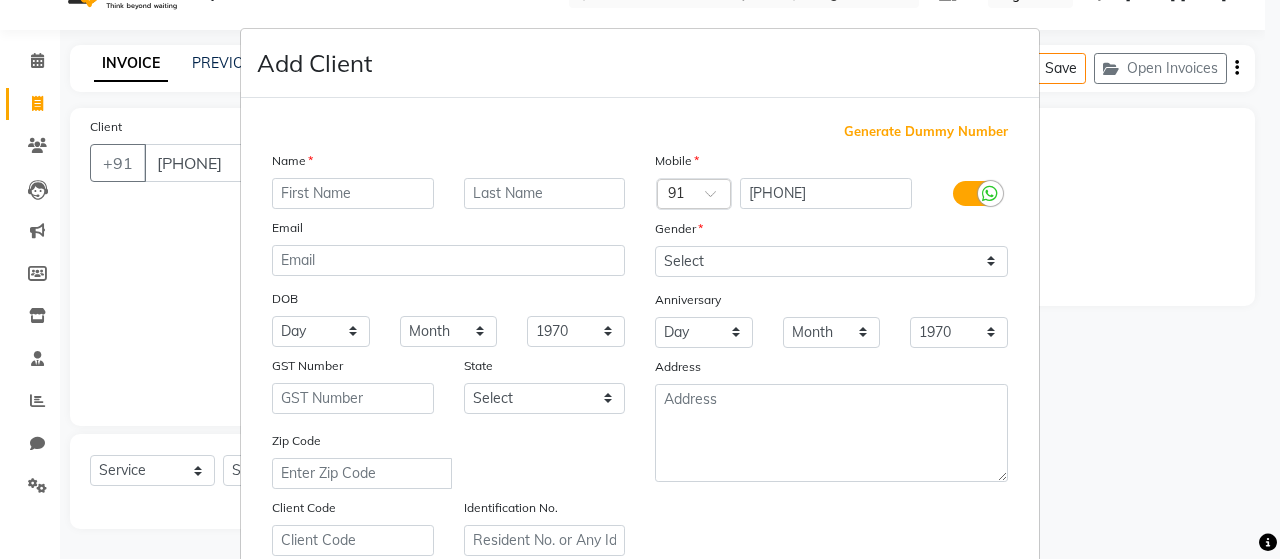 click at bounding box center (353, 193) 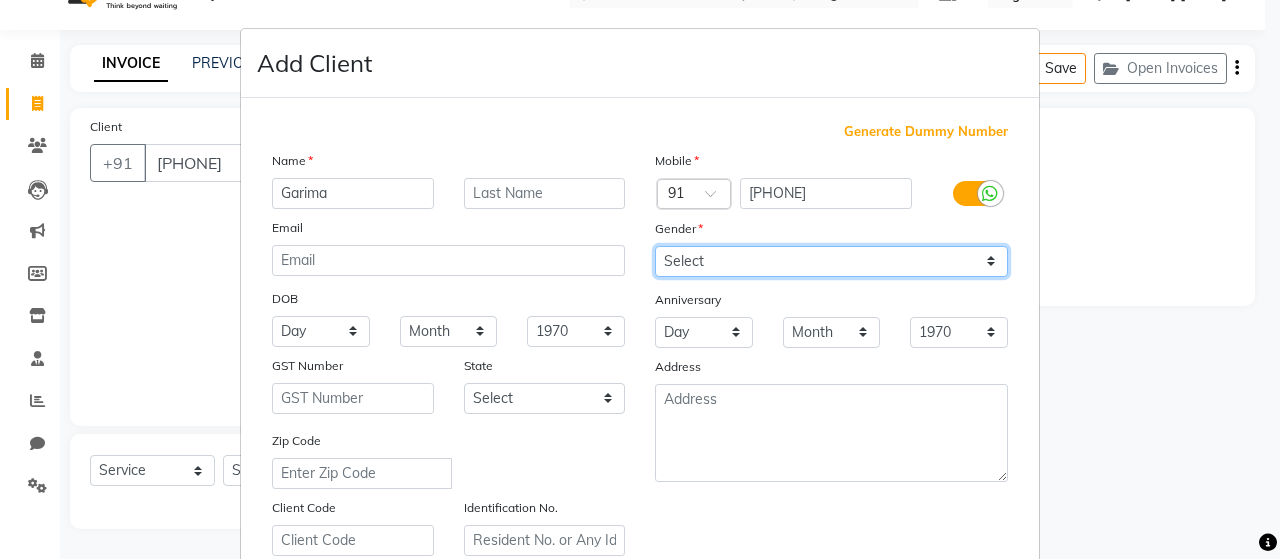 click on "Select Male Female Other Prefer Not To Say" at bounding box center (831, 261) 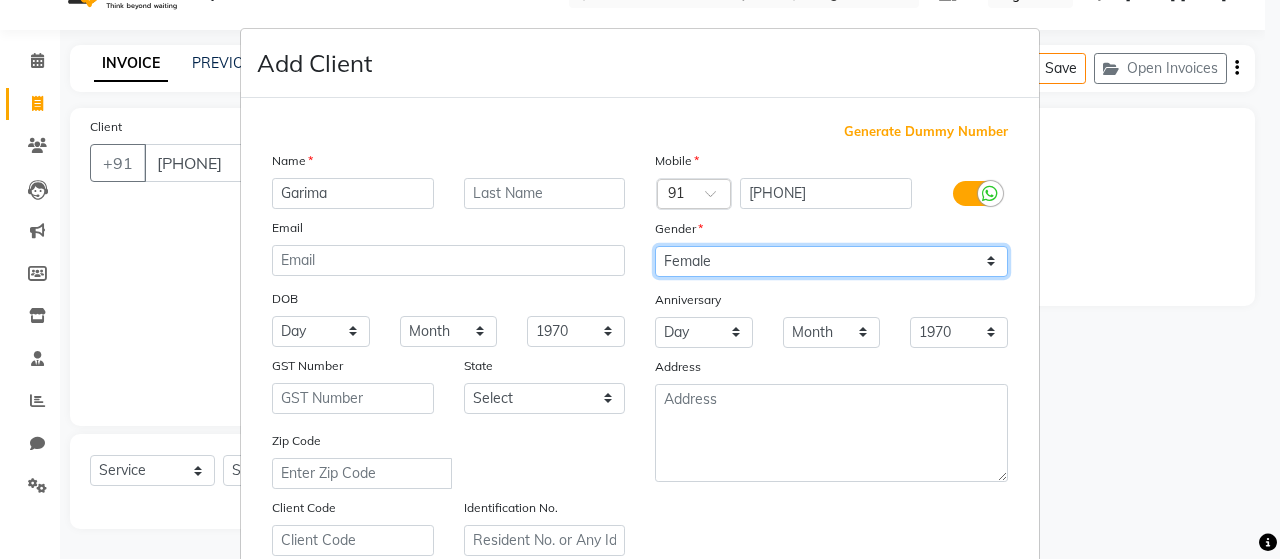 click on "Select Male Female Other Prefer Not To Say" at bounding box center (831, 261) 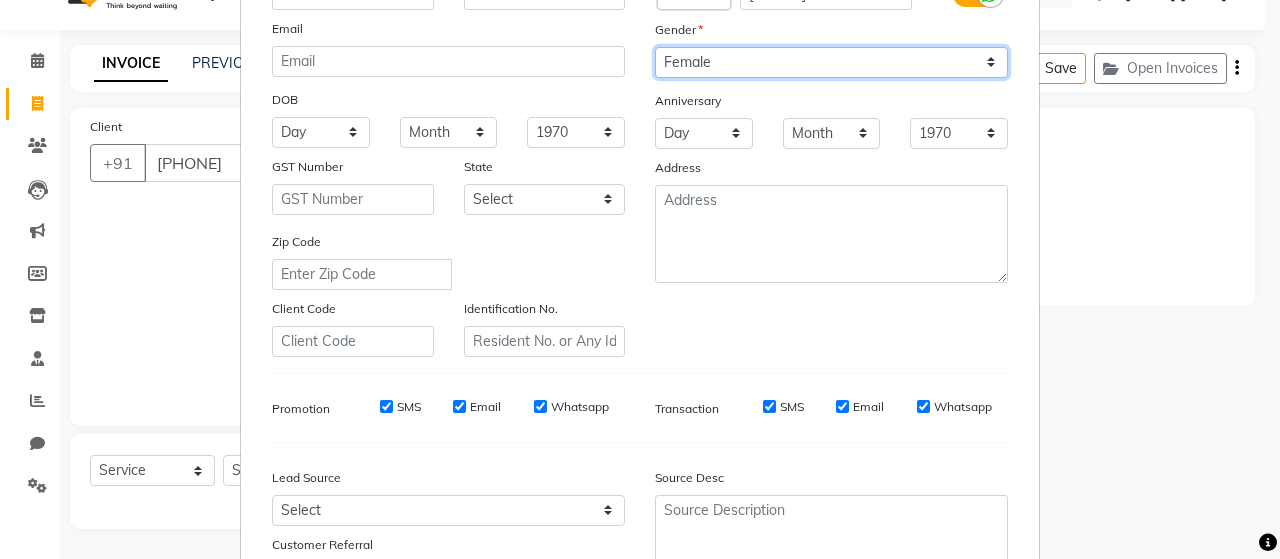 scroll, scrollTop: 200, scrollLeft: 0, axis: vertical 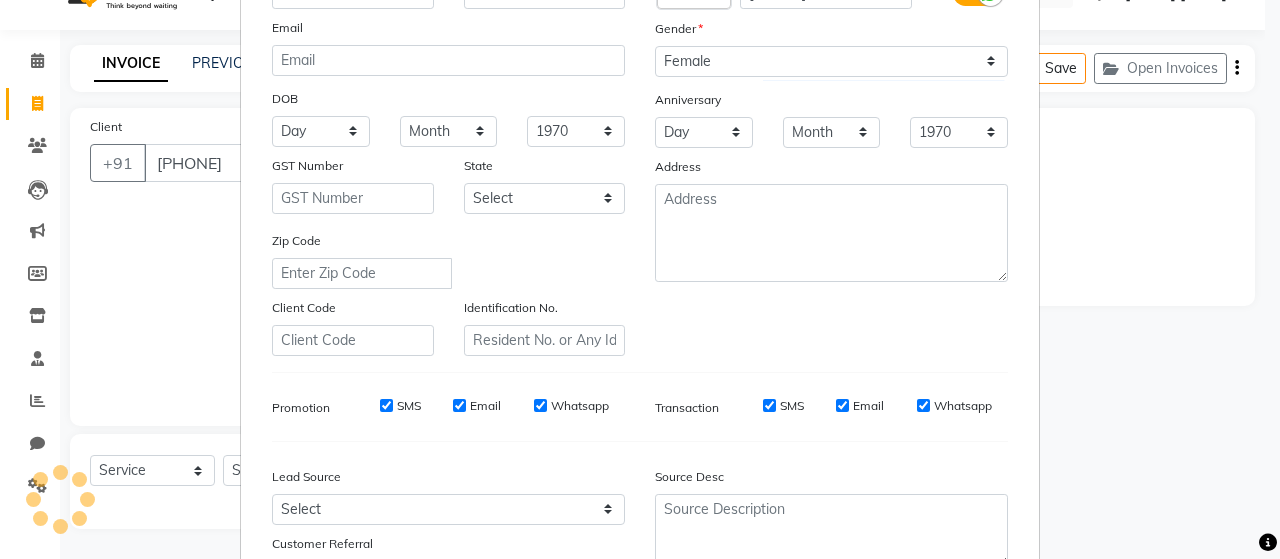 click on "SMS" at bounding box center [386, 405] 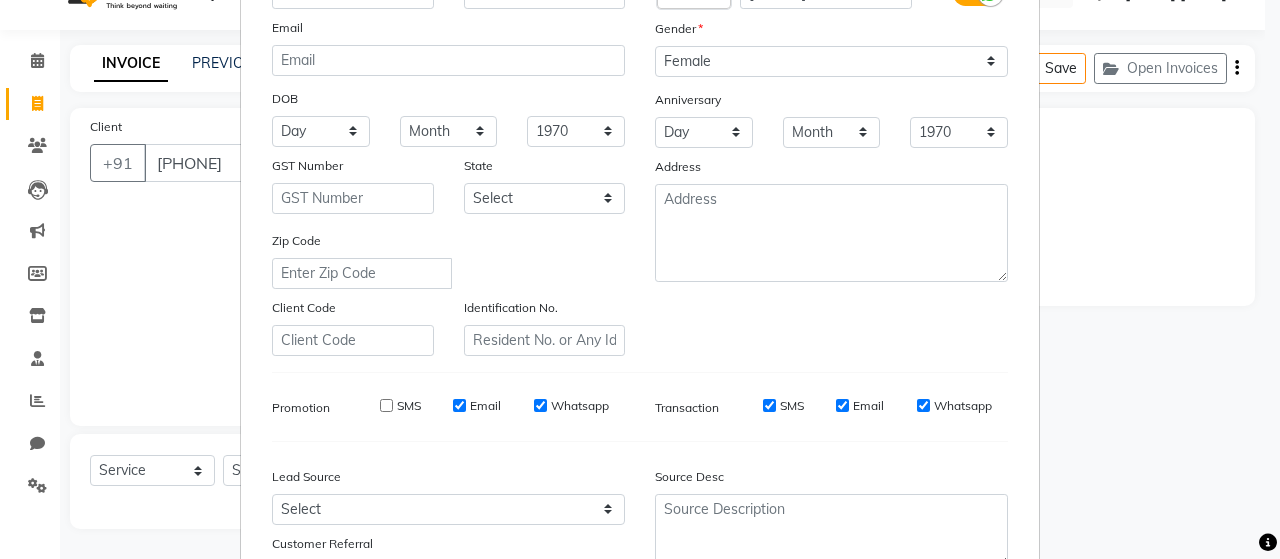 click on "Email" at bounding box center [459, 405] 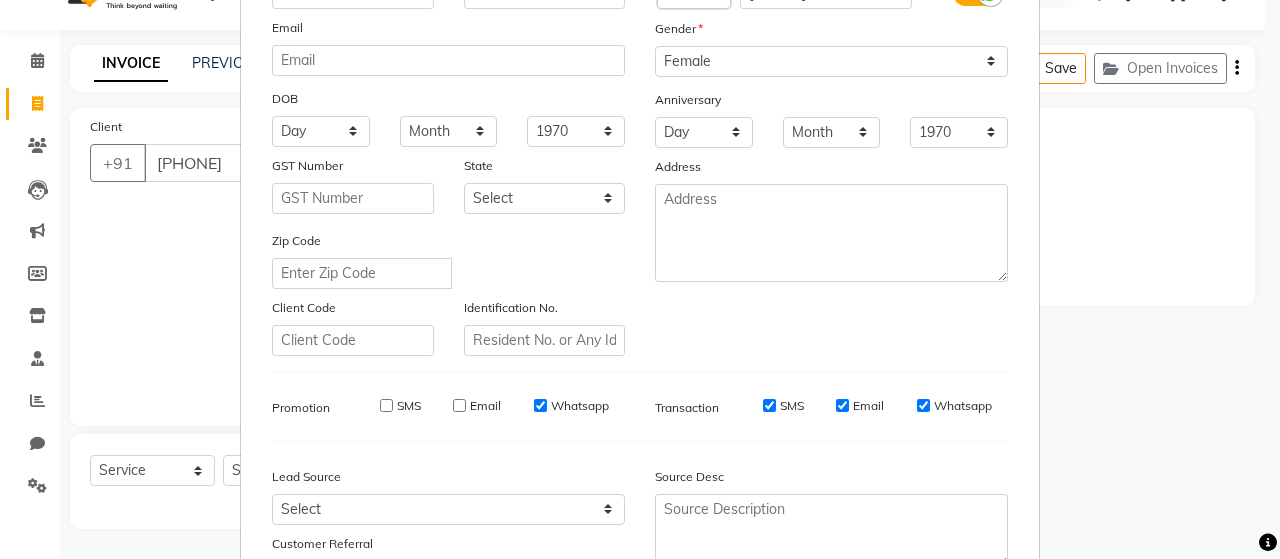 click on "Whatsapp" at bounding box center [540, 405] 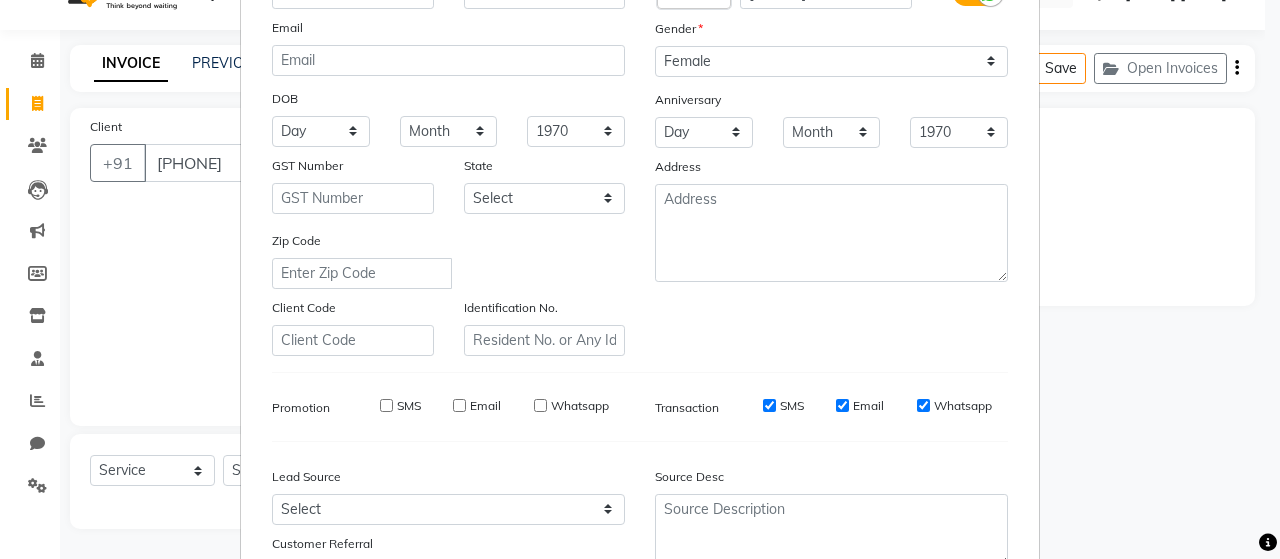 click on "SMS" at bounding box center [769, 405] 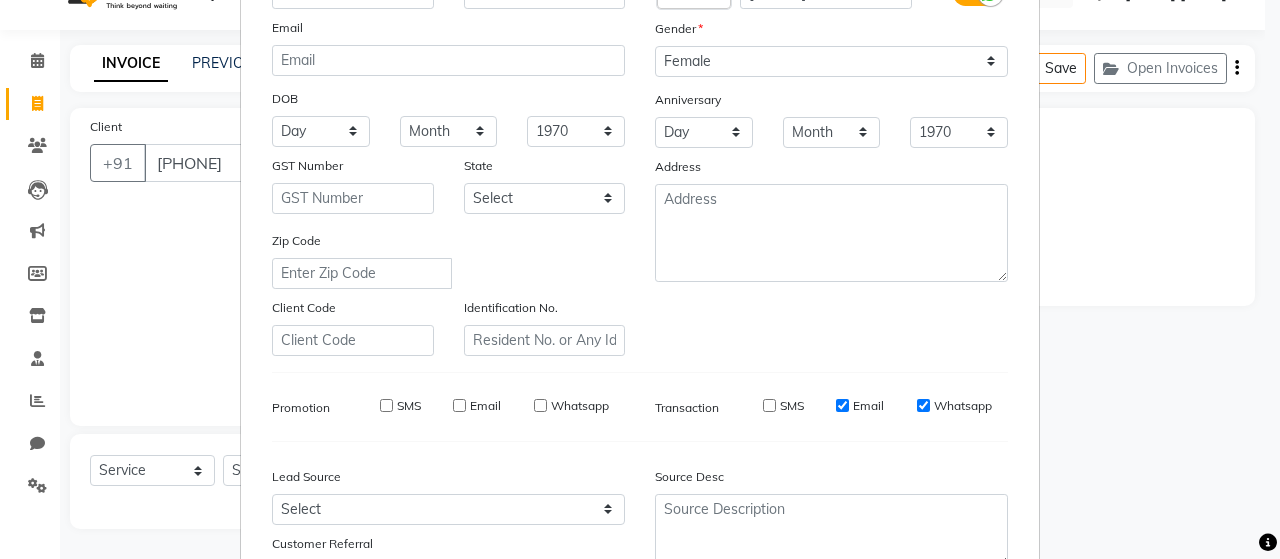 click on "Email" at bounding box center [842, 405] 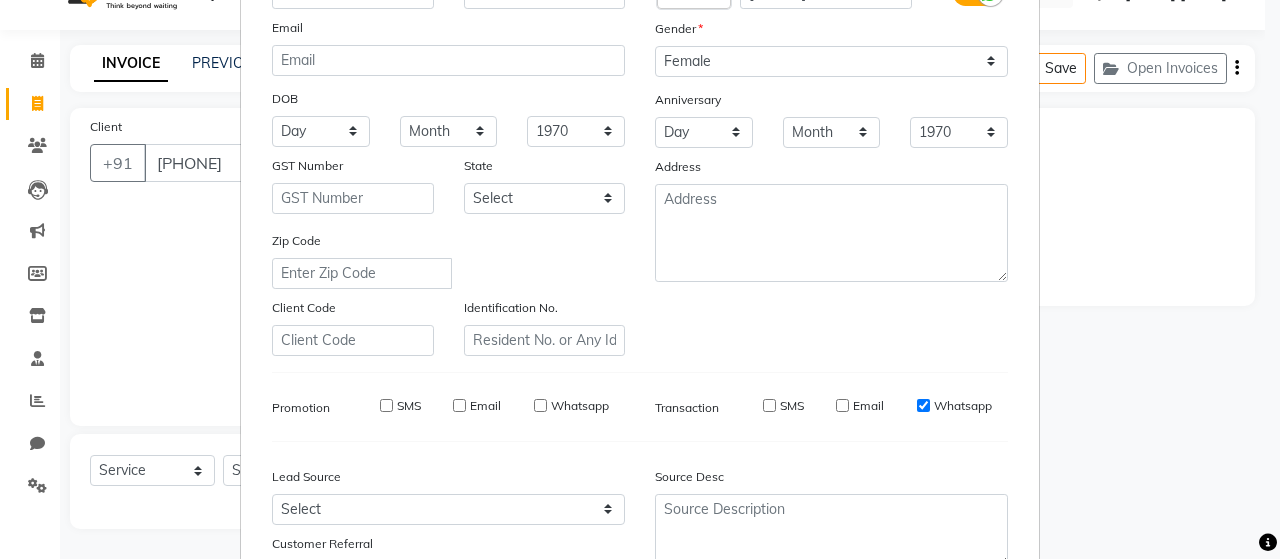 click on "Whatsapp" at bounding box center [923, 405] 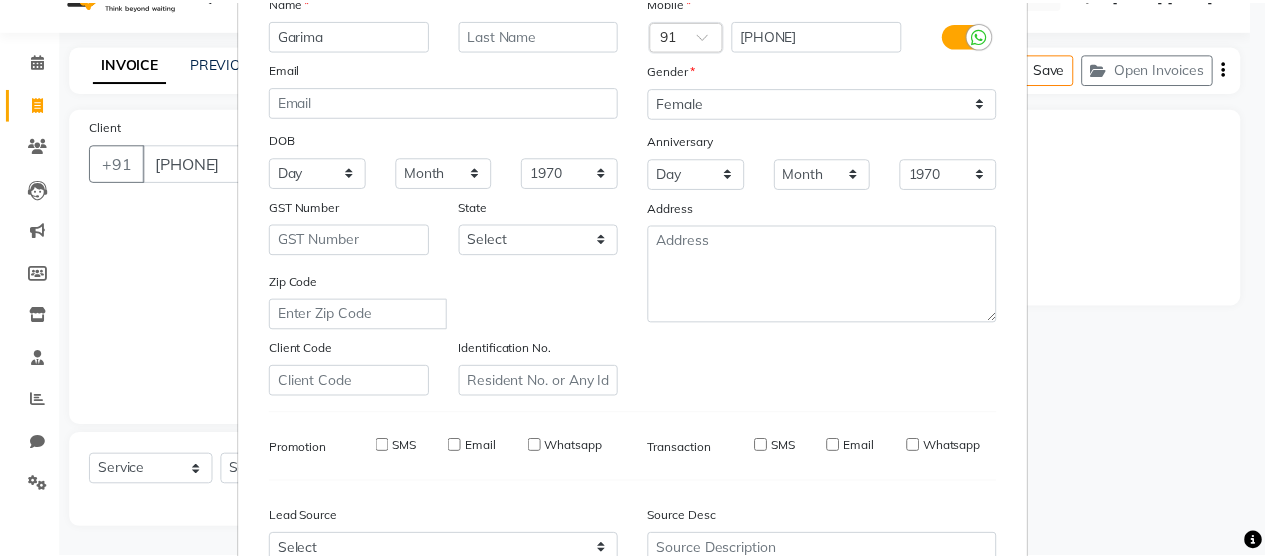 scroll, scrollTop: 364, scrollLeft: 0, axis: vertical 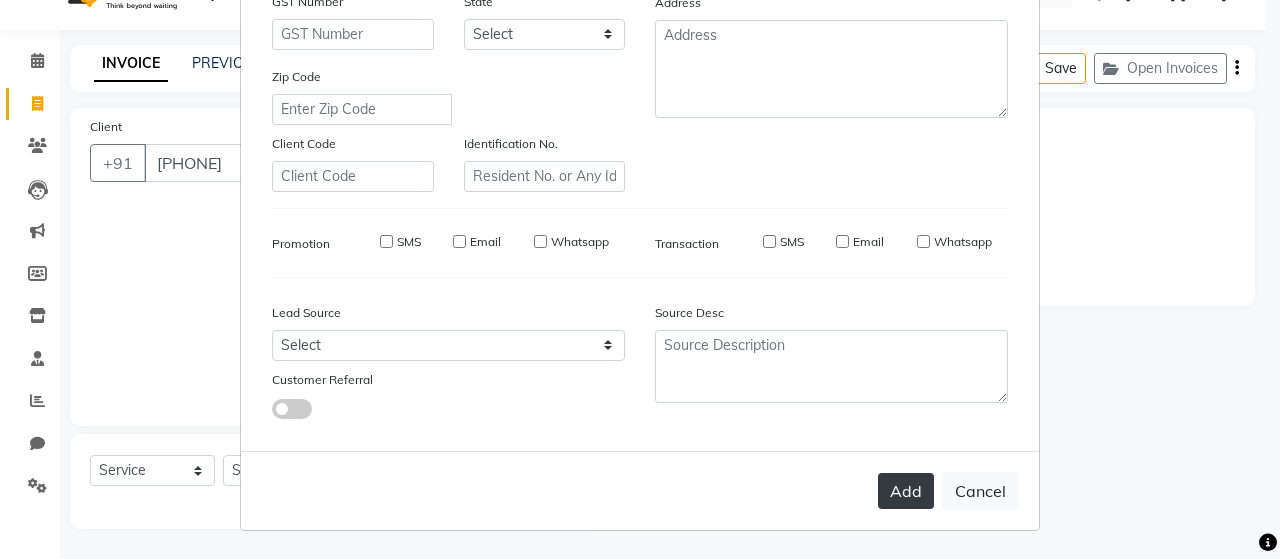 click on "Add" at bounding box center [906, 491] 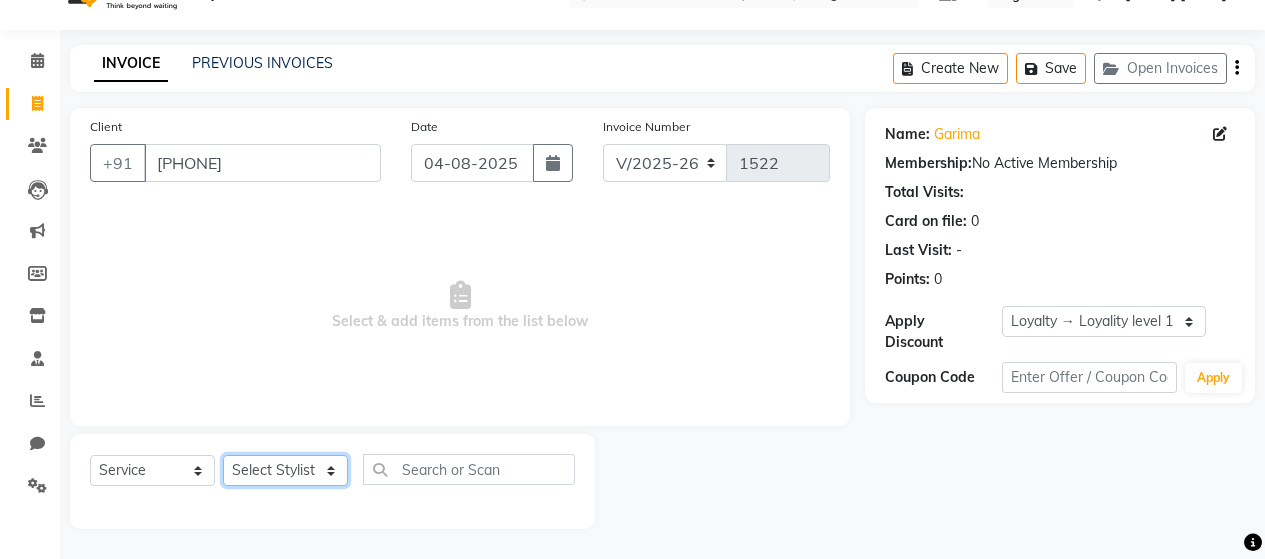 click on "Select Stylist [FIRST] [LAST] [FIRST] [LAST] [FIRST] [LAST] [FIRST] [LAST] [FIRST] [LAST] [FIRST] [LAST] [FIRST] [LAST] [FIRST] [LAST] [FIRST] [LAST] [FIRST] [LAST] [FIRST] [LAST] [FIRST] [LAST] [FIRST] [LAST] [FIRST] [LAST] [FIRST] [LAST] [FIRST] [LAST]" 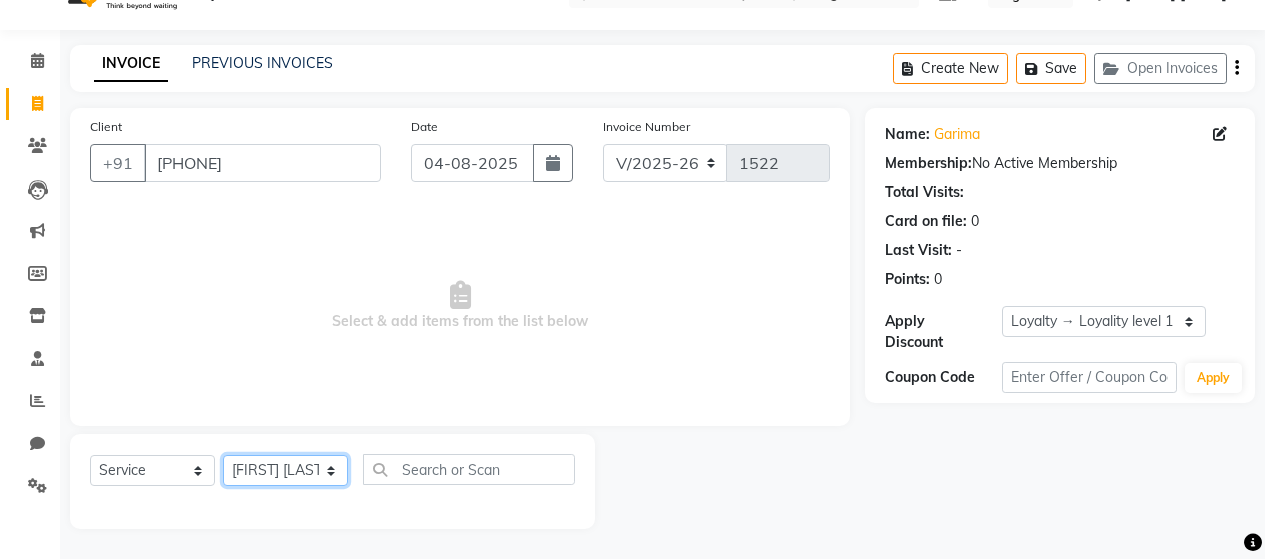 click on "Select Stylist [FIRST] [LAST] [FIRST] [LAST] [FIRST] [LAST] [FIRST] [LAST] [FIRST] [LAST] [FIRST] [LAST] [FIRST] [LAST] [FIRST] [LAST] [FIRST] [LAST] [FIRST] [LAST] [FIRST] [LAST] [FIRST] [LAST] [FIRST] [LAST] [FIRST] [LAST] [FIRST] [LAST] [FIRST] [LAST]" 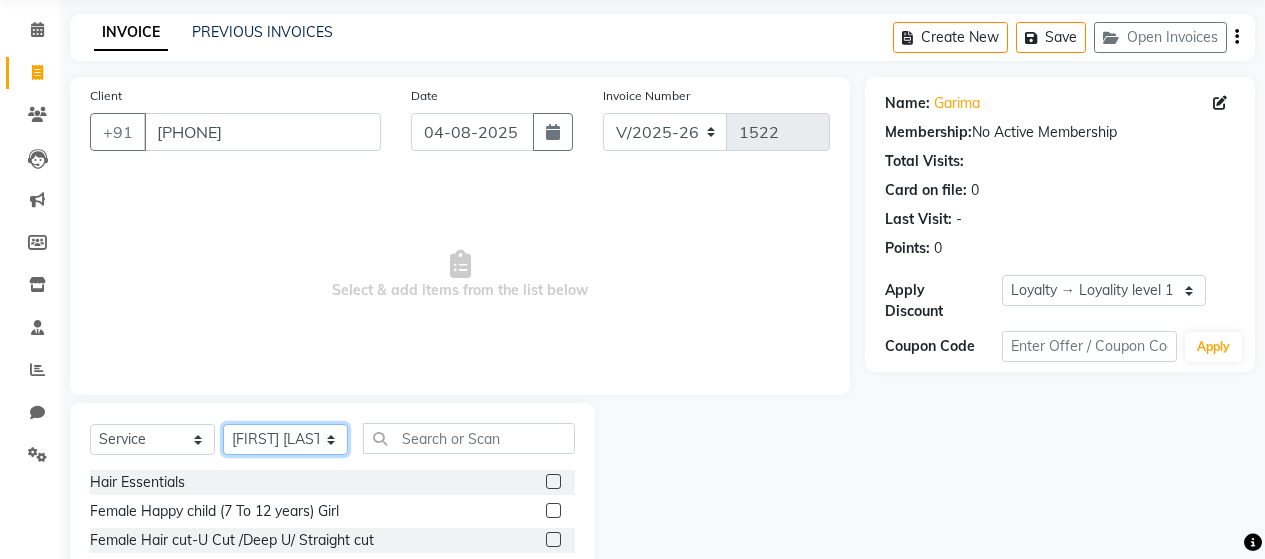 scroll, scrollTop: 242, scrollLeft: 0, axis: vertical 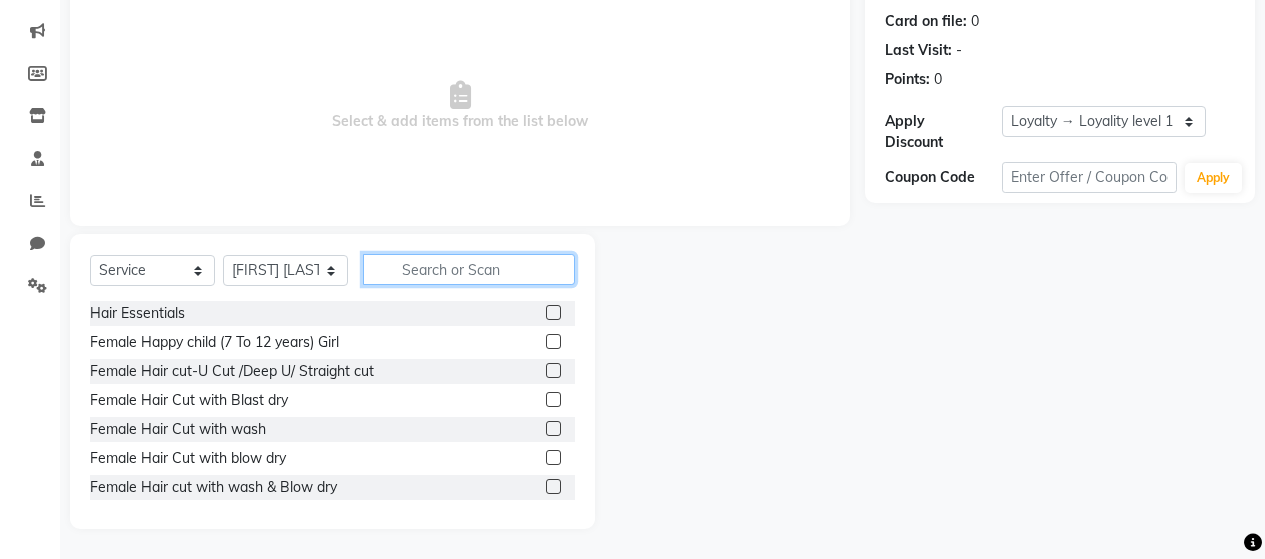 click 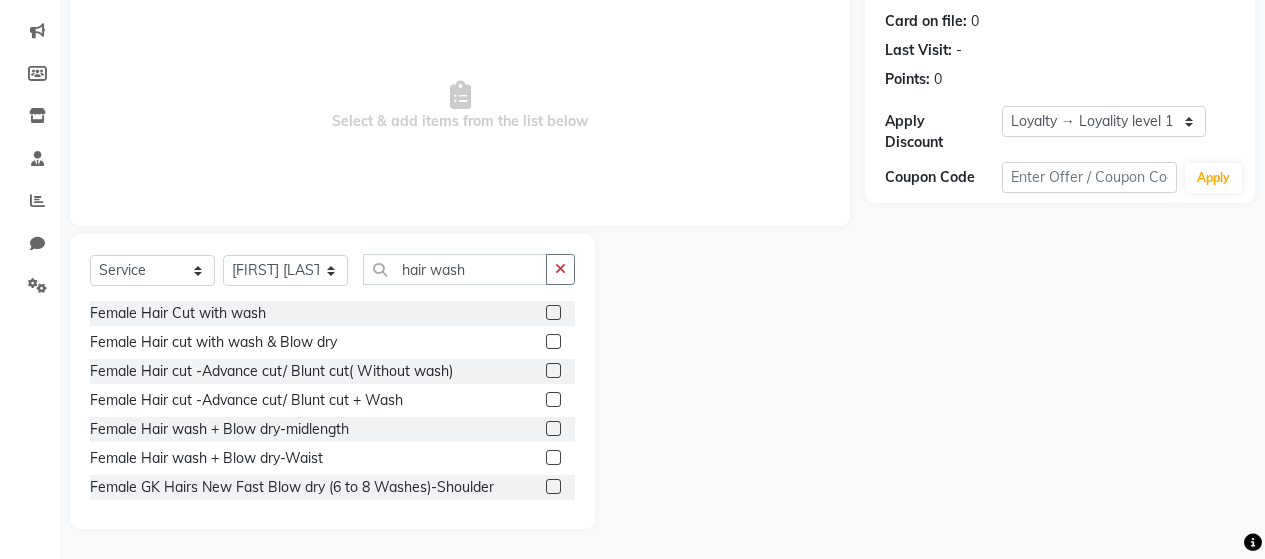 click 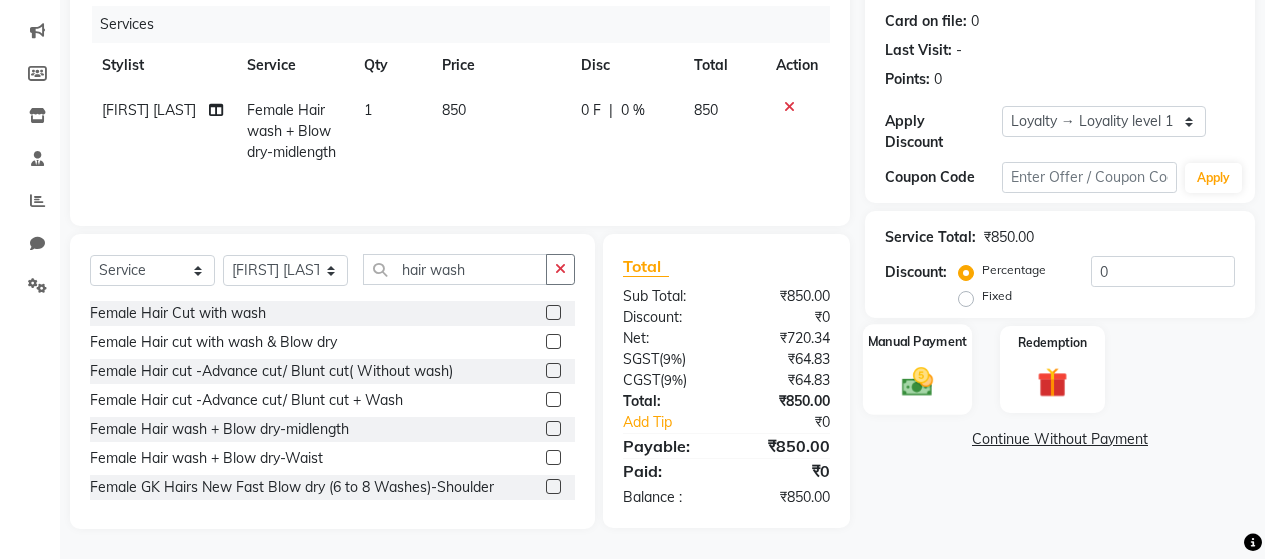 click 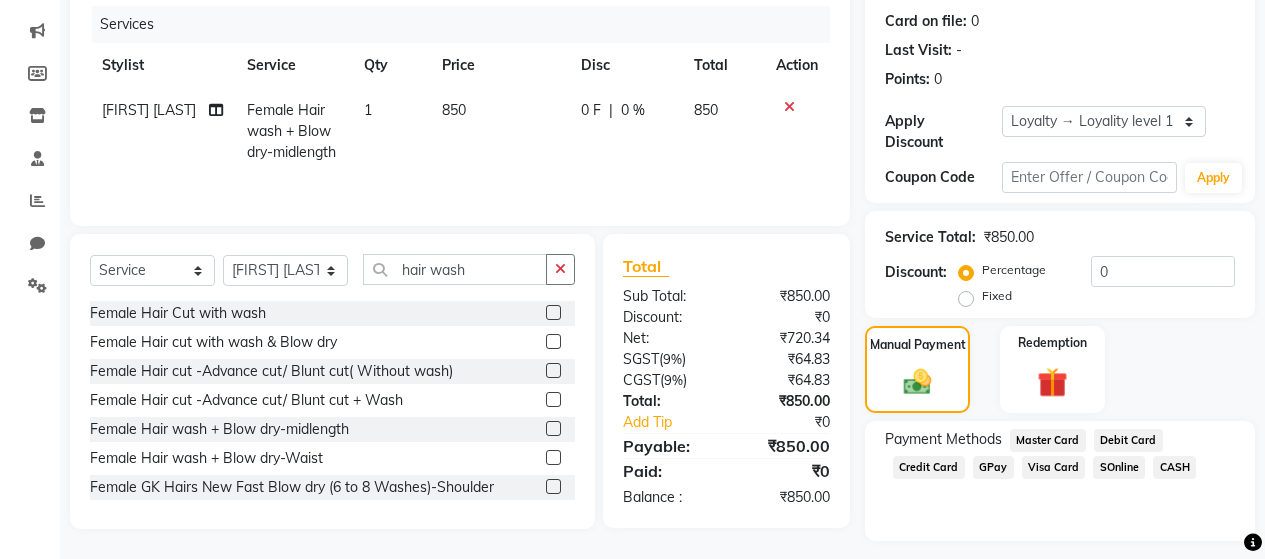 click on "GPay" 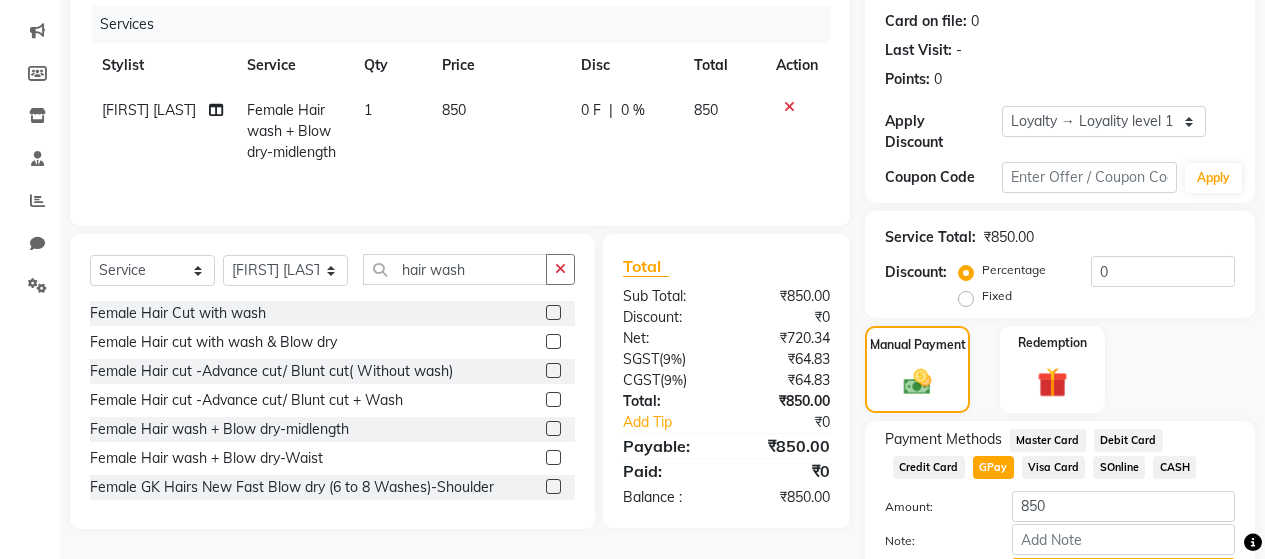 scroll, scrollTop: 335, scrollLeft: 0, axis: vertical 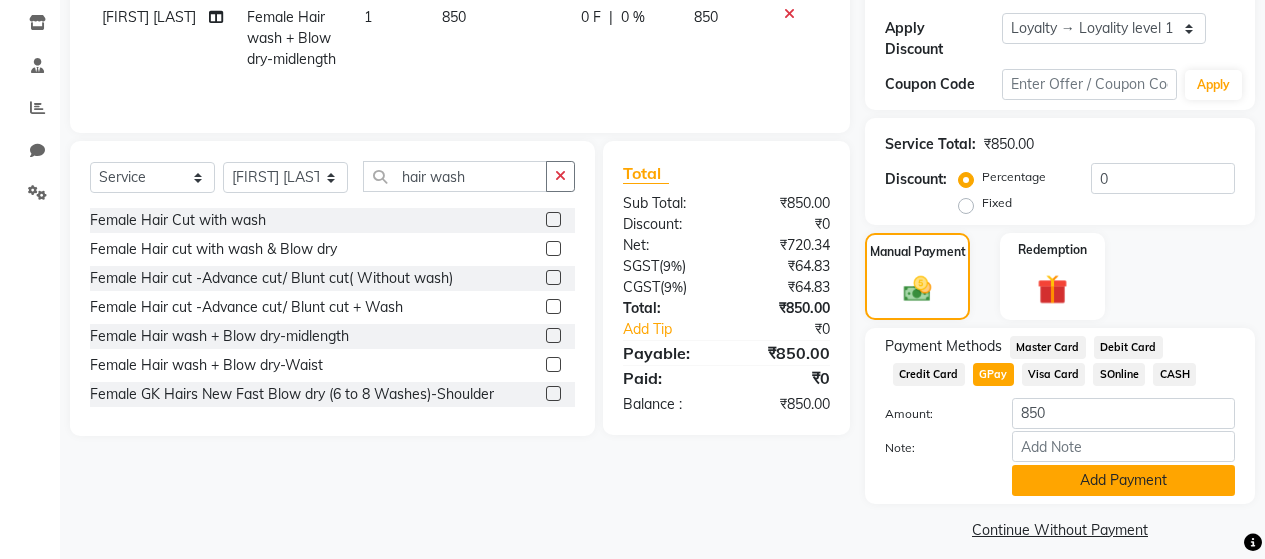 click on "Add Payment" 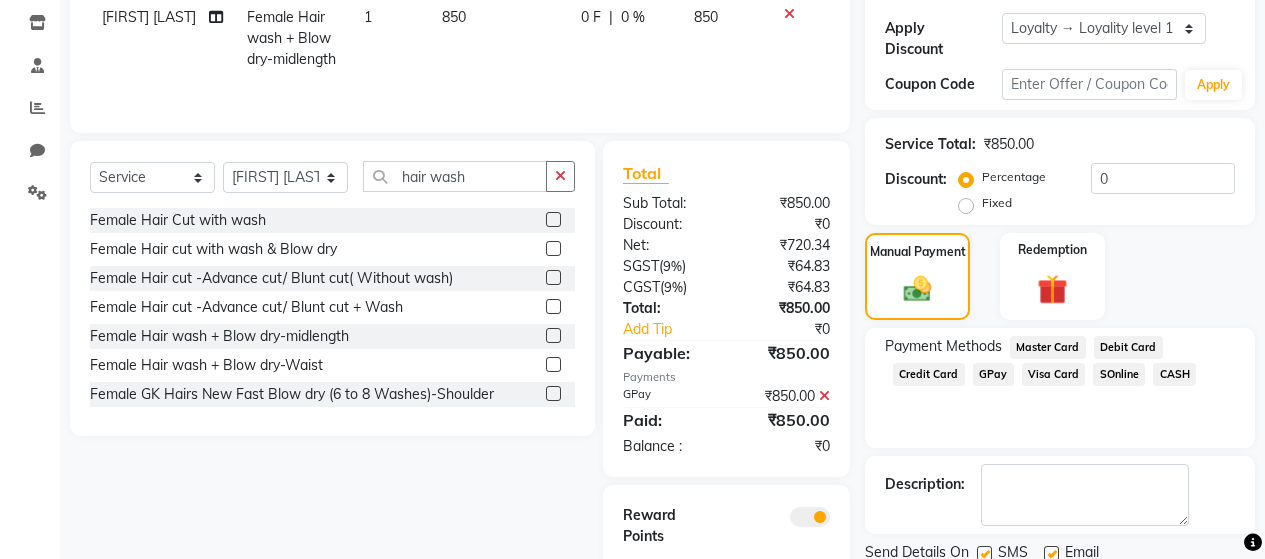 scroll, scrollTop: 423, scrollLeft: 0, axis: vertical 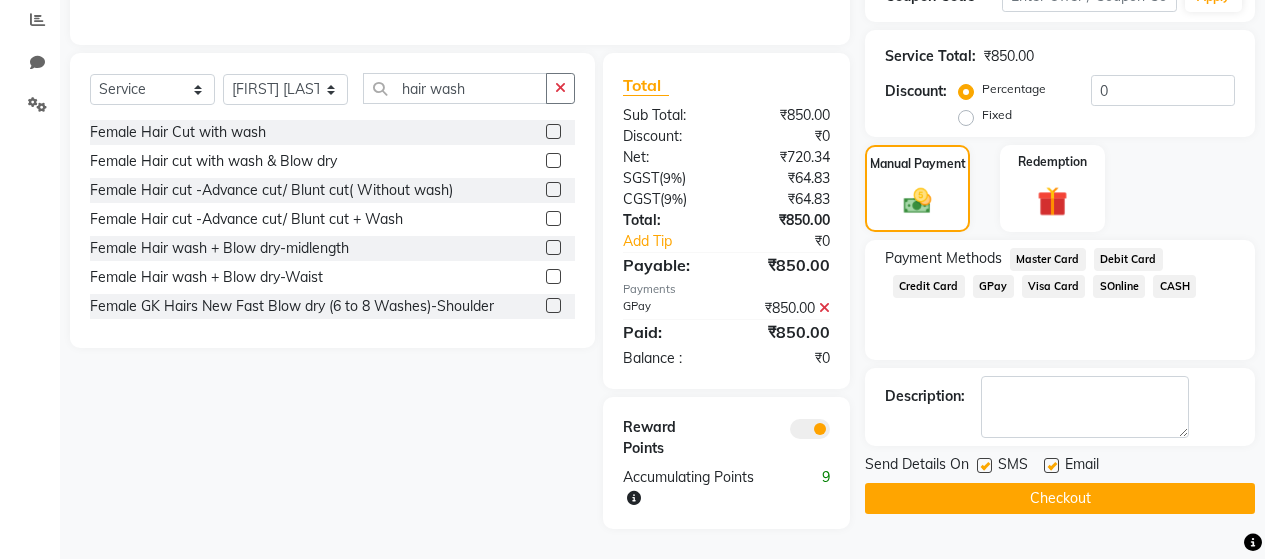 click 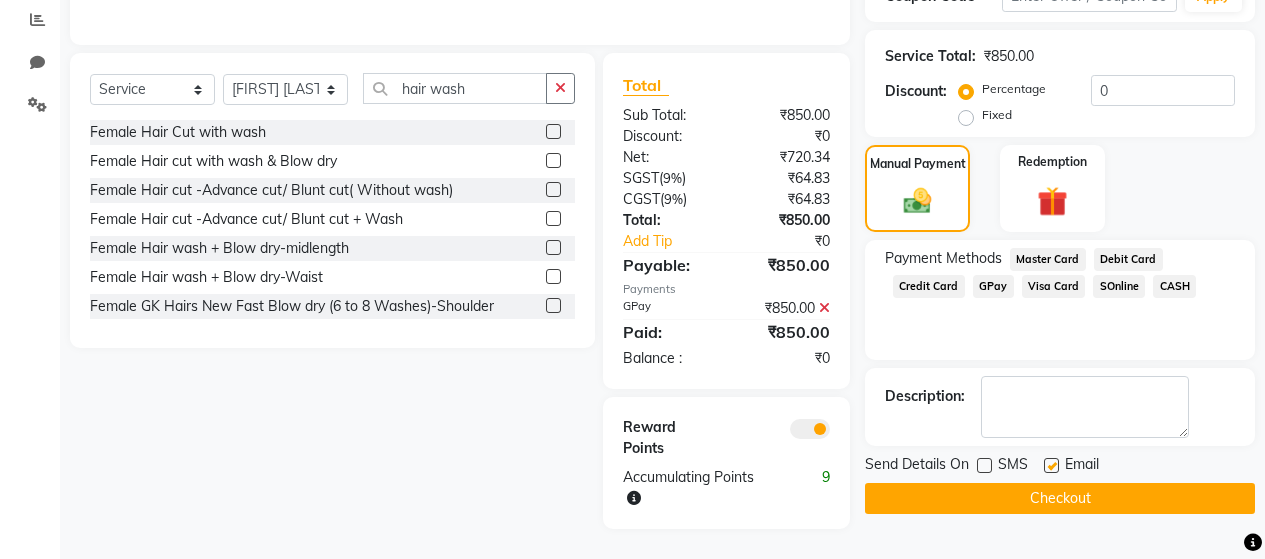click 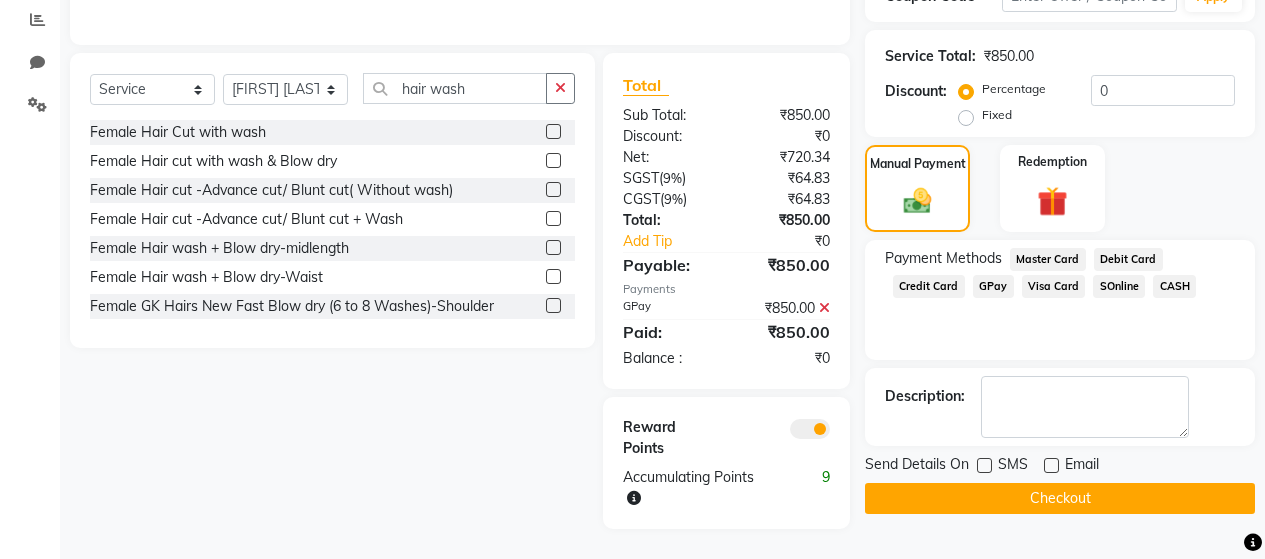 click on "Checkout" 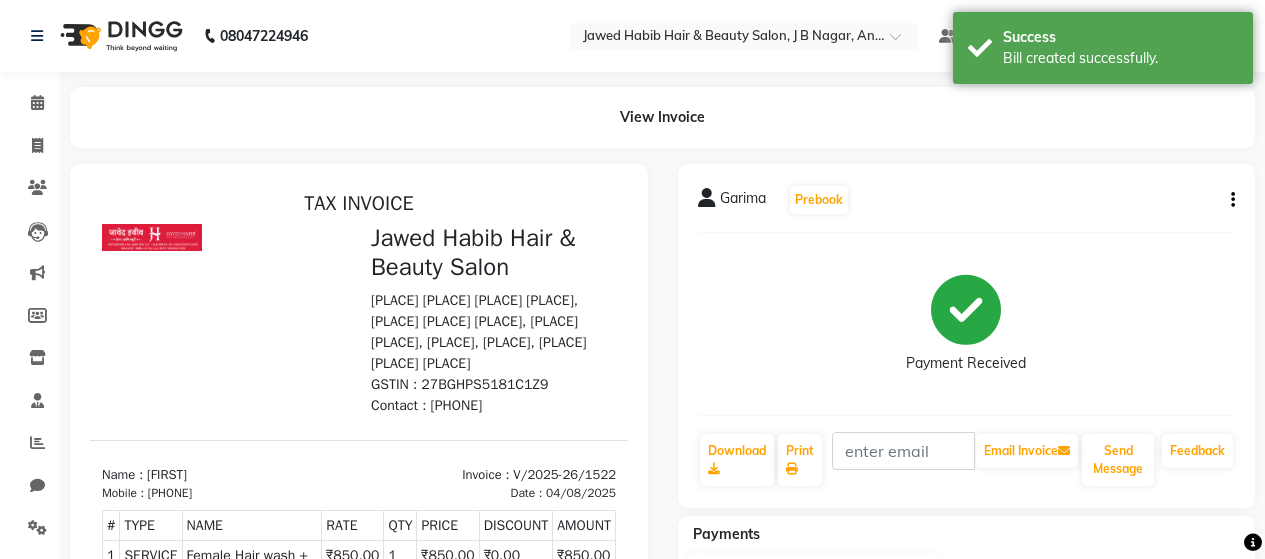 scroll, scrollTop: 0, scrollLeft: 0, axis: both 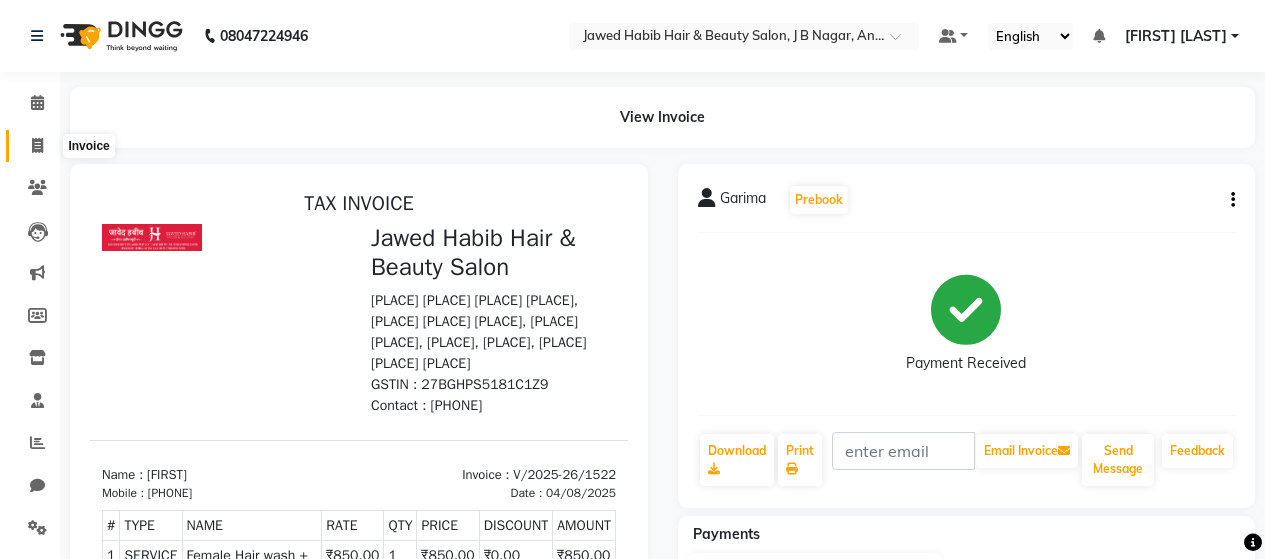 click 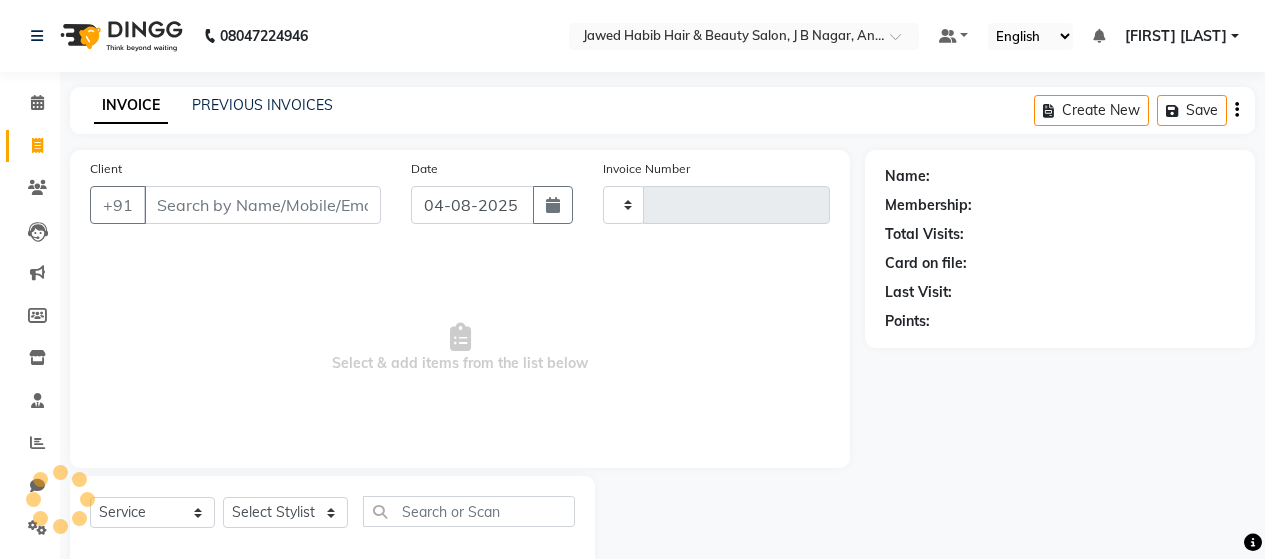 scroll, scrollTop: 32, scrollLeft: 0, axis: vertical 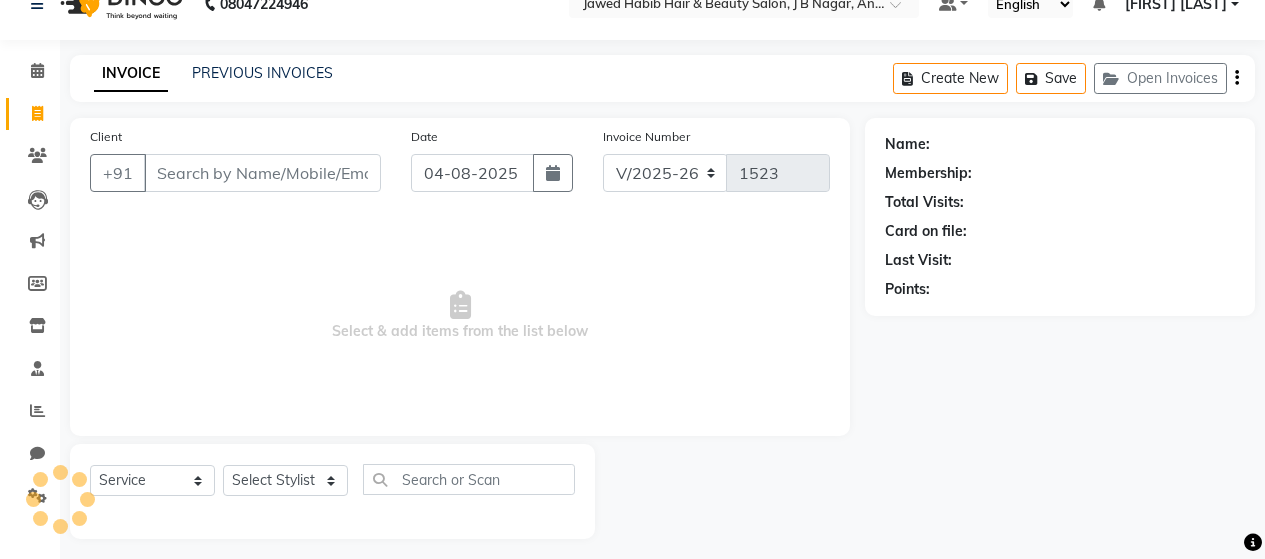 click on "Client" at bounding box center (262, 173) 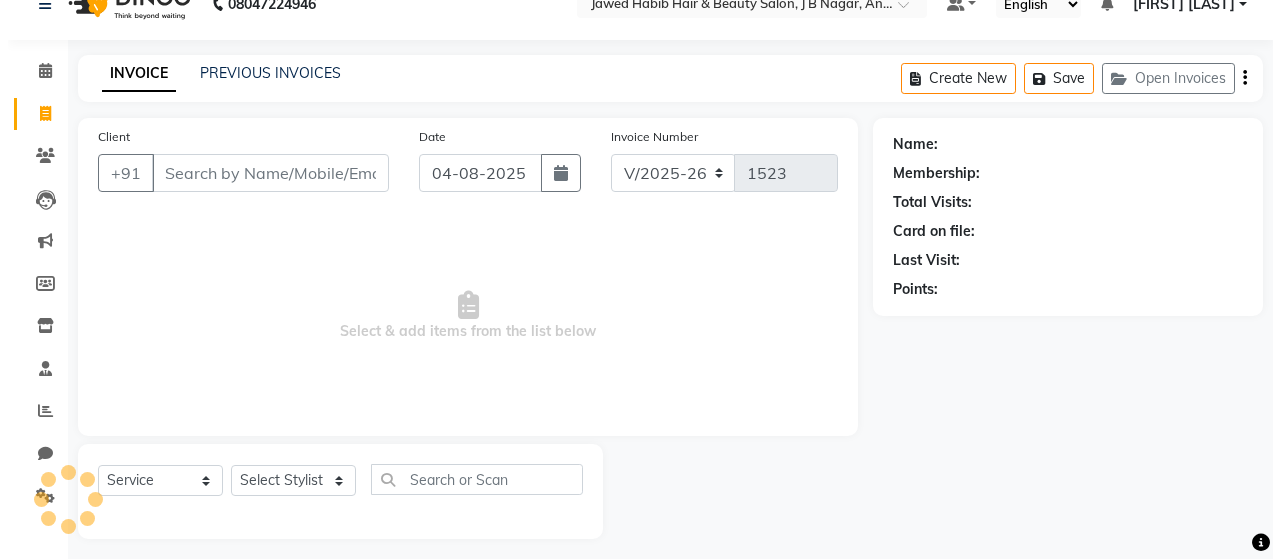 scroll, scrollTop: 42, scrollLeft: 0, axis: vertical 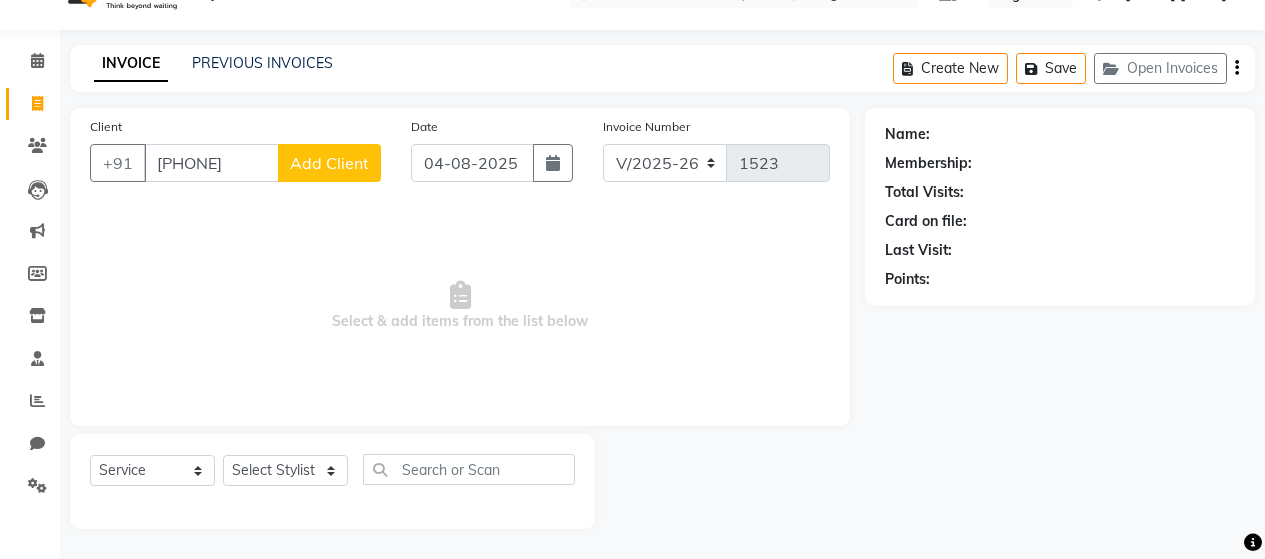 click on "Add Client" 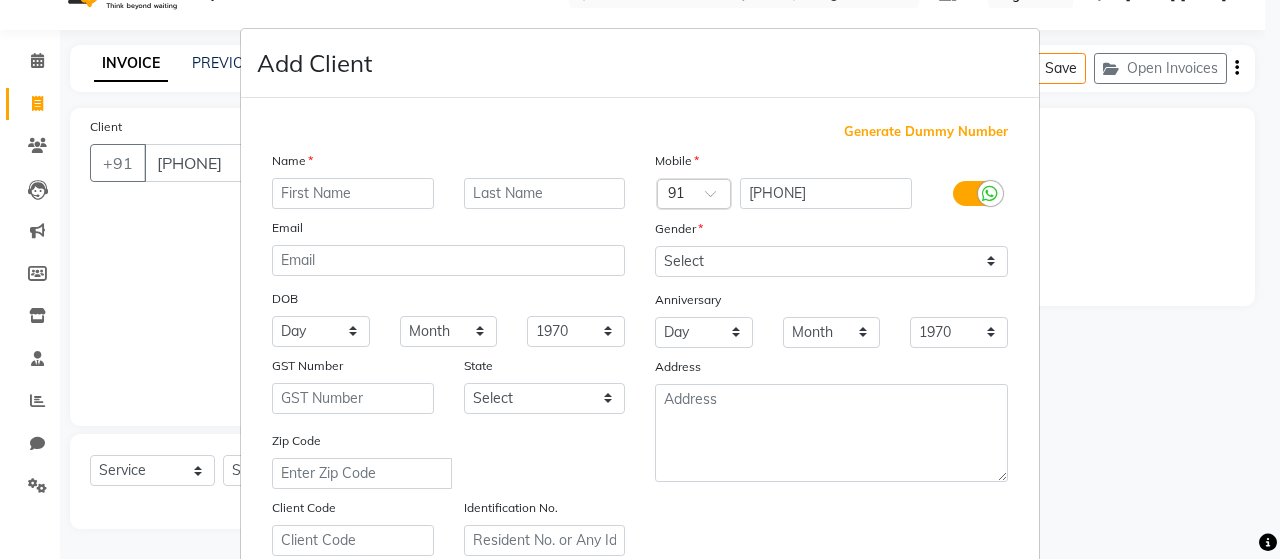 click at bounding box center (353, 193) 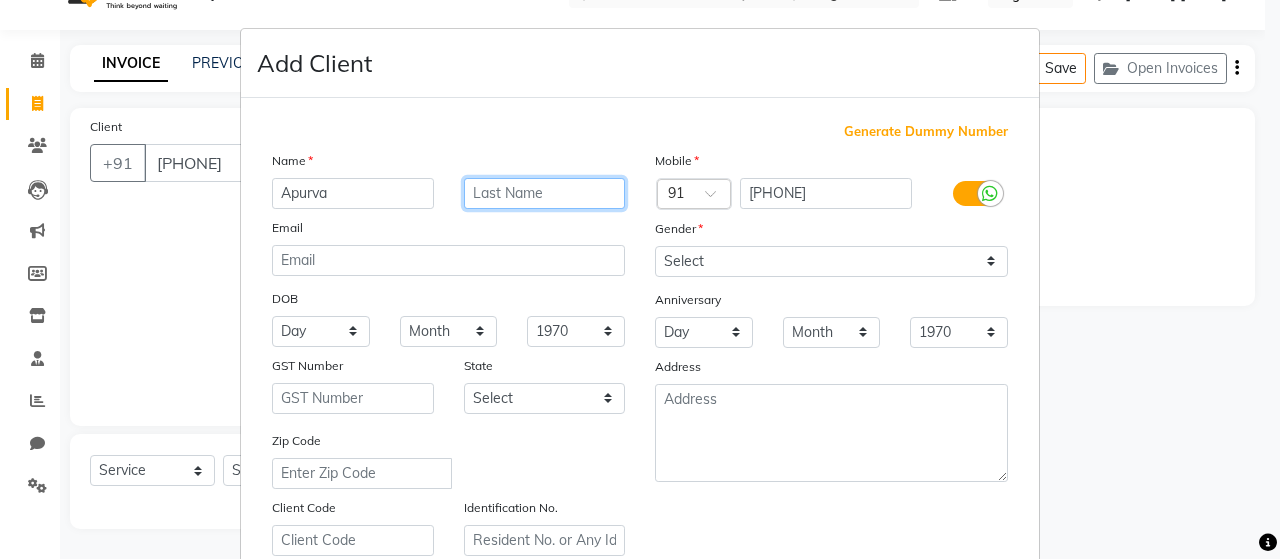 click at bounding box center [545, 193] 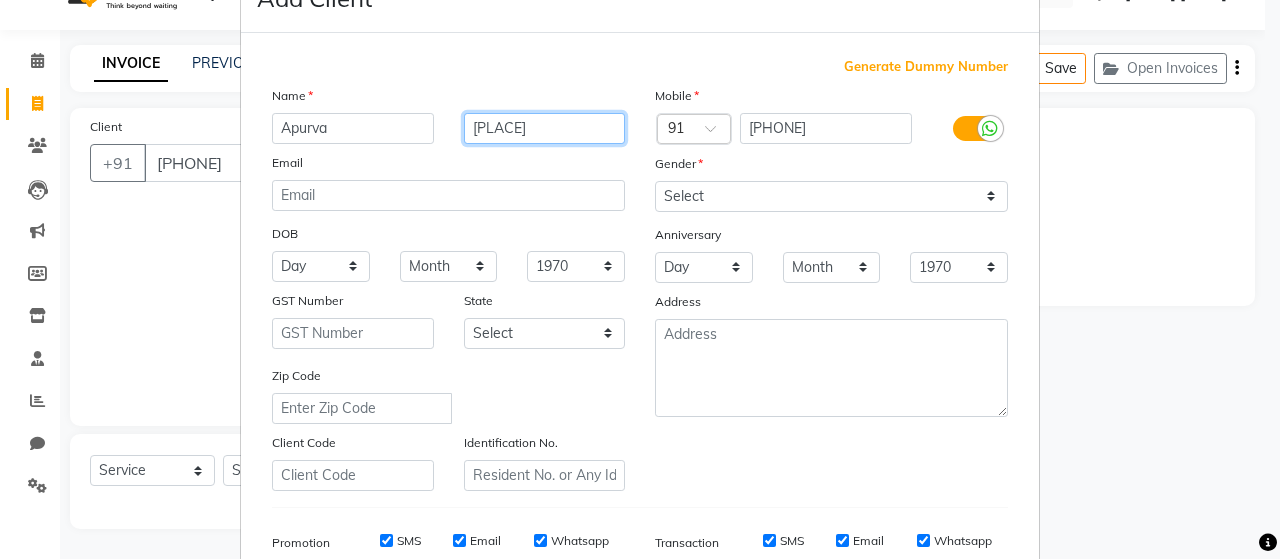 scroll, scrollTop: 100, scrollLeft: 0, axis: vertical 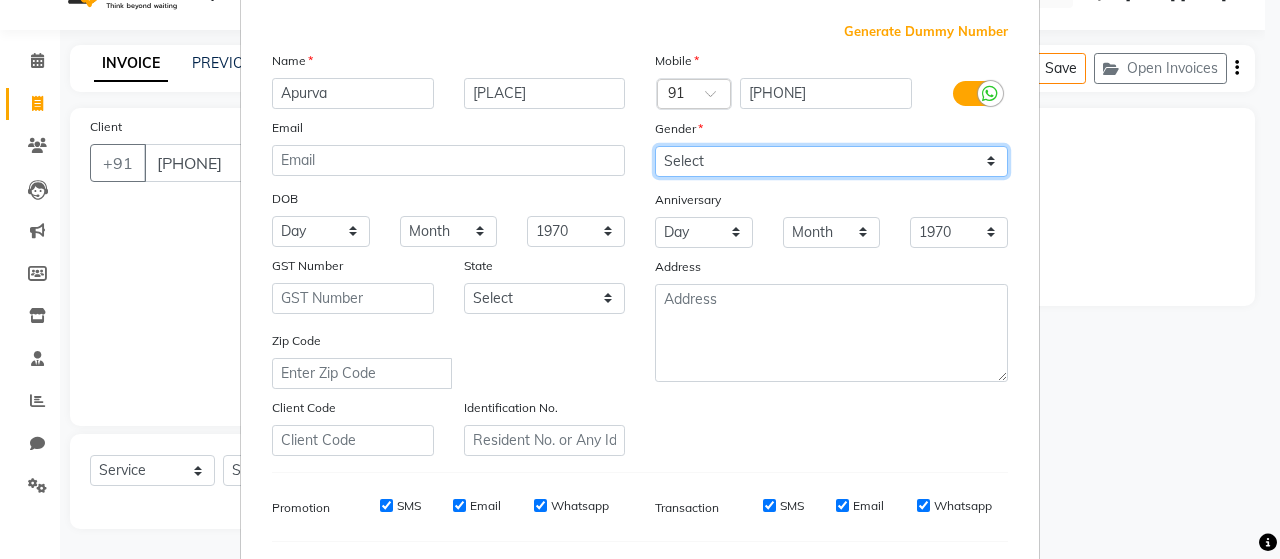 click on "Select Male Female Other Prefer Not To Say" at bounding box center (831, 161) 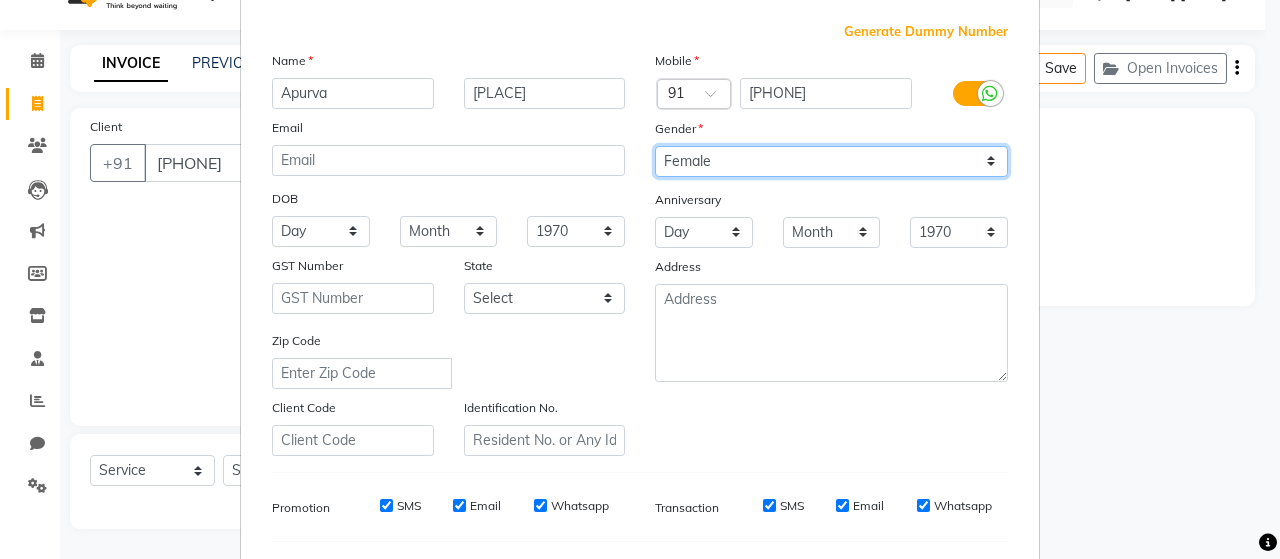 click on "Select Male Female Other Prefer Not To Say" at bounding box center [831, 161] 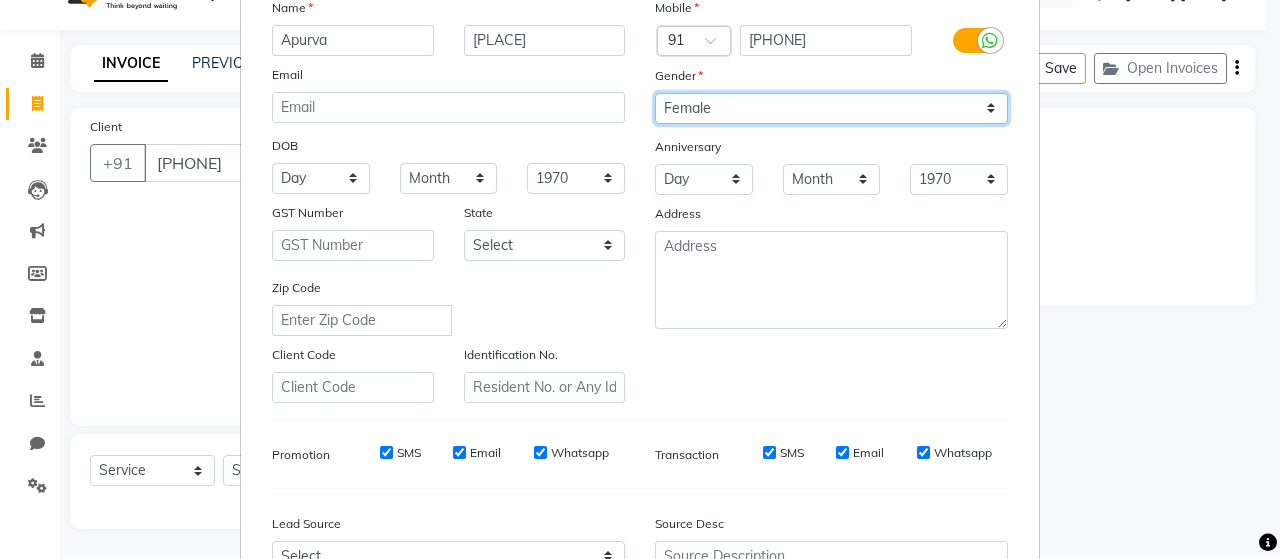 scroll, scrollTop: 200, scrollLeft: 0, axis: vertical 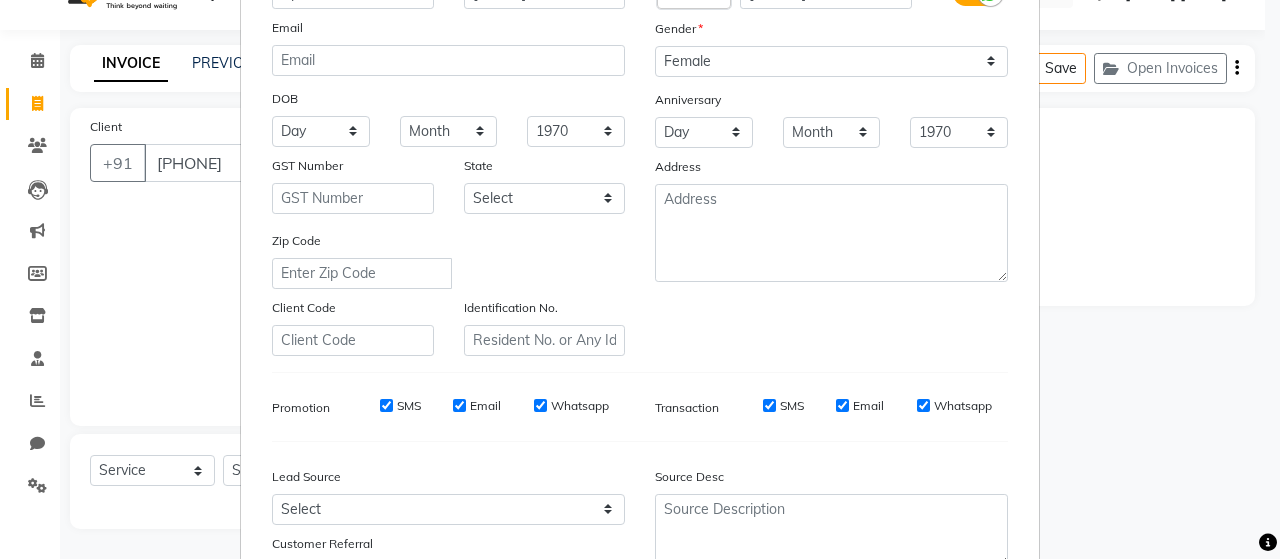 click on "SMS" at bounding box center (386, 405) 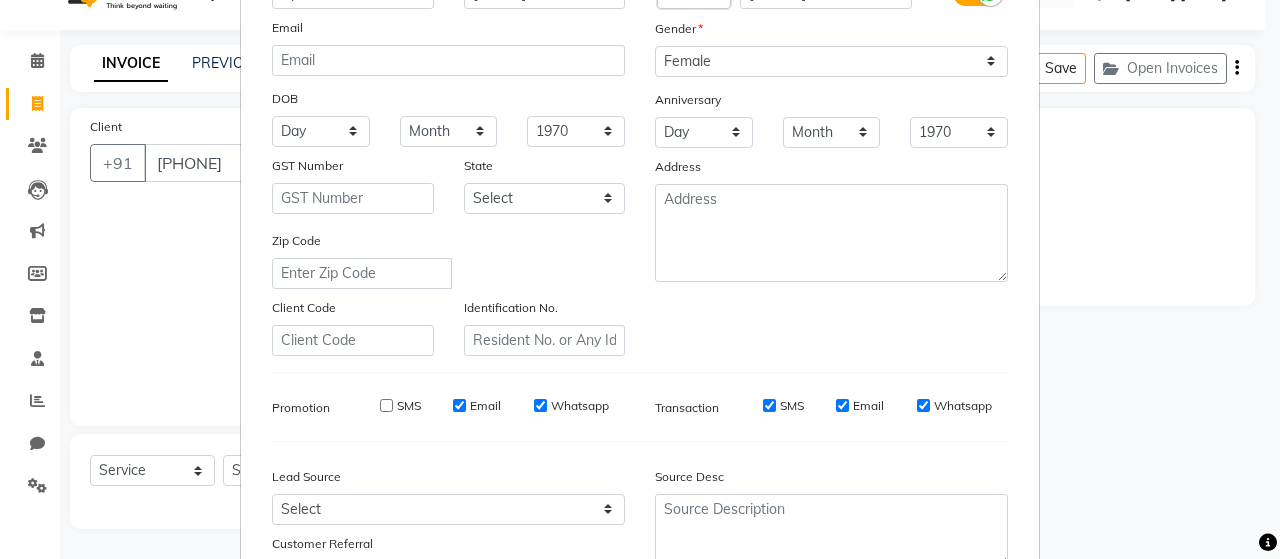 click on "Email" at bounding box center (459, 405) 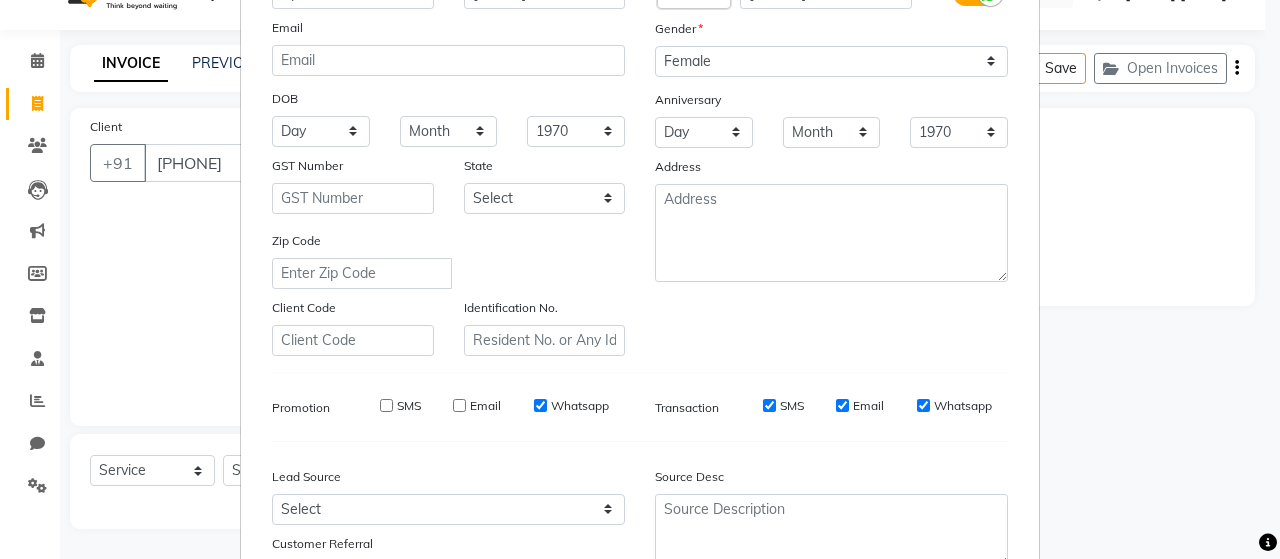 click on "Whatsapp" at bounding box center (540, 405) 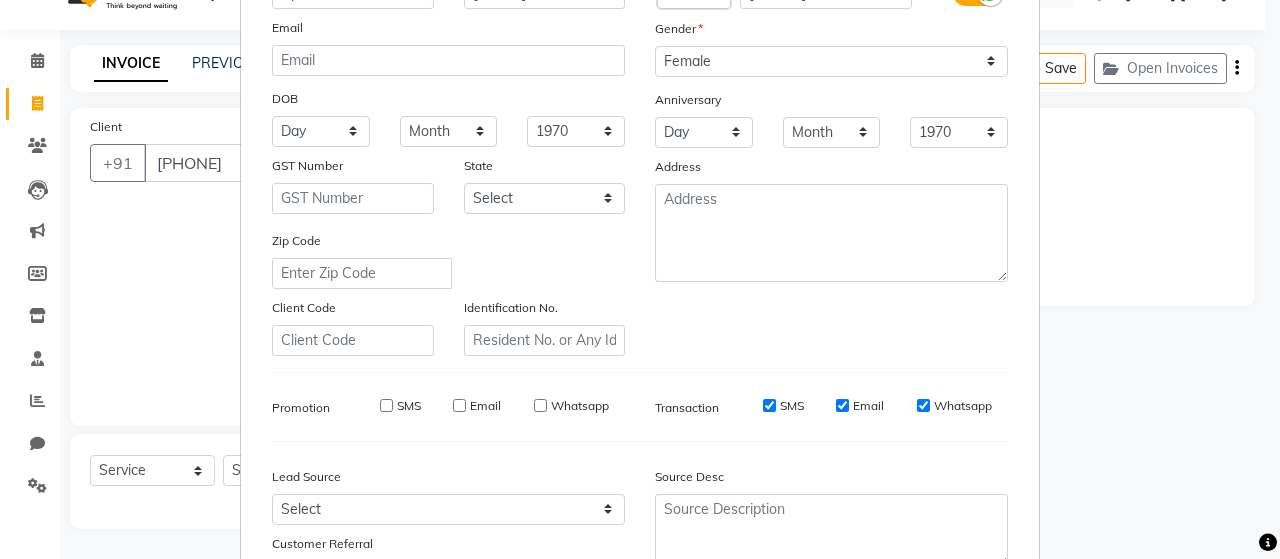 click on "SMS" at bounding box center [769, 405] 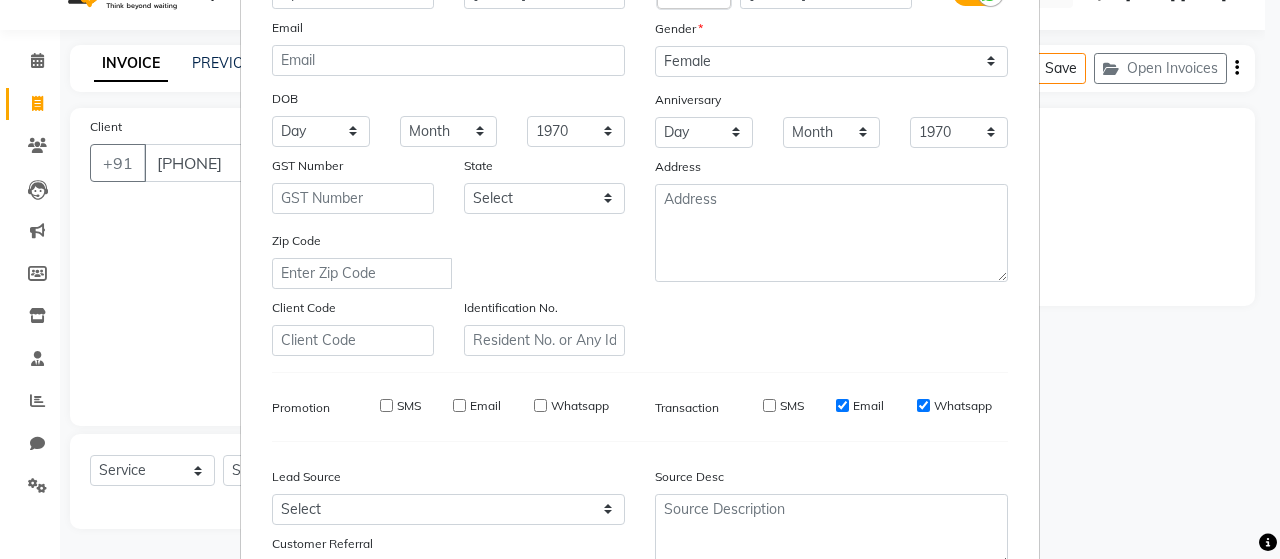 click on "Email" at bounding box center [842, 405] 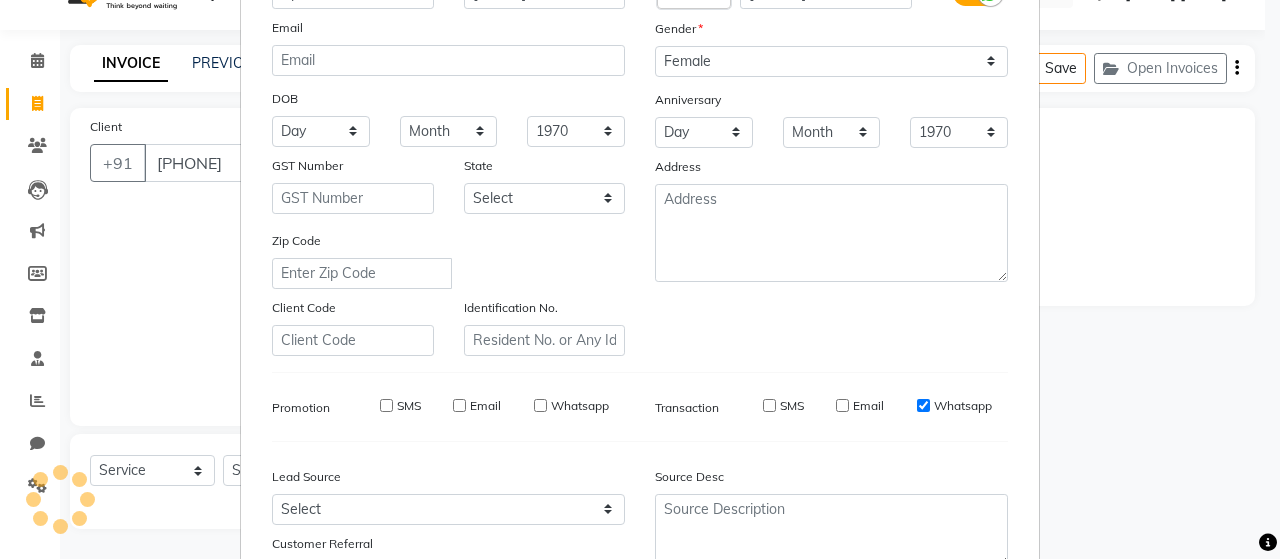 click on "Whatsapp" at bounding box center [923, 405] 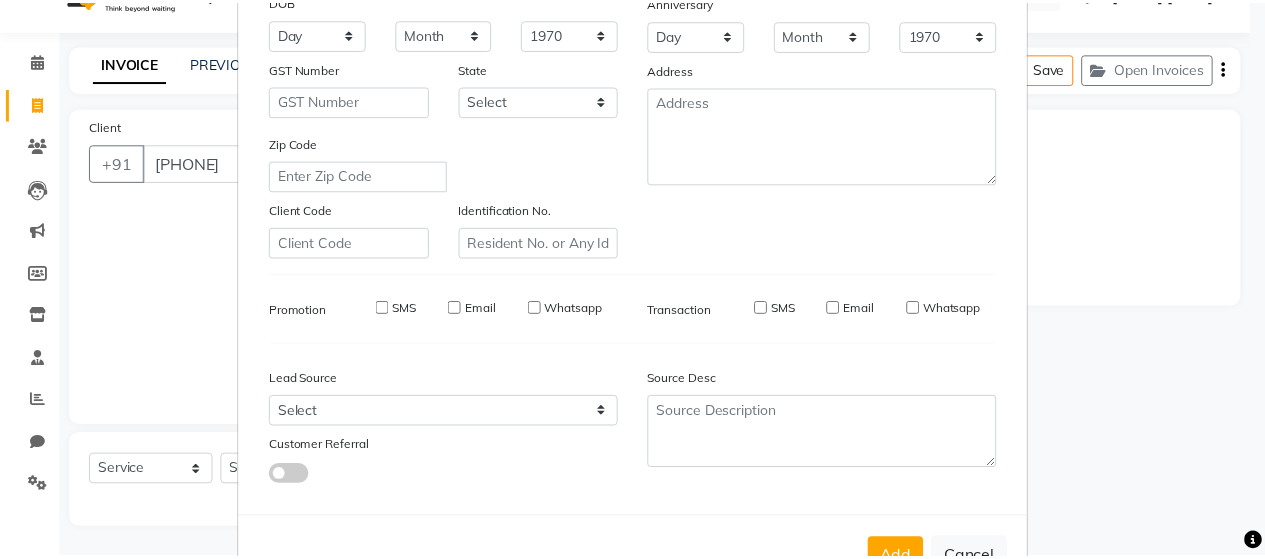 scroll, scrollTop: 364, scrollLeft: 0, axis: vertical 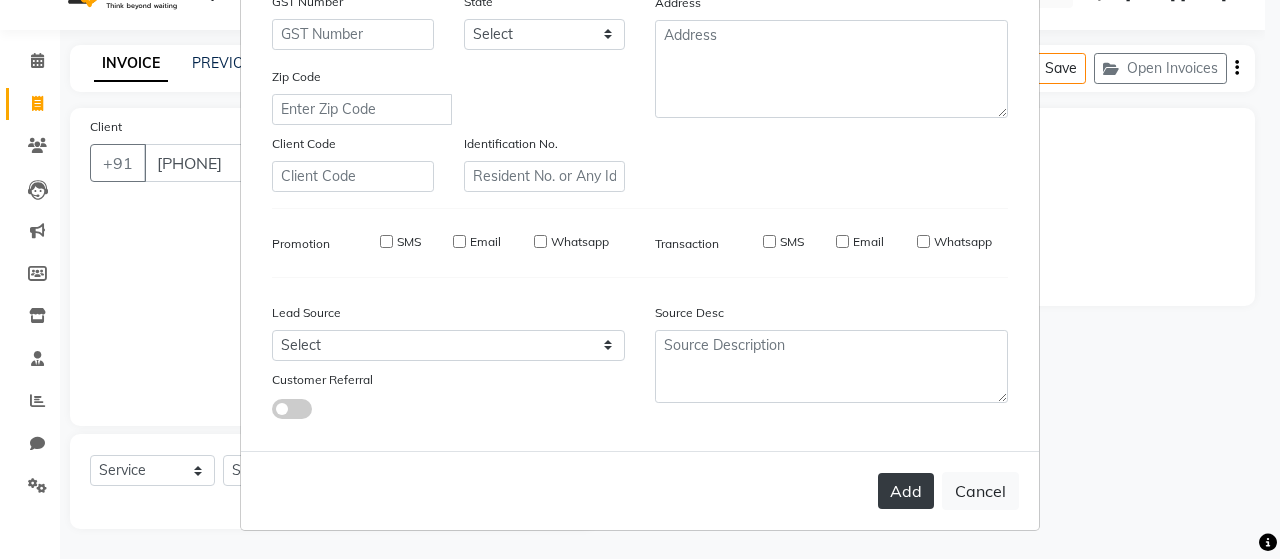 click on "Add" at bounding box center (906, 491) 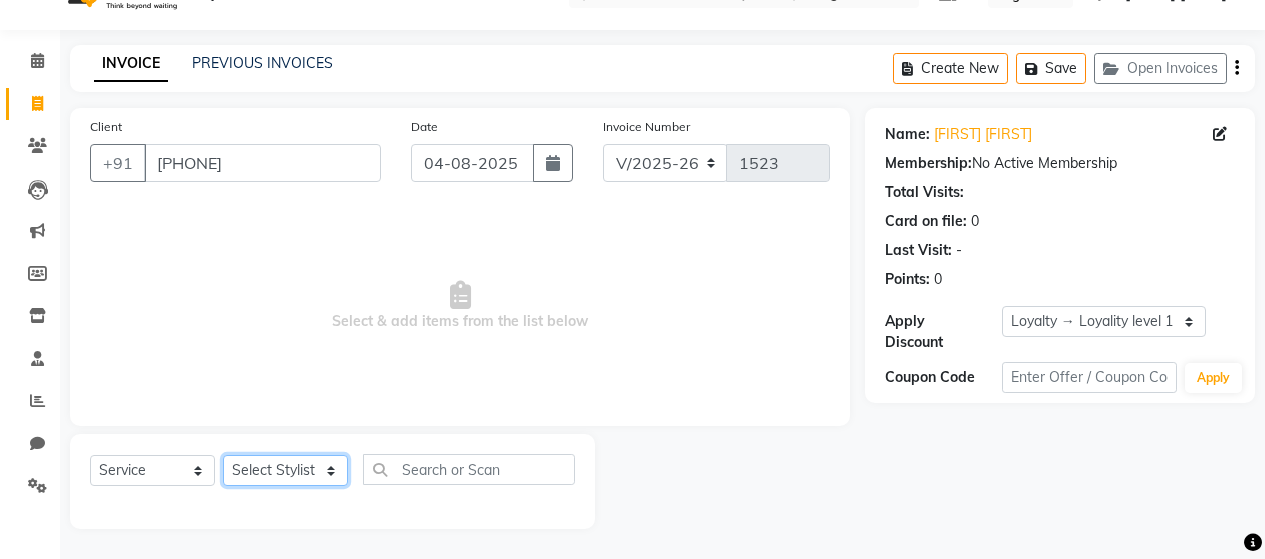 click on "Select Stylist [FIRST] [LAST] [FIRST] [LAST] [FIRST] [LAST] [FIRST] [LAST] [FIRST] [LAST] [FIRST] [LAST] [FIRST] [LAST] [FIRST] [LAST] [FIRST] [LAST] [FIRST] [LAST] [FIRST] [LAST] [FIRST] [LAST] [FIRST] [LAST] [FIRST] [LAST] [FIRST] [LAST] [FIRST] [LAST]" 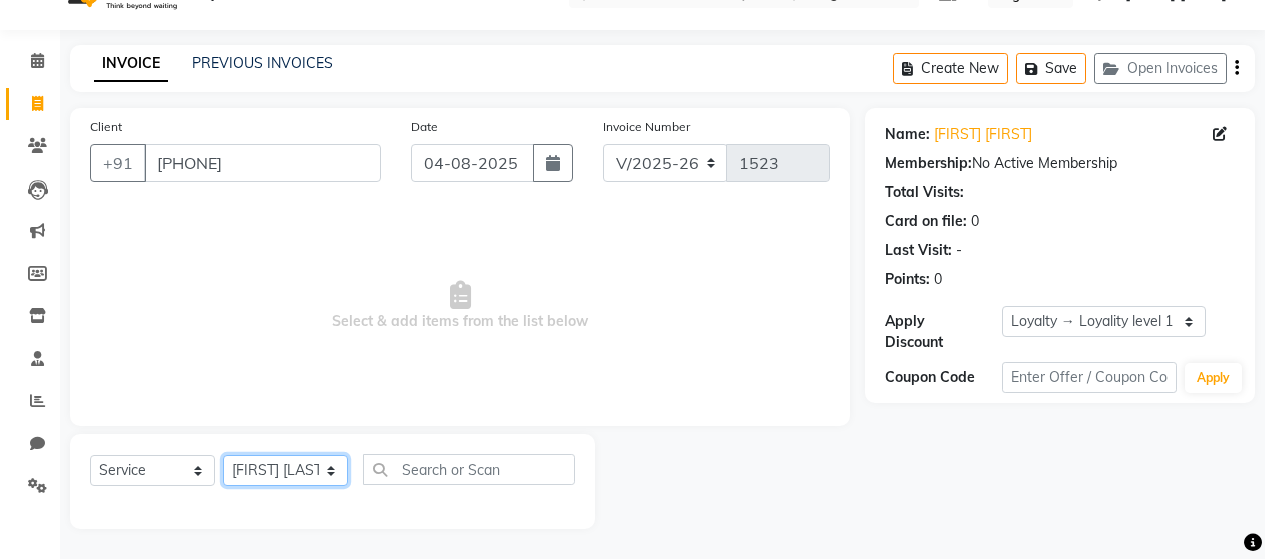 click on "Select Stylist [FIRST] [LAST] [FIRST] [LAST] [FIRST] [LAST] [FIRST] [LAST] [FIRST] [LAST] [FIRST] [LAST] [FIRST] [LAST] [FIRST] [LAST] [FIRST] [LAST] [FIRST] [LAST] [FIRST] [LAST] [FIRST] [LAST] [FIRST] [LAST] [FIRST] [LAST] [FIRST] [LAST] [FIRST] [LAST]" 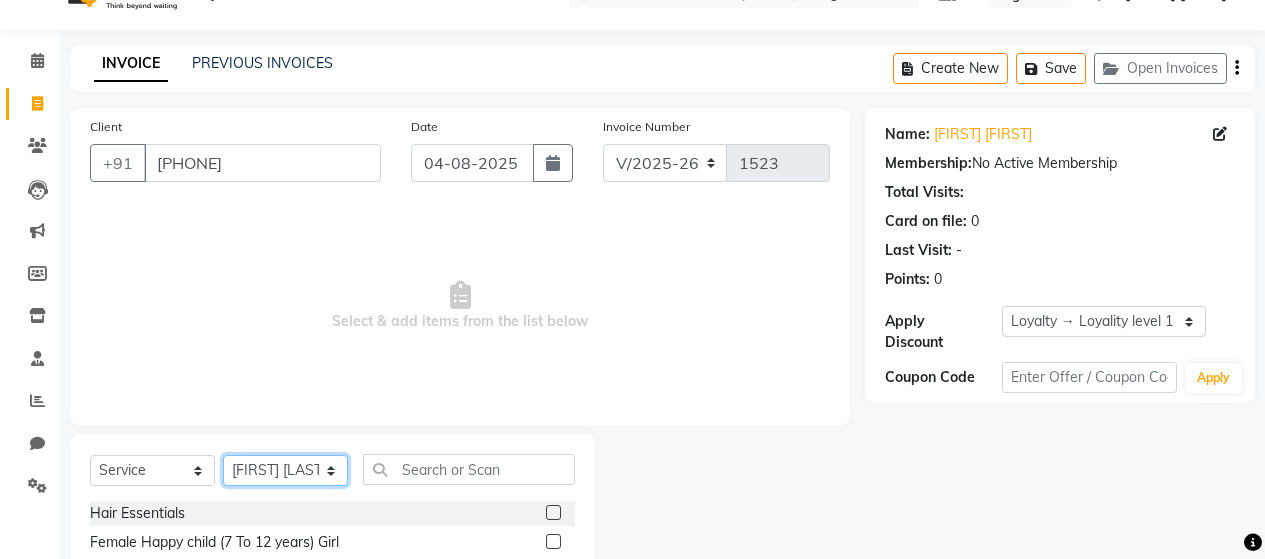 scroll, scrollTop: 142, scrollLeft: 0, axis: vertical 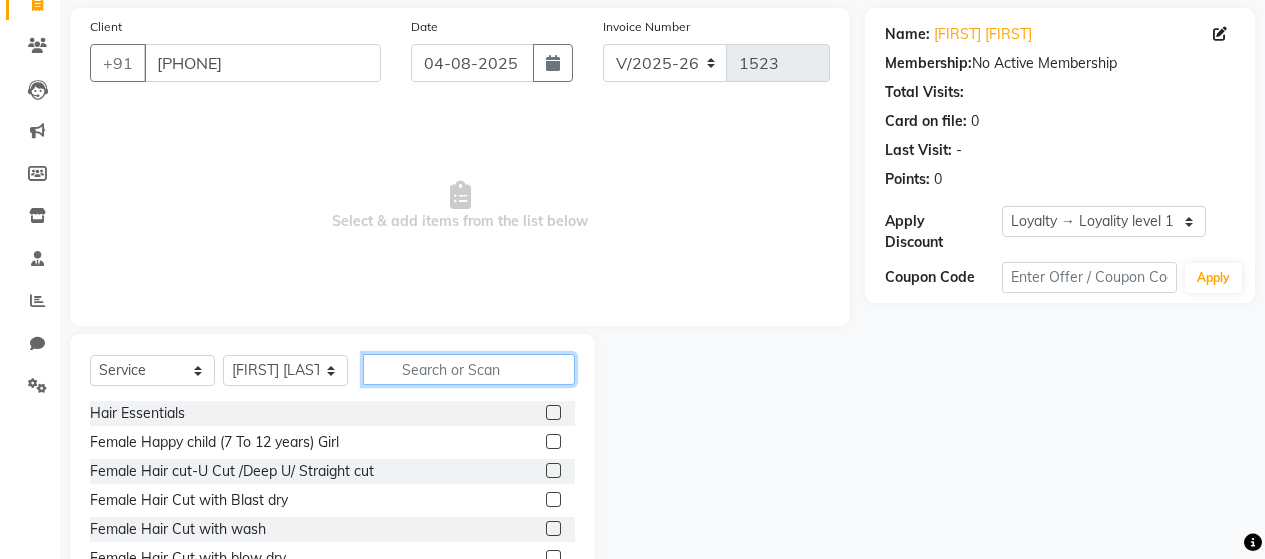 click 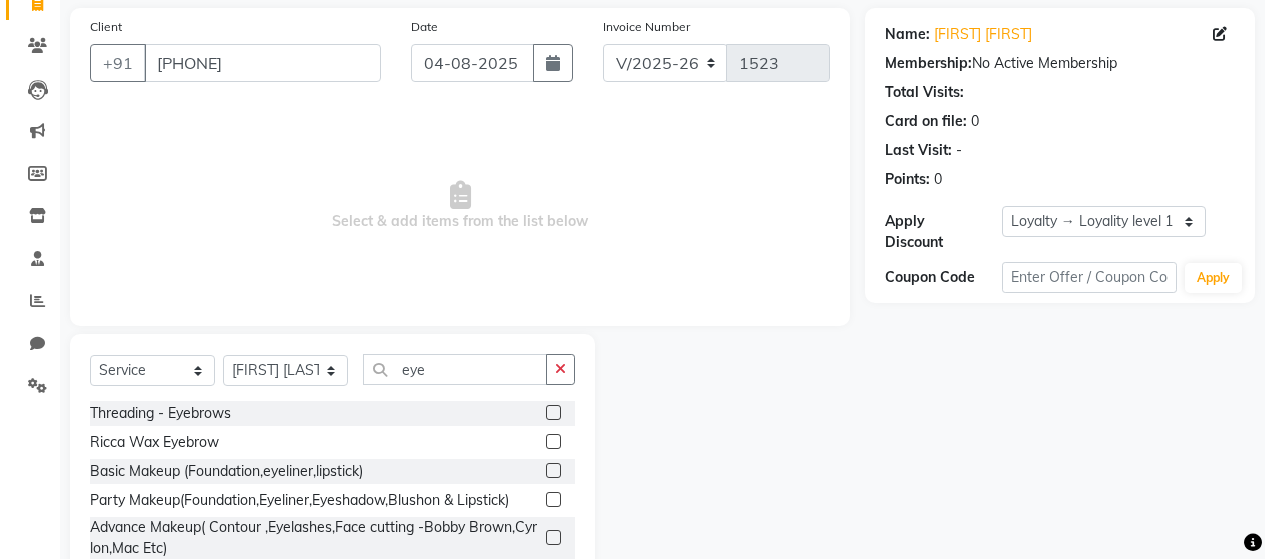 click 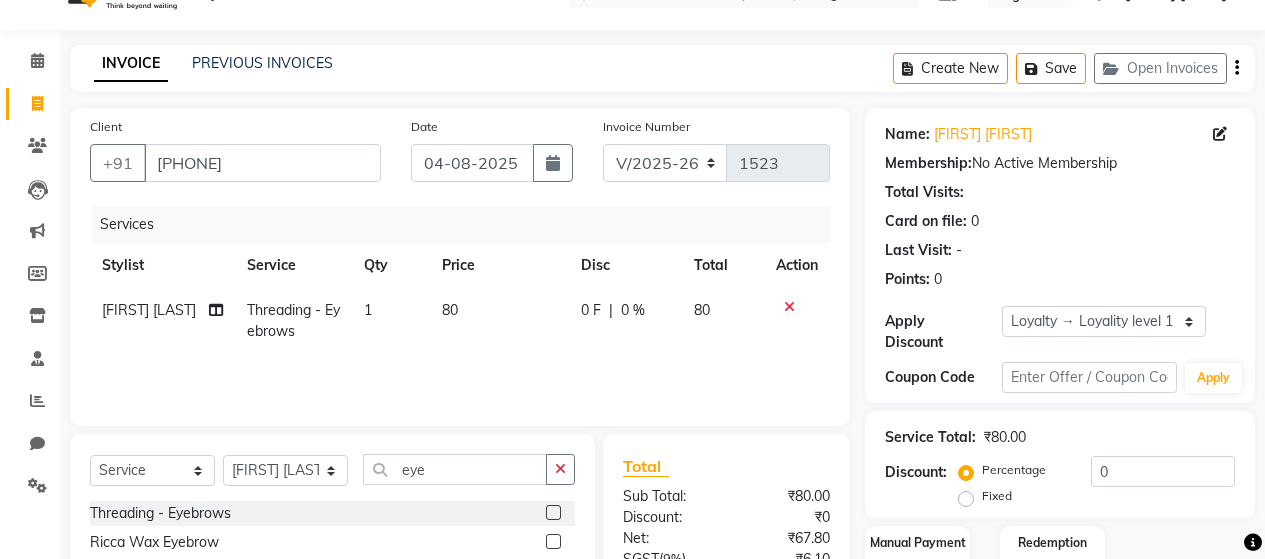 scroll, scrollTop: 241, scrollLeft: 0, axis: vertical 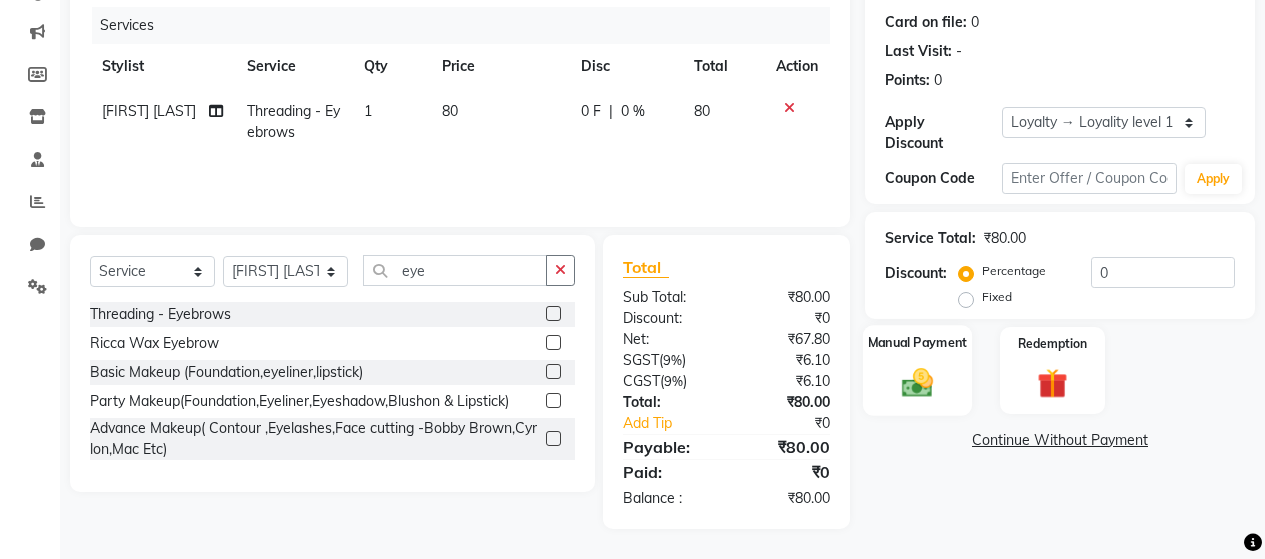 click 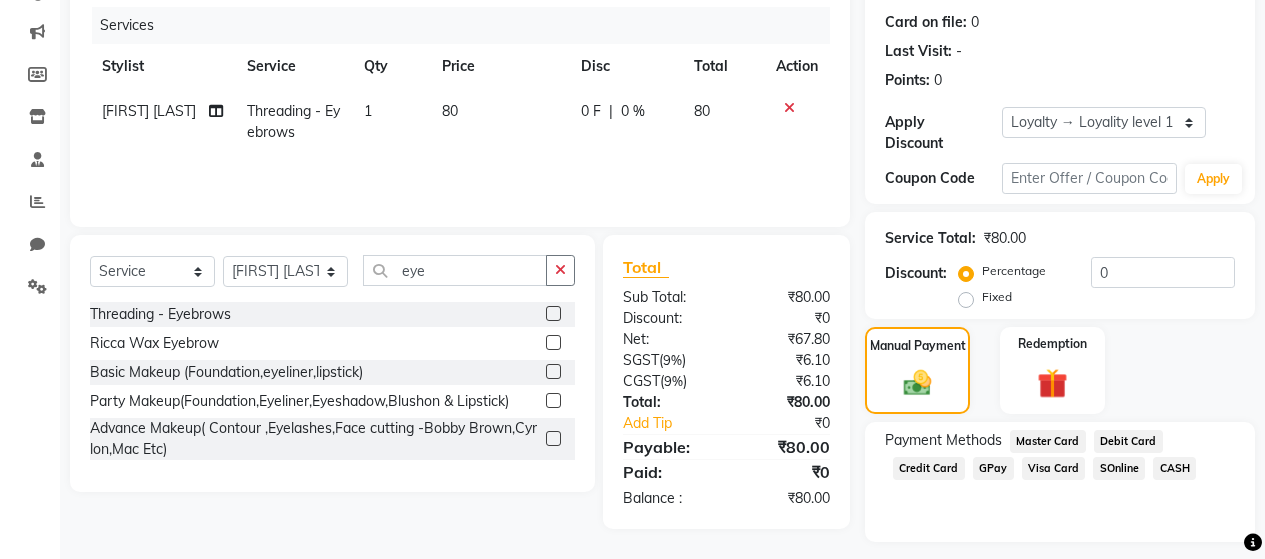 click on "GPay" 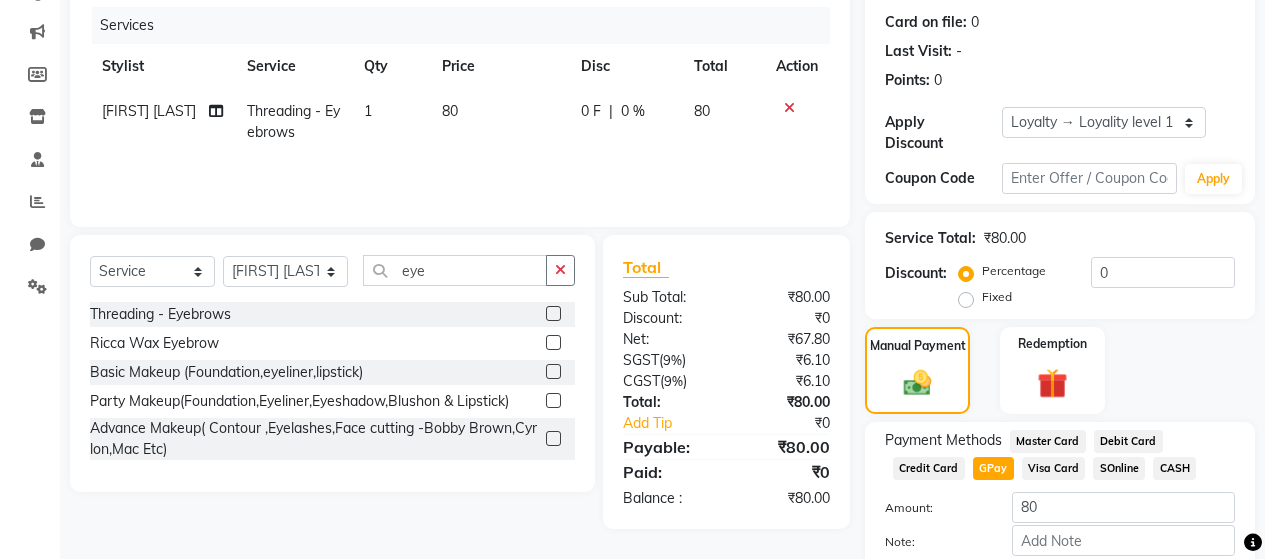 scroll, scrollTop: 335, scrollLeft: 0, axis: vertical 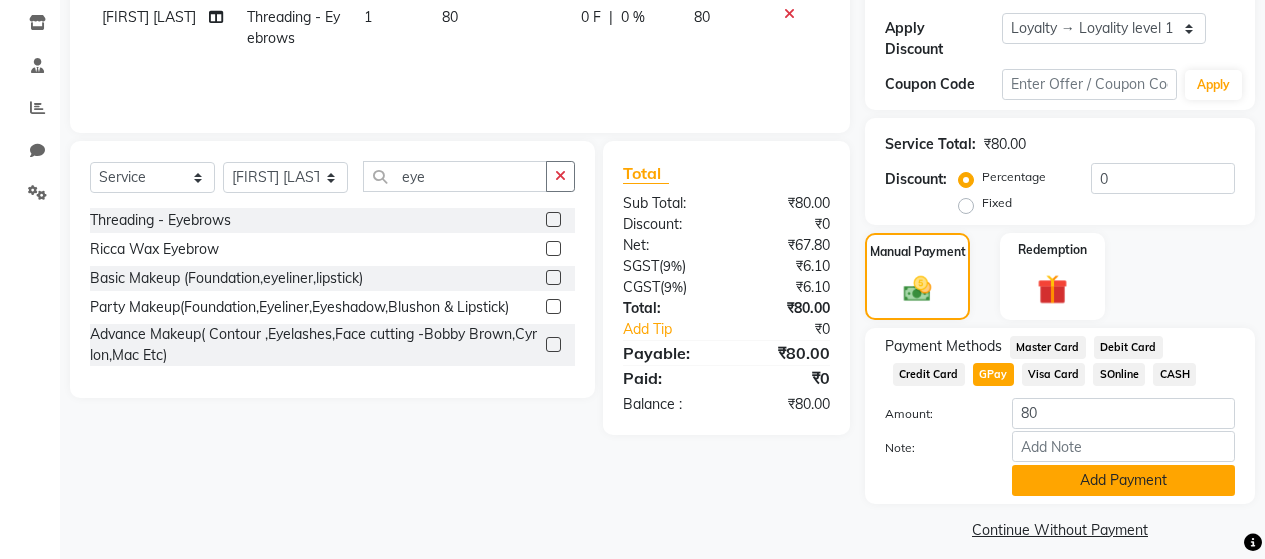 click on "Add Payment" 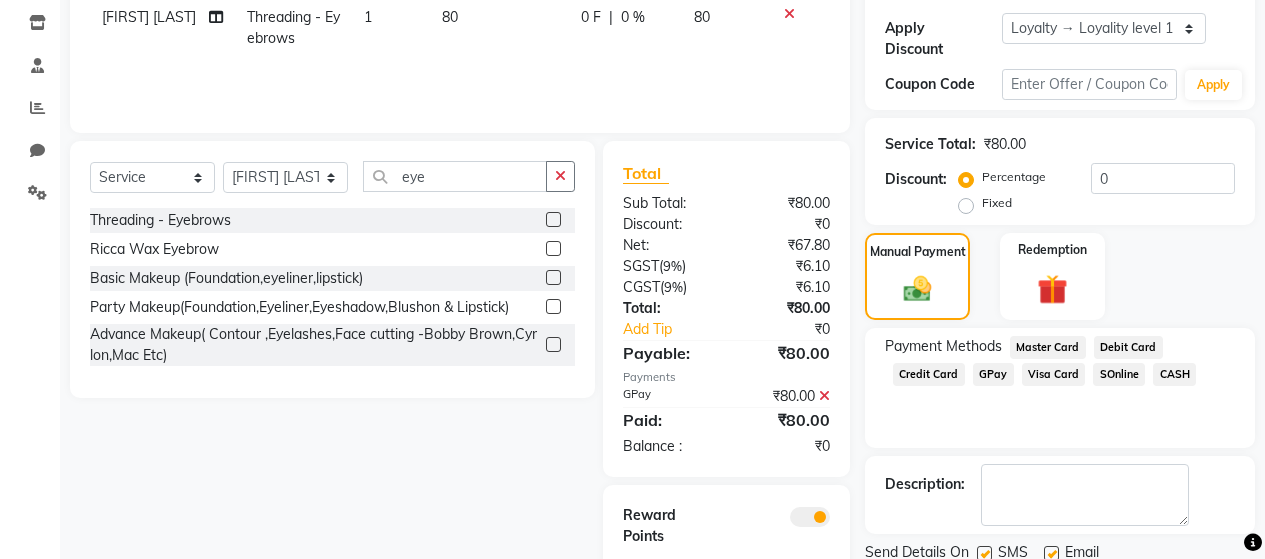 scroll, scrollTop: 423, scrollLeft: 0, axis: vertical 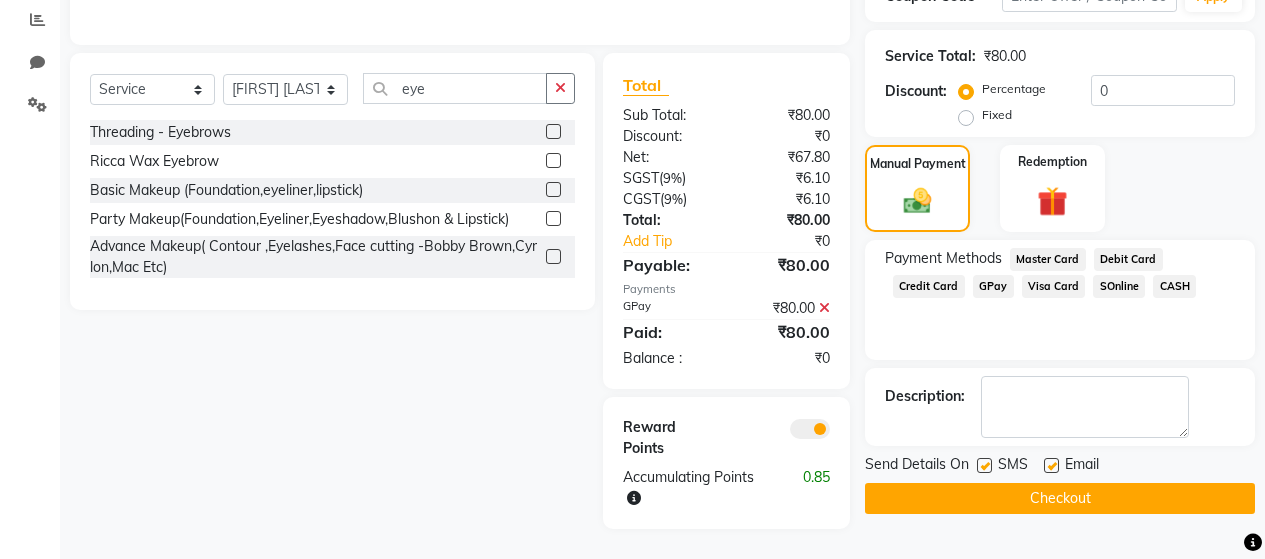 click 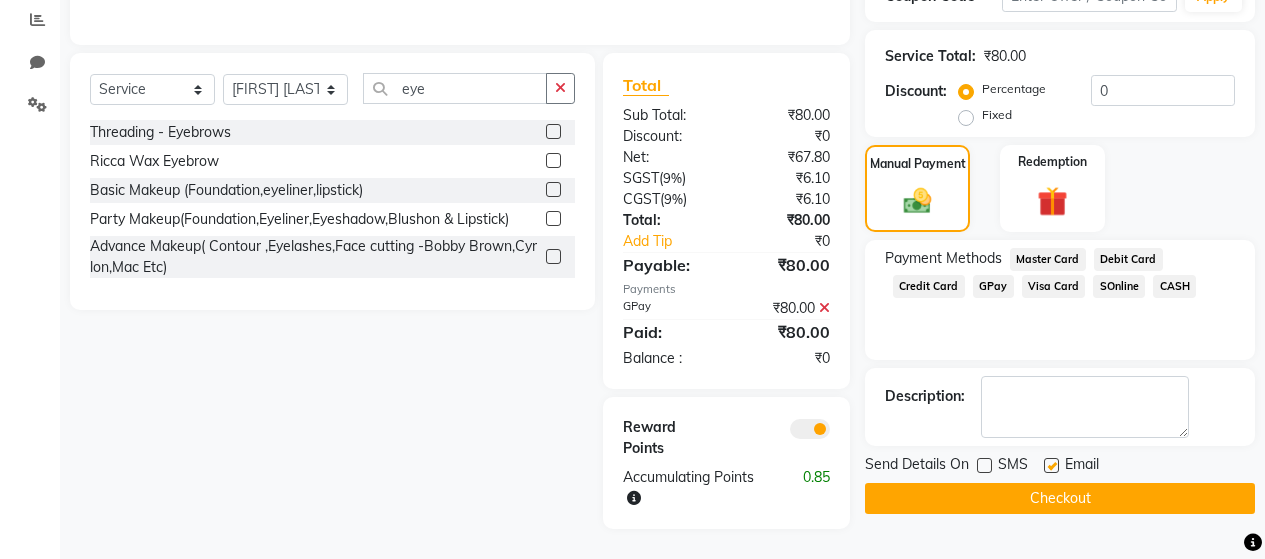 click 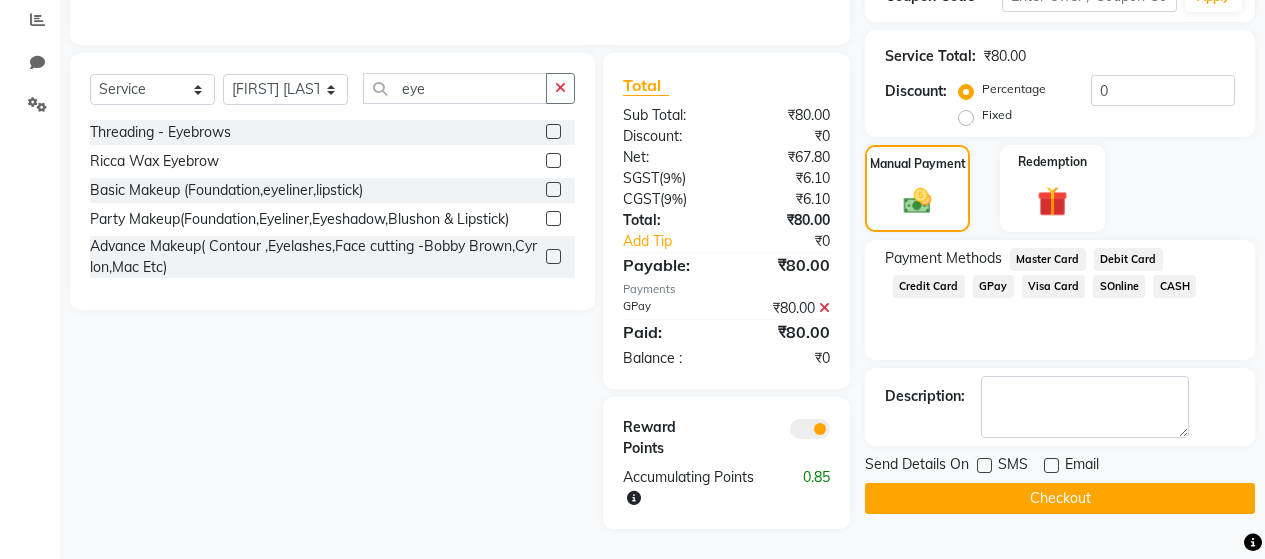 click on "Checkout" 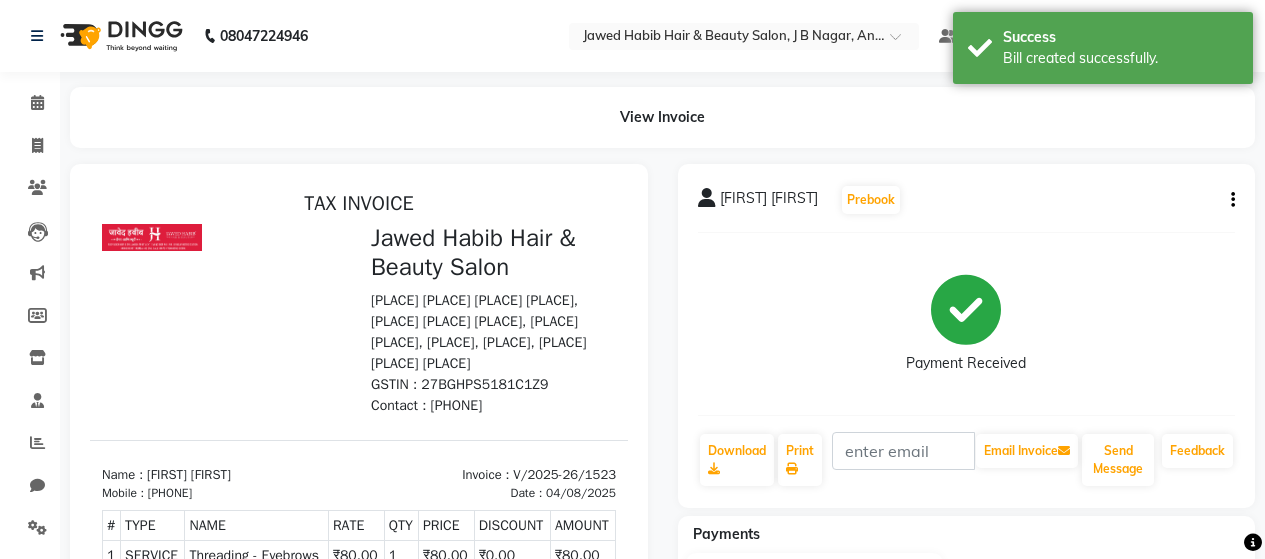 scroll, scrollTop: 100, scrollLeft: 0, axis: vertical 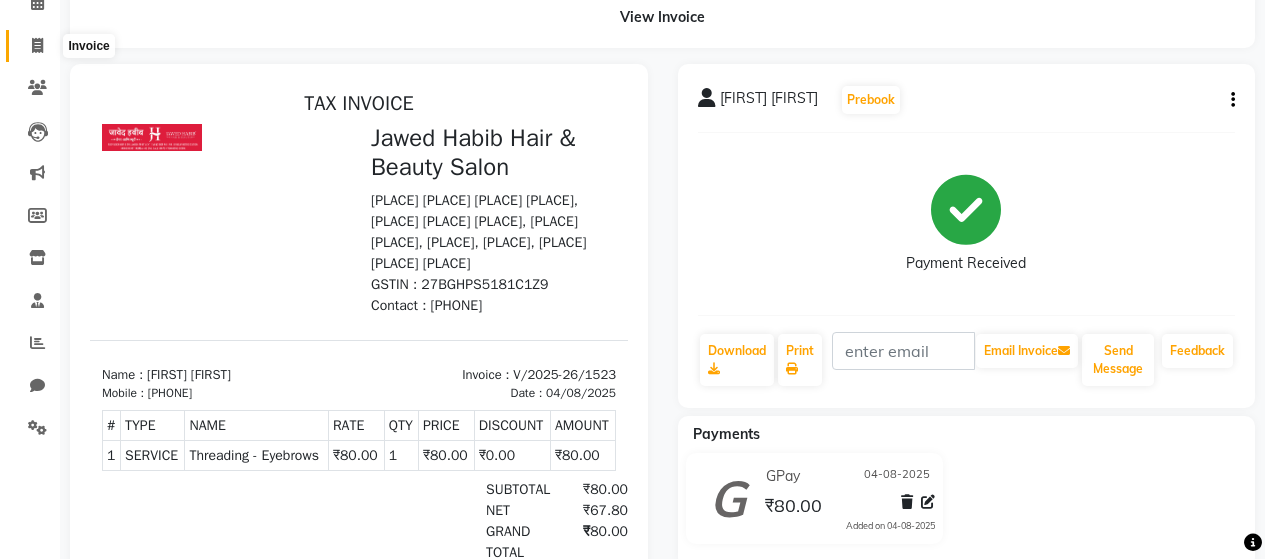 click 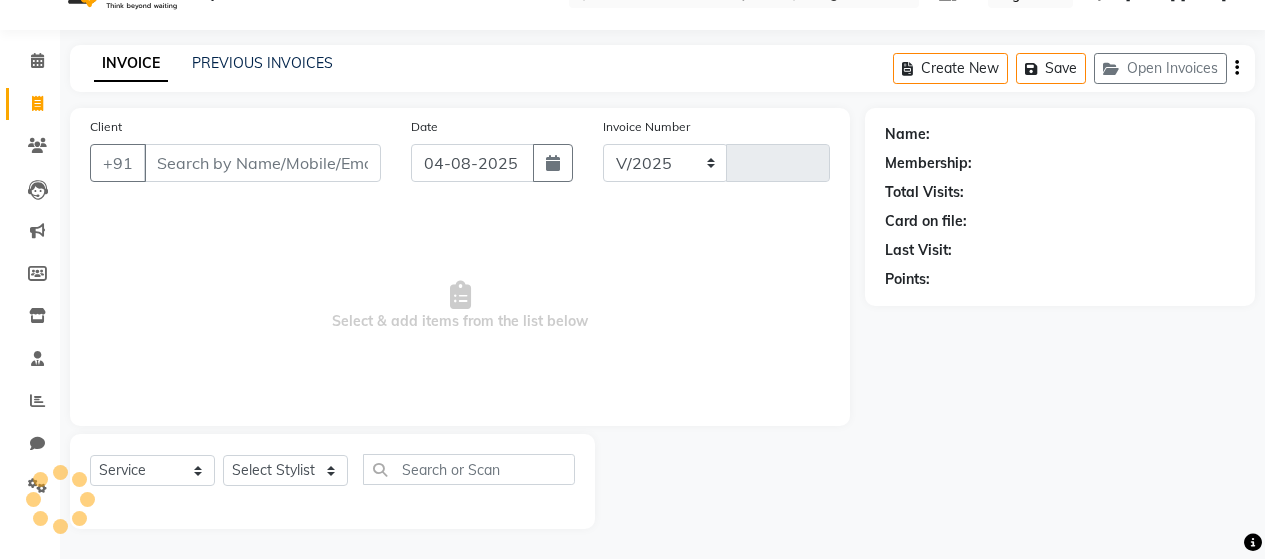 scroll, scrollTop: 42, scrollLeft: 0, axis: vertical 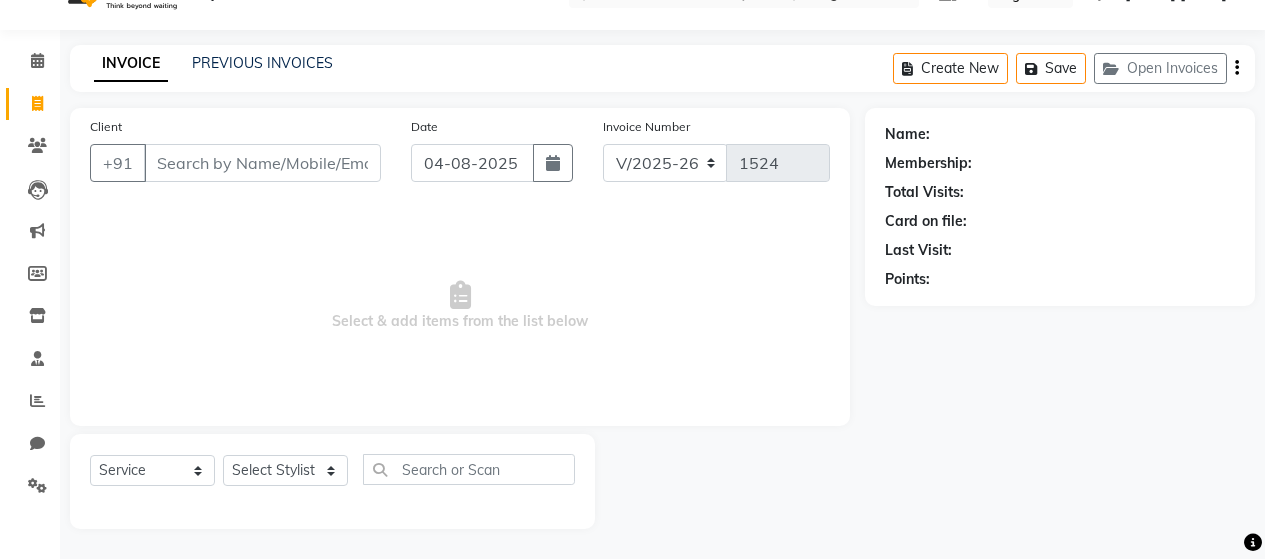 click on "Client" at bounding box center [262, 163] 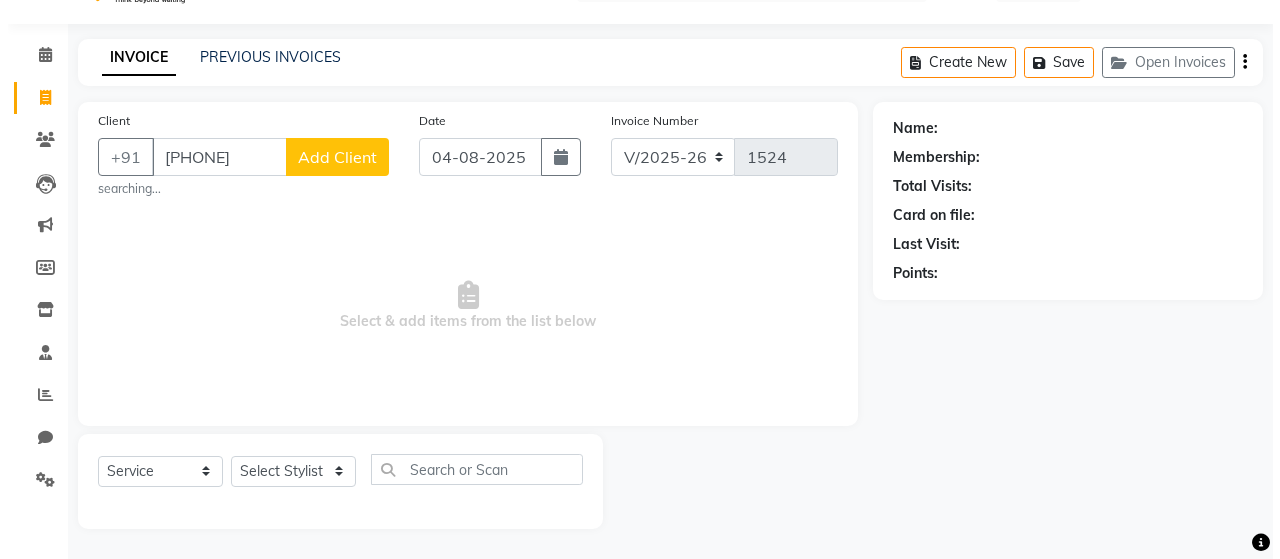 scroll, scrollTop: 42, scrollLeft: 0, axis: vertical 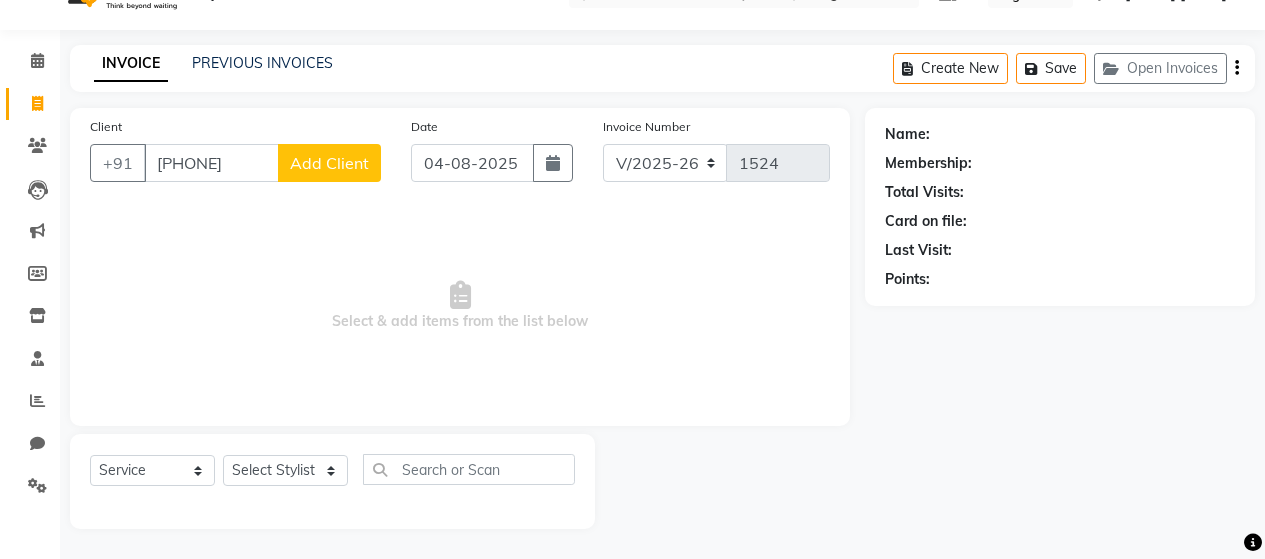 click on "Add Client" 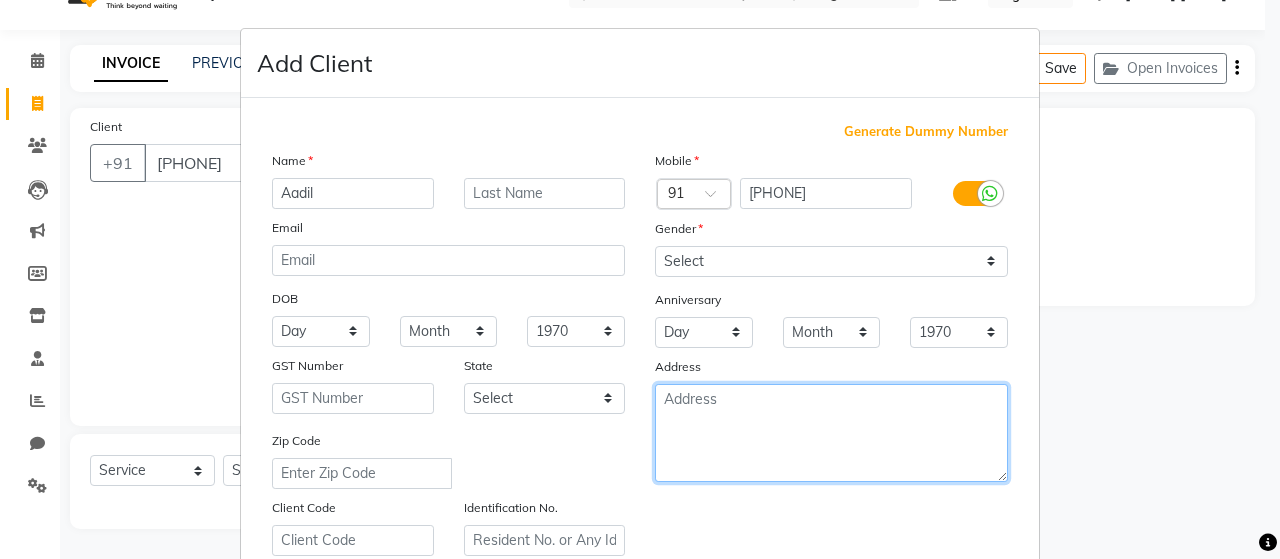 click at bounding box center (831, 433) 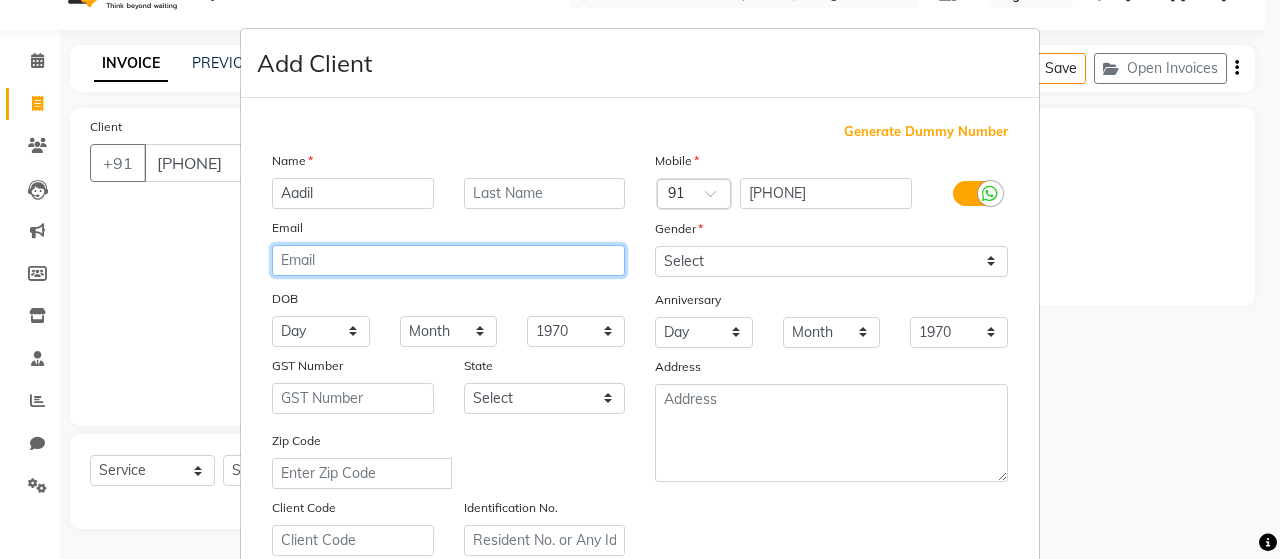 click at bounding box center (448, 260) 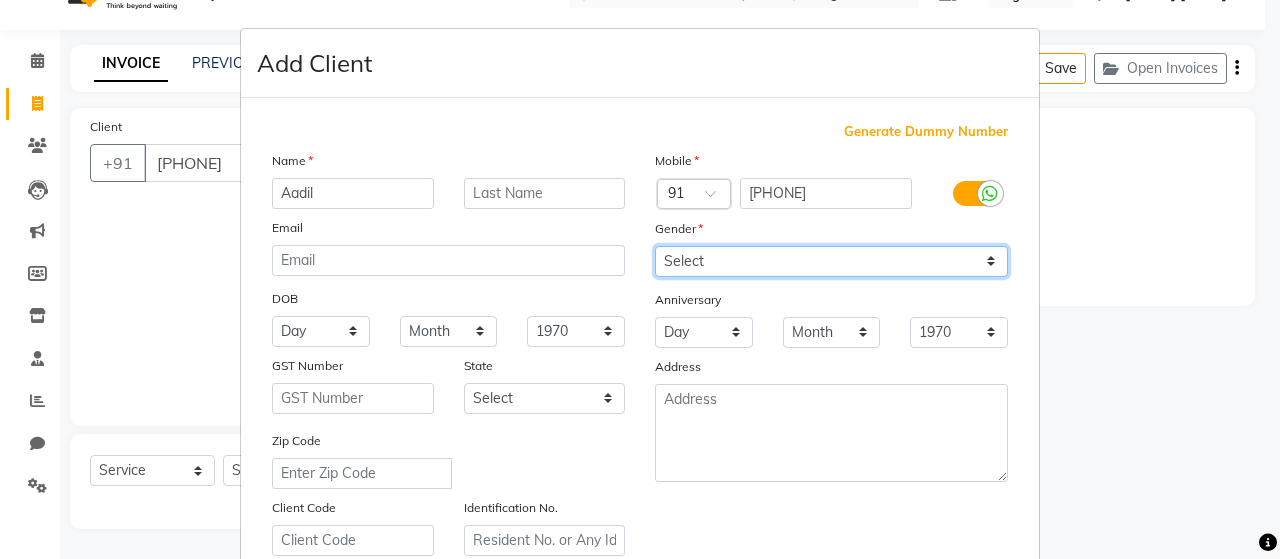 click on "Select Male Female Other Prefer Not To Say" at bounding box center (831, 261) 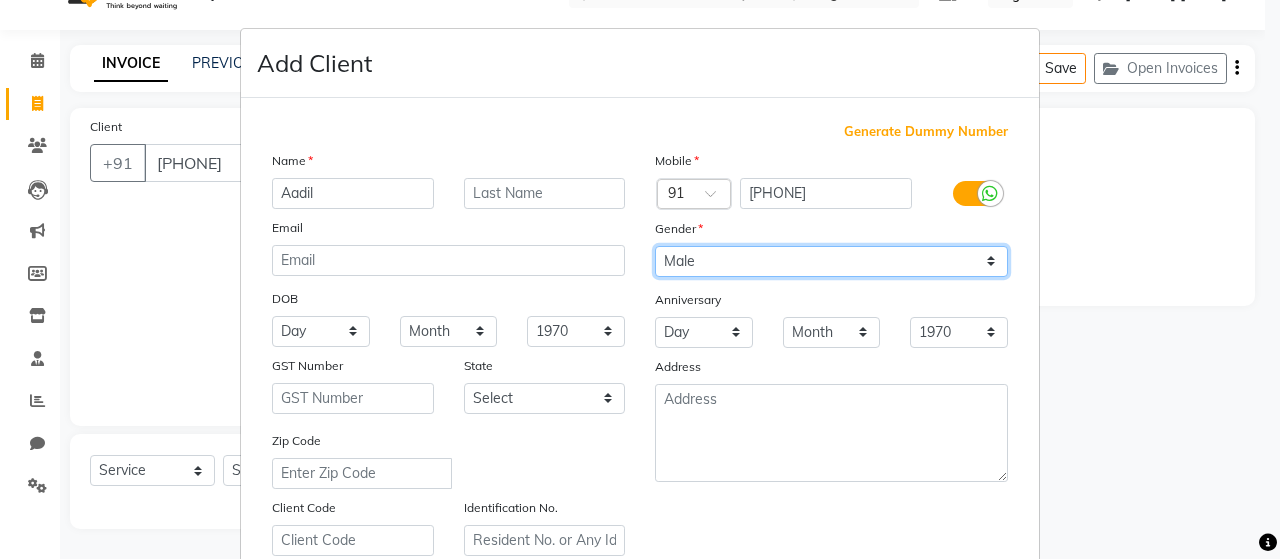 click on "Select Male Female Other Prefer Not To Say" at bounding box center [831, 261] 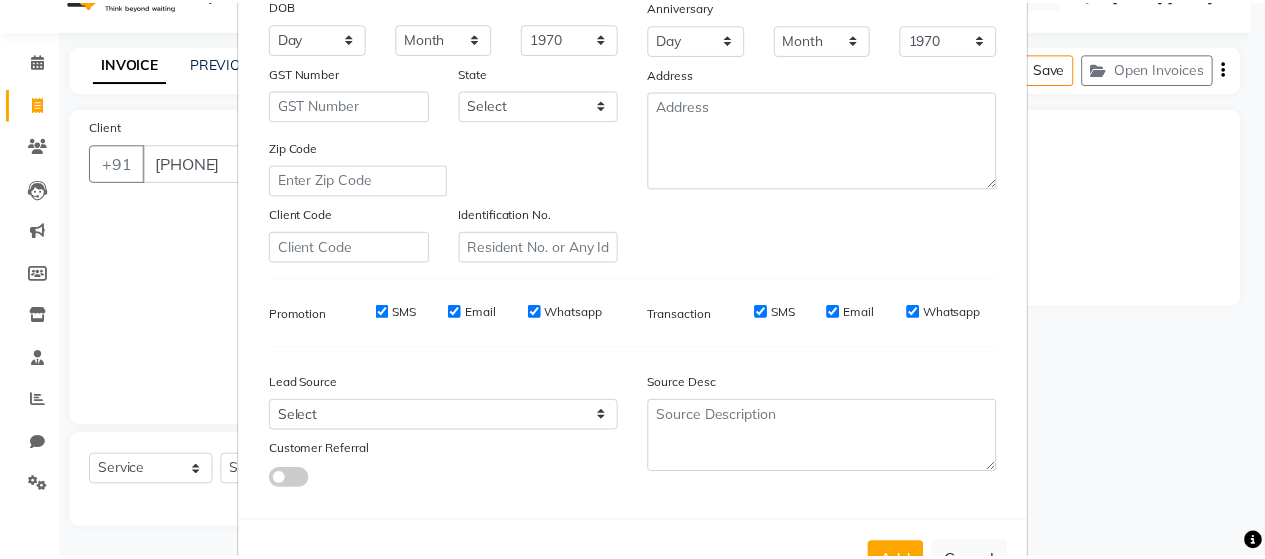 scroll, scrollTop: 364, scrollLeft: 0, axis: vertical 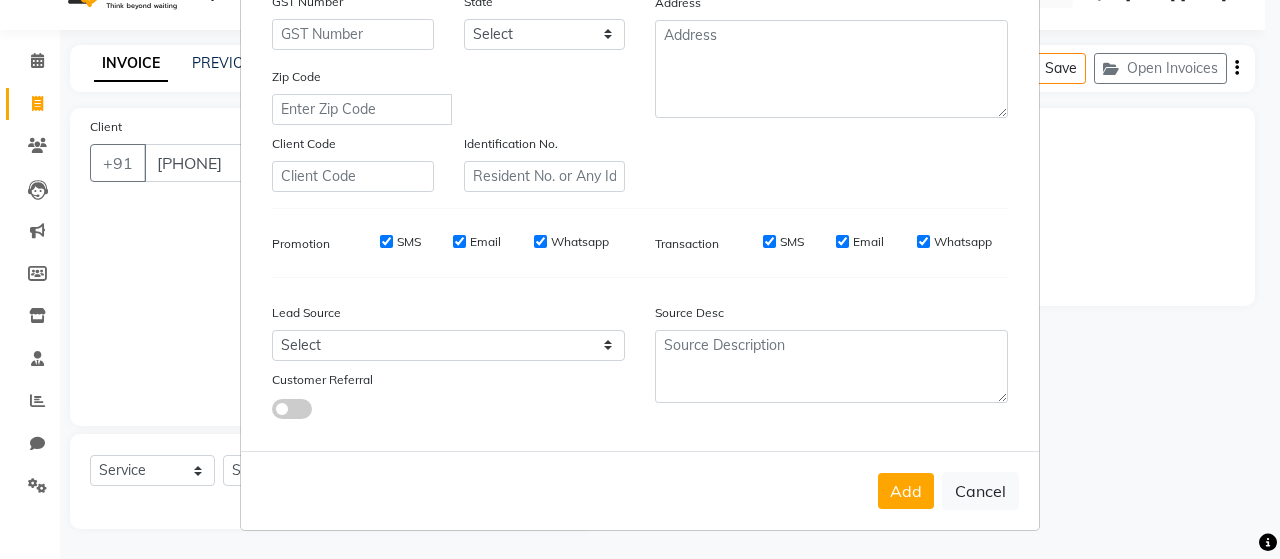 click on "SMS" at bounding box center (386, 241) 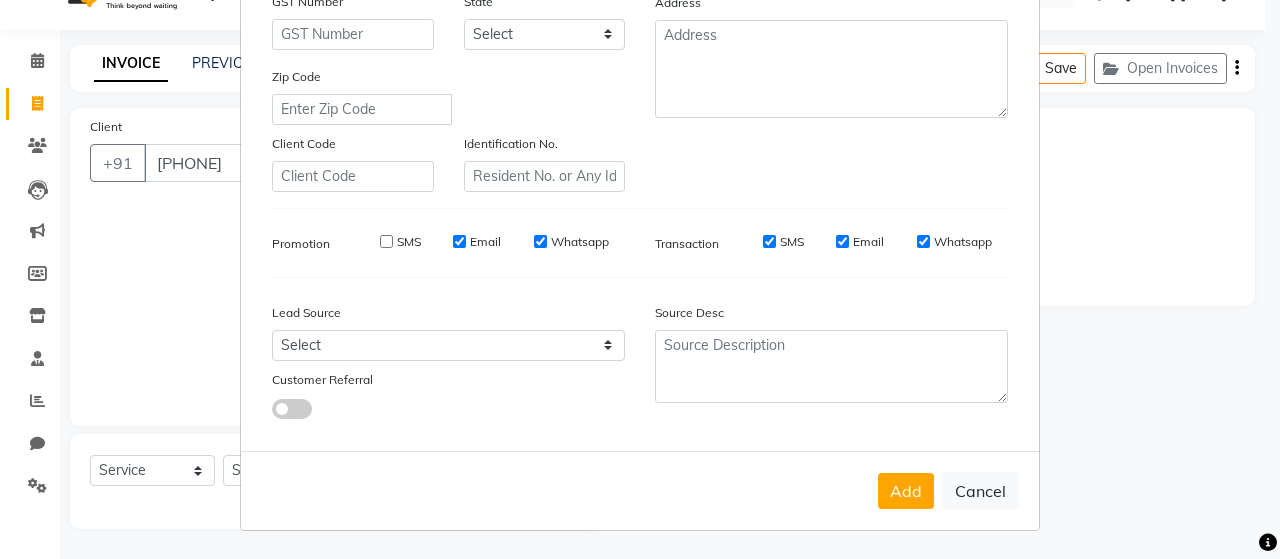 click on "Email" at bounding box center (459, 241) 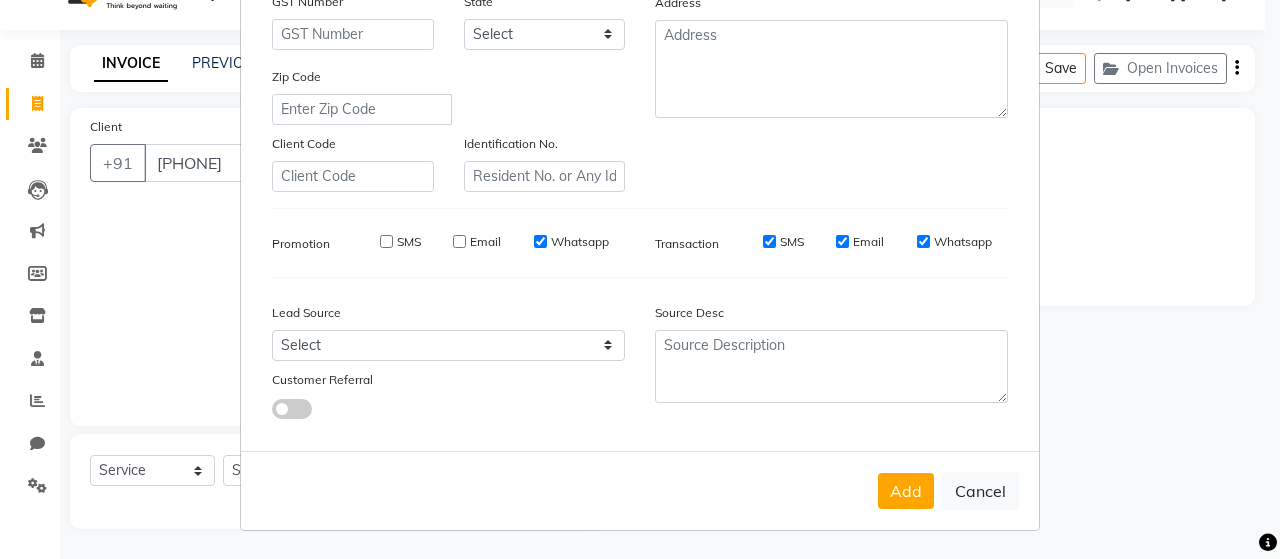 drag, startPoint x: 530, startPoint y: 243, endPoint x: 540, endPoint y: 244, distance: 10.049875 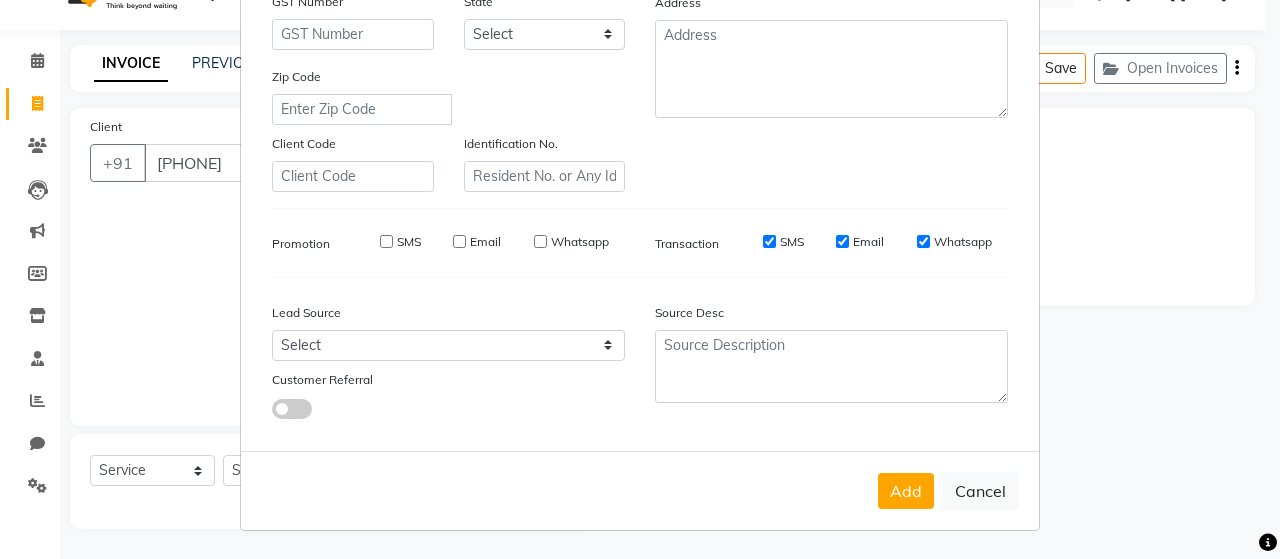 click on "SMS" at bounding box center (769, 241) 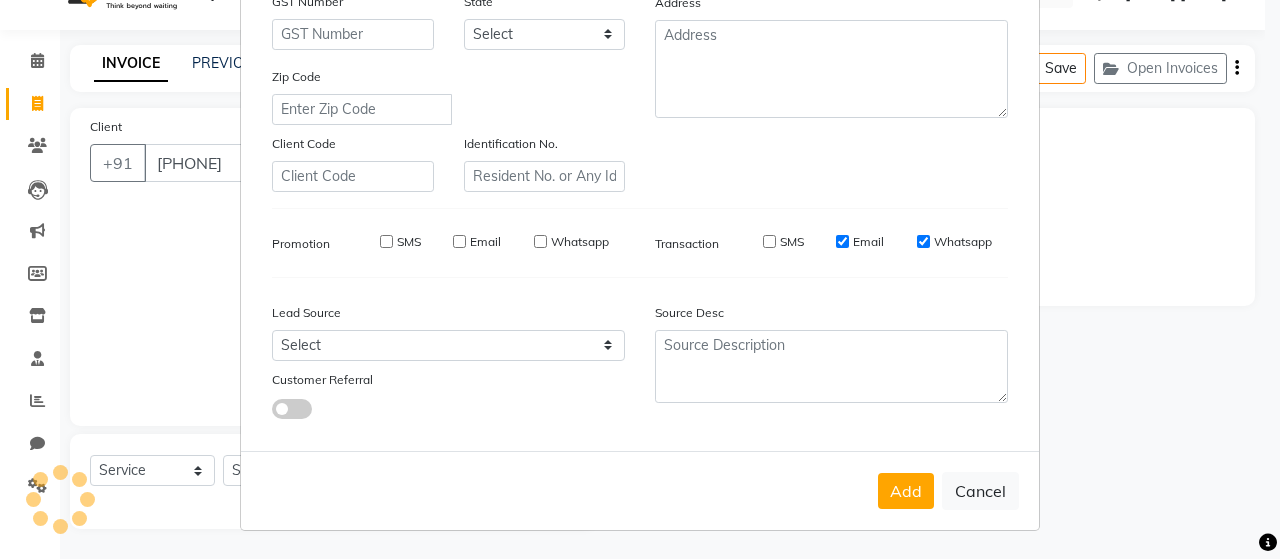 click on "Email" at bounding box center (842, 241) 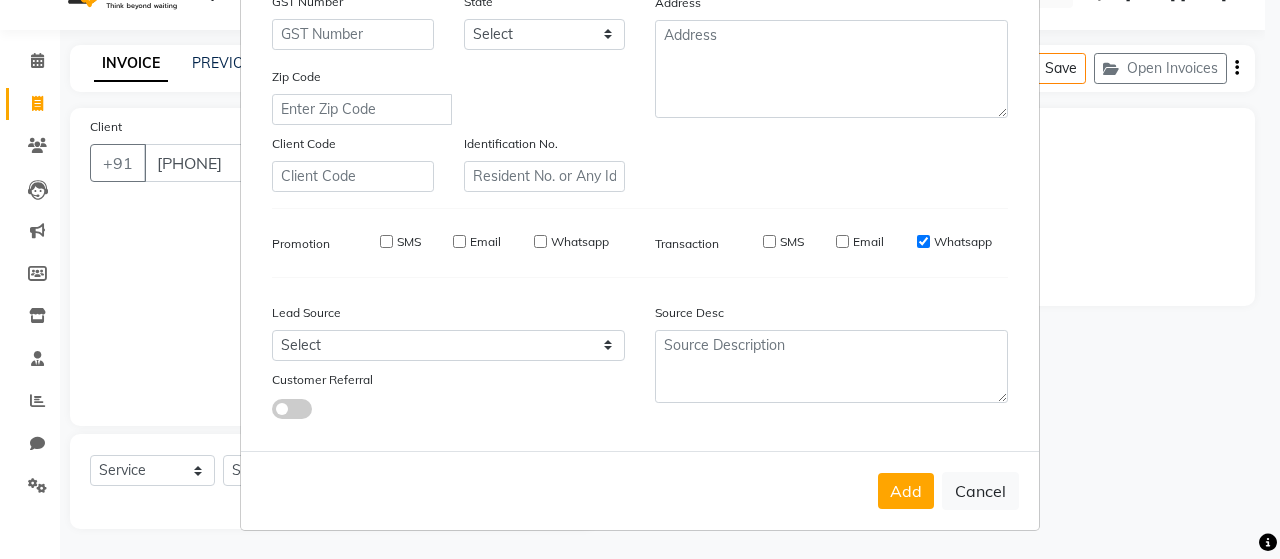 click on "Whatsapp" at bounding box center (923, 241) 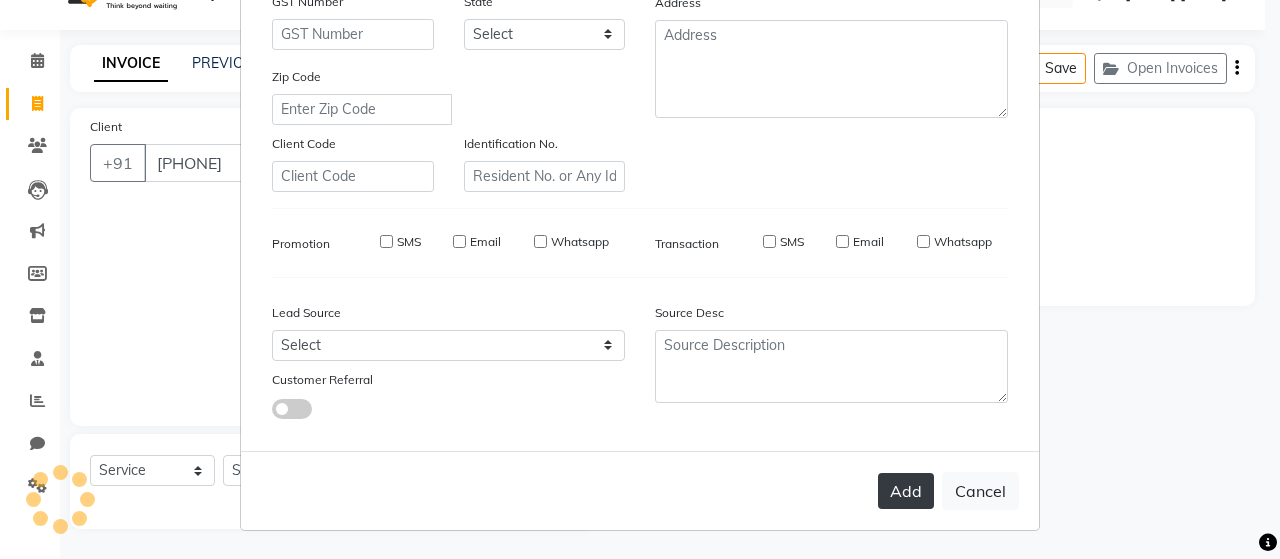 click on "Add" at bounding box center (906, 491) 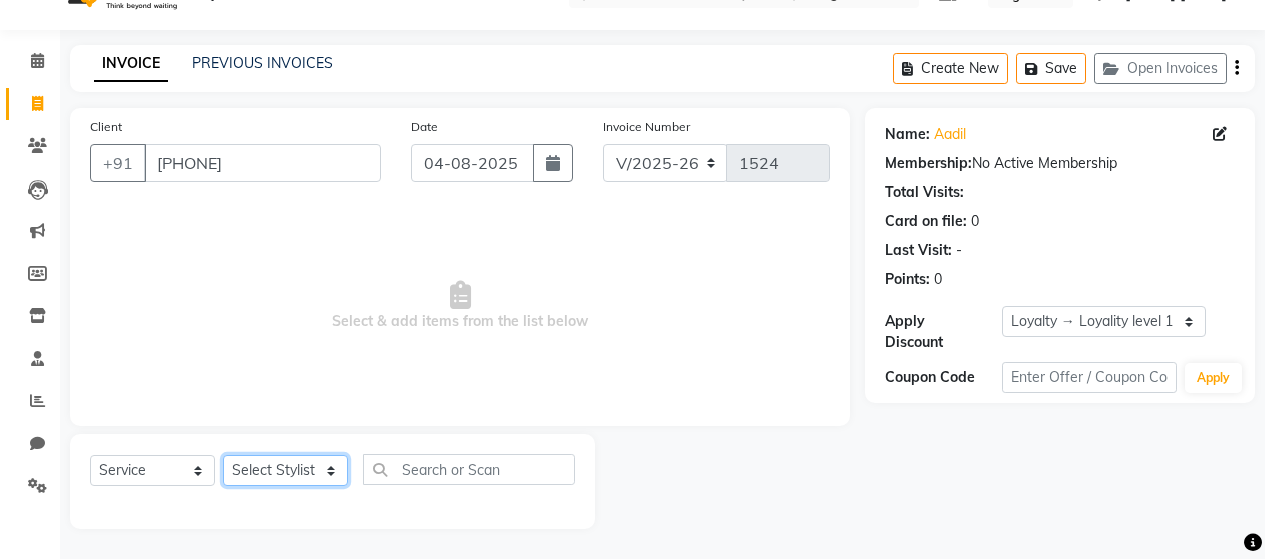 click on "Select Stylist [FIRST] [LAST] [FIRST] [LAST] [FIRST] [LAST] [FIRST] [LAST] [FIRST] [LAST] [FIRST] [LAST] [FIRST] [LAST] [FIRST] [LAST] [FIRST] [LAST] [FIRST] [LAST] [FIRST] [LAST] [FIRST] [LAST] [FIRST] [LAST] [FIRST] [LAST] [FIRST] [LAST] [FIRST] [LAST]" 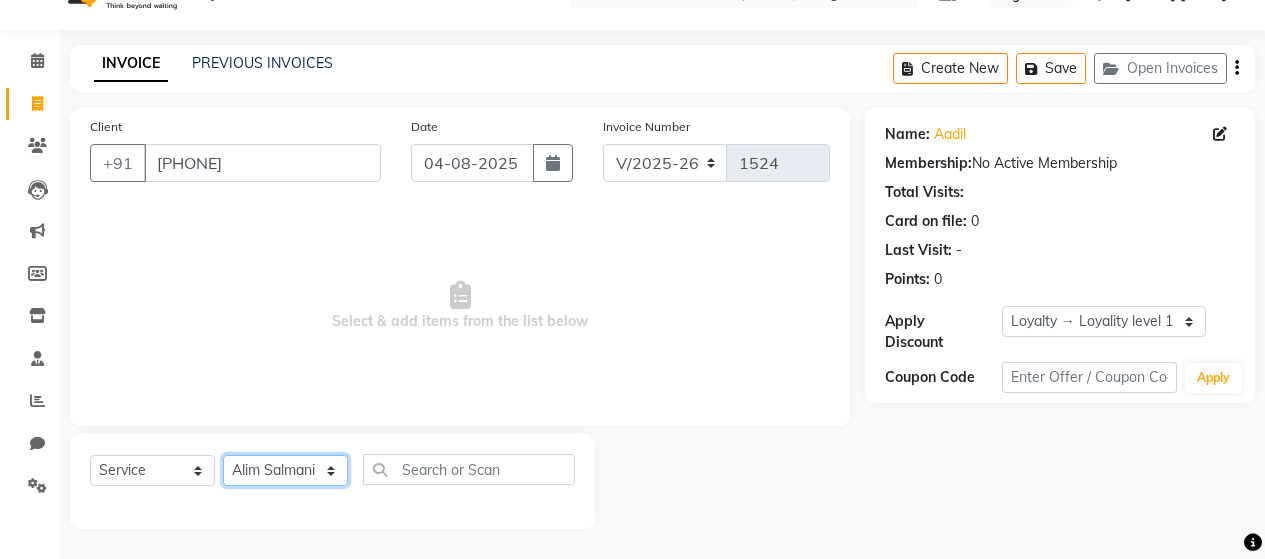 click on "Select Stylist [FIRST] [LAST] [FIRST] [LAST] [FIRST] [LAST] [FIRST] [LAST] [FIRST] [LAST] [FIRST] [LAST] [FIRST] [LAST] [FIRST] [LAST] [FIRST] [LAST] [FIRST] [LAST] [FIRST] [LAST] [FIRST] [LAST] [FIRST] [LAST] [FIRST] [LAST] [FIRST] [LAST] [FIRST] [LAST]" 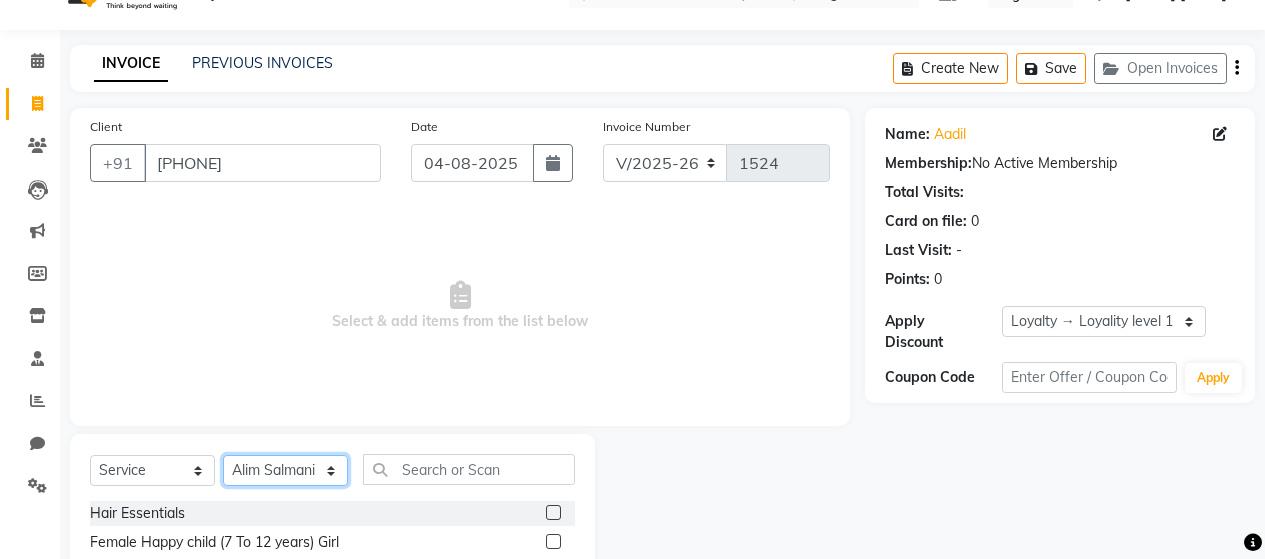 scroll, scrollTop: 242, scrollLeft: 0, axis: vertical 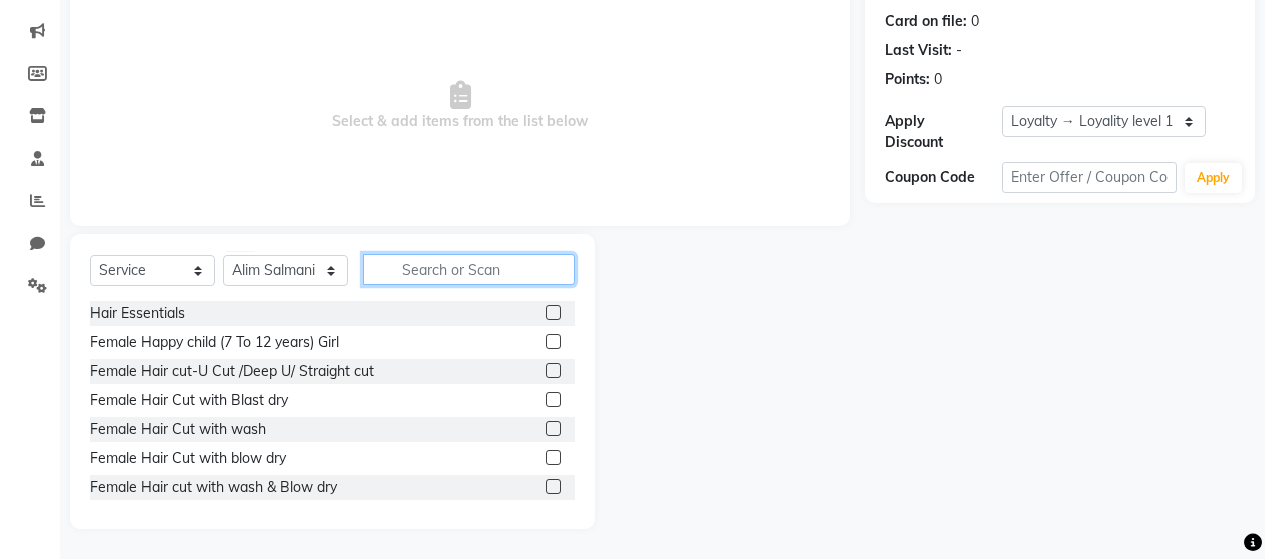 click 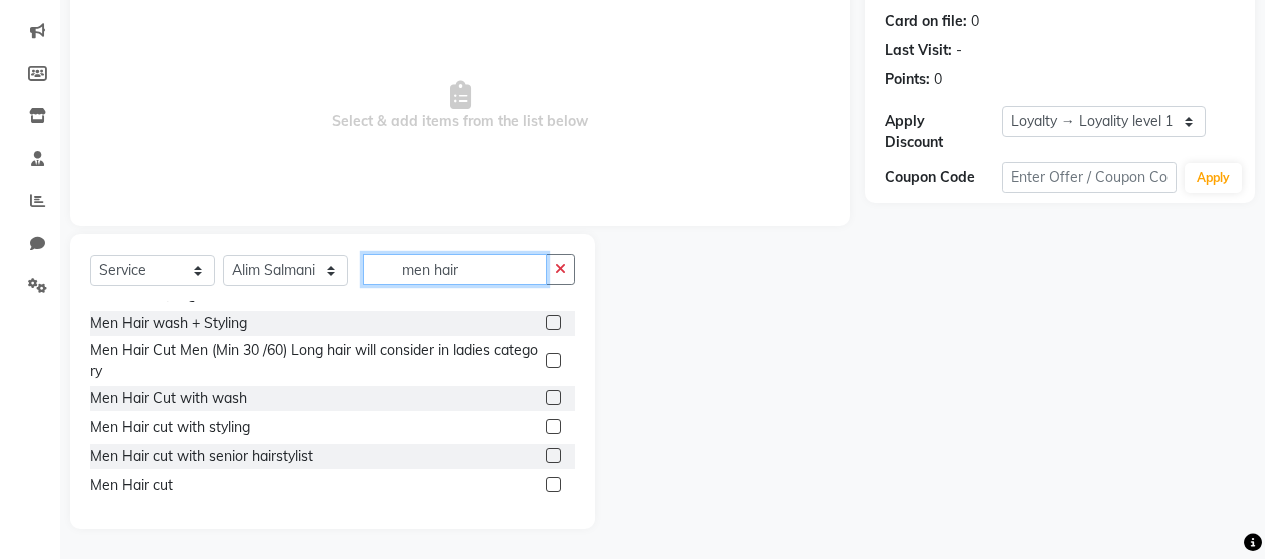scroll, scrollTop: 200, scrollLeft: 0, axis: vertical 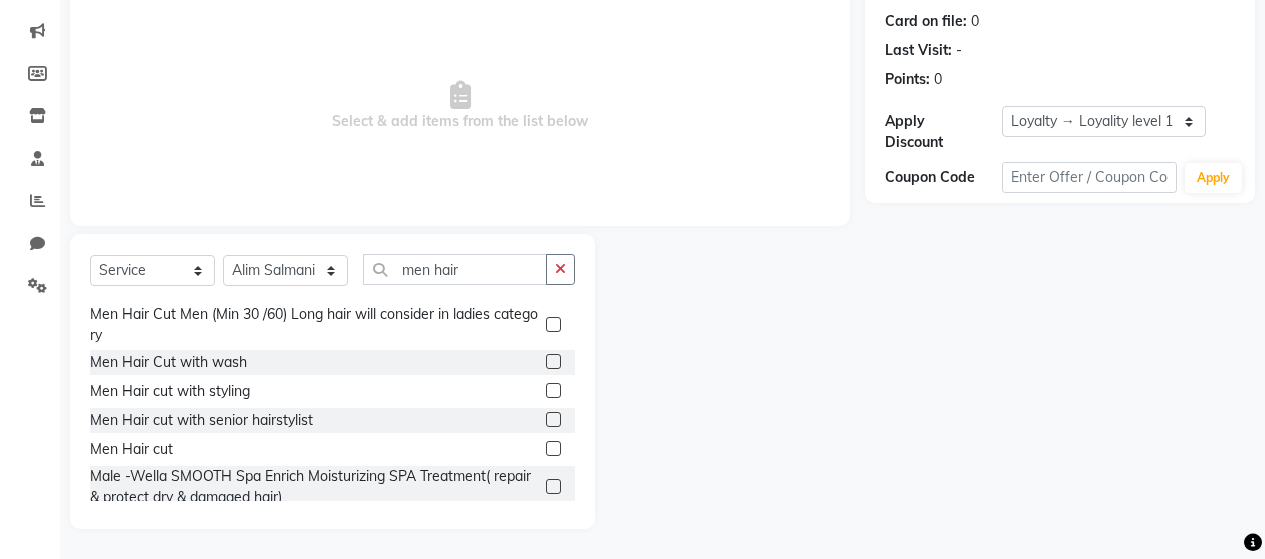 click 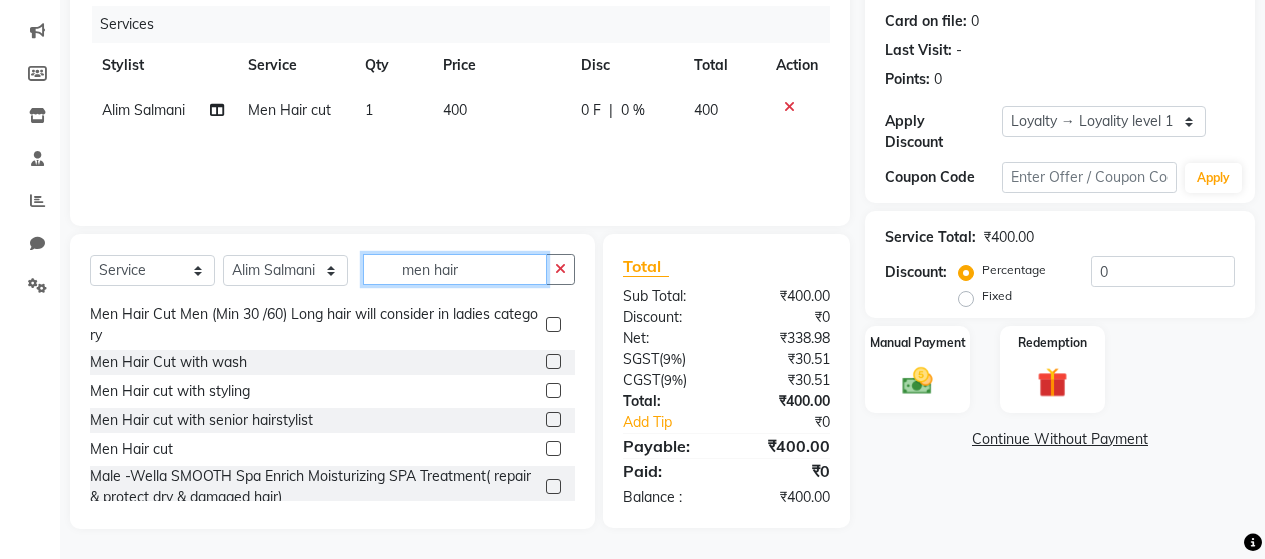 click on "men hair" 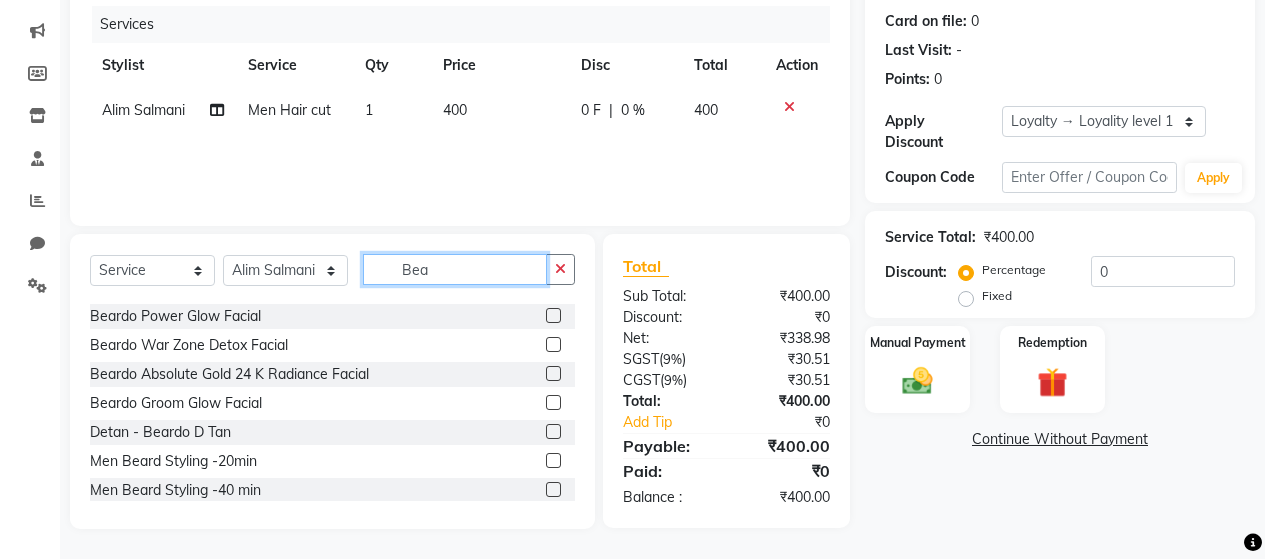 scroll, scrollTop: 0, scrollLeft: 0, axis: both 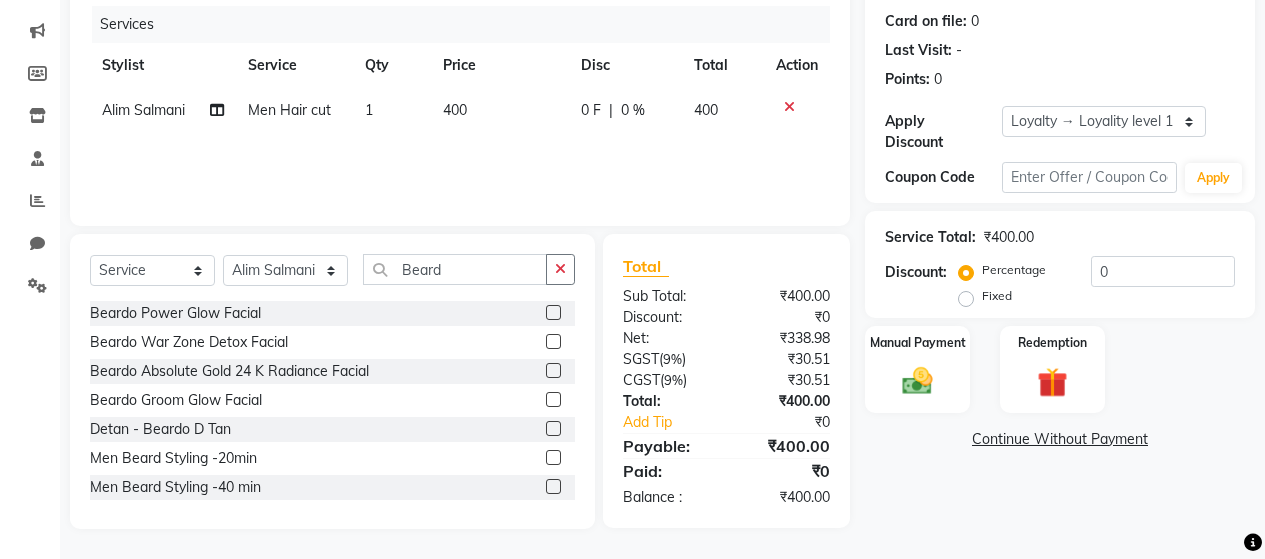 click 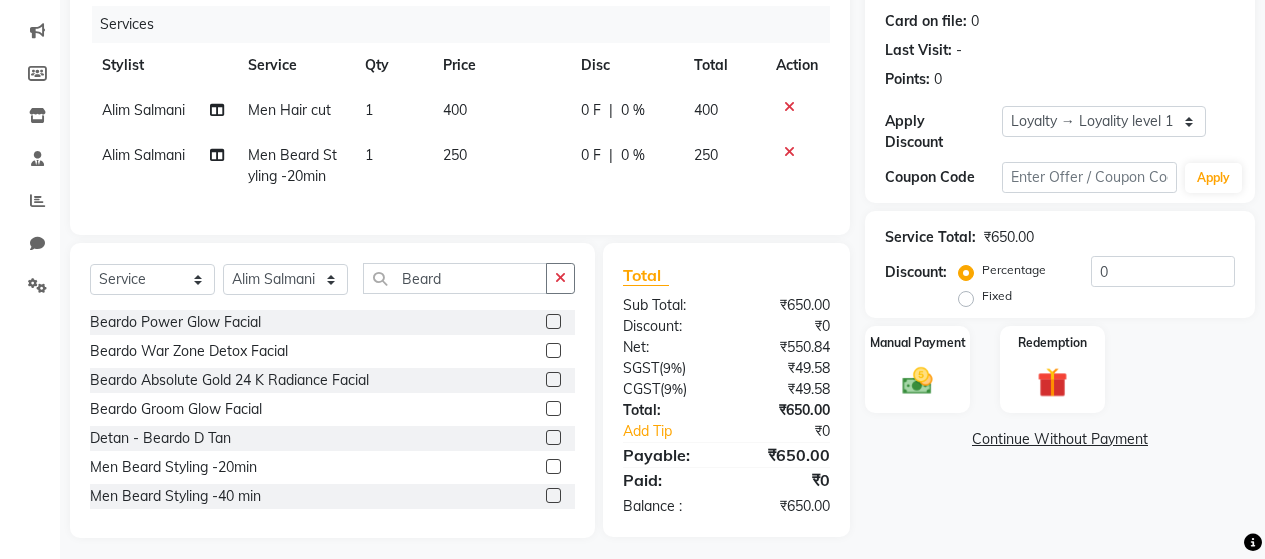 scroll, scrollTop: 266, scrollLeft: 0, axis: vertical 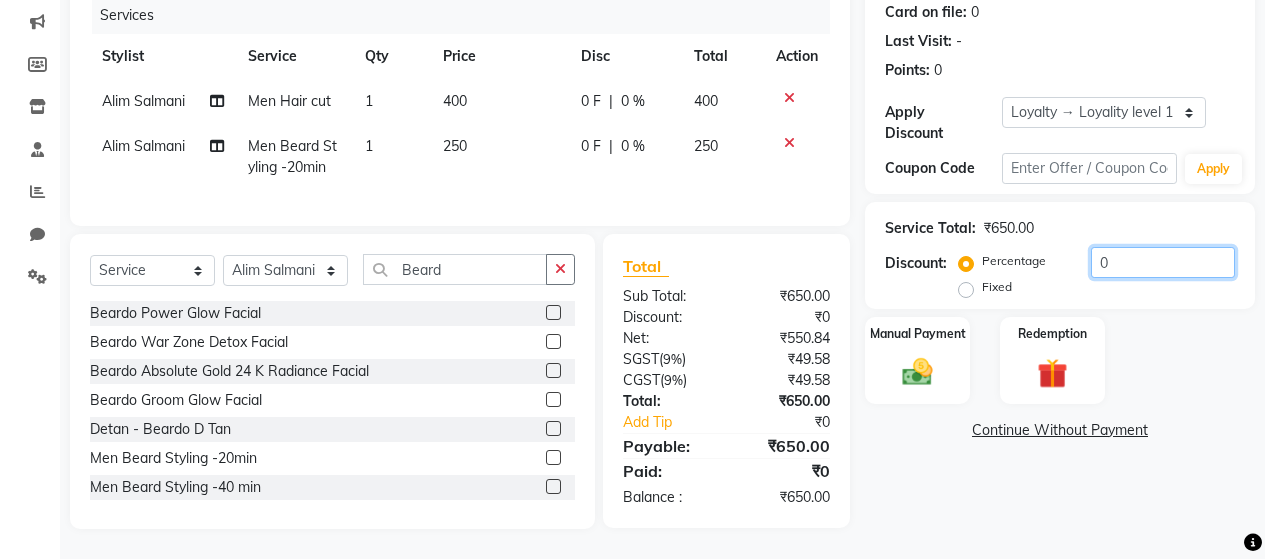 click on "0" 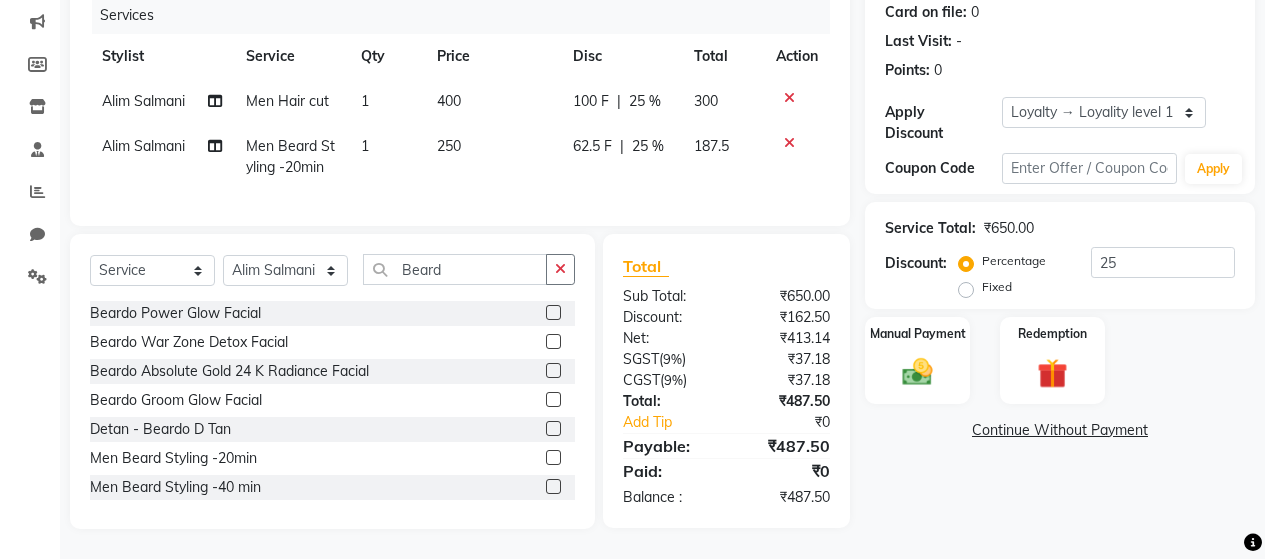 click on "Name: [FIRST]  Membership:  No Active Membership  Total Visits:   Card on file:  0 Last Visit:   - Points:   0  Apply Discount Select  Loyalty → Loyality level 1  Coupon Code Apply Service Total:  ₹[PRICE]  Discount:  Percentage   Fixed  25 Manual Payment Redemption  Continue Without Payment" 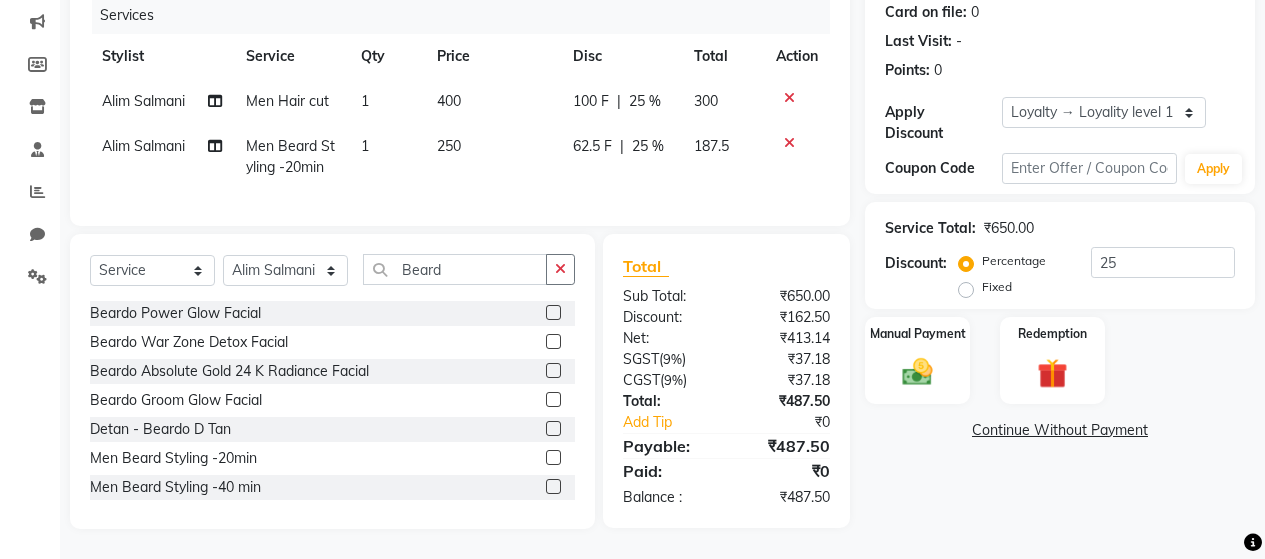click 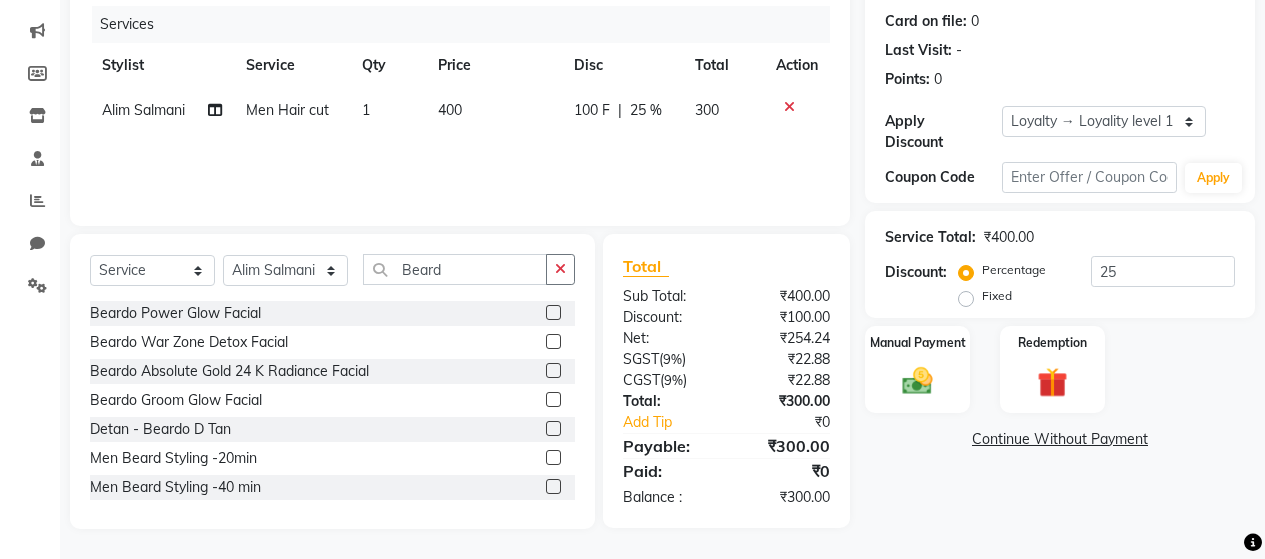 scroll, scrollTop: 142, scrollLeft: 0, axis: vertical 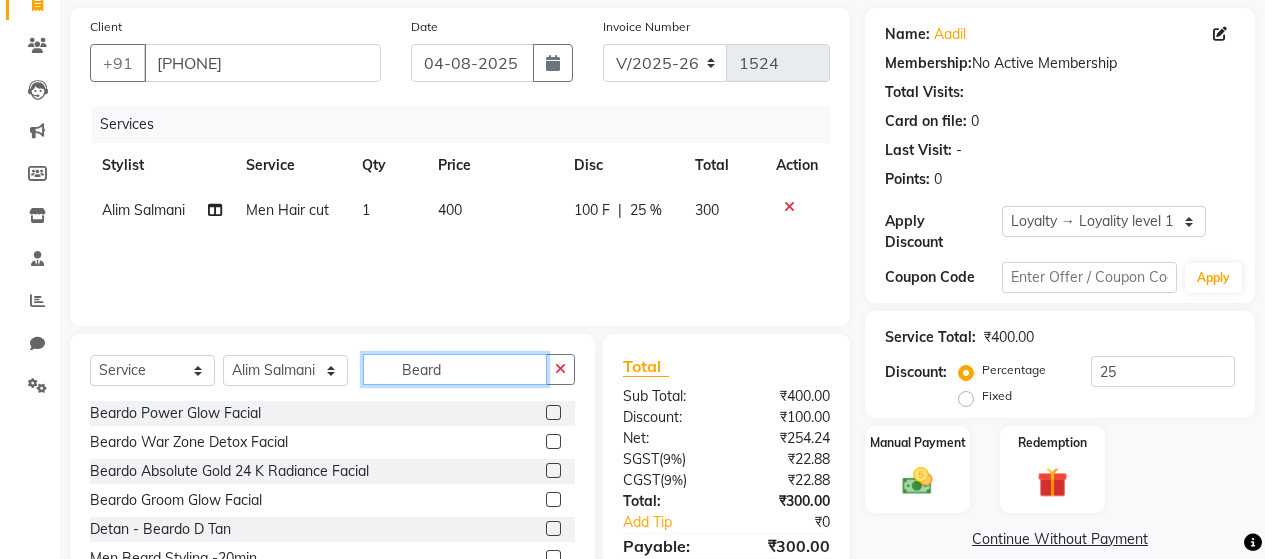 click on "Beard" 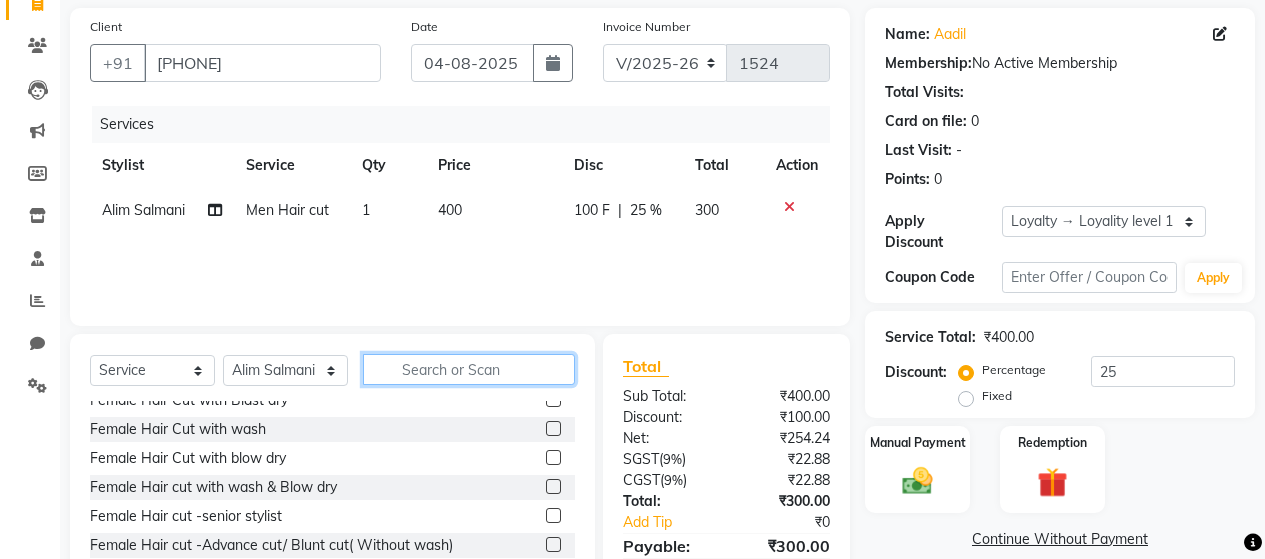 scroll, scrollTop: 0, scrollLeft: 0, axis: both 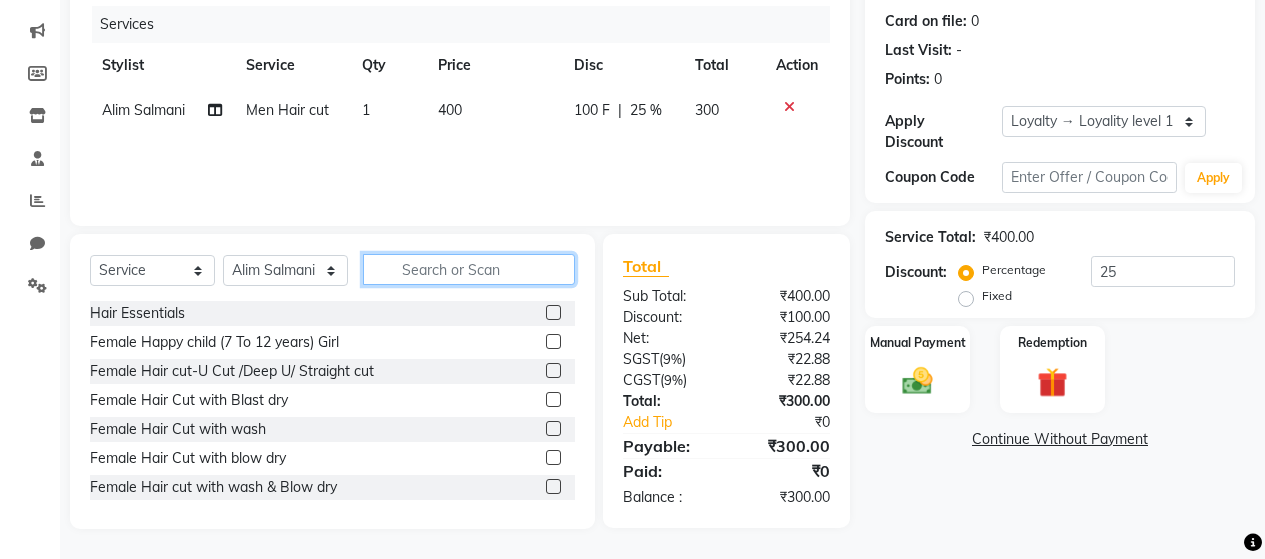 click 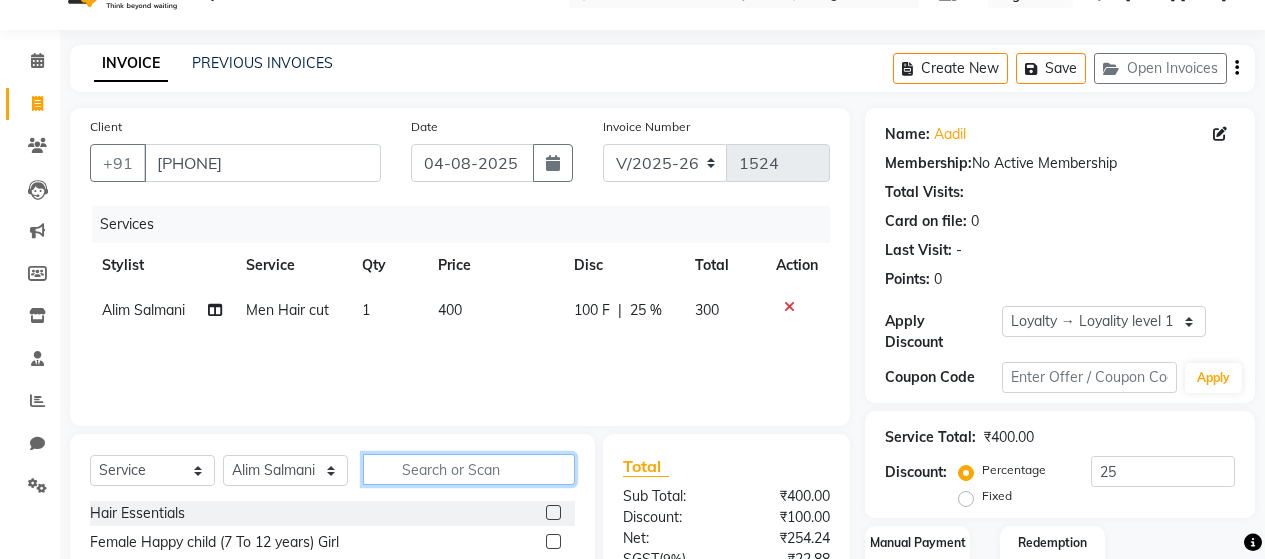 click 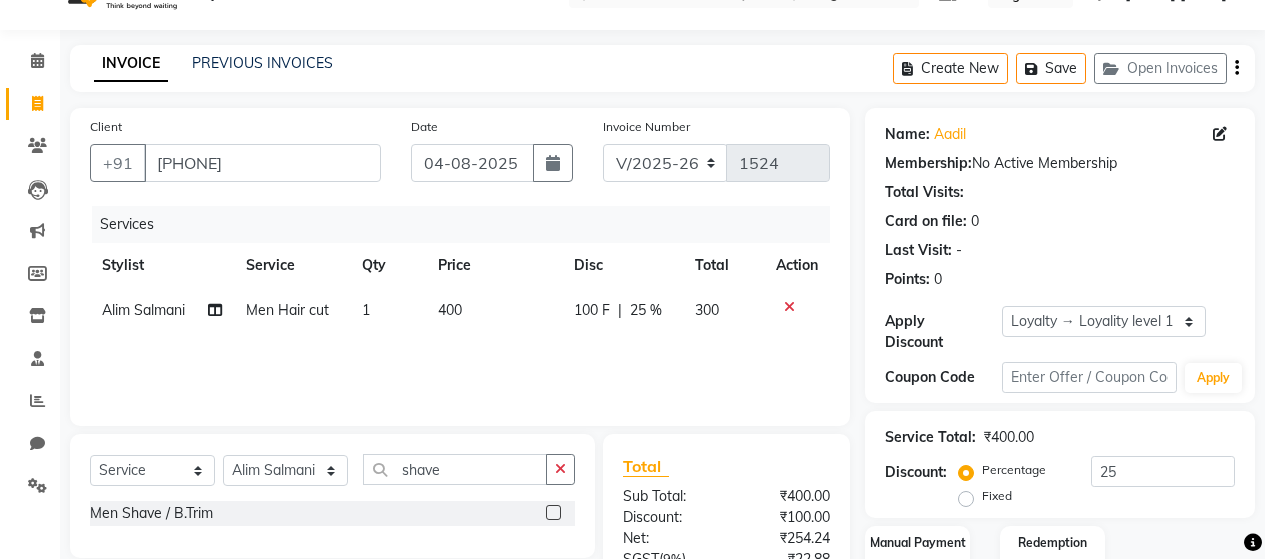 click 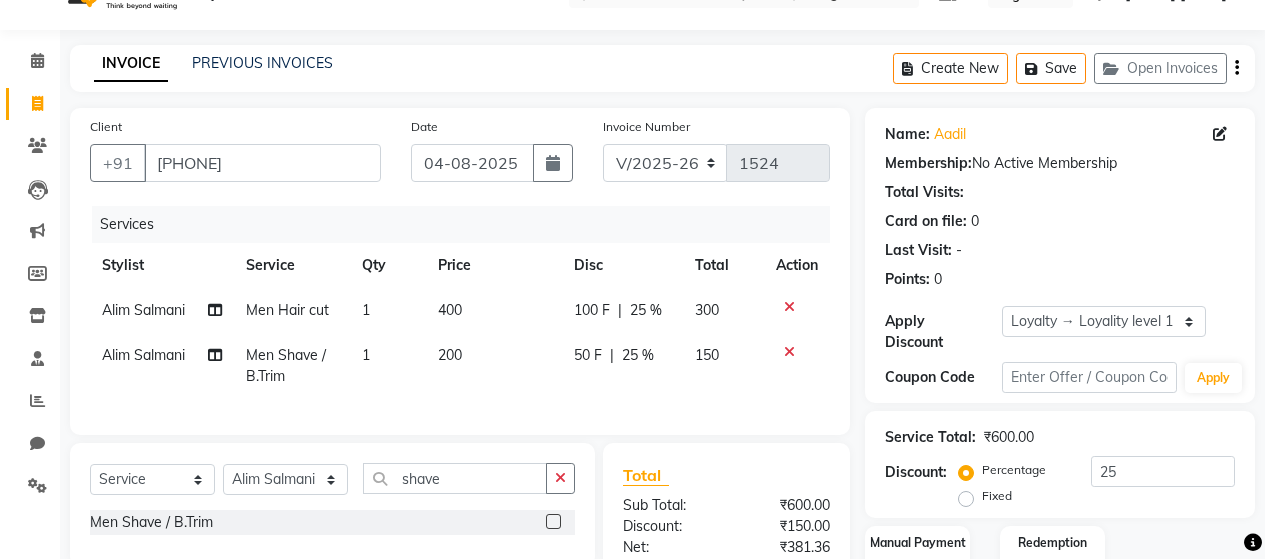 scroll, scrollTop: 265, scrollLeft: 0, axis: vertical 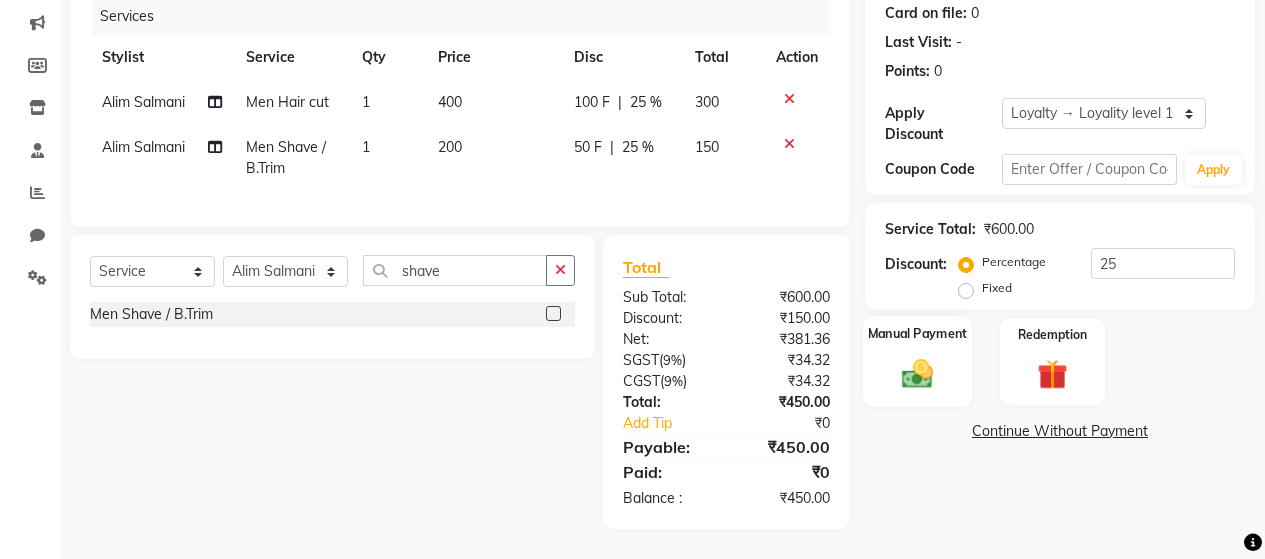 click 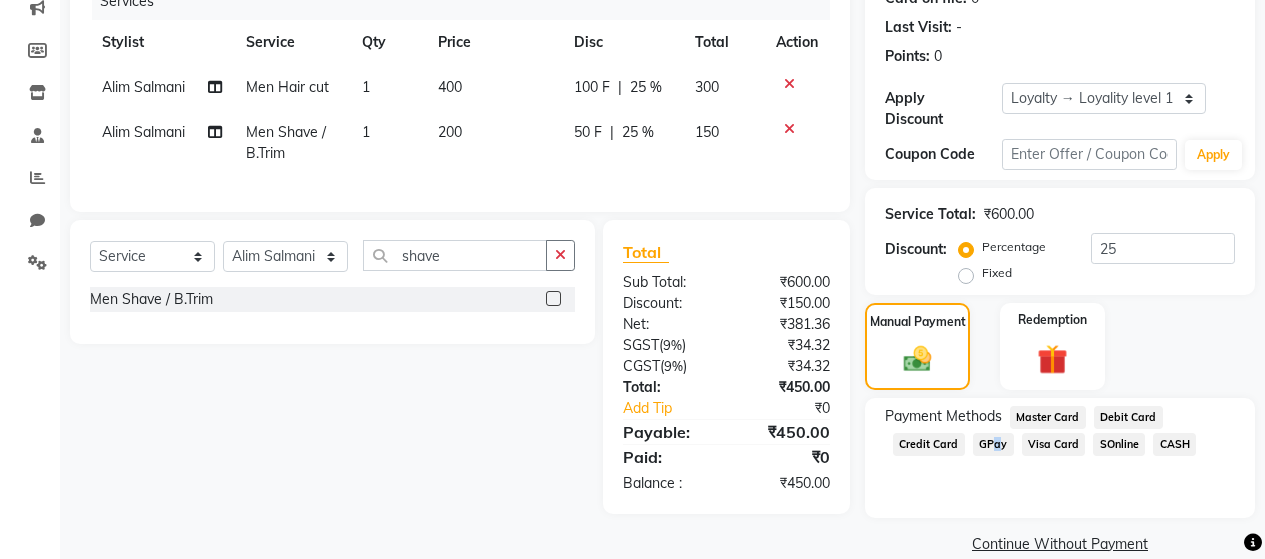click on "GPay" 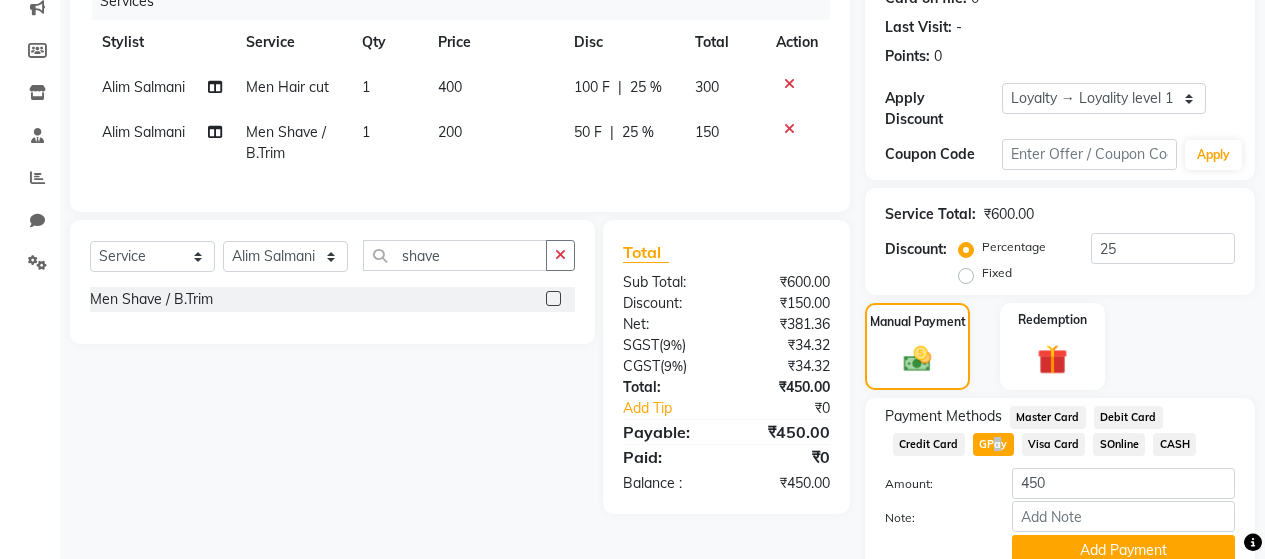 scroll, scrollTop: 335, scrollLeft: 0, axis: vertical 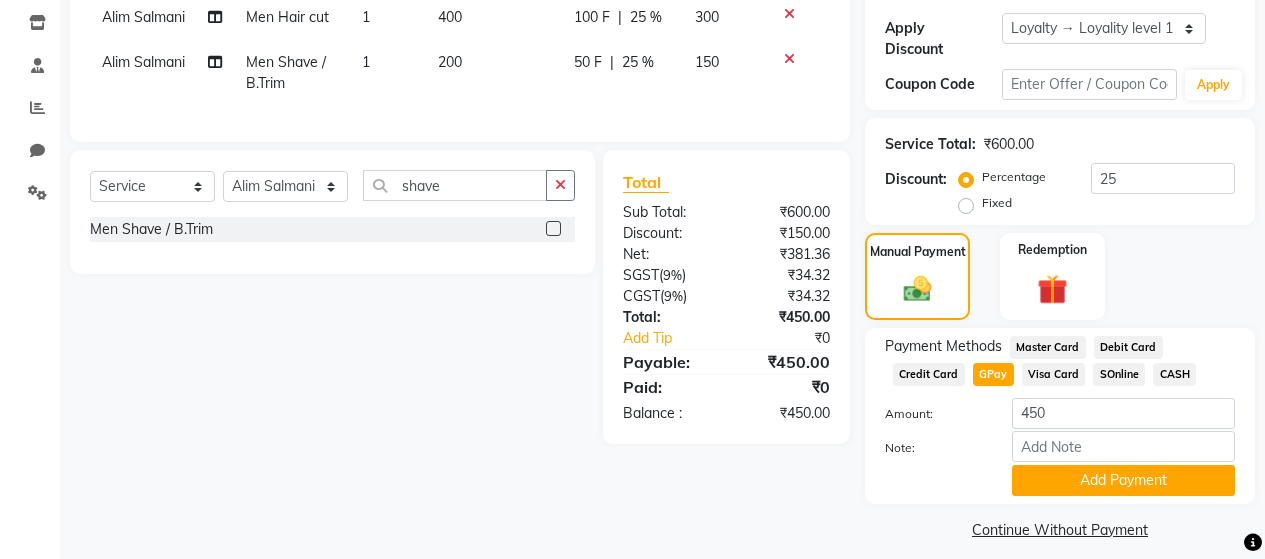 click on "Amount: 450" 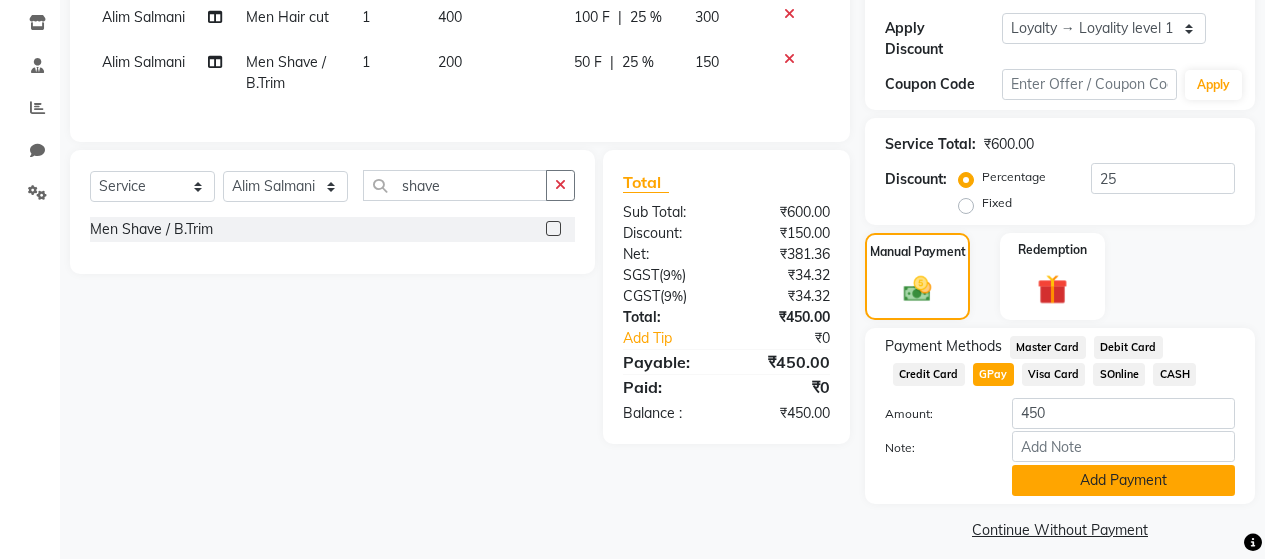 click on "Add Payment" 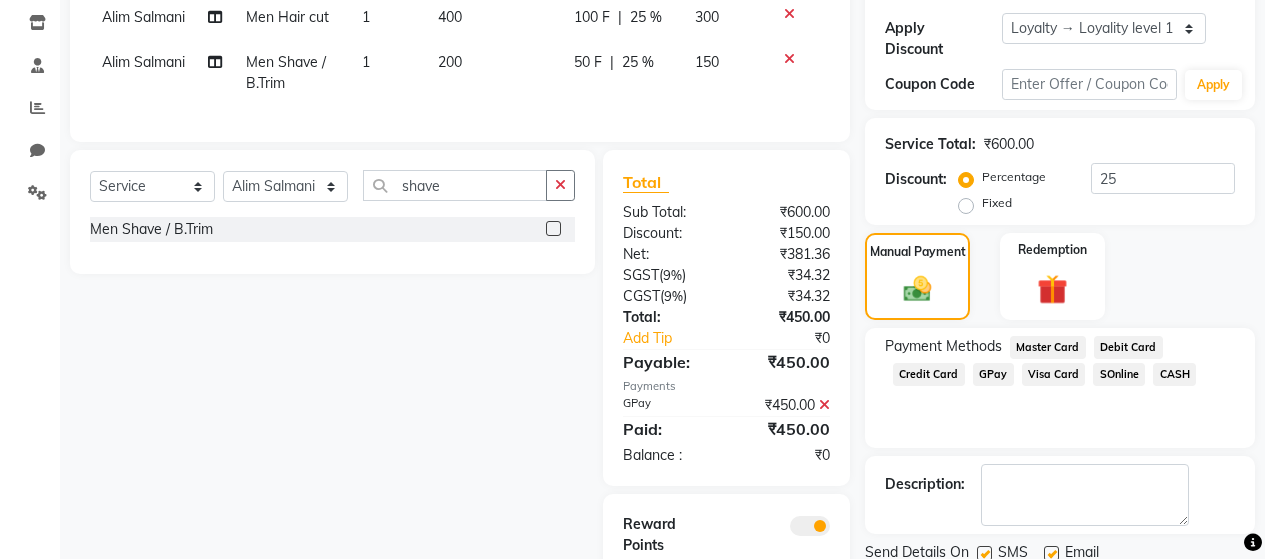 scroll, scrollTop: 447, scrollLeft: 0, axis: vertical 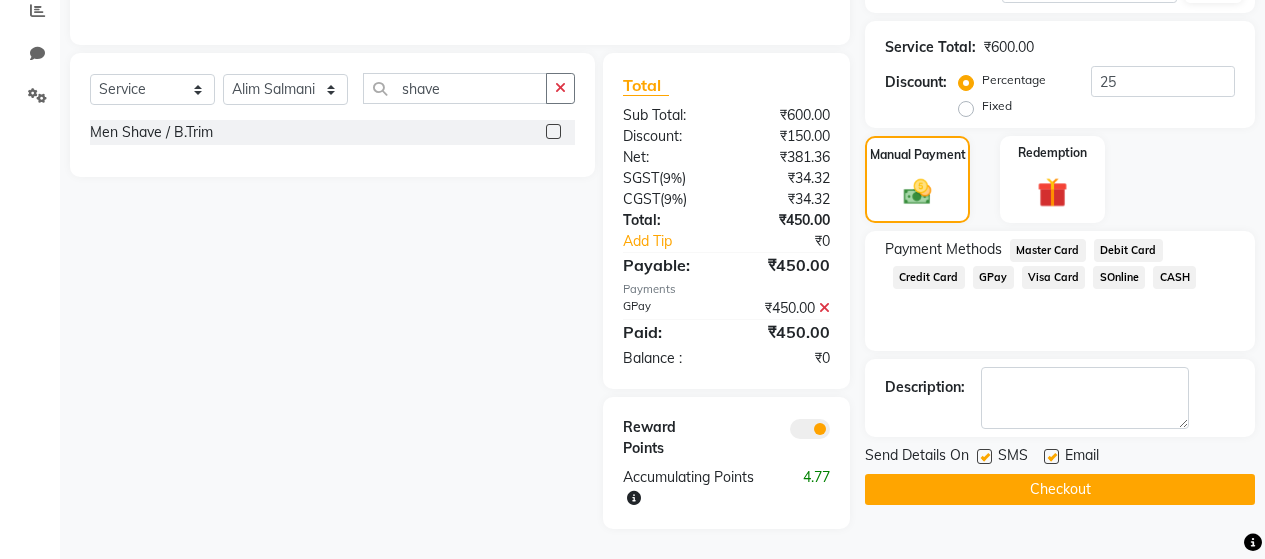 click 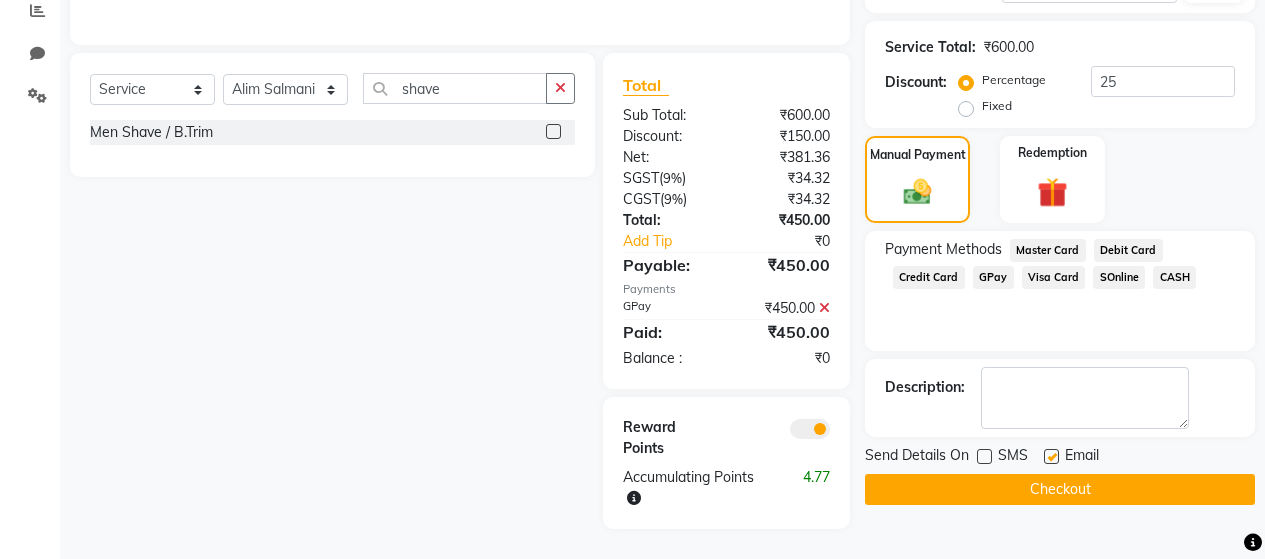 click 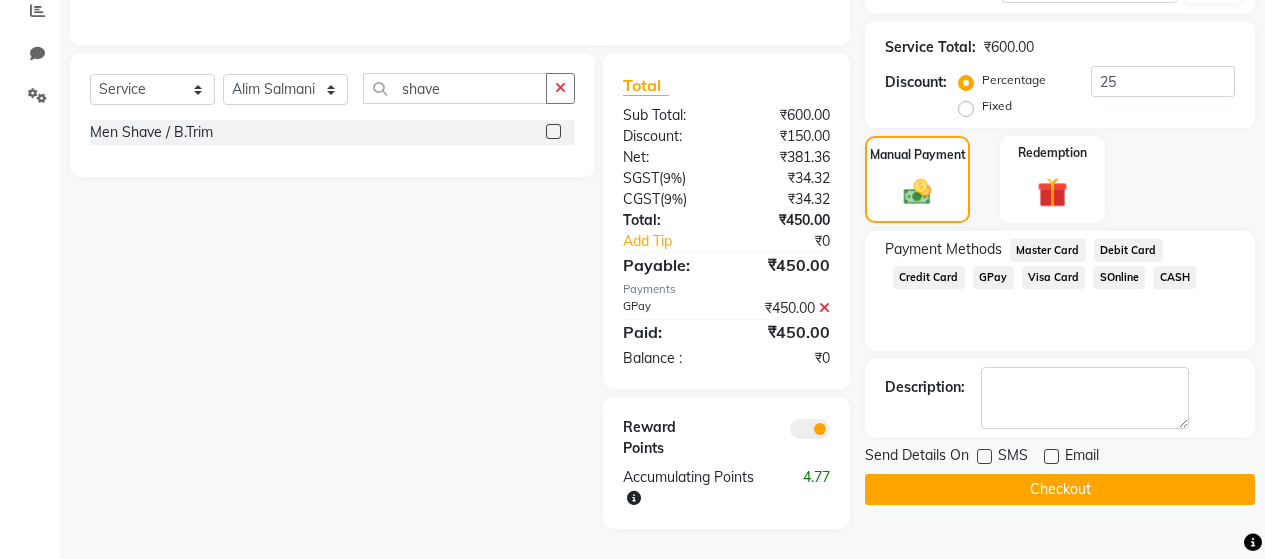 click on "Checkout" 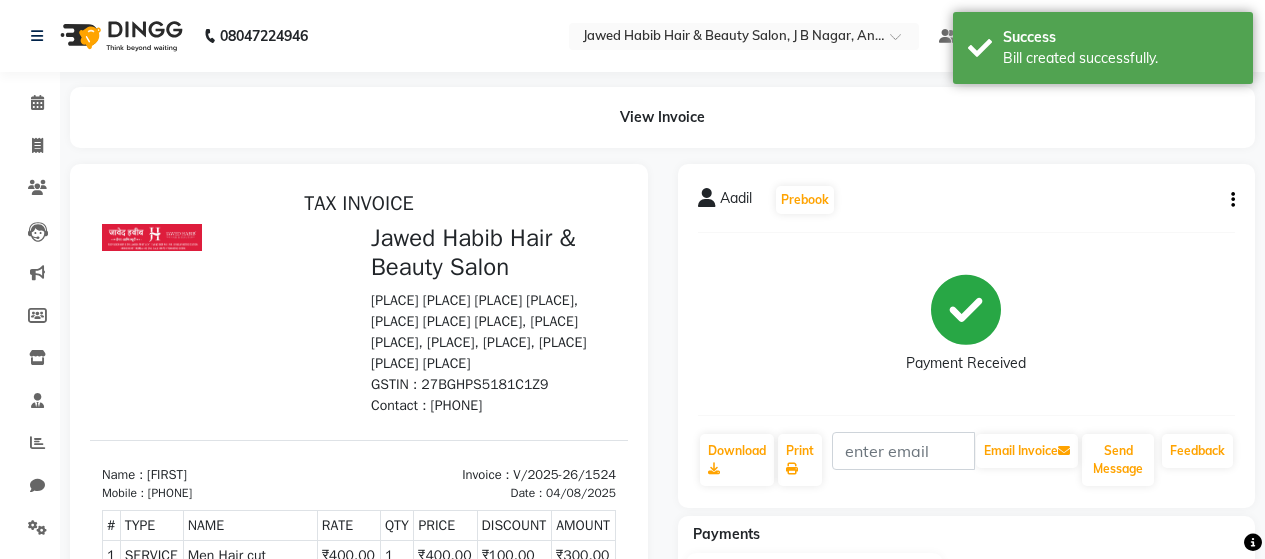 scroll, scrollTop: 0, scrollLeft: 0, axis: both 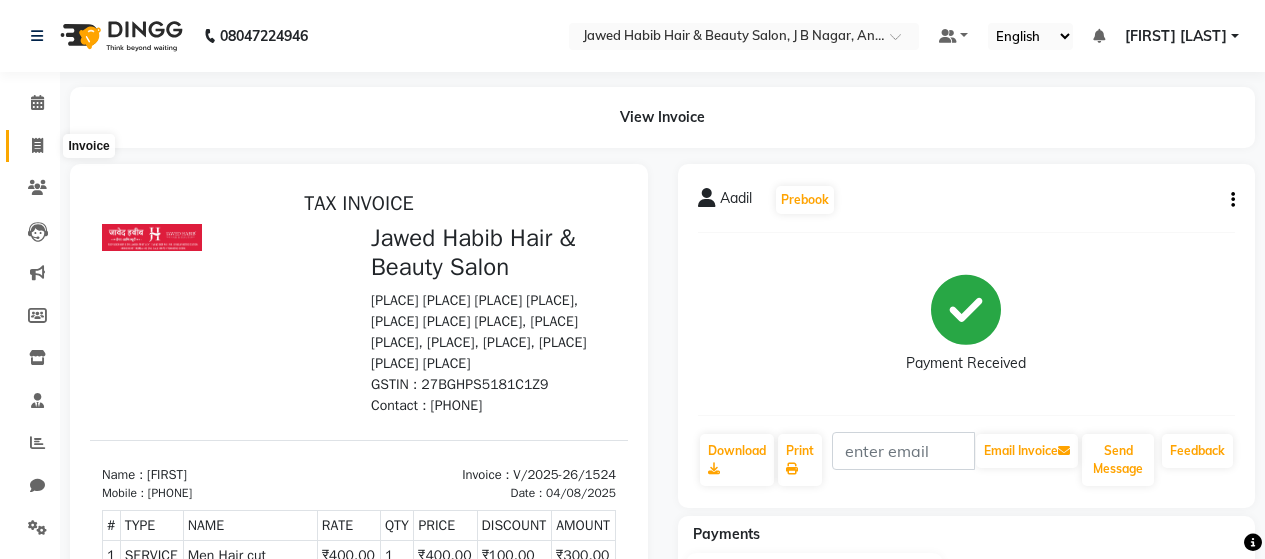 click 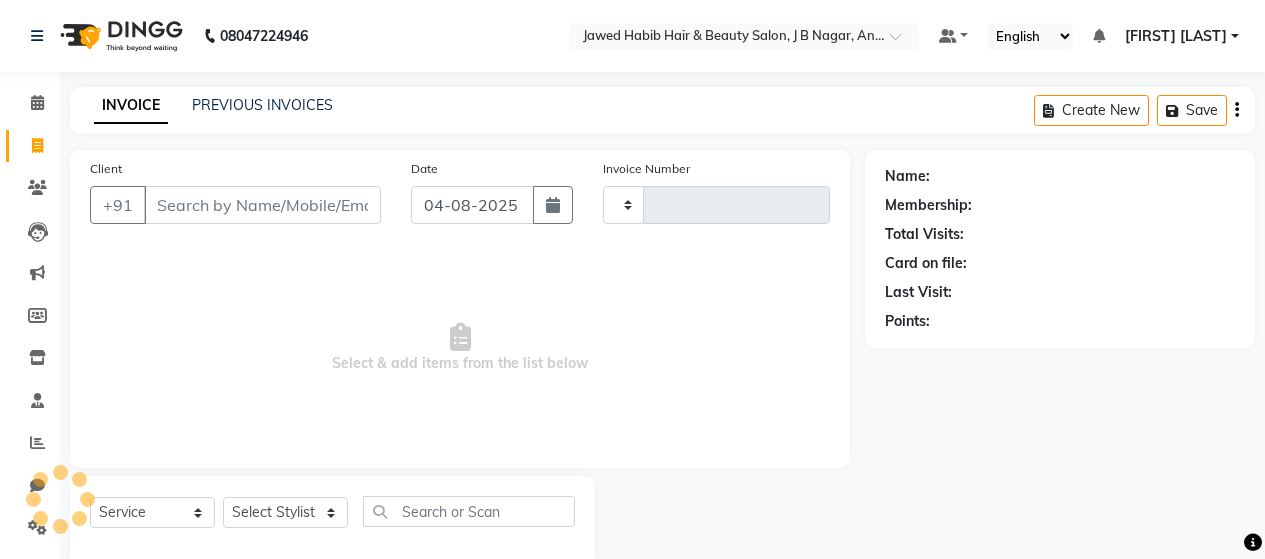 scroll, scrollTop: 42, scrollLeft: 0, axis: vertical 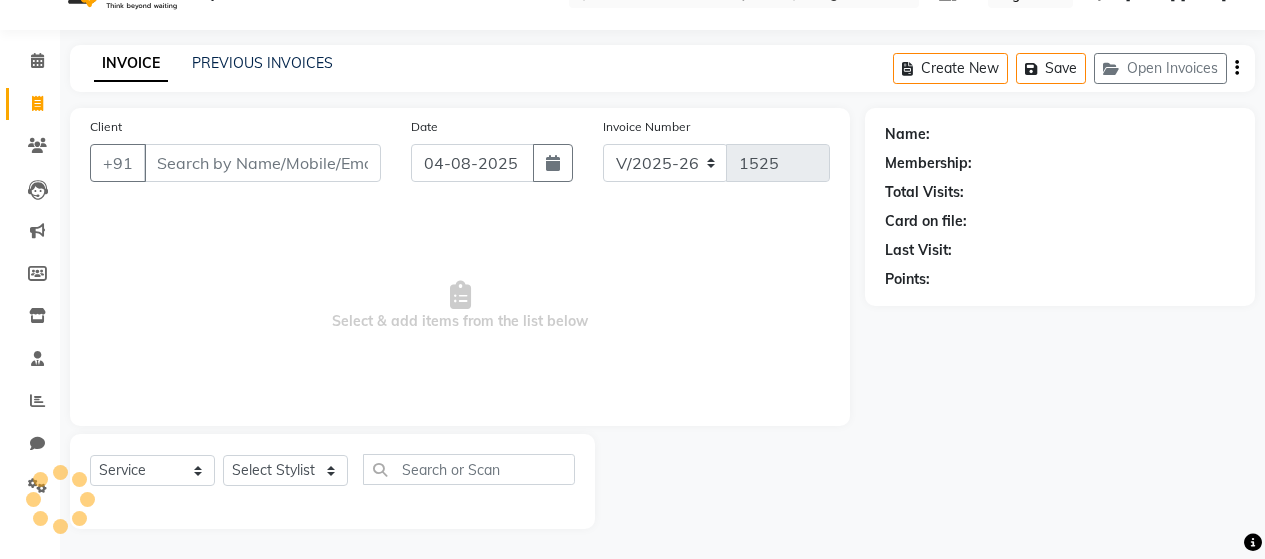 click on "Client" at bounding box center (262, 163) 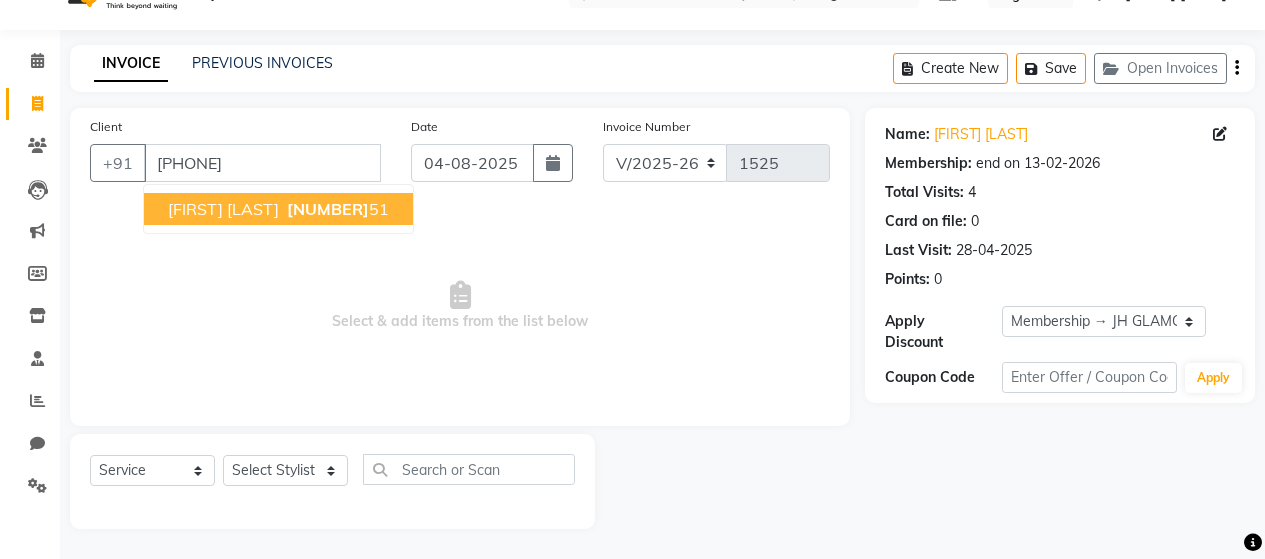 click on "[FIRST] [NUMBER] [NUMBER]" at bounding box center (278, 209) 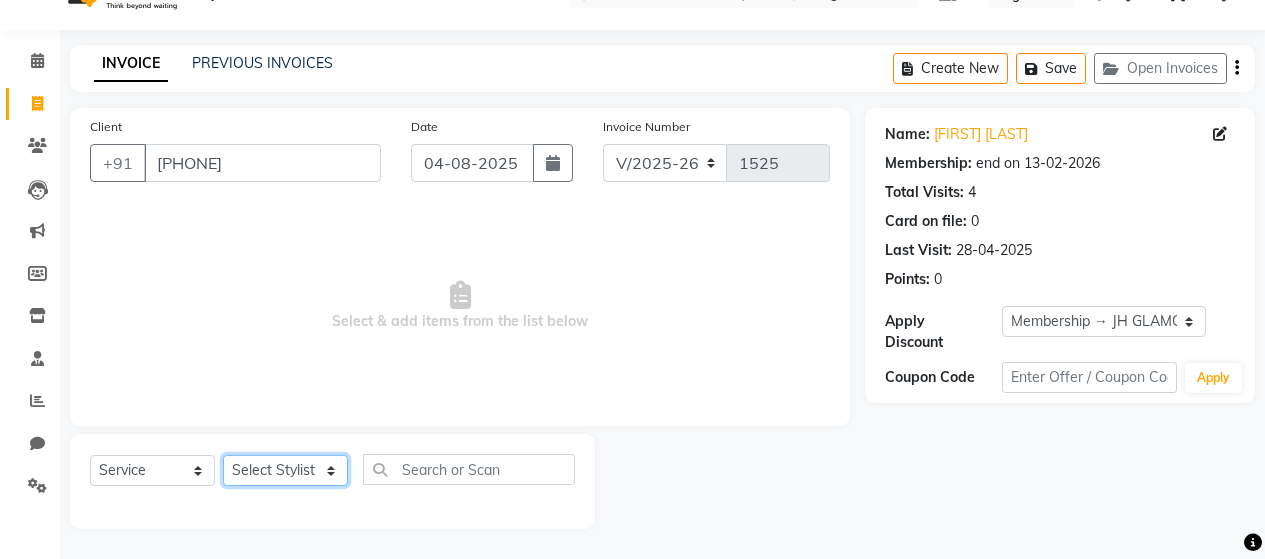 click on "Select Stylist [FIRST] [LAST] [FIRST] [LAST] [FIRST] [LAST] [FIRST] [LAST] [FIRST] [LAST] [FIRST] [LAST] [FIRST] [LAST] [FIRST] [LAST] [FIRST] [LAST] [FIRST] [LAST] [FIRST] [LAST] [FIRST] [LAST] [FIRST] [LAST] [FIRST] [LAST] [FIRST] [LAST] [FIRST] [LAST]" 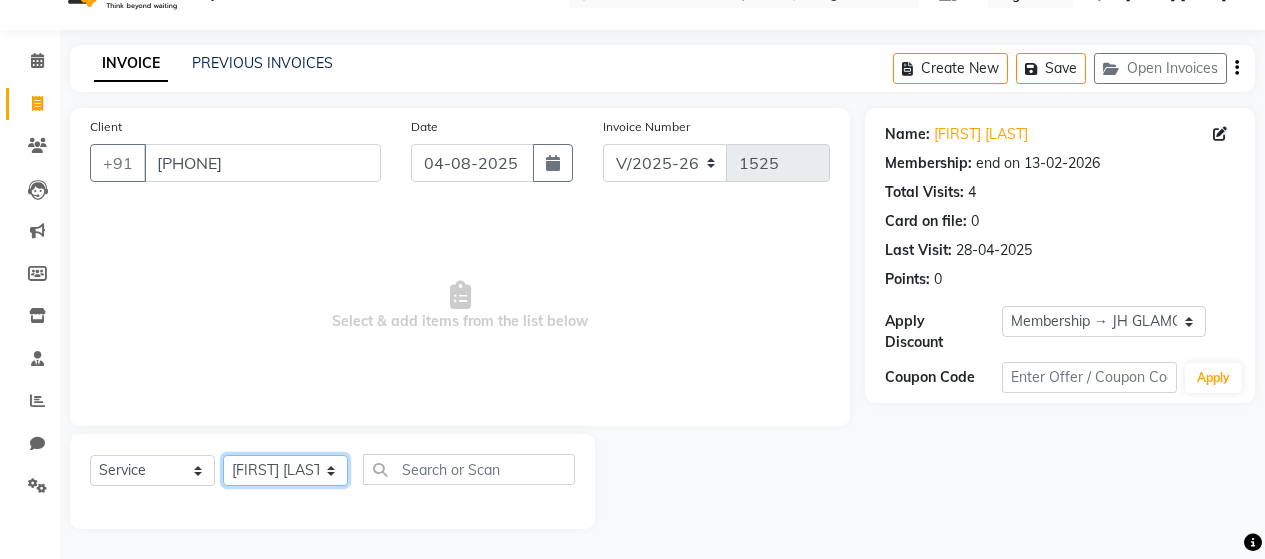 click on "Select Stylist [FIRST] [LAST] [FIRST] [LAST] [FIRST] [LAST] [FIRST] [LAST] [FIRST] [LAST] [FIRST] [LAST] [FIRST] [LAST] [FIRST] [LAST] [FIRST] [LAST] [FIRST] [LAST] [FIRST] [LAST] [FIRST] [LAST] [FIRST] [LAST] [FIRST] [LAST] [FIRST] [LAST] [FIRST] [LAST]" 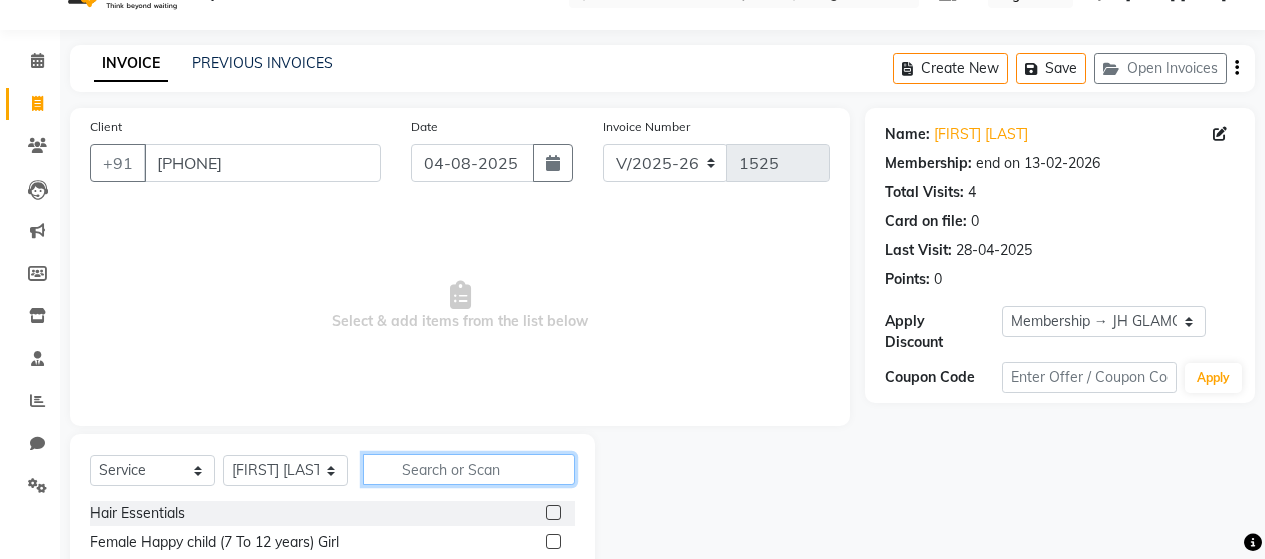 click 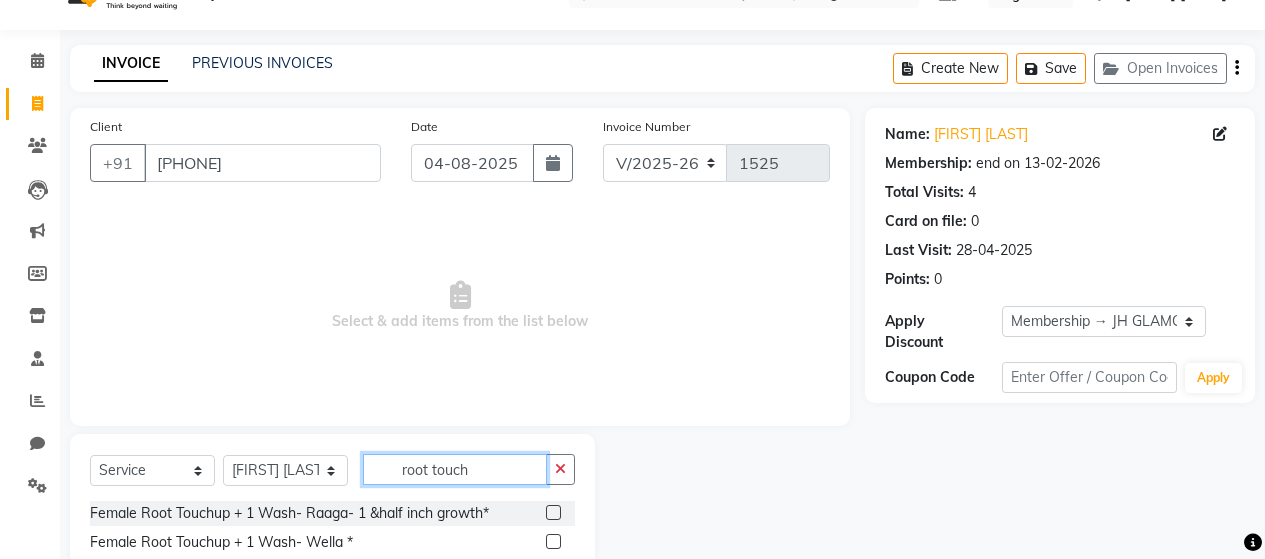 scroll, scrollTop: 187, scrollLeft: 0, axis: vertical 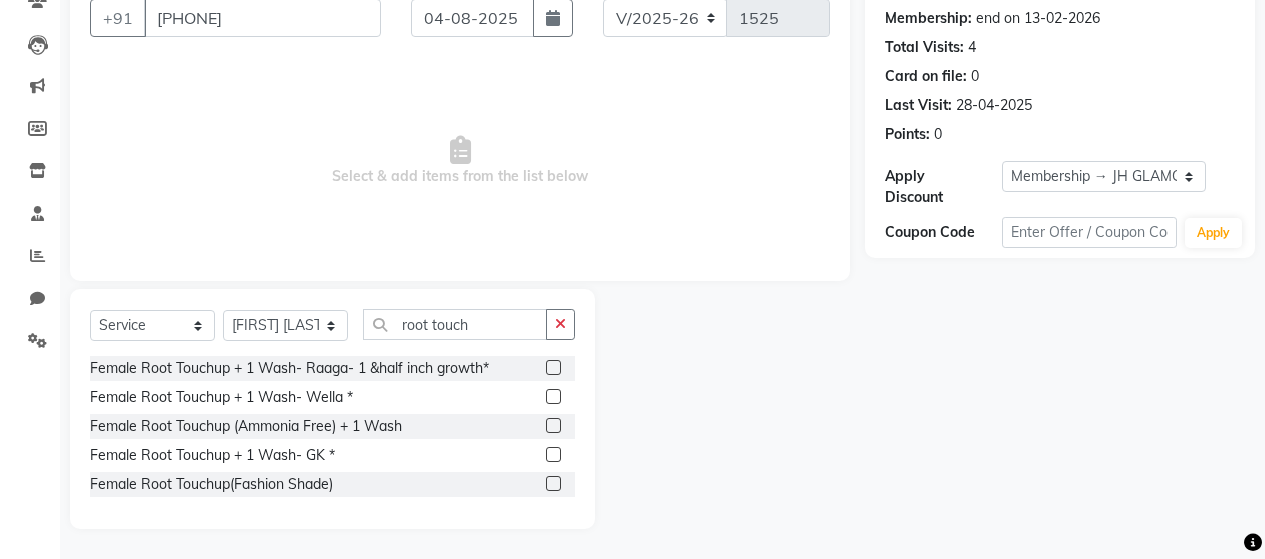 click 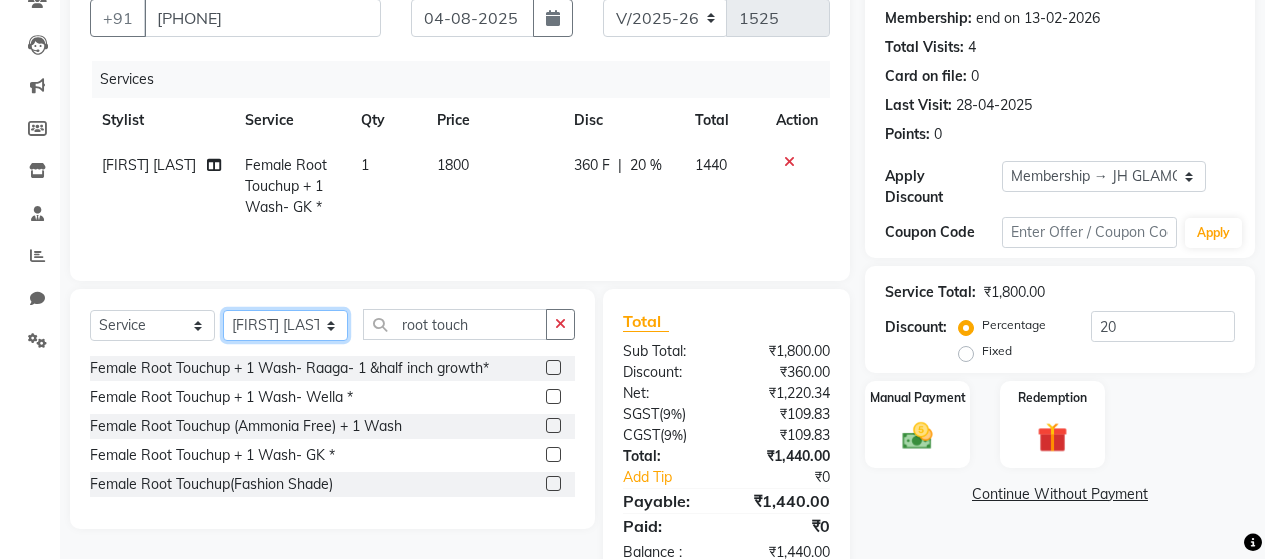 click on "Select Stylist [FIRST] [LAST] [FIRST] [LAST] [FIRST] [LAST] [FIRST] [LAST] [FIRST] [LAST] [FIRST] [LAST] [FIRST] [LAST] [FIRST] [LAST] [FIRST] [LAST] [FIRST] [LAST] [FIRST] [LAST] [FIRST] [LAST] [FIRST] [LAST] [FIRST] [LAST] [FIRST] [LAST] [FIRST] [LAST]" 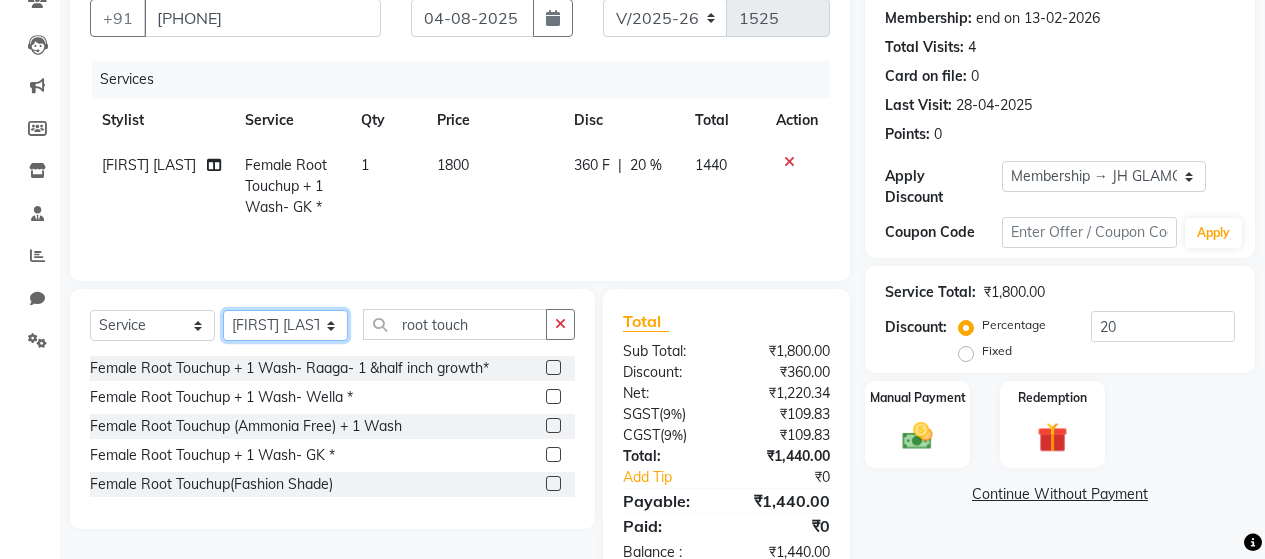 click on "Select Stylist [FIRST] [LAST] [FIRST] [LAST] [FIRST] [LAST] [FIRST] [LAST] [FIRST] [LAST] [FIRST] [LAST] [FIRST] [LAST] [FIRST] [LAST] [FIRST] [LAST] [FIRST] [LAST] [FIRST] [LAST] [FIRST] [LAST] [FIRST] [LAST] [FIRST] [LAST] [FIRST] [LAST] [FIRST] [LAST]" 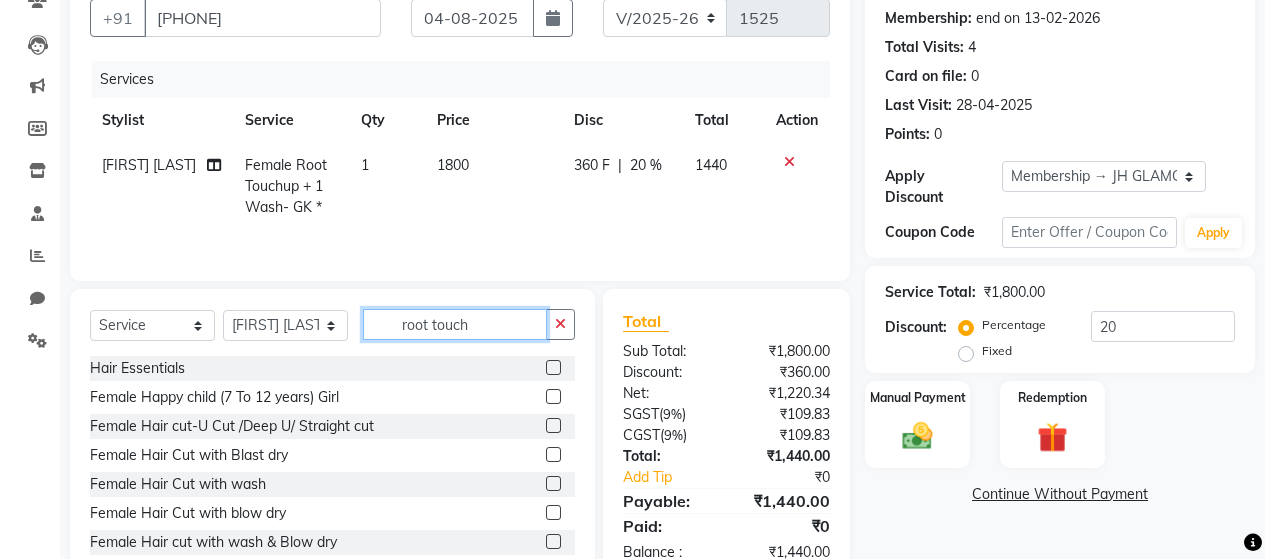 click on "root touch" 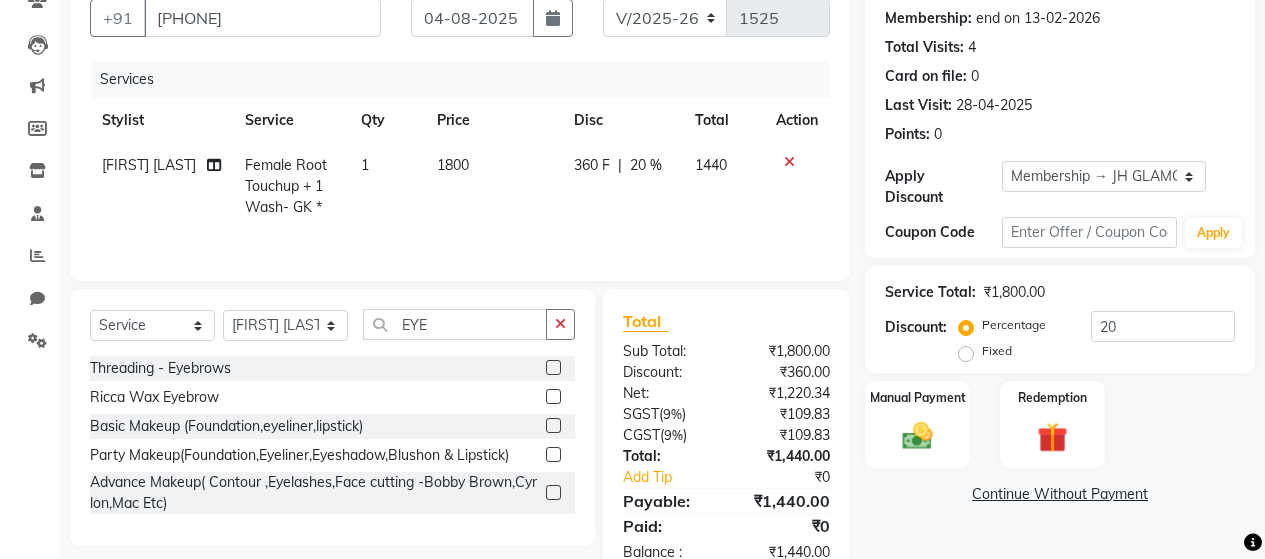 click 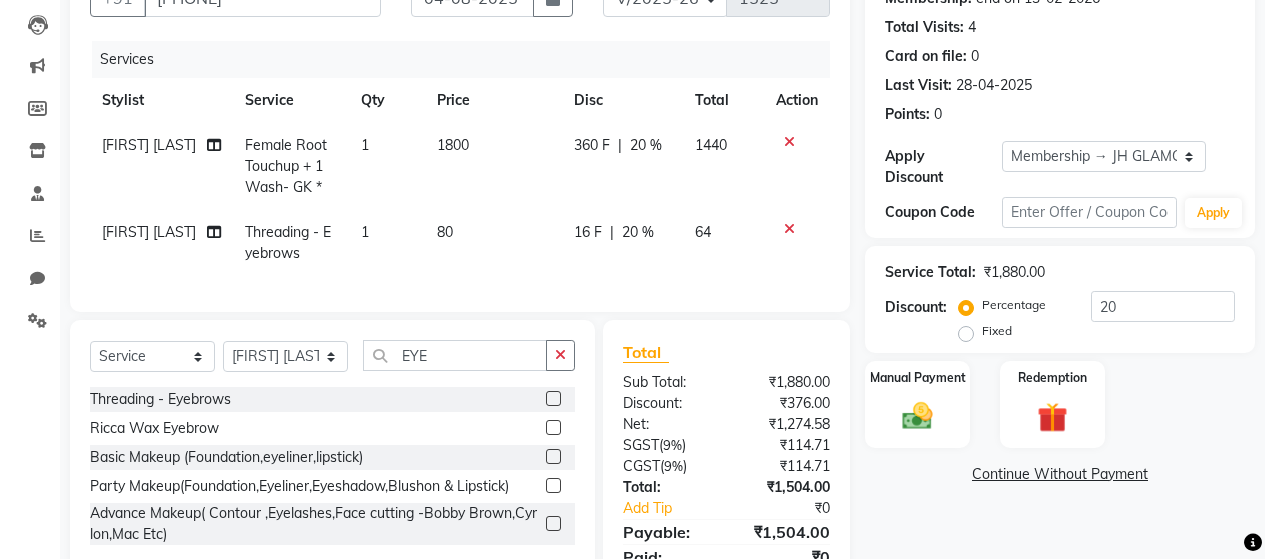 scroll, scrollTop: 307, scrollLeft: 0, axis: vertical 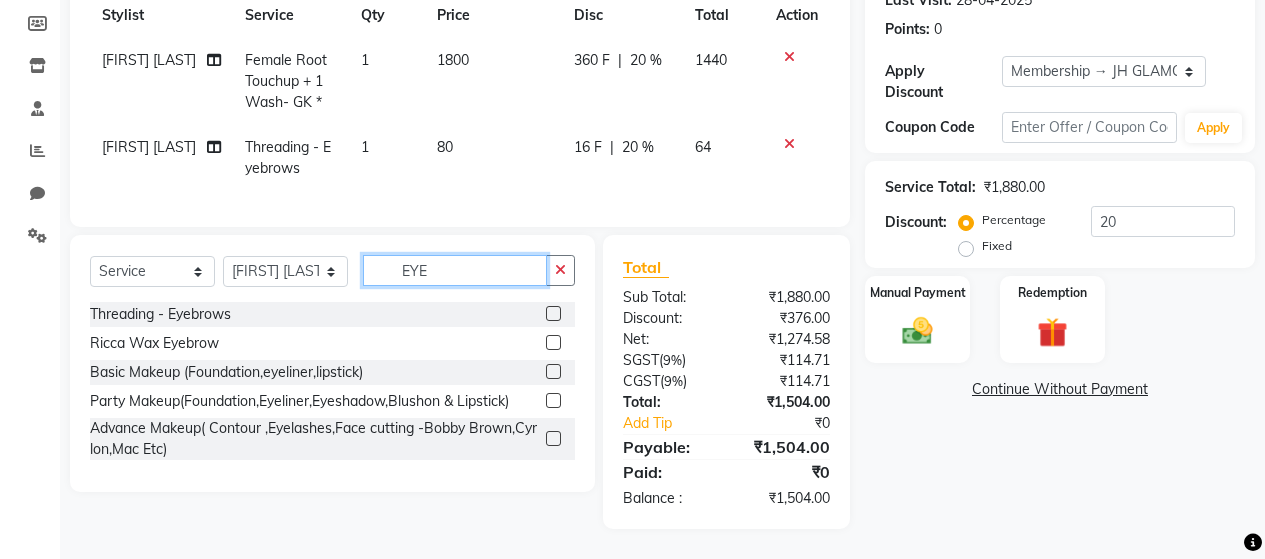 click on "EYE" 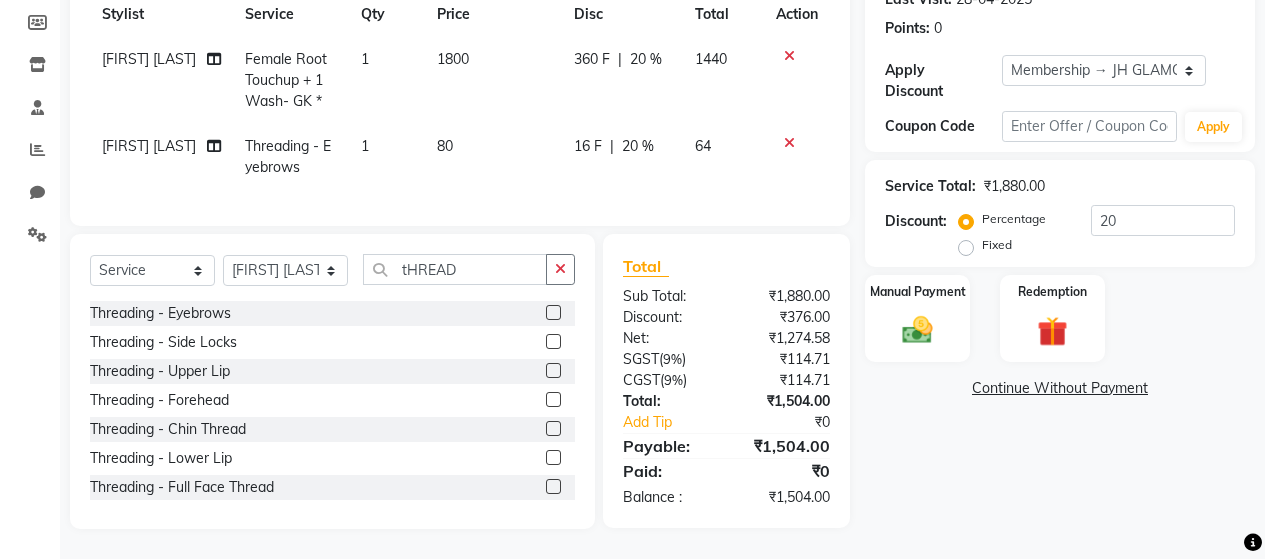 click 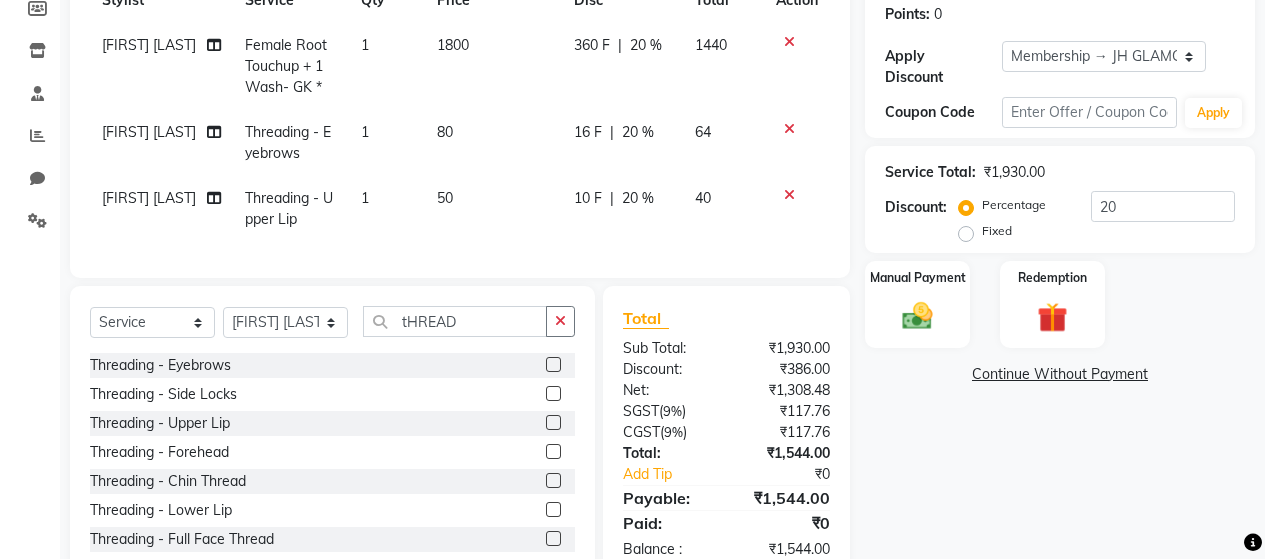 scroll, scrollTop: 374, scrollLeft: 0, axis: vertical 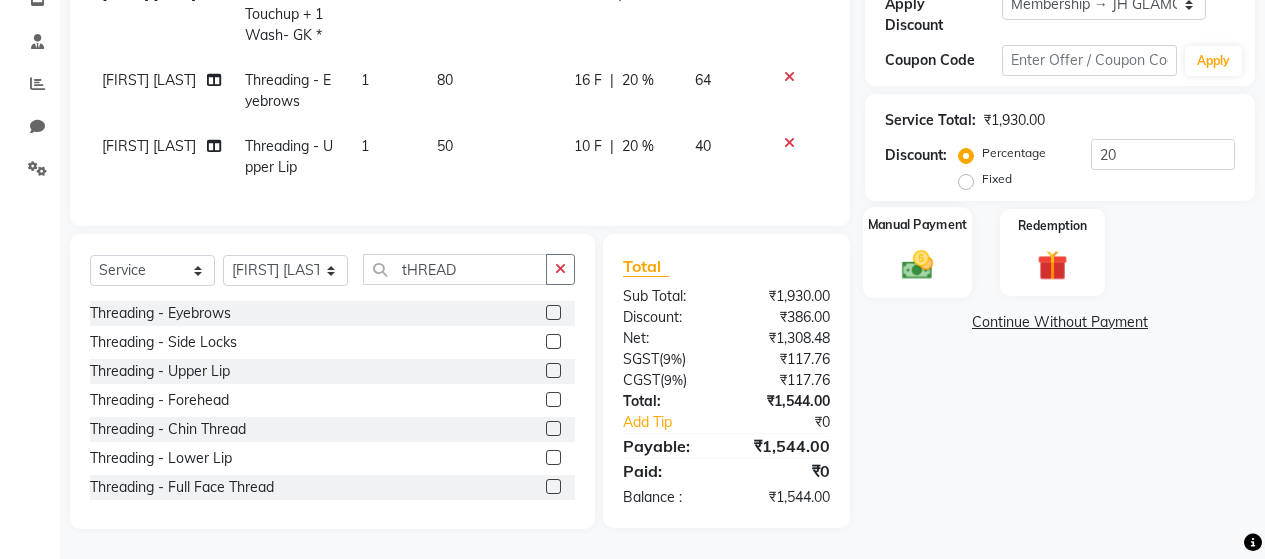 click 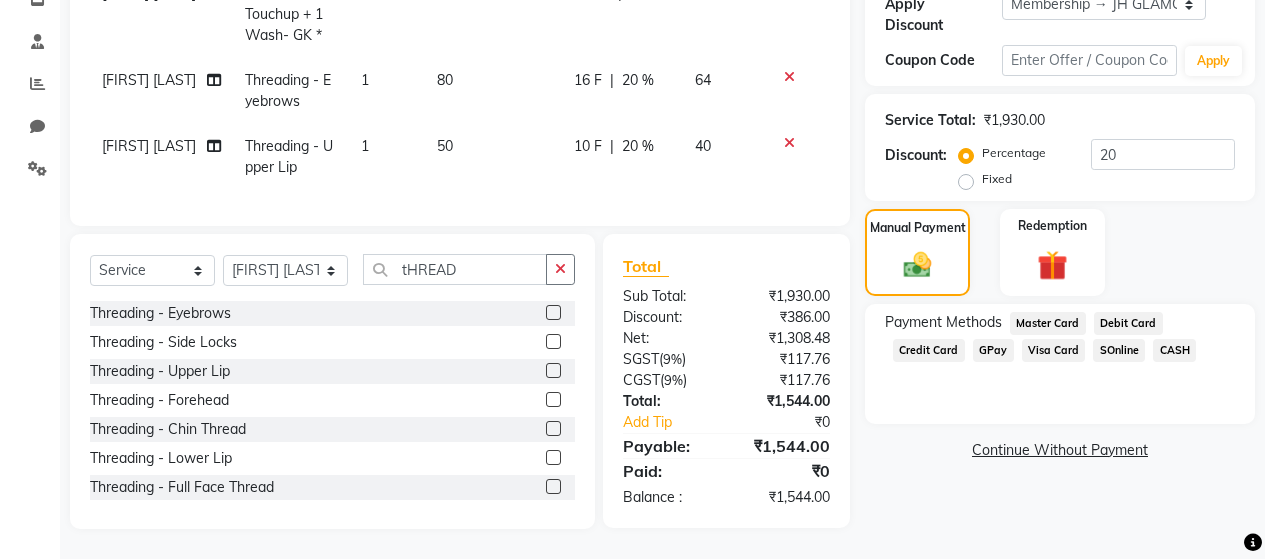click on "GPay" 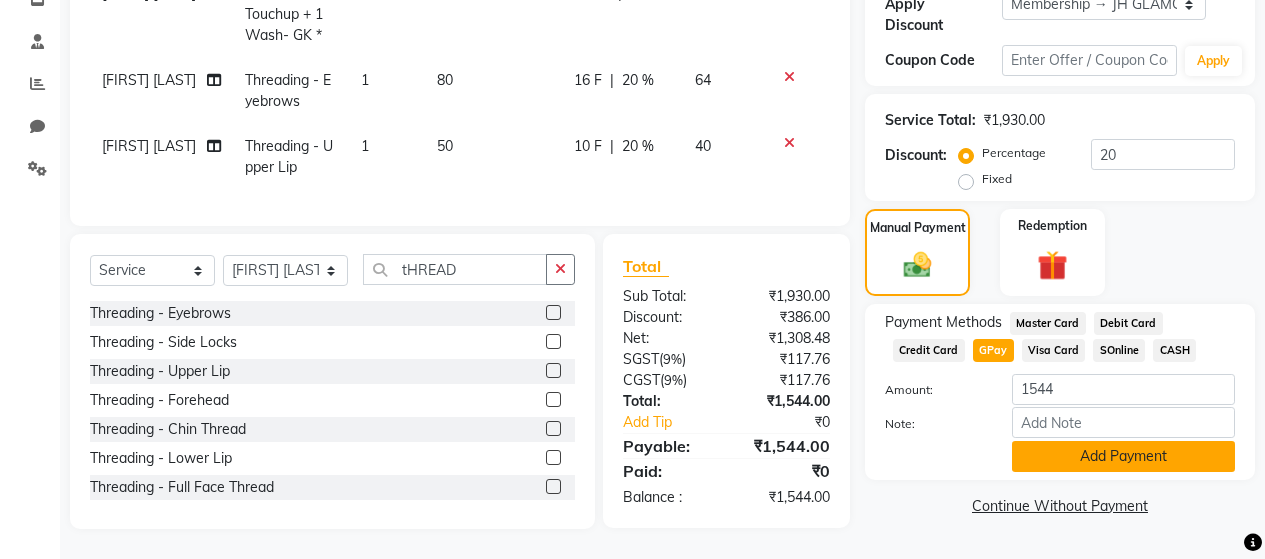 click on "Add Payment" 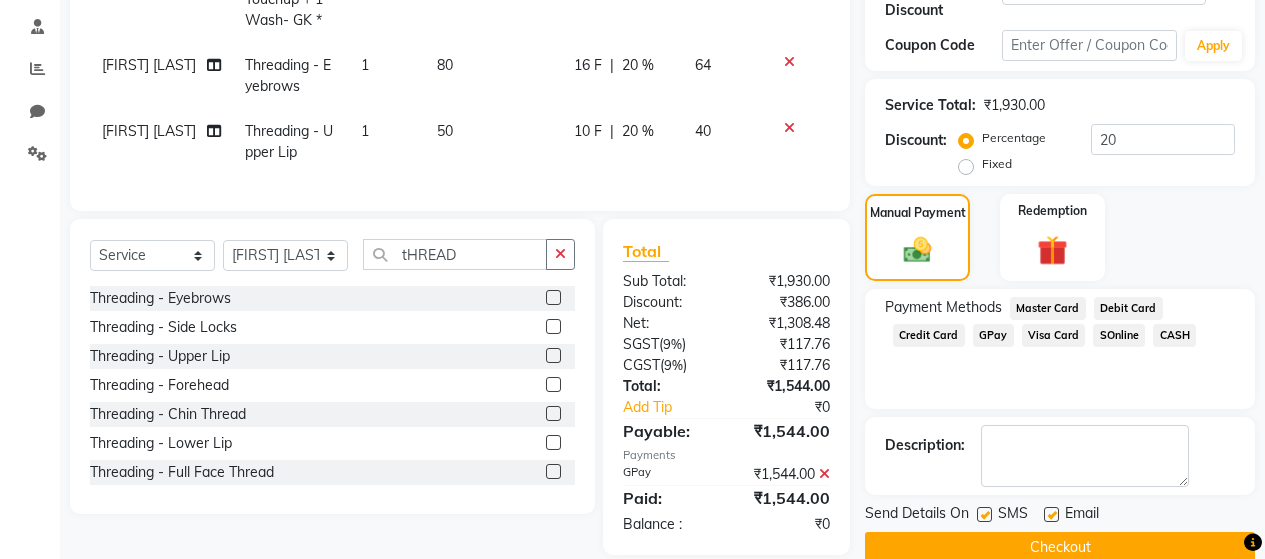 click 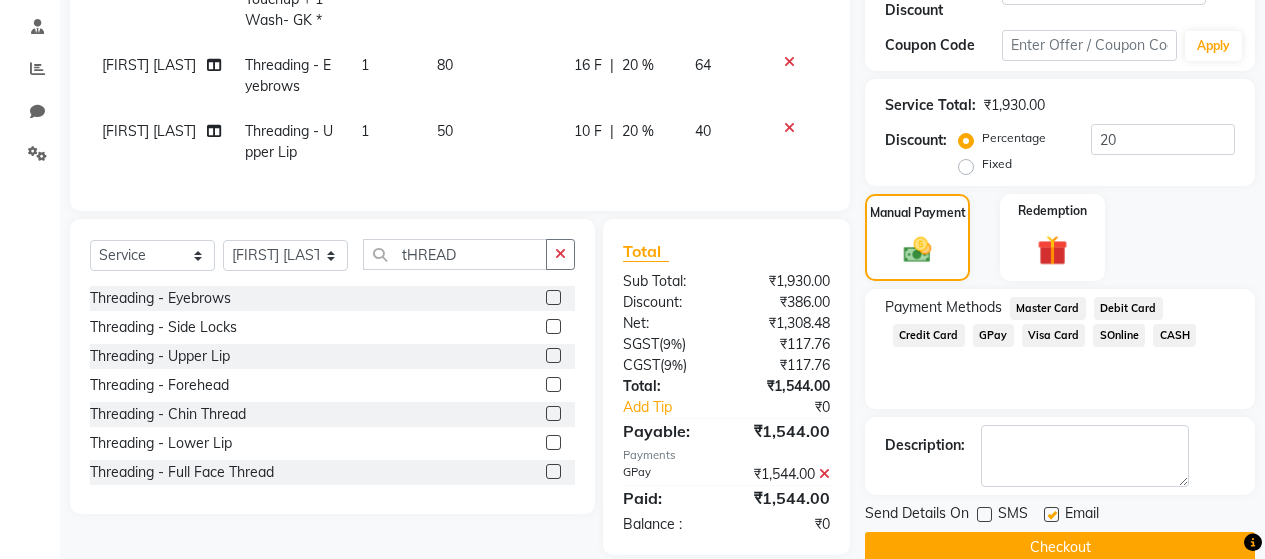 click 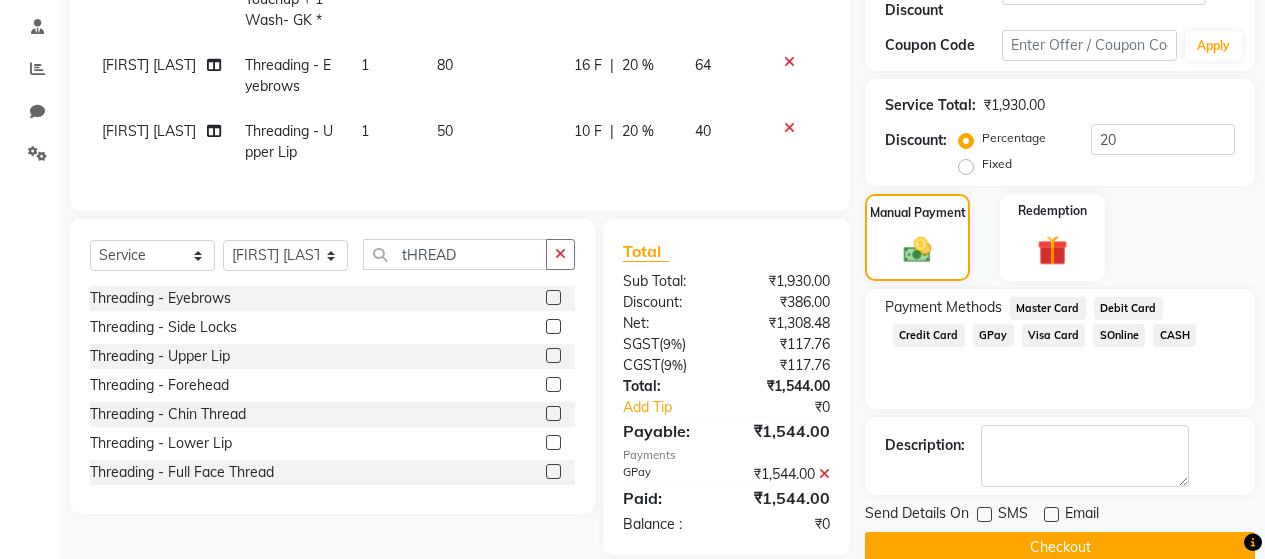 click on "Checkout" 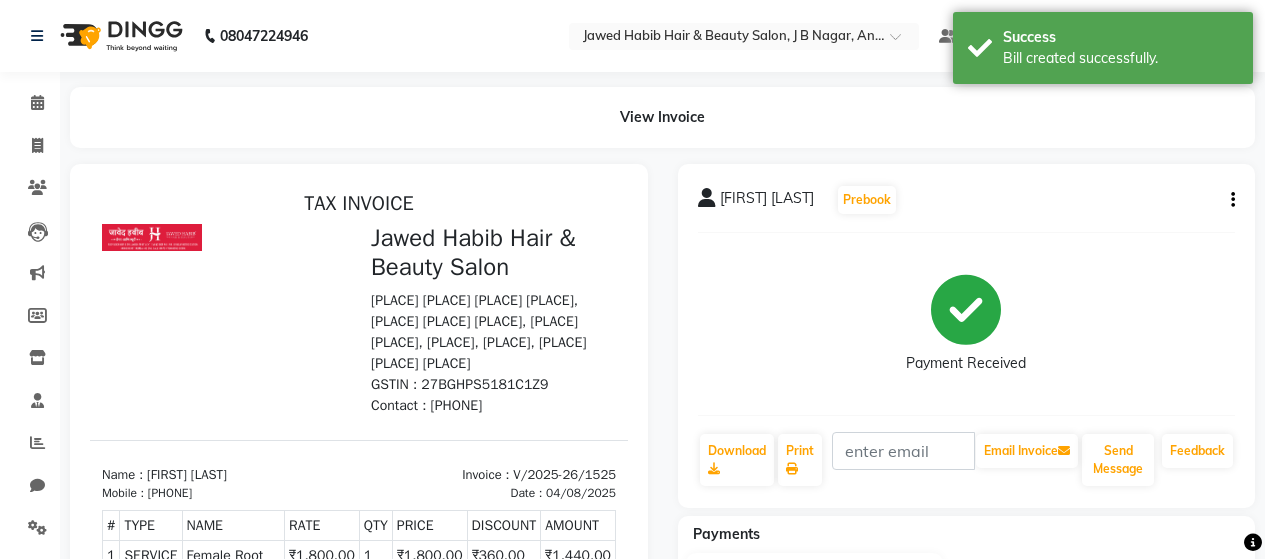 scroll, scrollTop: 0, scrollLeft: 0, axis: both 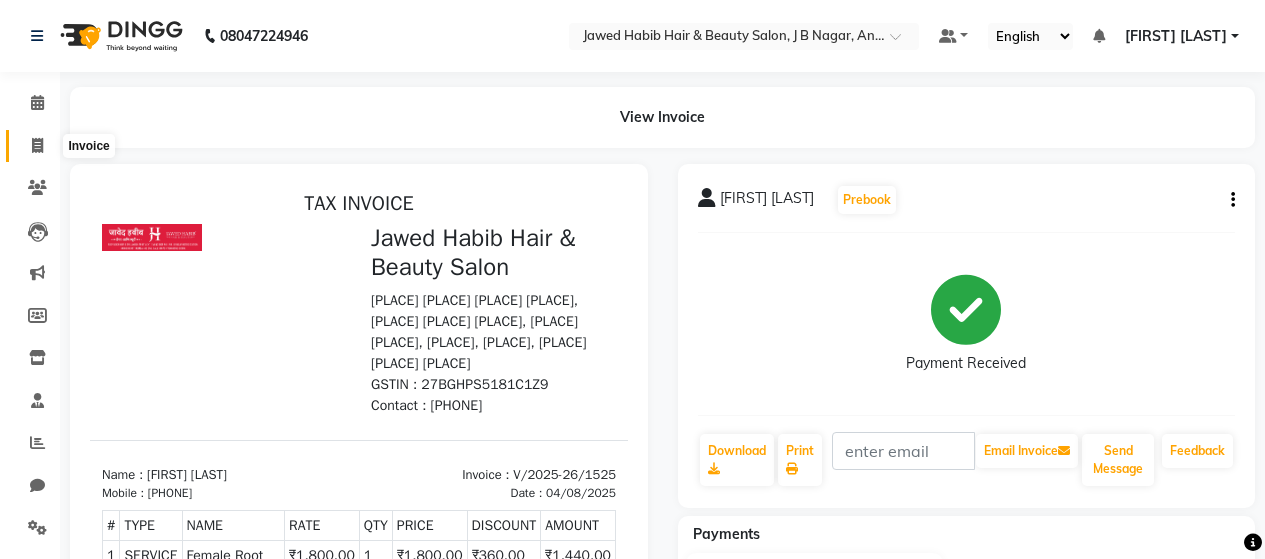 click 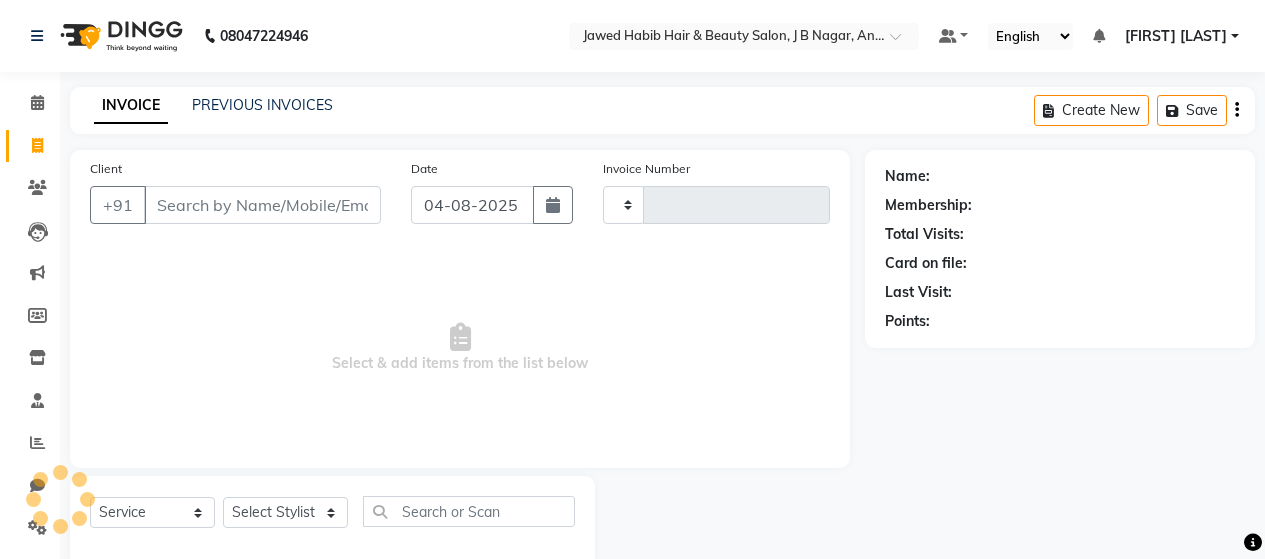 scroll, scrollTop: 42, scrollLeft: 0, axis: vertical 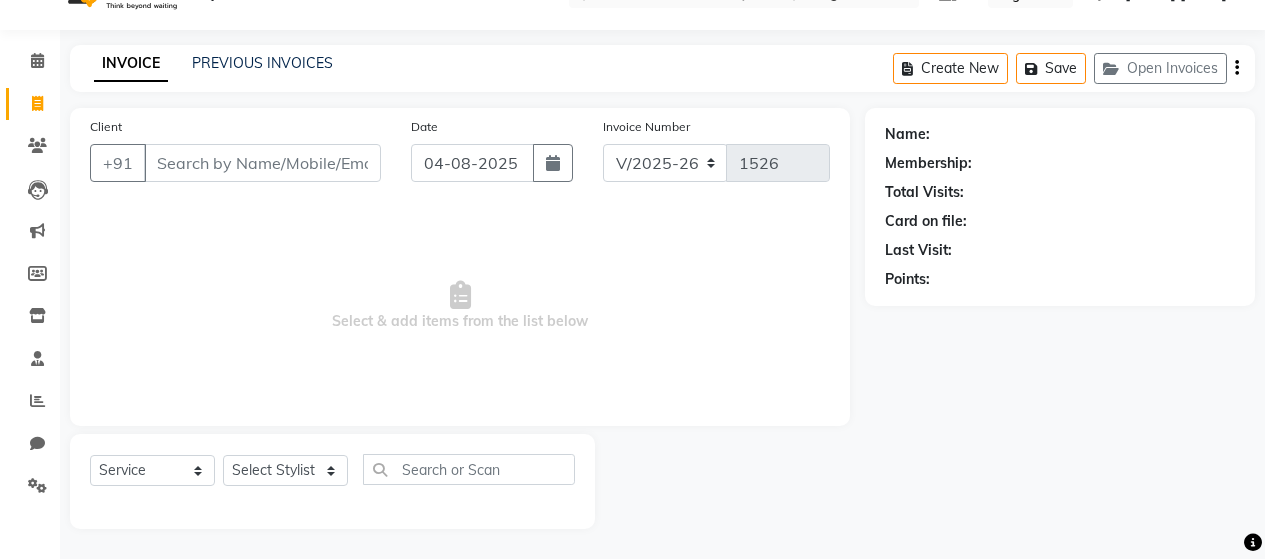 click on "Client" at bounding box center [262, 163] 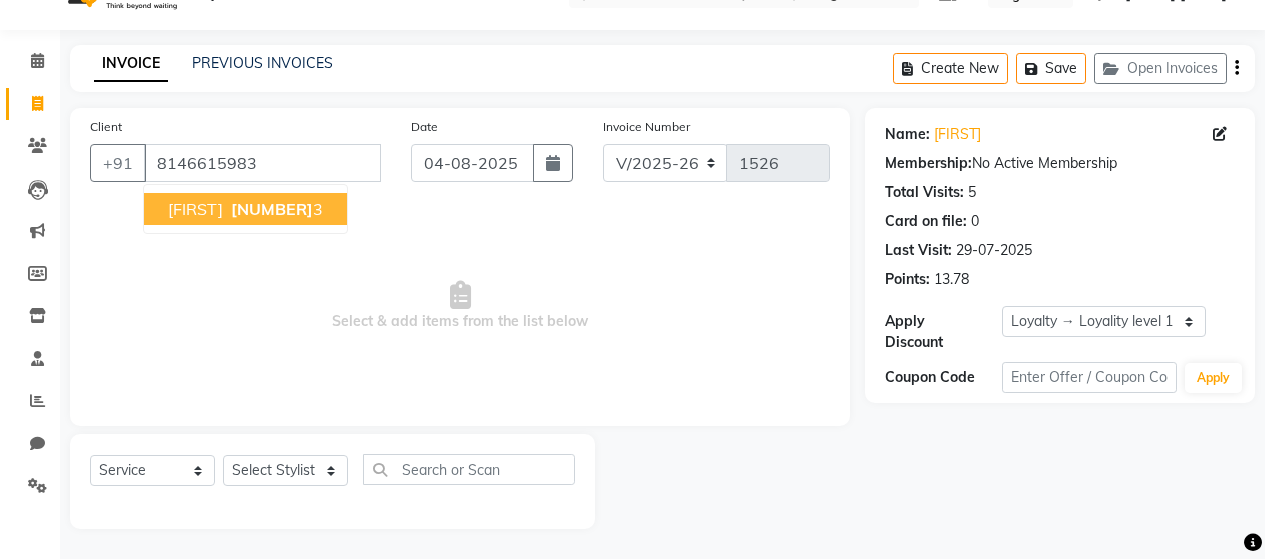 click on "[FIRST]   [PHONE] 3" at bounding box center (245, 209) 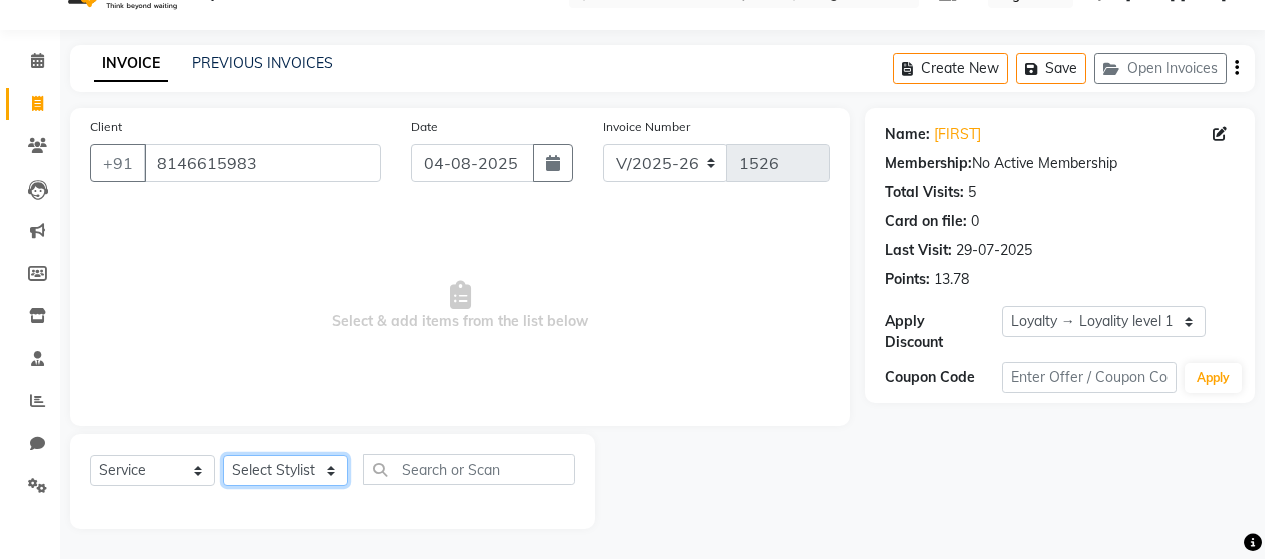 click on "Select Stylist [FIRST] [LAST] [FIRST] [LAST] [FIRST] [LAST] [FIRST] [LAST] [FIRST] [LAST] [FIRST] [LAST] [FIRST] [LAST] [FIRST] [LAST] [FIRST] [LAST] [FIRST] [LAST] [FIRST] [LAST] [FIRST] [LAST] [FIRST] [LAST] [FIRST] [LAST] [FIRST] [LAST] [FIRST] [LAST]" 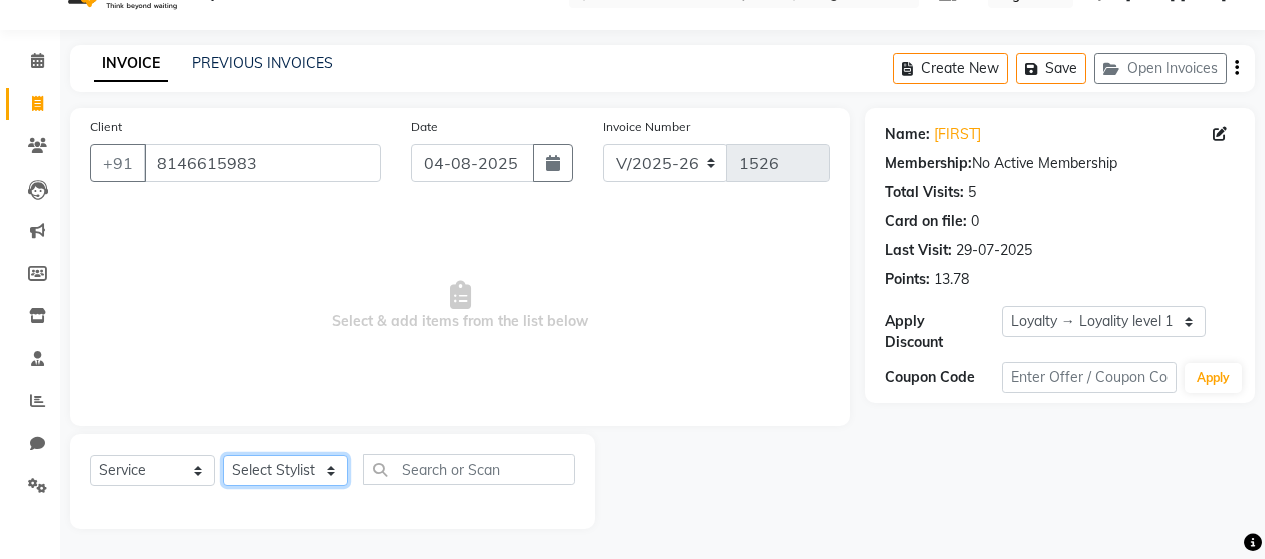 click on "Select Stylist [FIRST] [LAST] [FIRST] [LAST] [FIRST] [LAST] [FIRST] [LAST] [FIRST] [LAST] [FIRST] [LAST] [FIRST] [LAST] [FIRST] [LAST] [FIRST] [LAST] [FIRST] [LAST] [FIRST] [LAST] [FIRST] [LAST] [FIRST] [LAST] [FIRST] [LAST] [FIRST] [LAST] [FIRST] [LAST]" 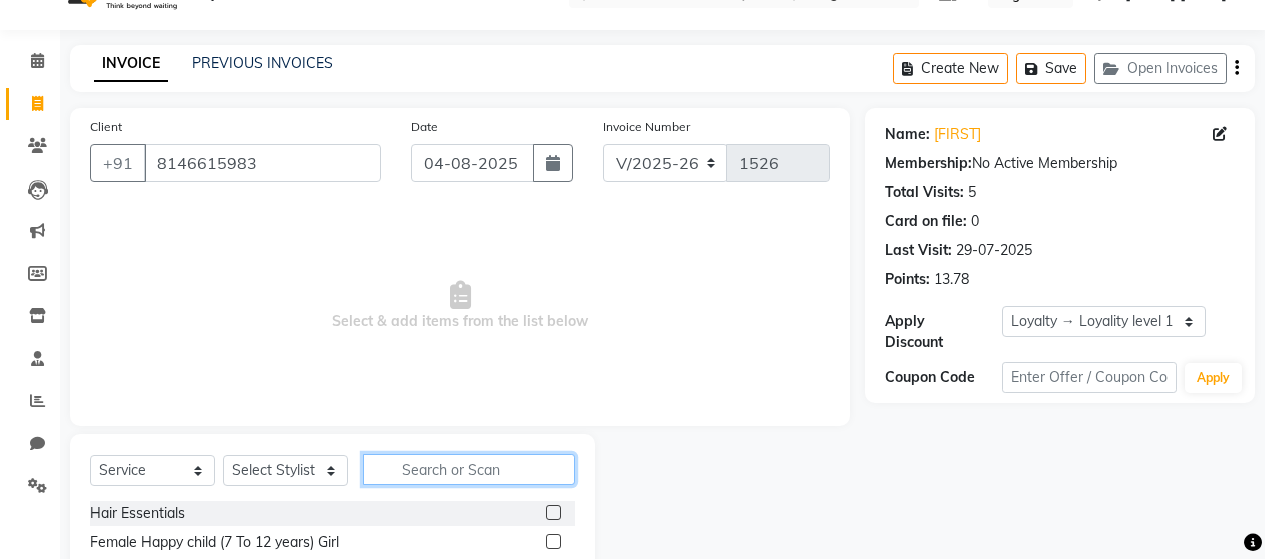 click 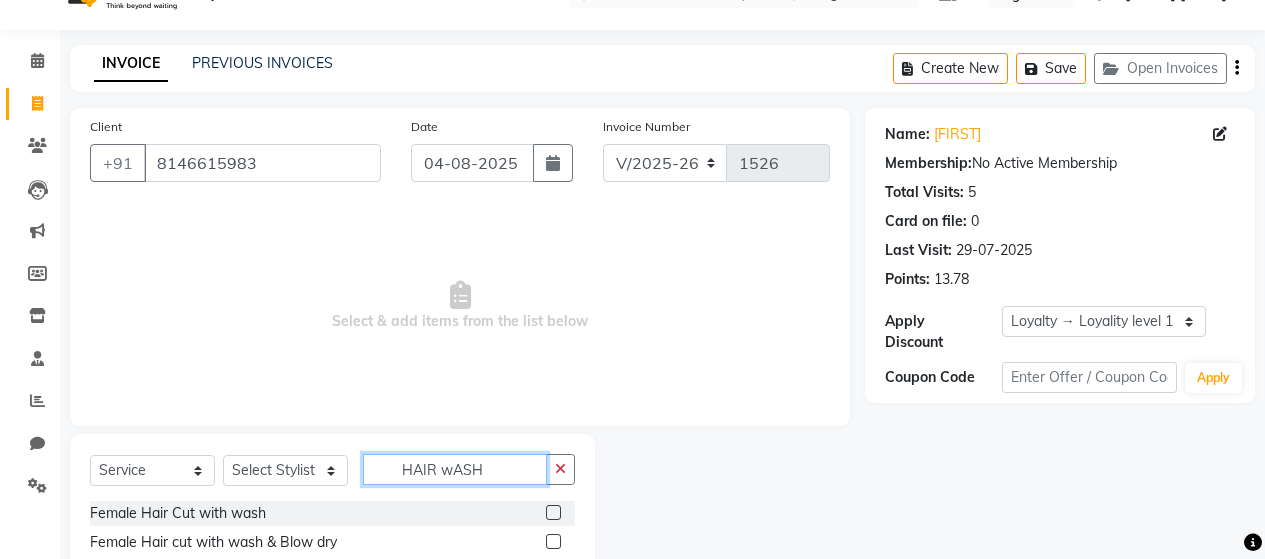 scroll, scrollTop: 242, scrollLeft: 0, axis: vertical 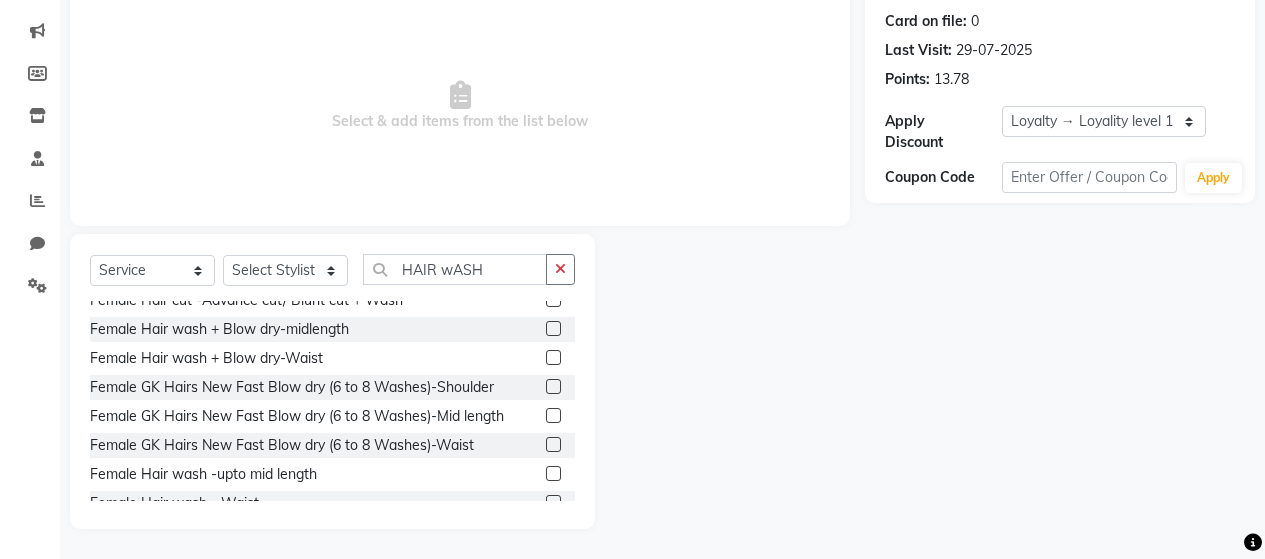 click 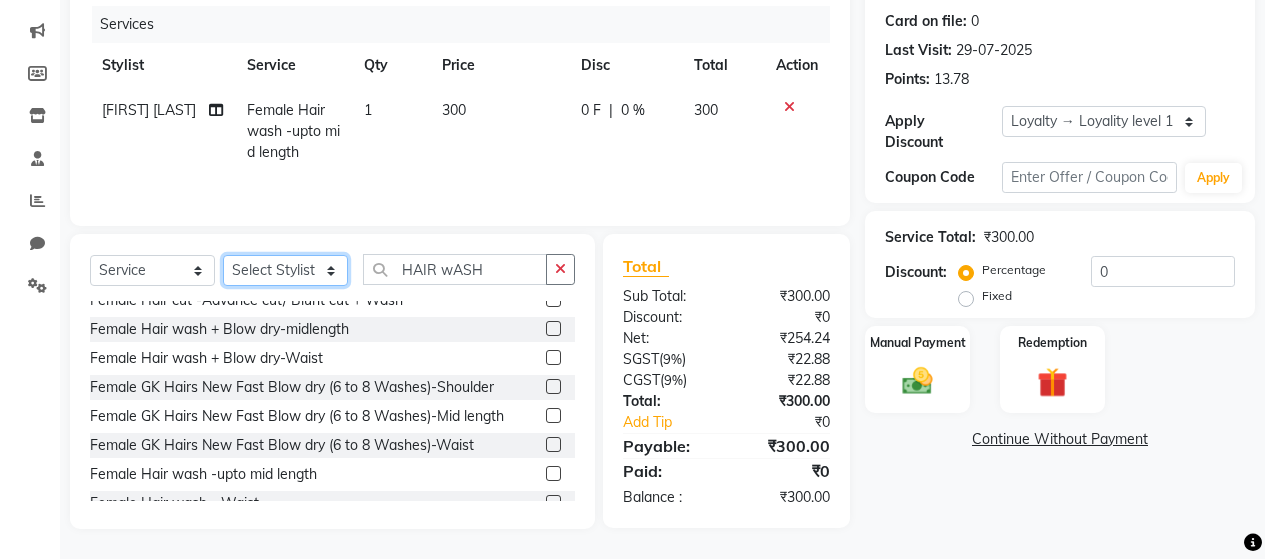 click on "Select Stylist [FIRST] [LAST] [FIRST] [LAST] [FIRST] [LAST] [FIRST] [LAST] [FIRST] [LAST] [FIRST] [LAST] [FIRST] [LAST] [FIRST] [LAST] [FIRST] [LAST] [FIRST] [LAST] [FIRST] [LAST] [FIRST] [LAST] [FIRST] [LAST] [FIRST] [LAST] [FIRST] [LAST] [FIRST] [LAST]" 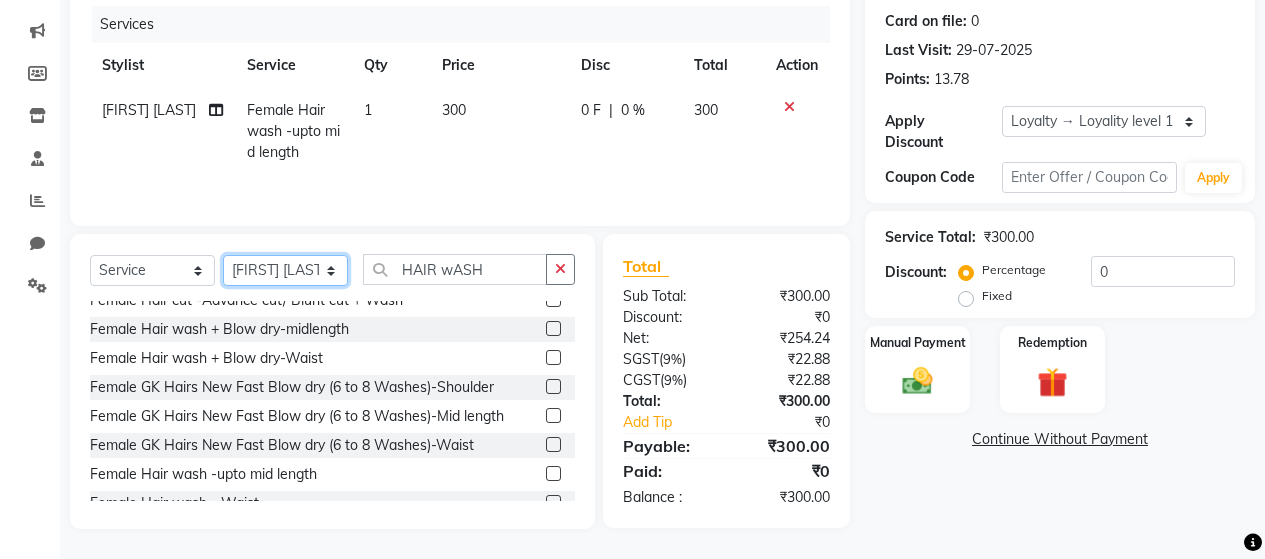 click on "Select Stylist [FIRST] [LAST] [FIRST] [LAST] [FIRST] [LAST] [FIRST] [LAST] [FIRST] [LAST] [FIRST] [LAST] [FIRST] [LAST] [FIRST] [LAST] [FIRST] [LAST] [FIRST] [LAST] [FIRST] [LAST] [FIRST] [LAST] [FIRST] [LAST] [FIRST] [LAST] [FIRST] [LAST] [FIRST] [LAST]" 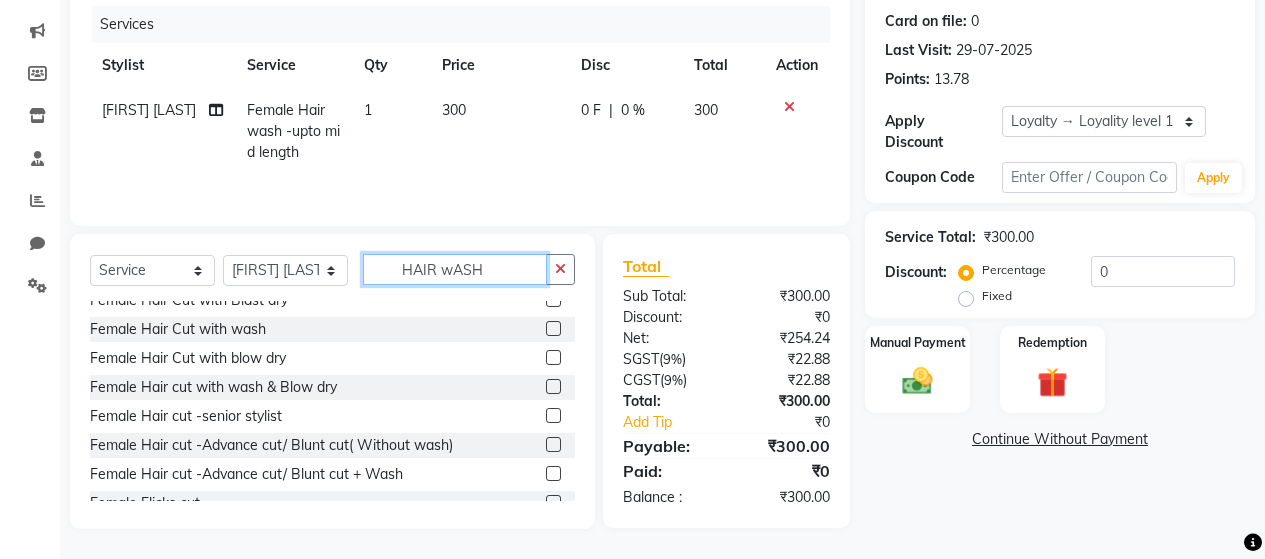 click on "HAIR wASH" 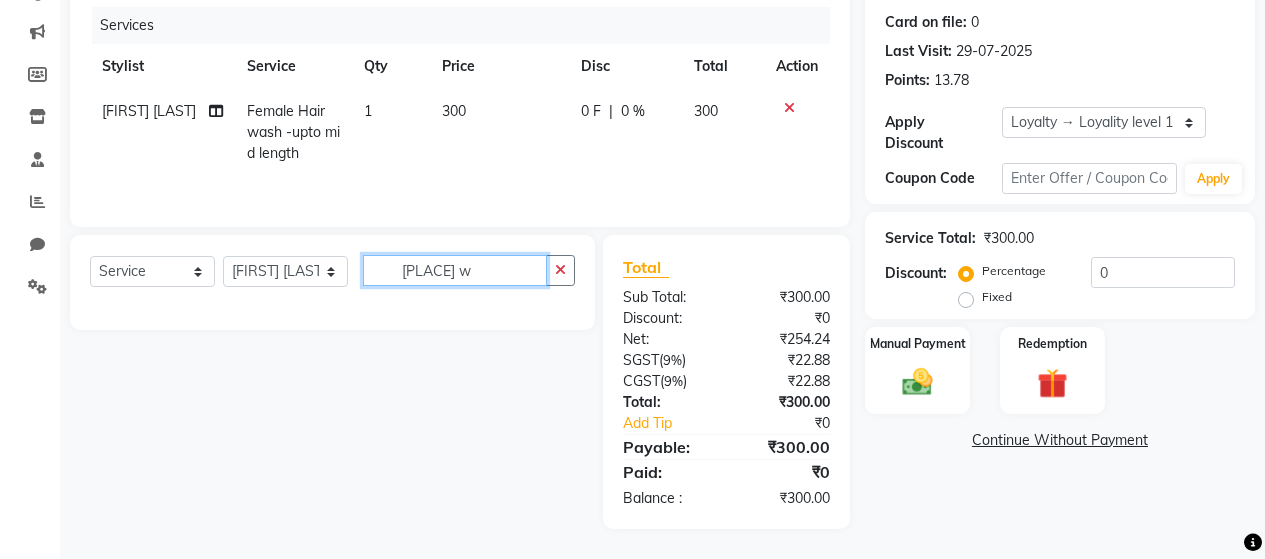 scroll, scrollTop: 241, scrollLeft: 0, axis: vertical 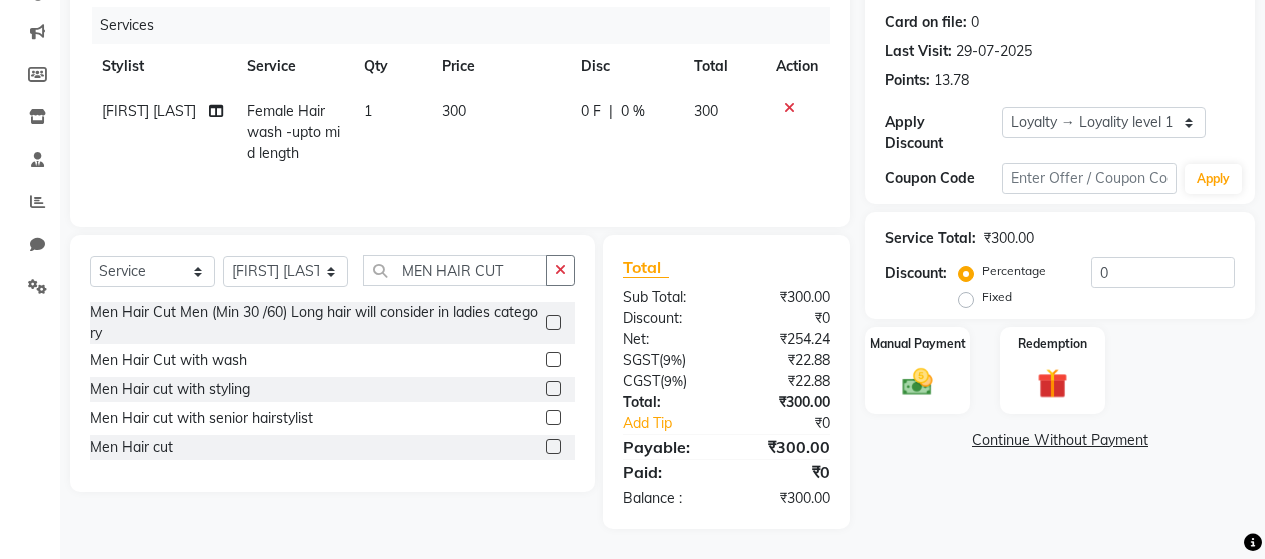 click 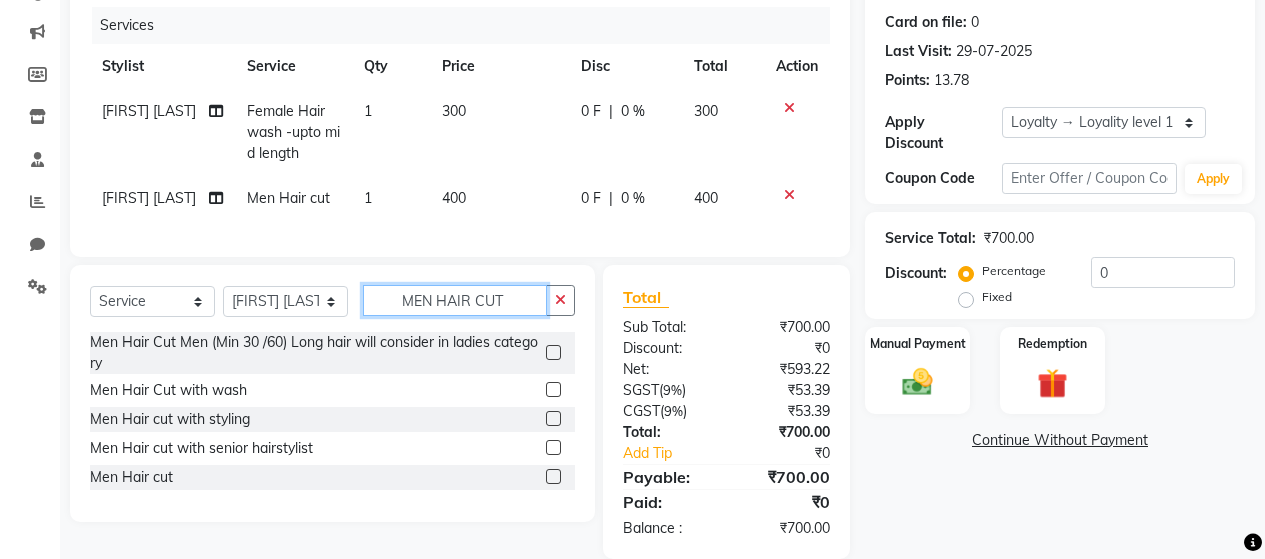 click on "MEN HAIR CUT" 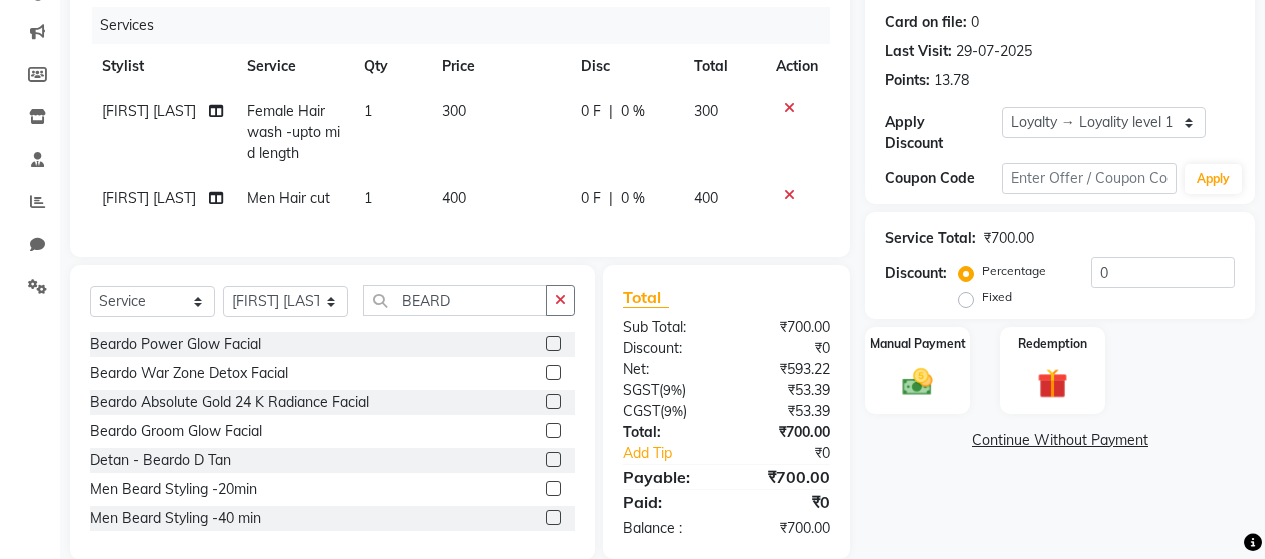 click 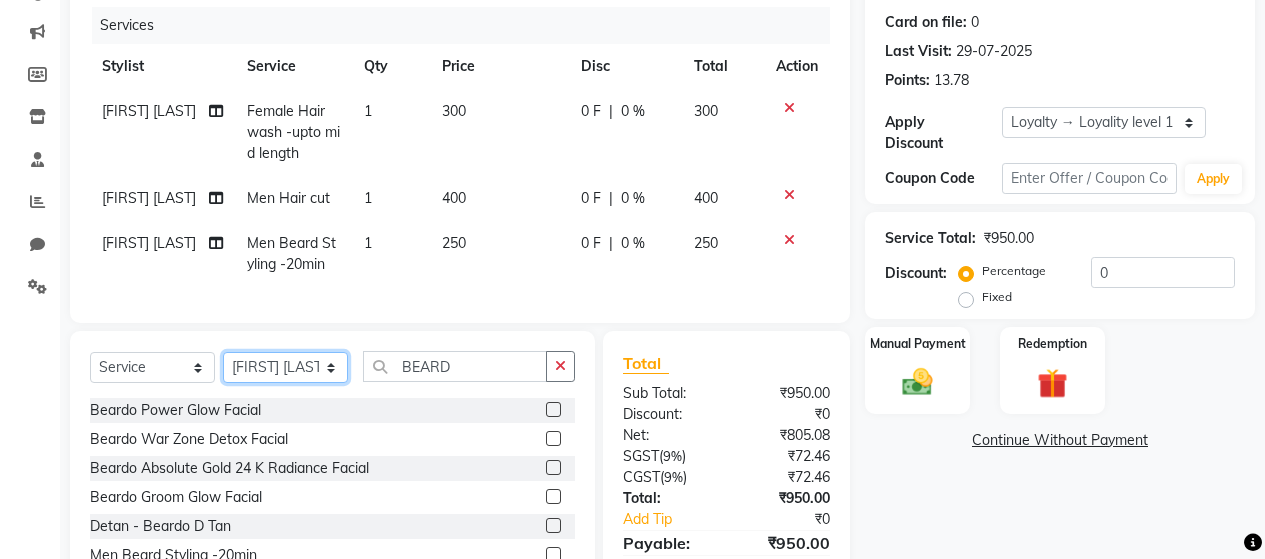 click on "Select Stylist [FIRST] [LAST] [FIRST] [LAST] [FIRST] [LAST] [FIRST] [LAST] [FIRST] [LAST] [FIRST] [LAST] [FIRST] [LAST] [FIRST] [LAST] [FIRST] [LAST] [FIRST] [LAST] [FIRST] [LAST] [FIRST] [LAST] [FIRST] [LAST] [FIRST] [LAST] [FIRST] [LAST] [FIRST] [LAST]" 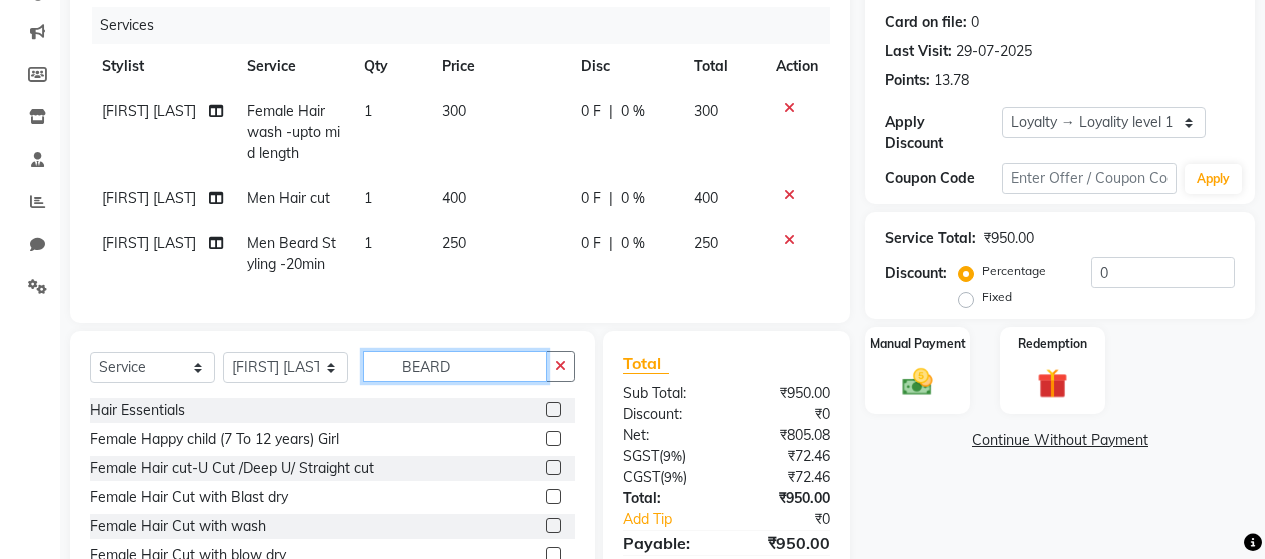 click on "BEARD" 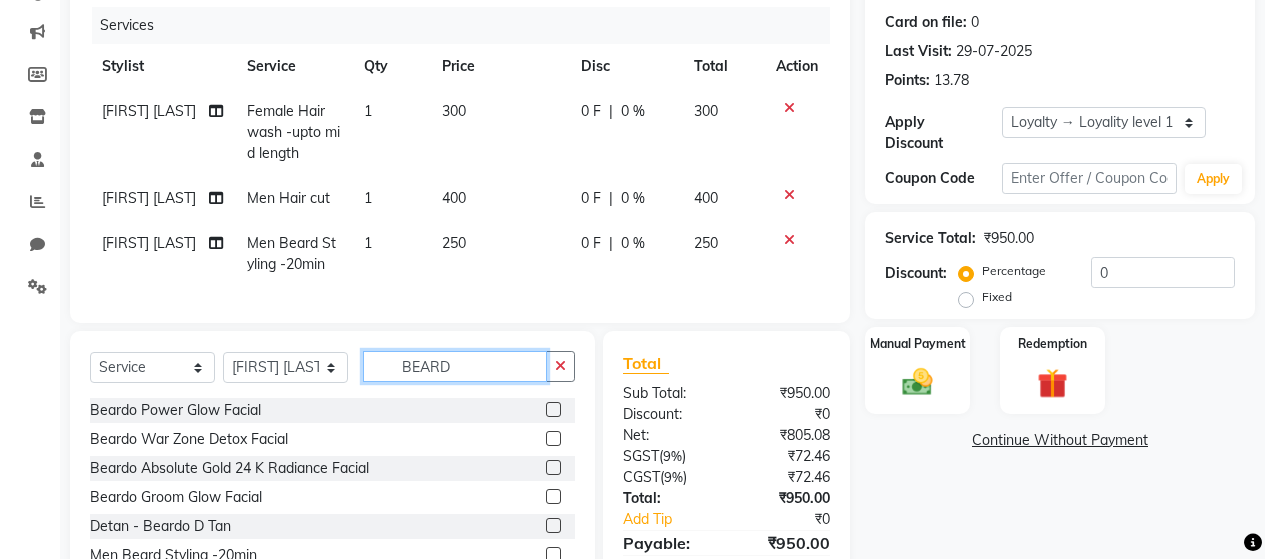 scroll, scrollTop: 100, scrollLeft: 0, axis: vertical 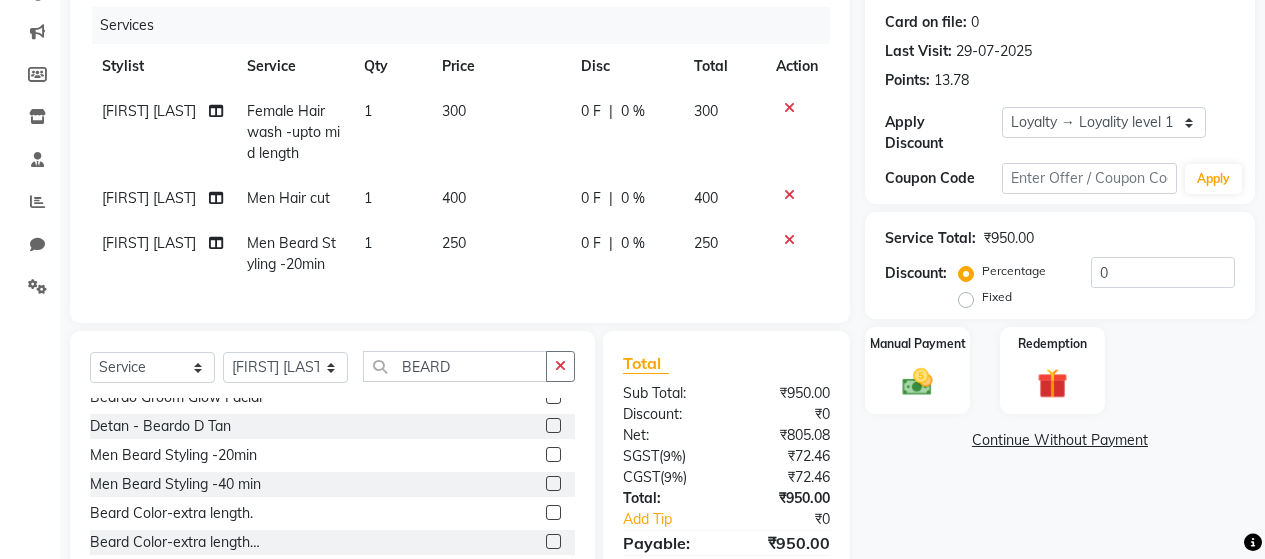 click 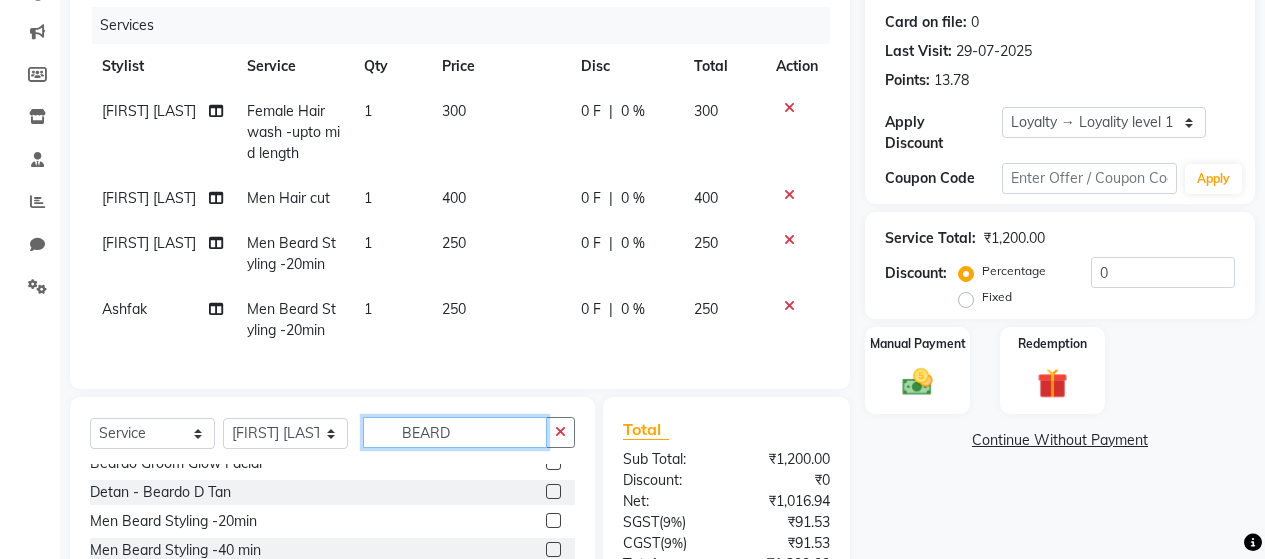 click on "BEARD" 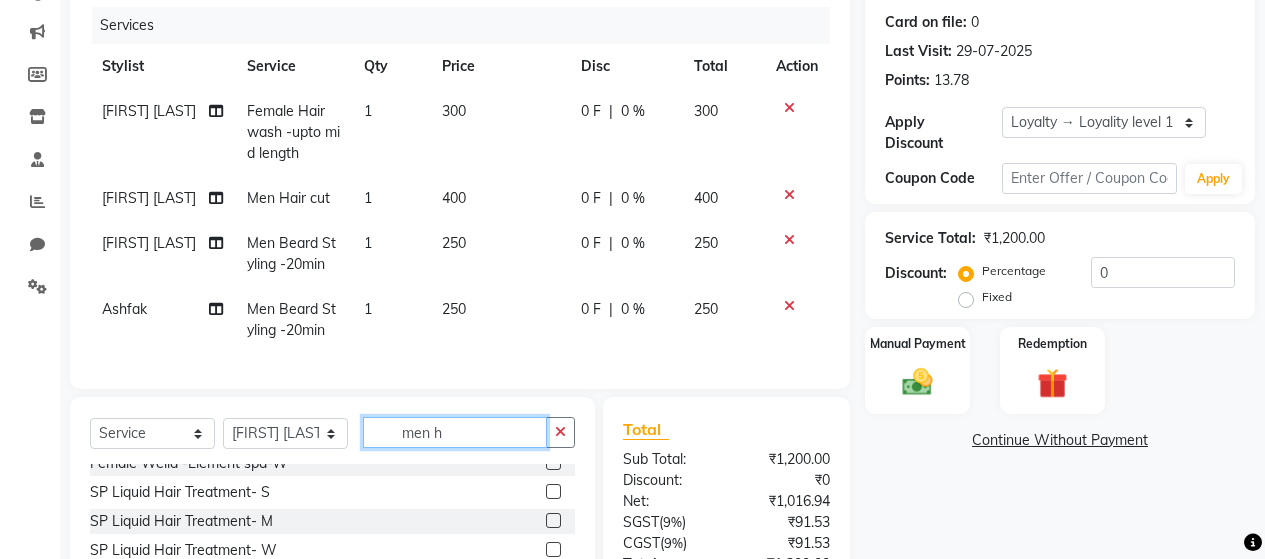 scroll, scrollTop: 0, scrollLeft: 0, axis: both 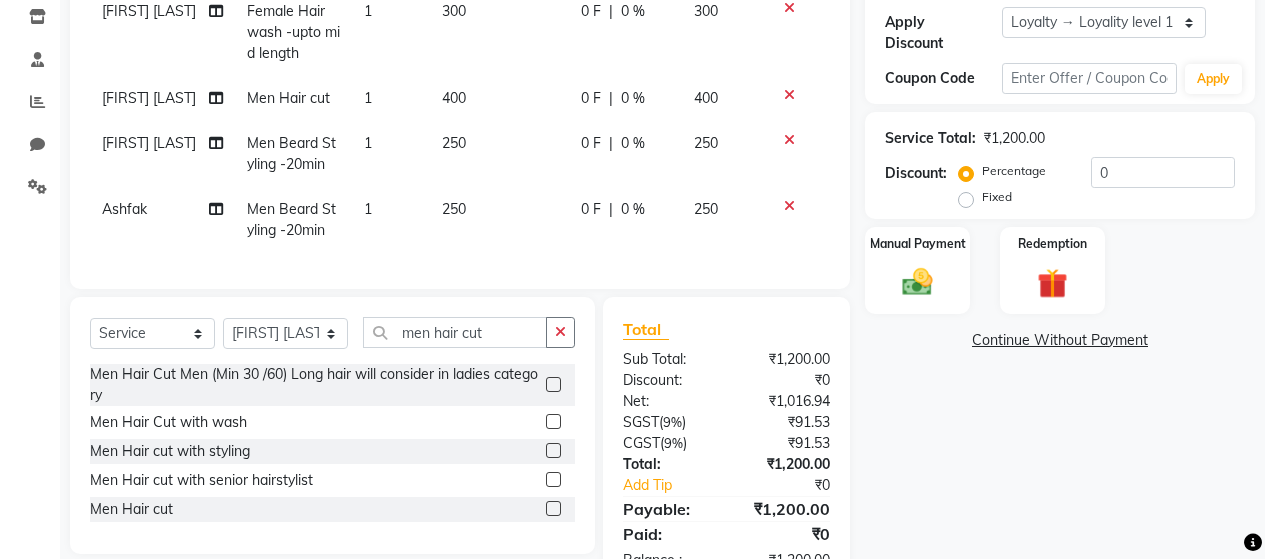 click 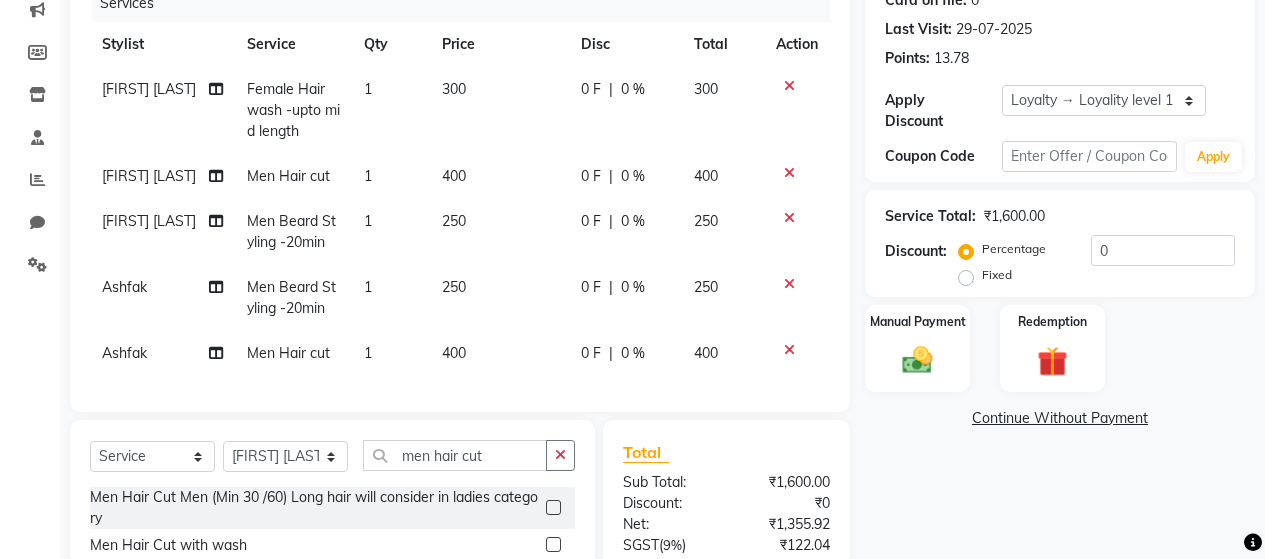scroll, scrollTop: 463, scrollLeft: 0, axis: vertical 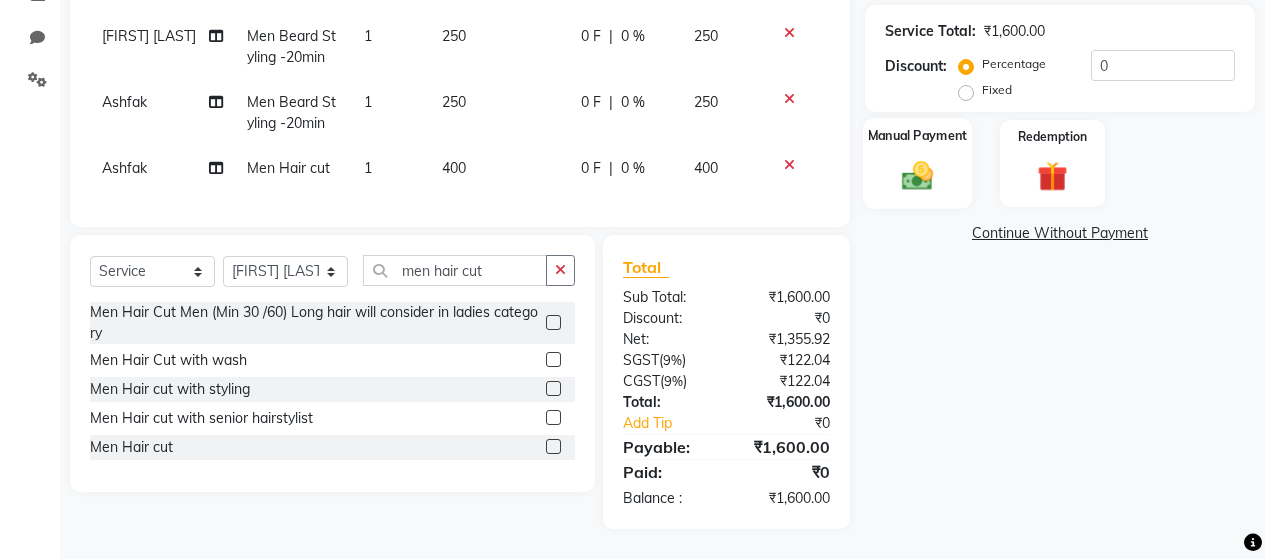 click 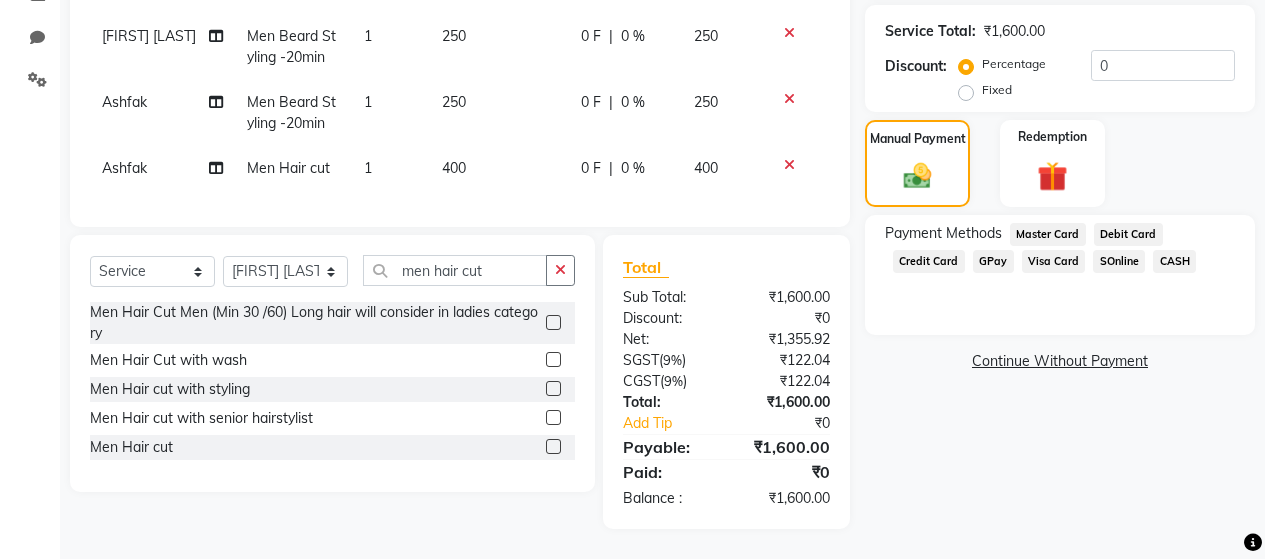 click on "GPay" 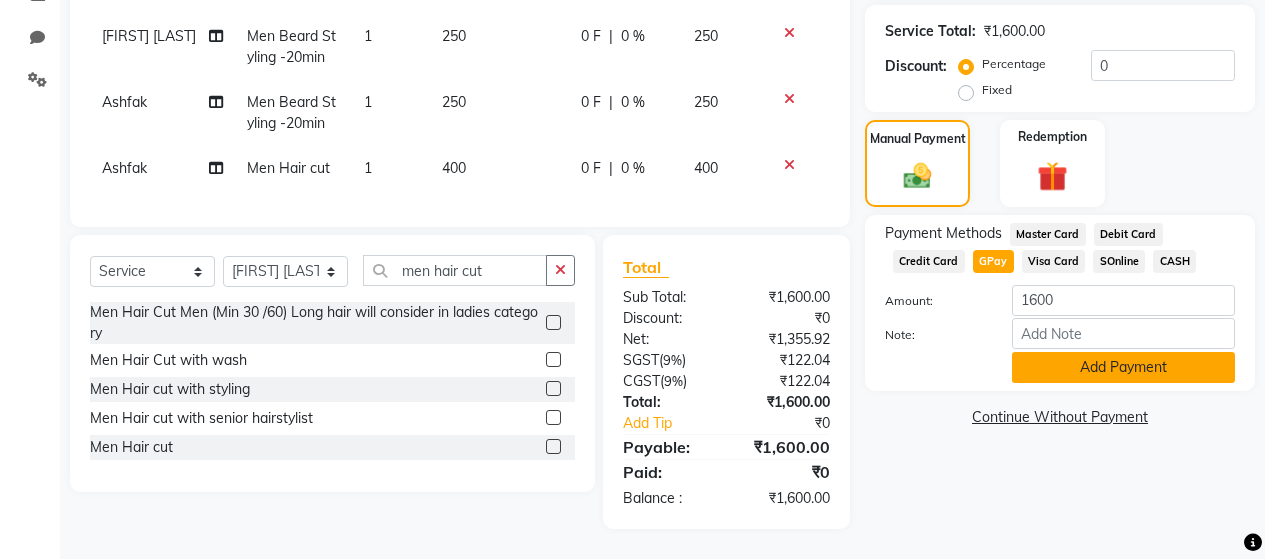 click on "Add Payment" 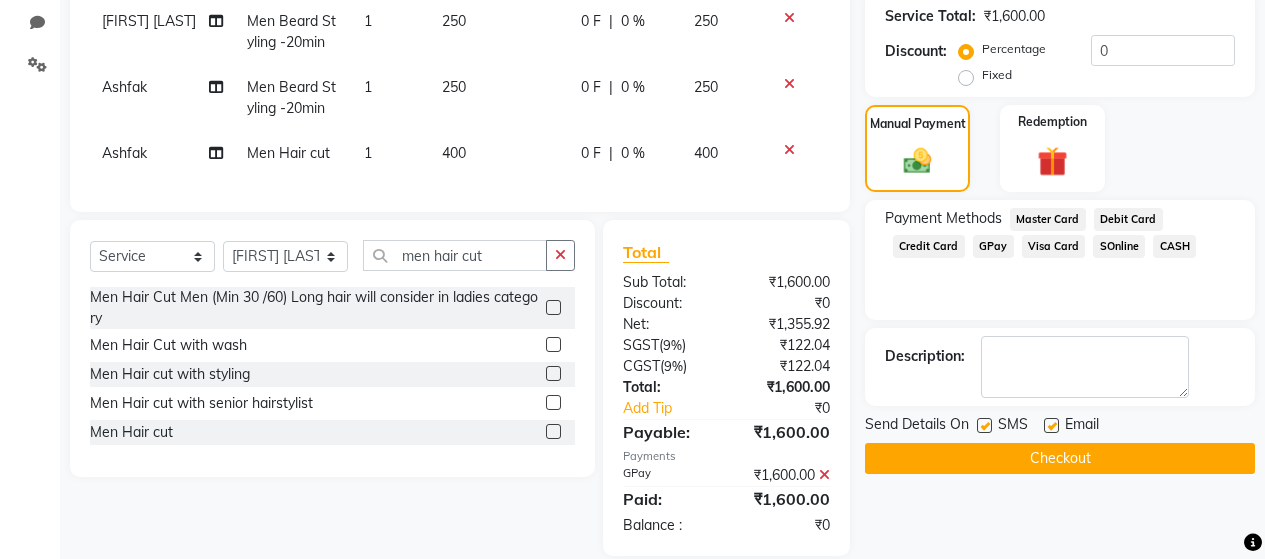 click 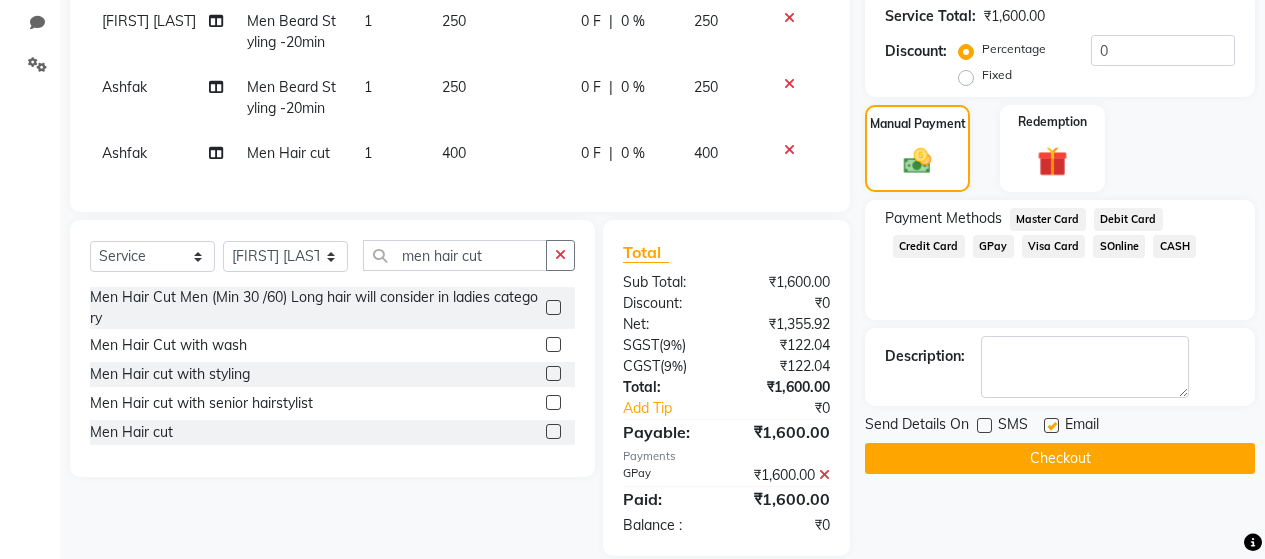 click 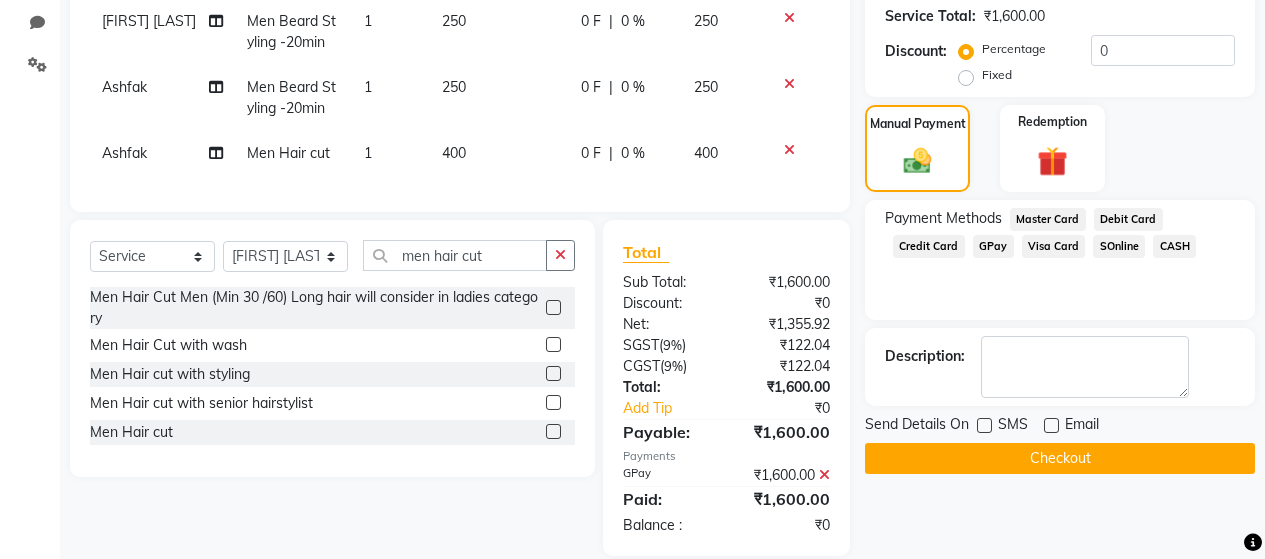 click on "Checkout" 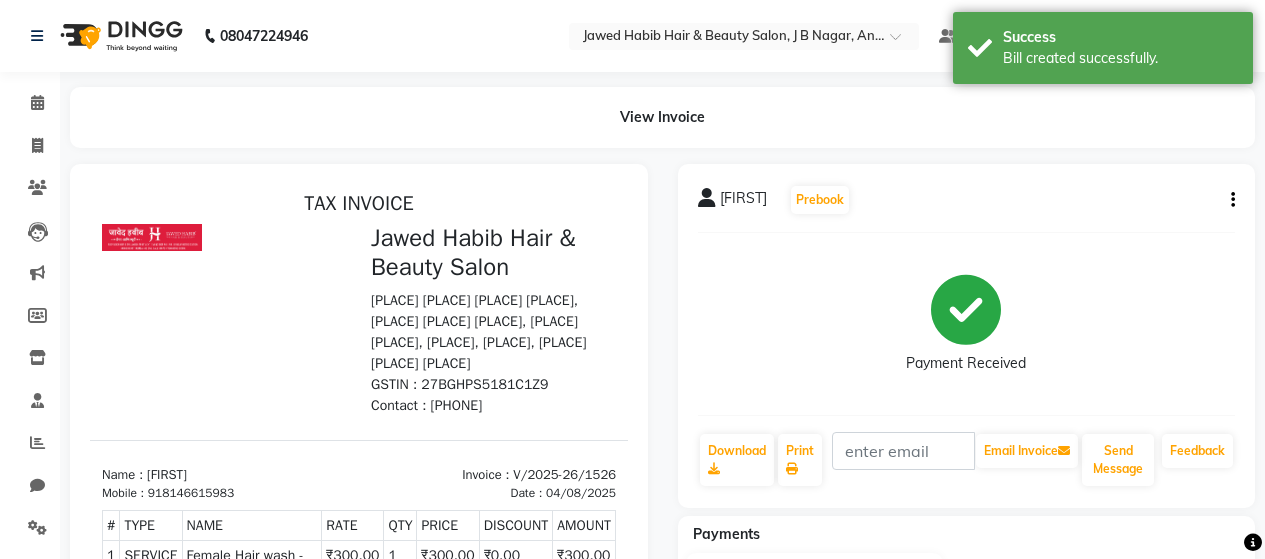 scroll, scrollTop: 31, scrollLeft: 0, axis: vertical 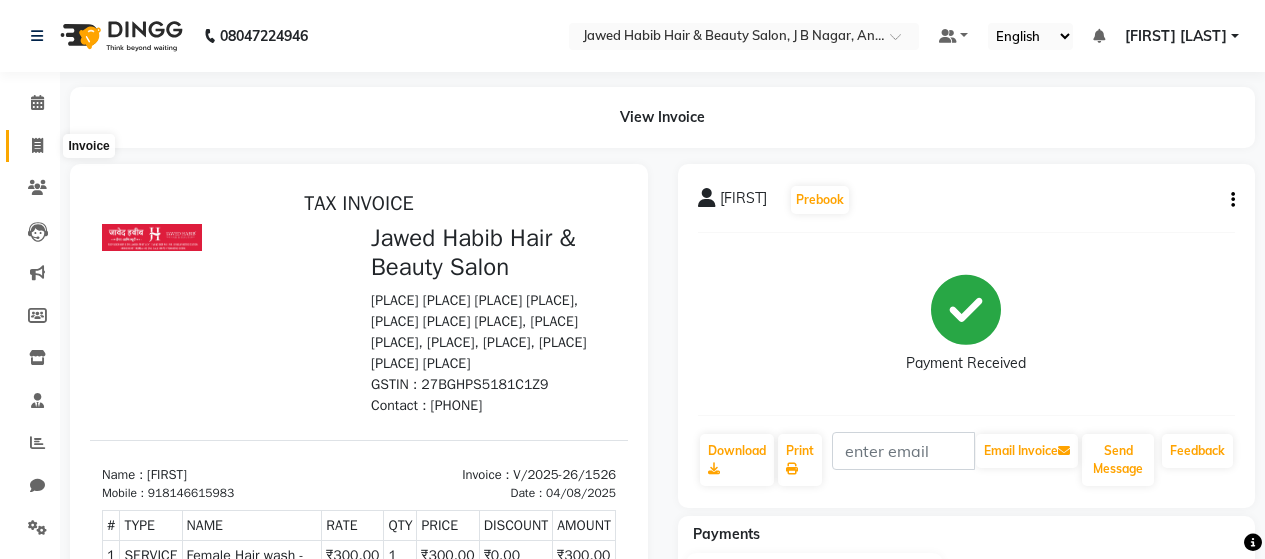 click 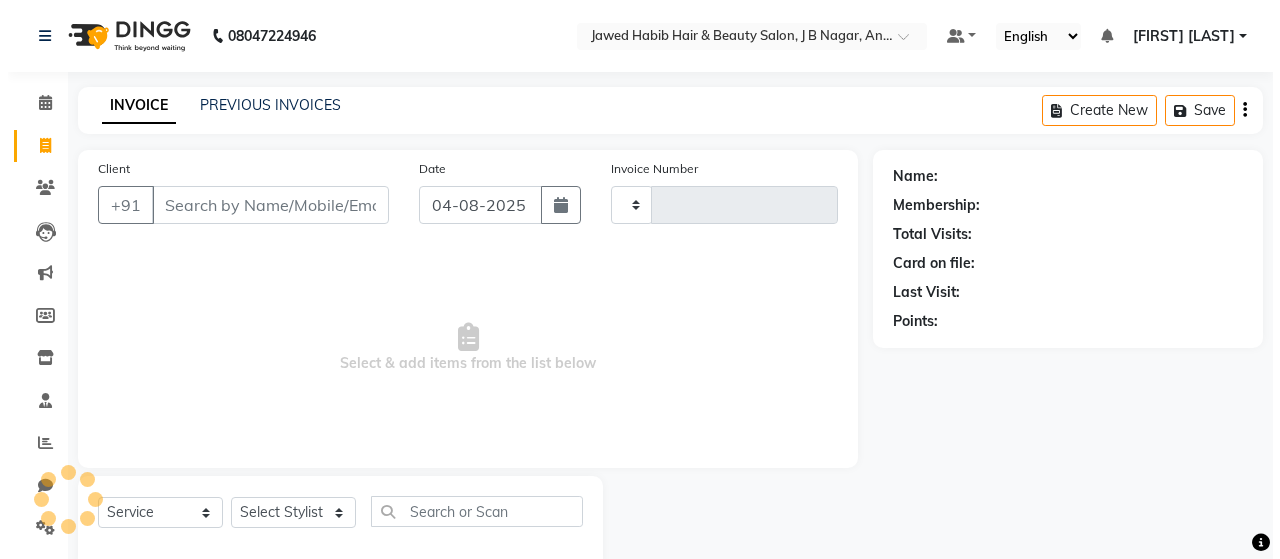 scroll, scrollTop: 42, scrollLeft: 0, axis: vertical 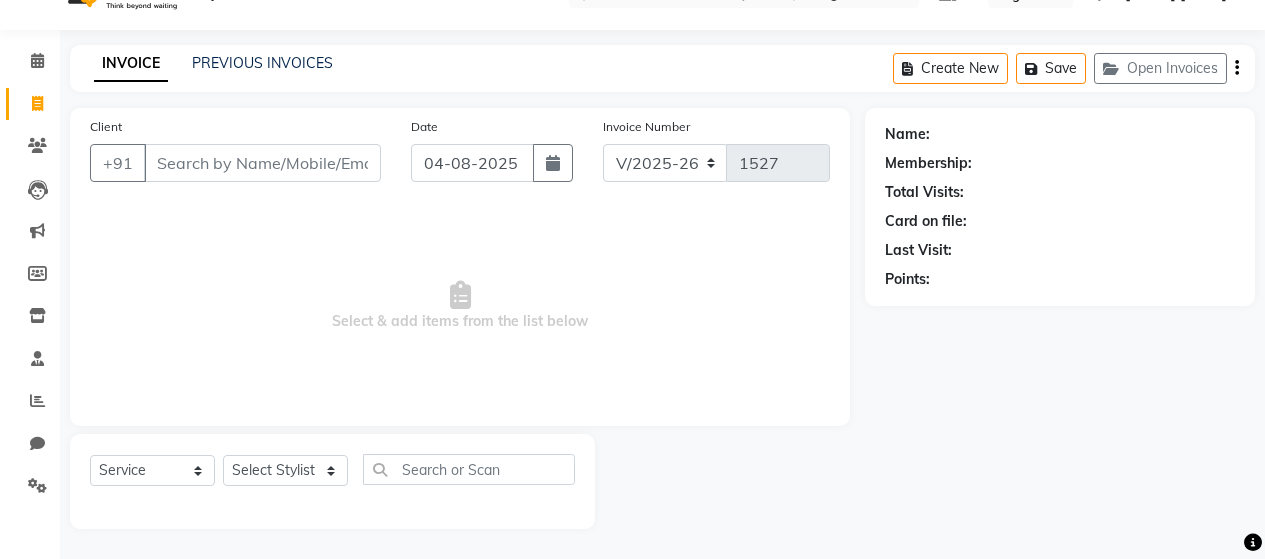 click on "Client" at bounding box center (262, 163) 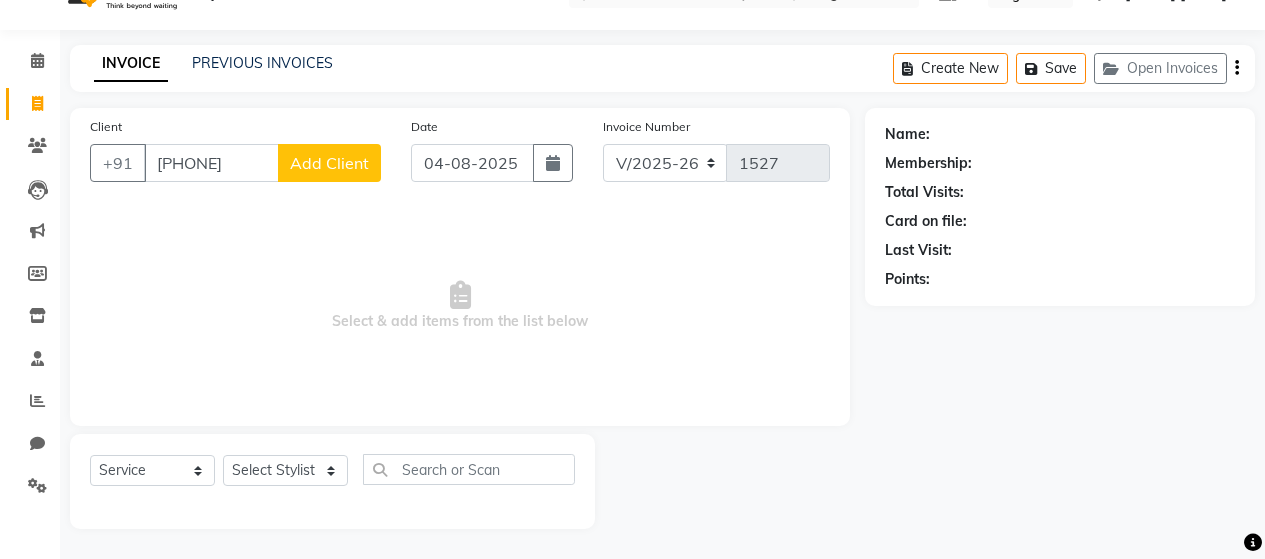 click on "Add Client" 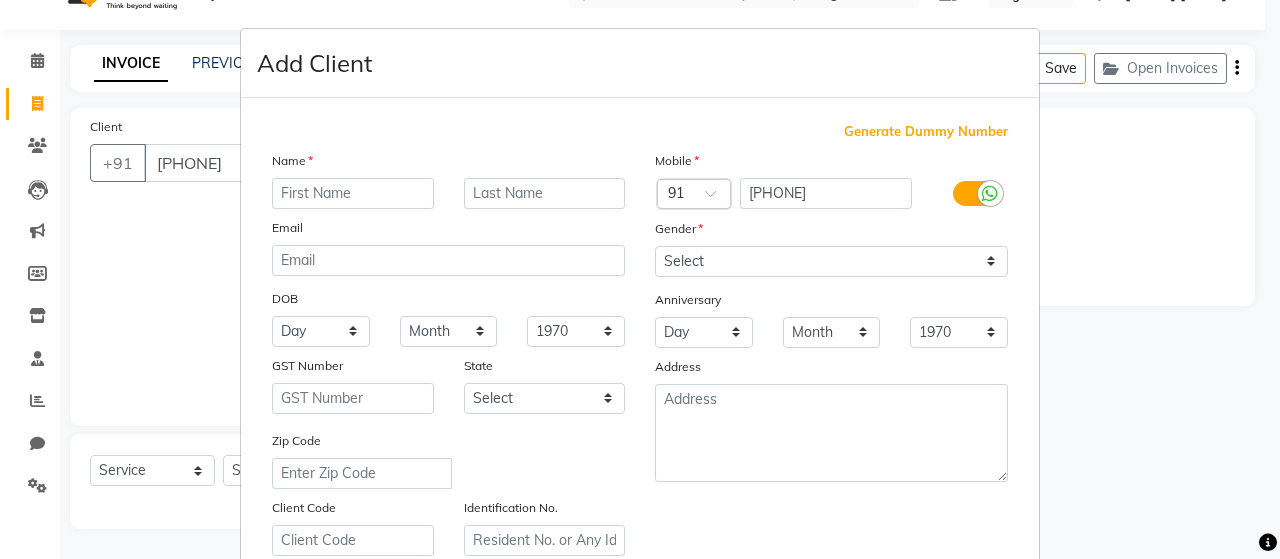 click at bounding box center [353, 193] 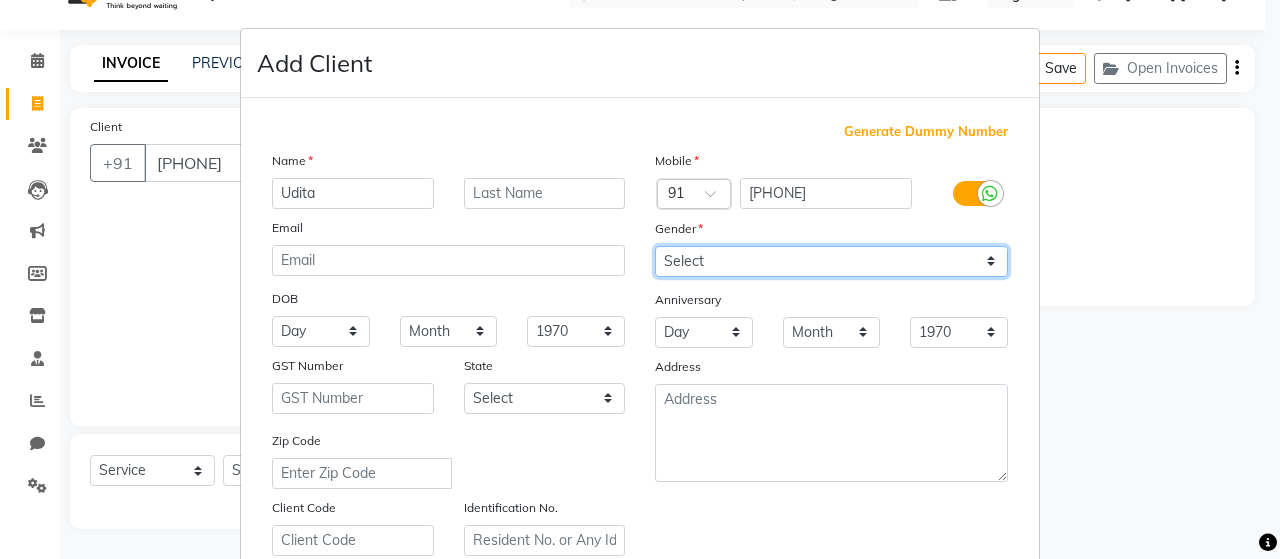 click on "Select Male Female Other Prefer Not To Say" at bounding box center [831, 261] 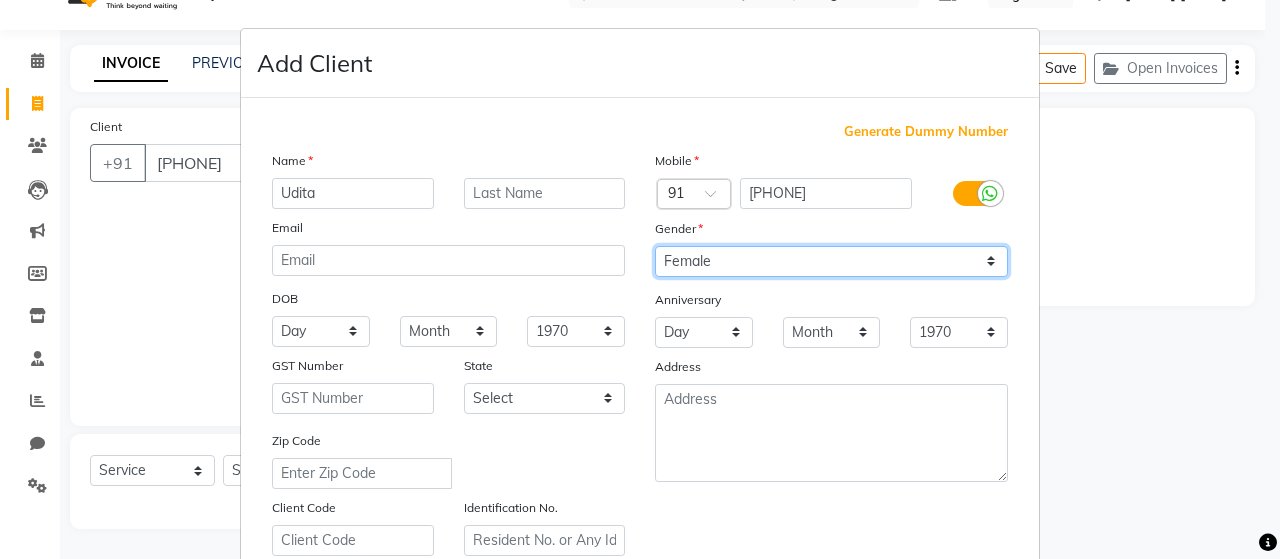 click on "Select Male Female Other Prefer Not To Say" at bounding box center [831, 261] 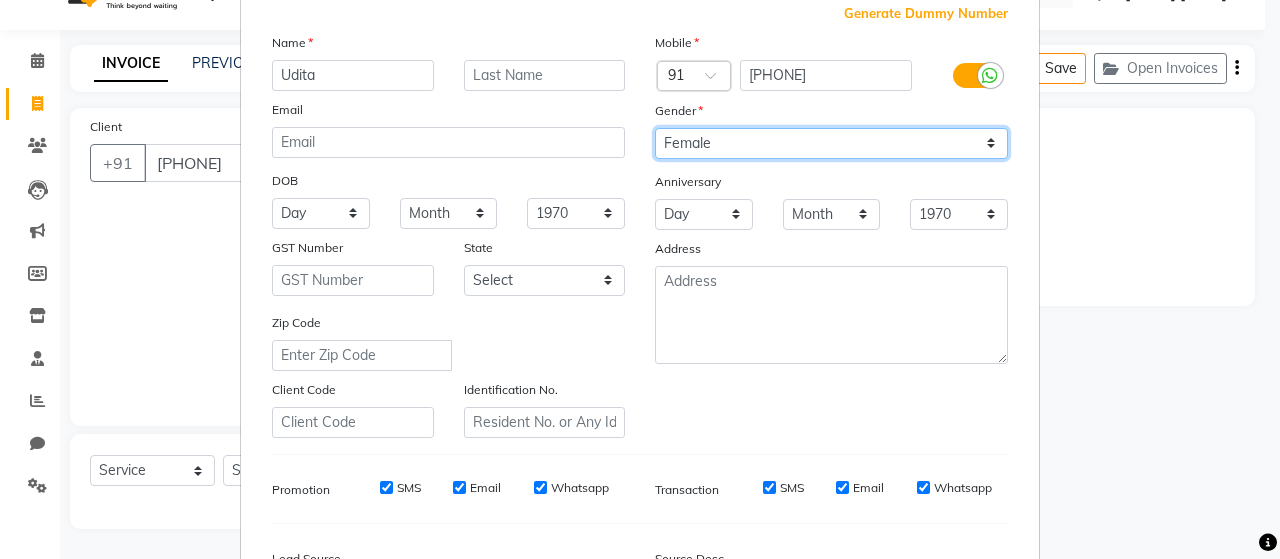 scroll, scrollTop: 300, scrollLeft: 0, axis: vertical 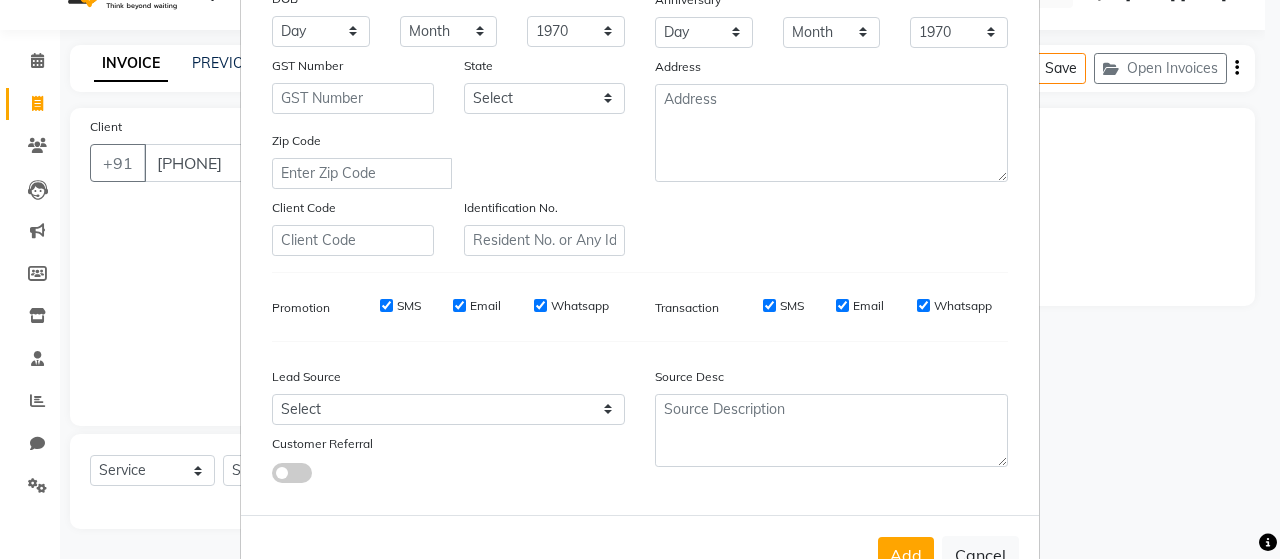 click on "SMS" at bounding box center (386, 305) 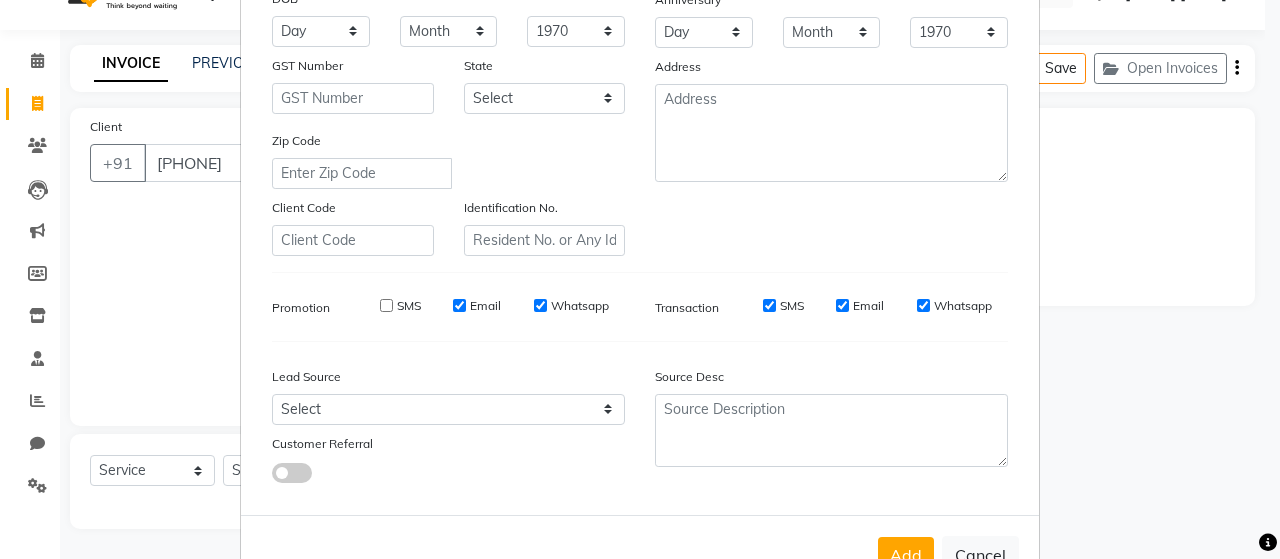 click on "Email" at bounding box center (459, 305) 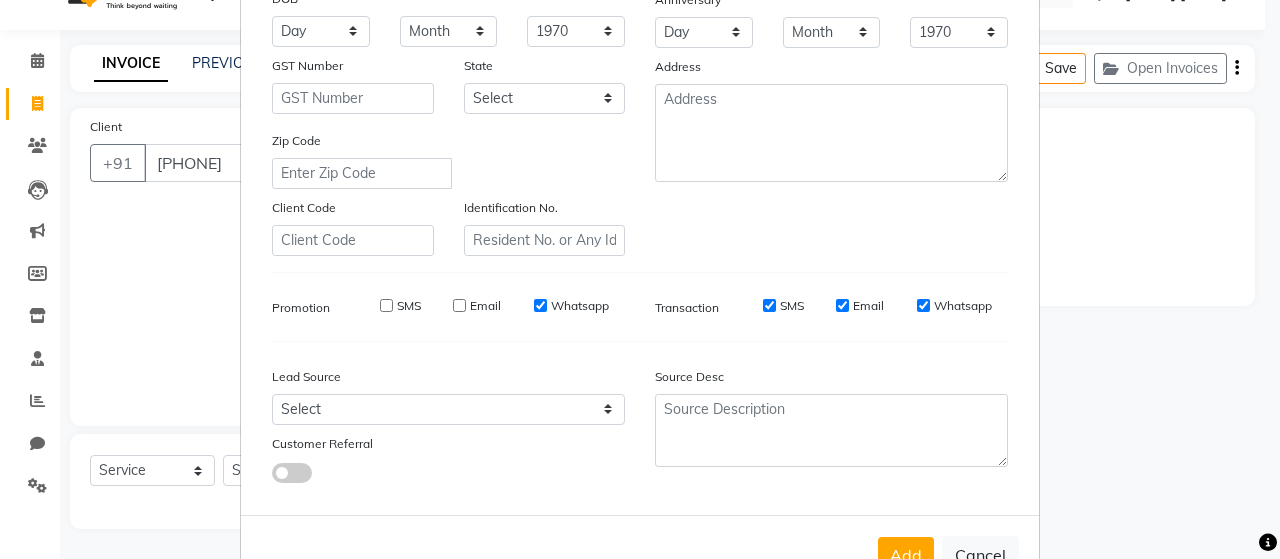 click on "Whatsapp" at bounding box center [540, 305] 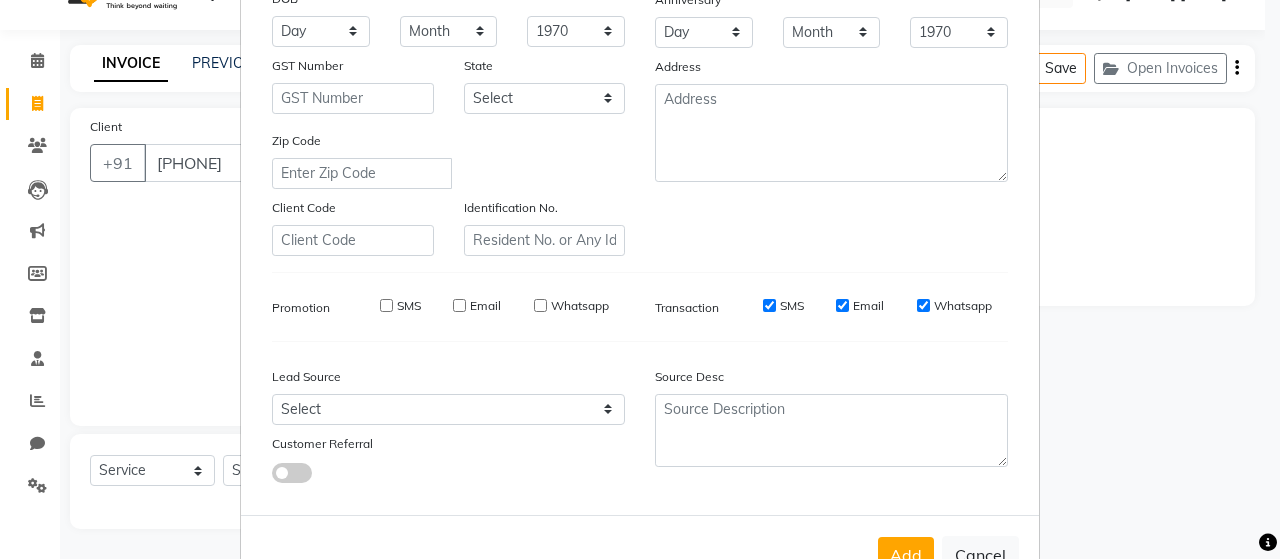 click on "SMS" at bounding box center (769, 305) 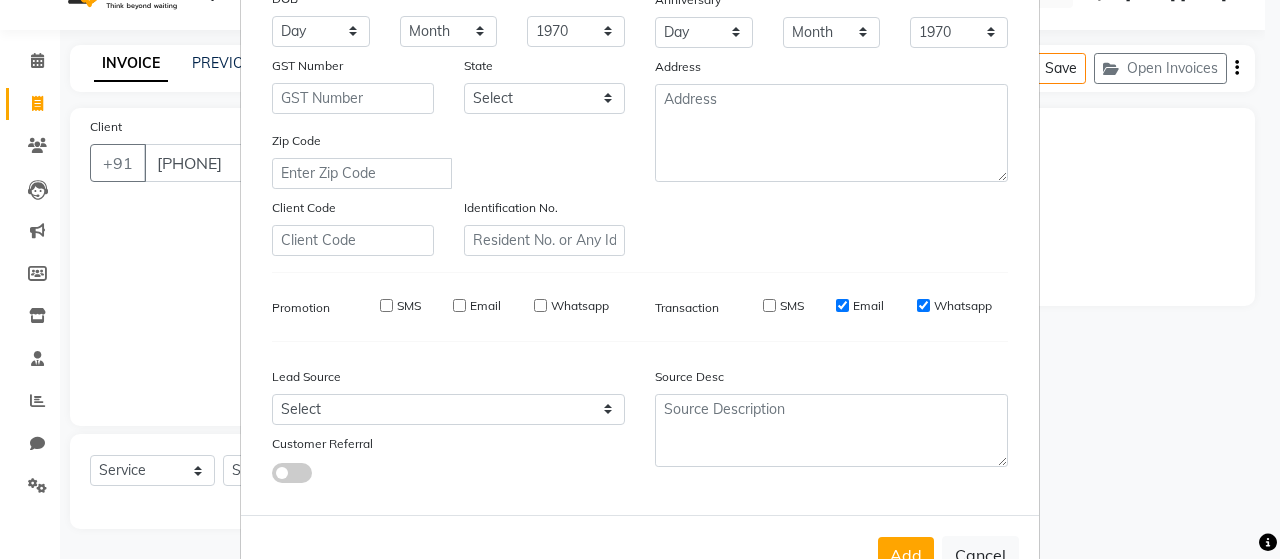 click on "Email" at bounding box center (842, 305) 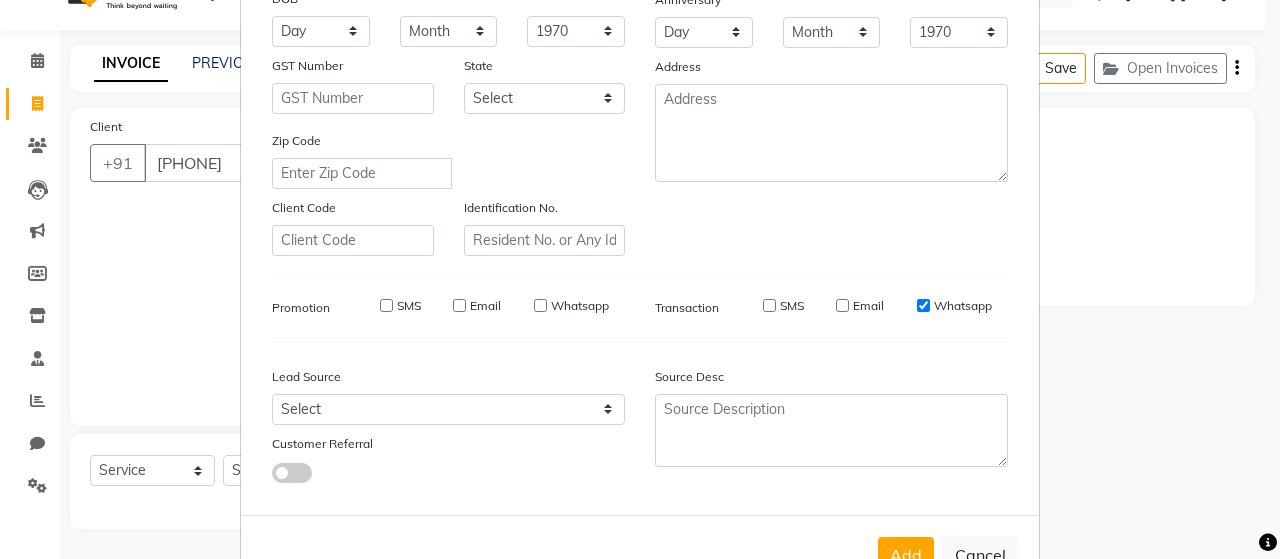 click on "Whatsapp" at bounding box center (923, 305) 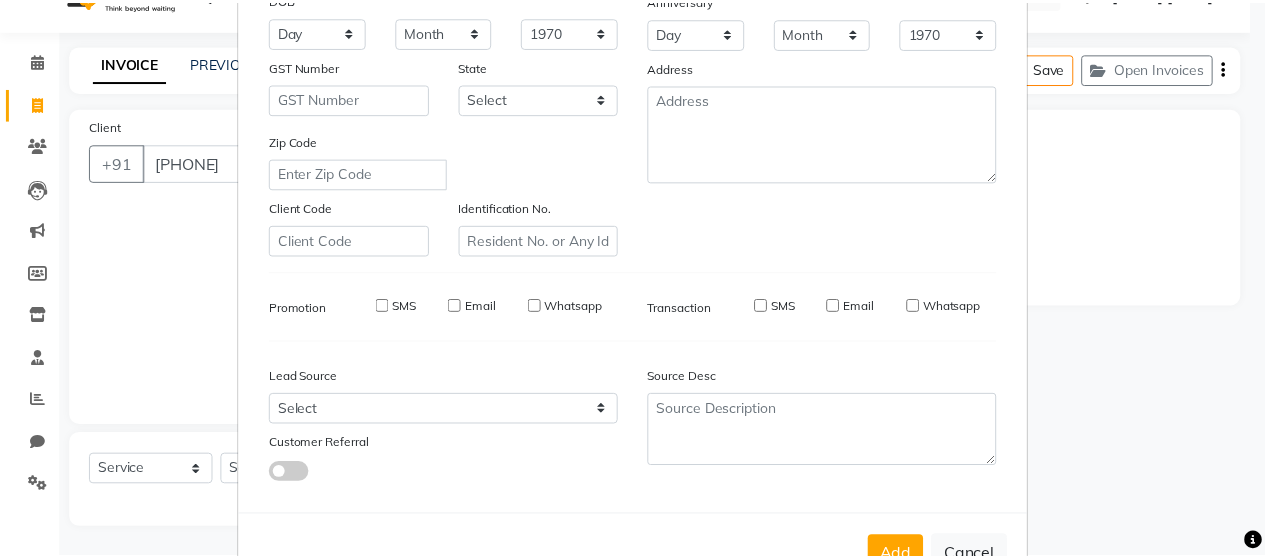 scroll, scrollTop: 364, scrollLeft: 0, axis: vertical 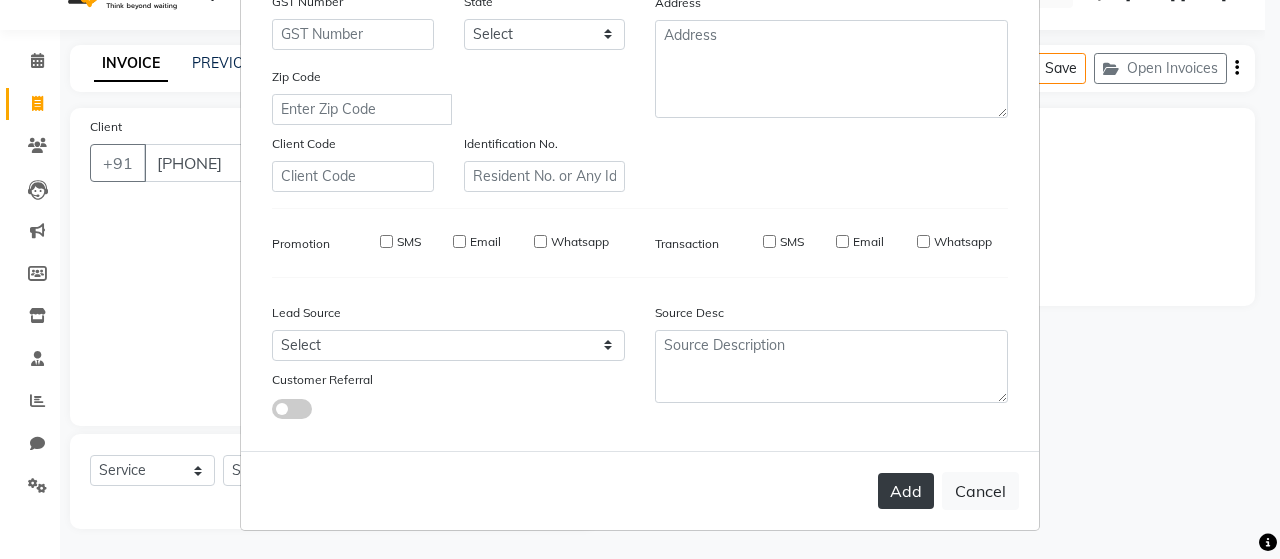 click on "Add" at bounding box center (906, 491) 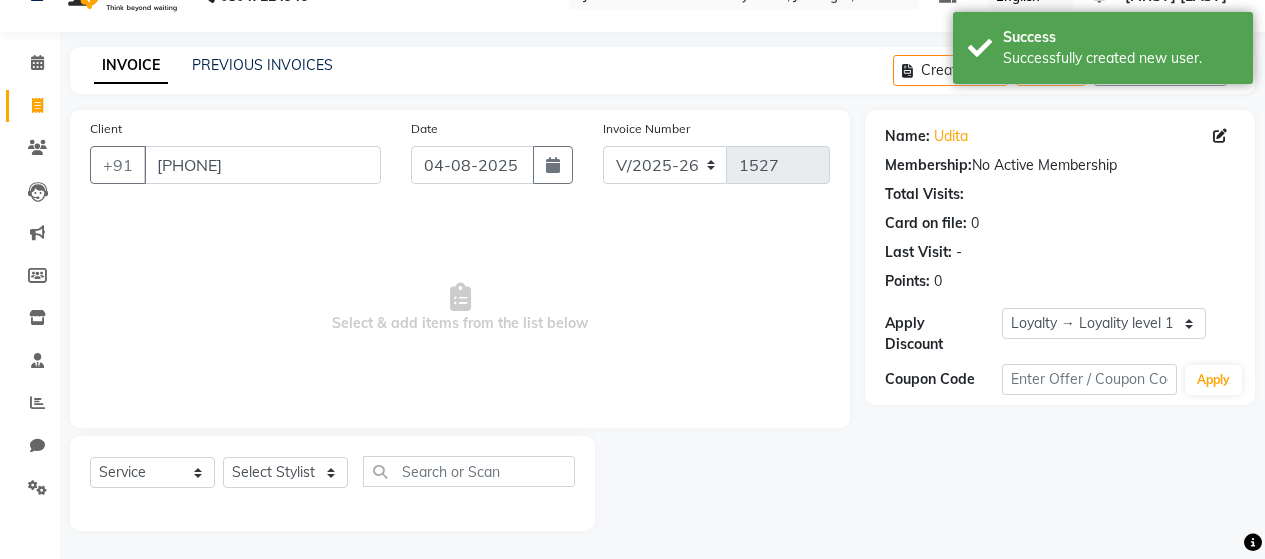 scroll, scrollTop: 42, scrollLeft: 0, axis: vertical 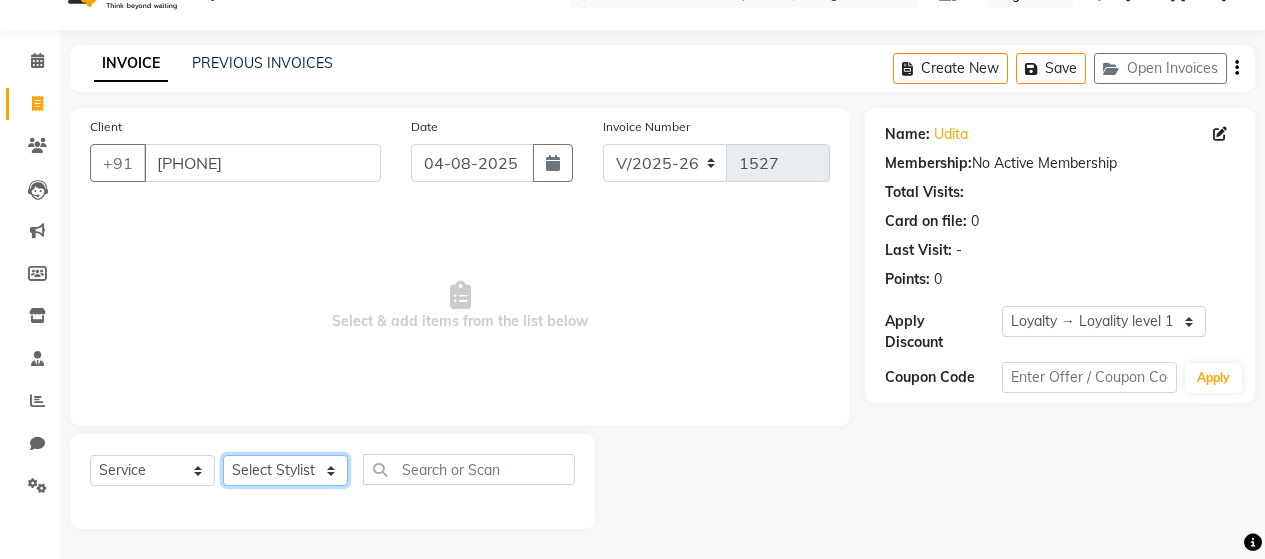 click on "Select Stylist [FIRST] [LAST] [FIRST] [LAST] [FIRST] [LAST] [FIRST] [LAST] [FIRST] [LAST] [FIRST] [LAST] [FIRST] [LAST] [FIRST] [LAST] [FIRST] [LAST] [FIRST] [LAST] [FIRST] [LAST] [FIRST] [LAST] [FIRST] [LAST] [FIRST] [LAST] [FIRST] [LAST] [FIRST] [LAST]" 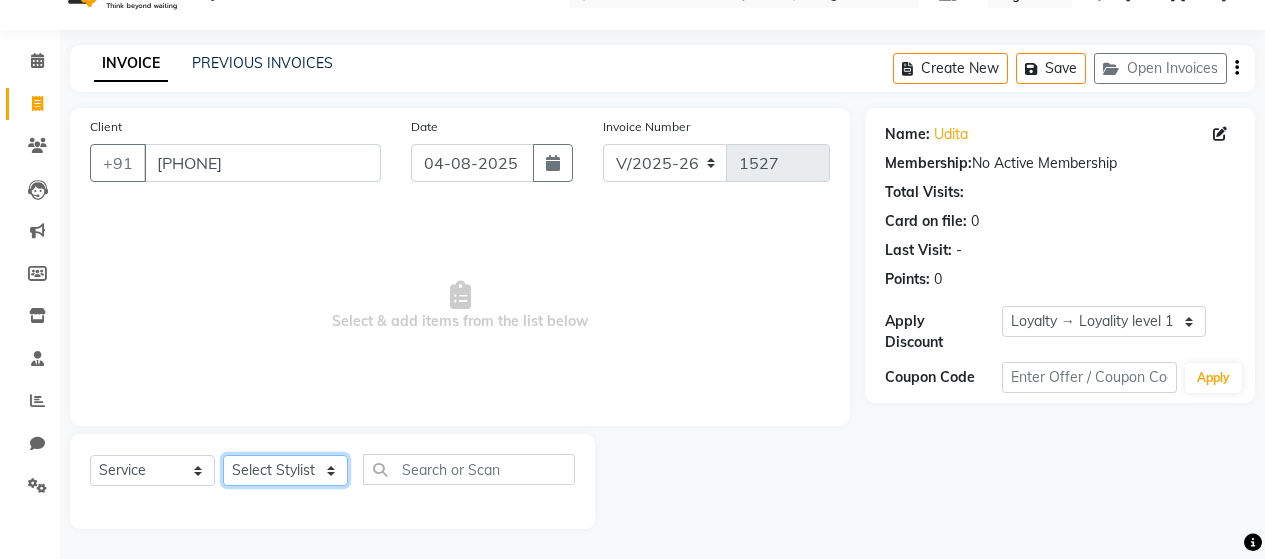 click on "Select Stylist [FIRST] [LAST] [FIRST] [LAST] [FIRST] [LAST] [FIRST] [LAST] [FIRST] [LAST] [FIRST] [LAST] [FIRST] [LAST] [FIRST] [LAST] [FIRST] [LAST] [FIRST] [LAST] [FIRST] [LAST] [FIRST] [LAST] [FIRST] [LAST] [FIRST] [LAST] [FIRST] [LAST] [FIRST] [LAST]" 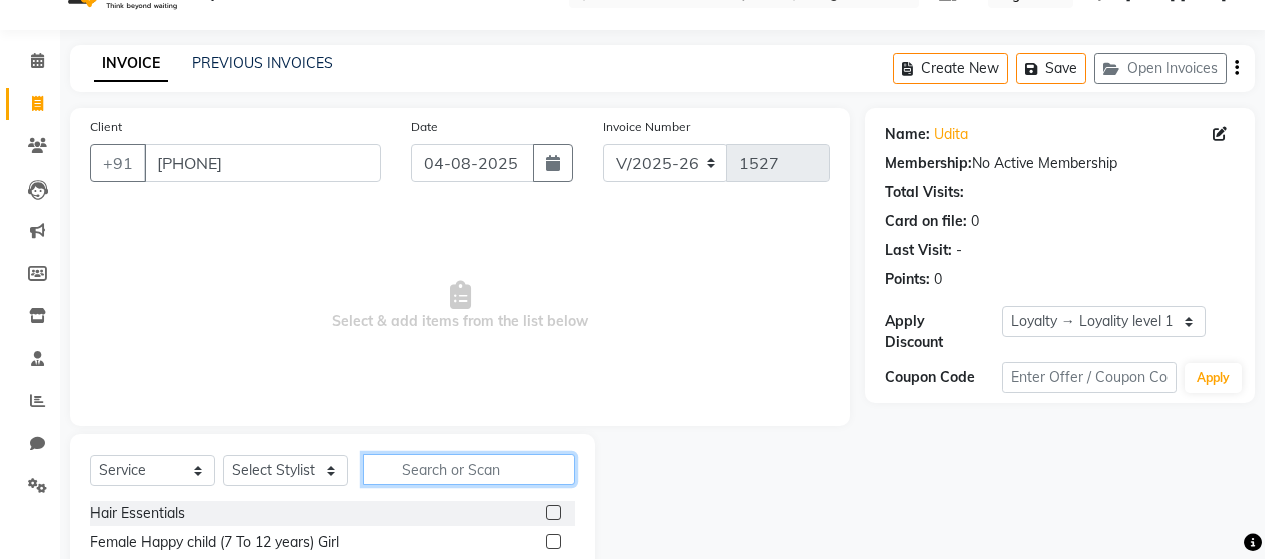 click 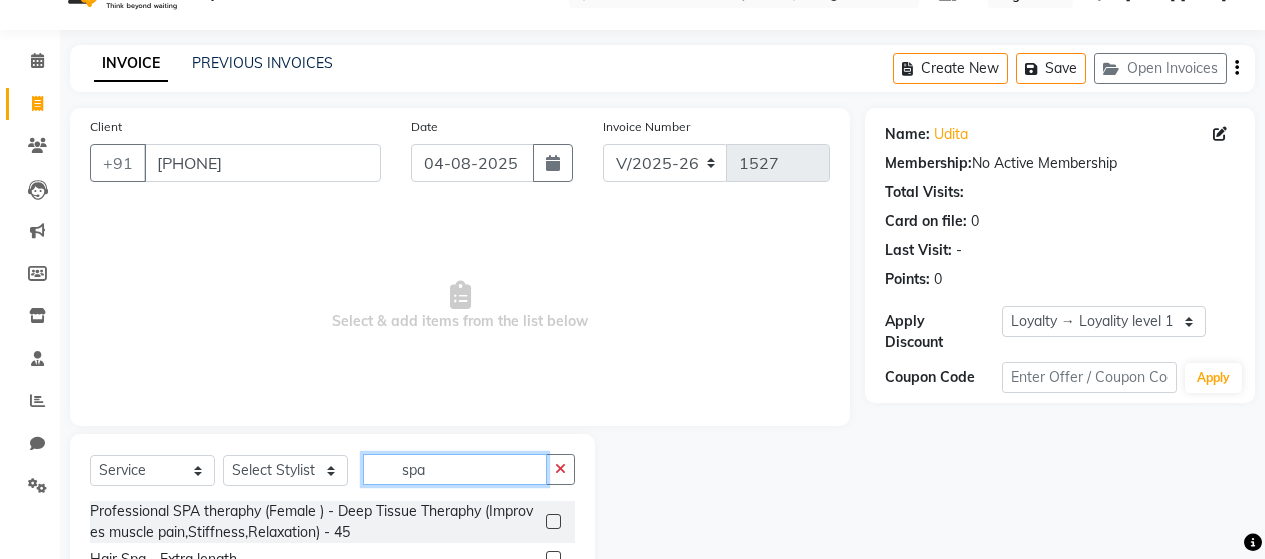 scroll, scrollTop: 242, scrollLeft: 0, axis: vertical 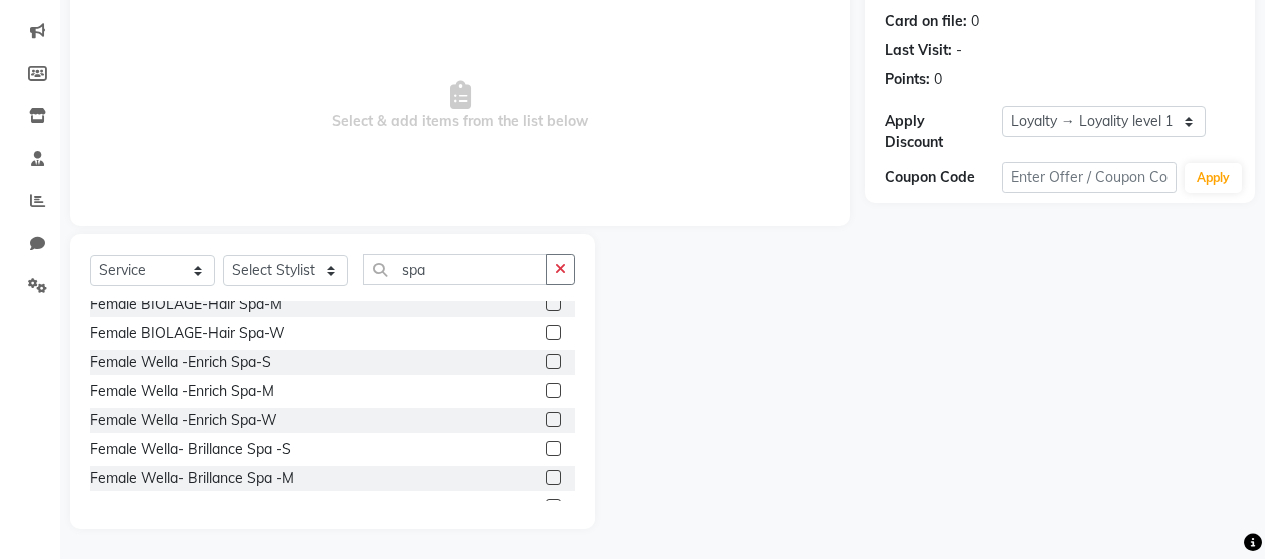 click 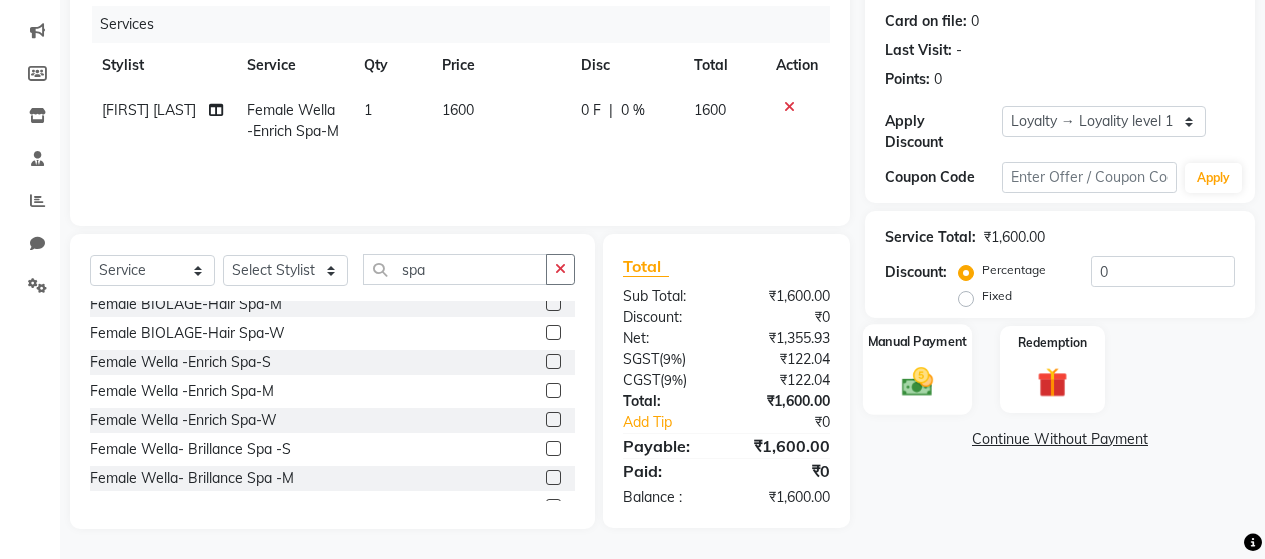click 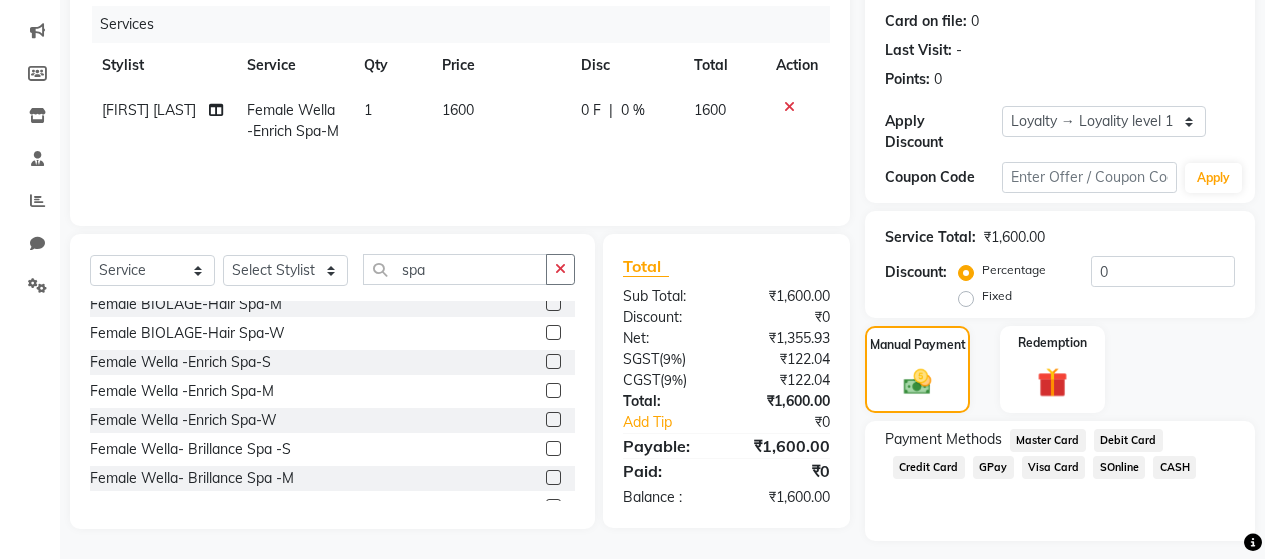 click on "GPay" 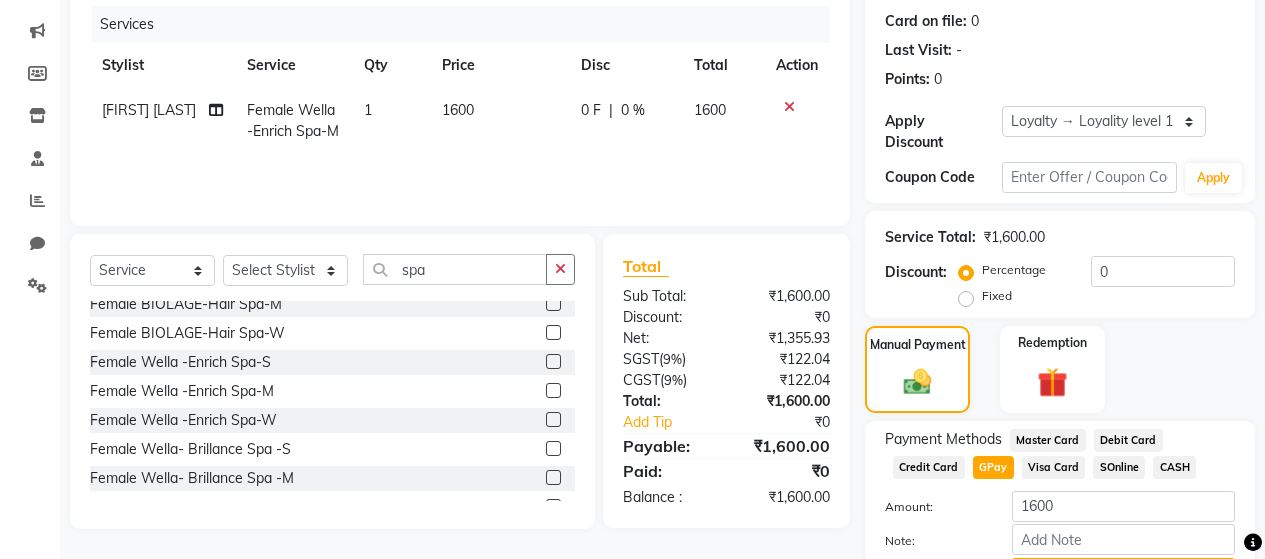 scroll, scrollTop: 335, scrollLeft: 0, axis: vertical 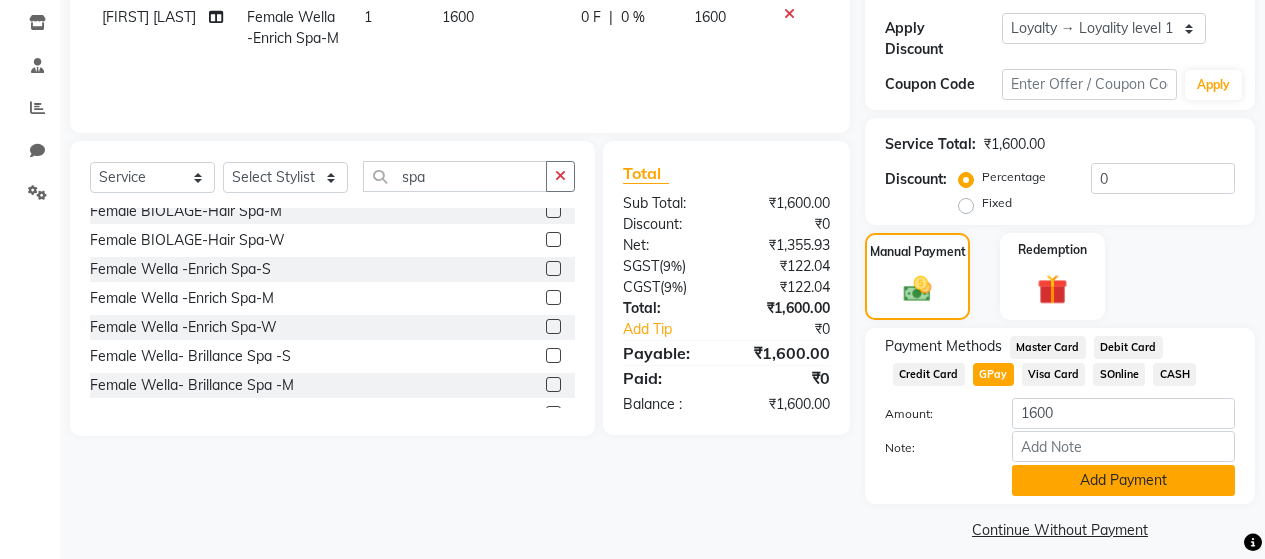 click on "Add Payment" 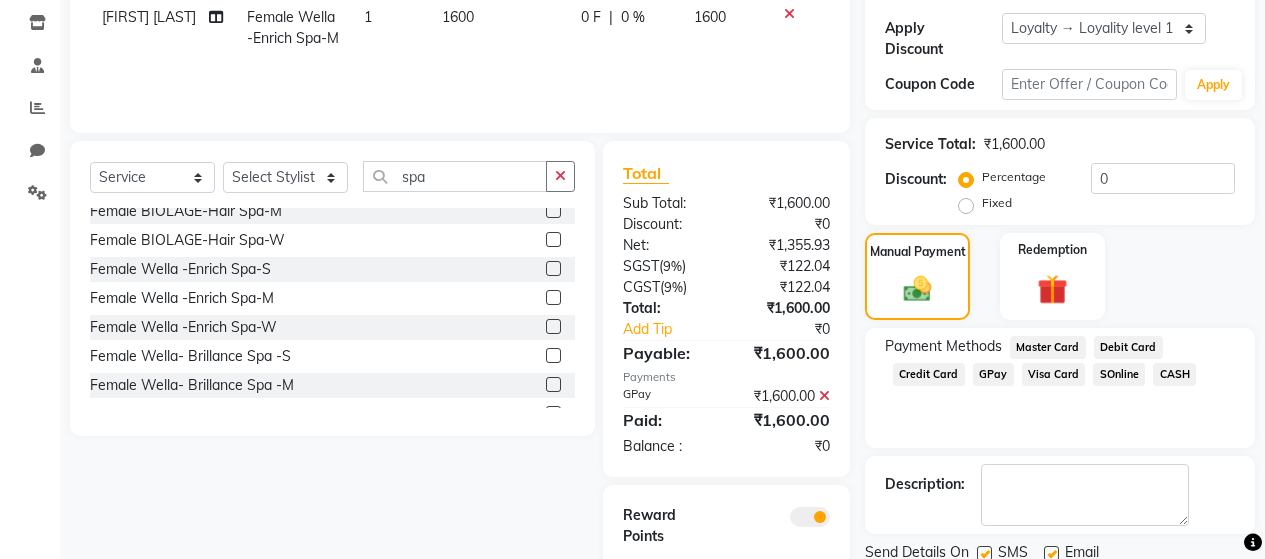 click 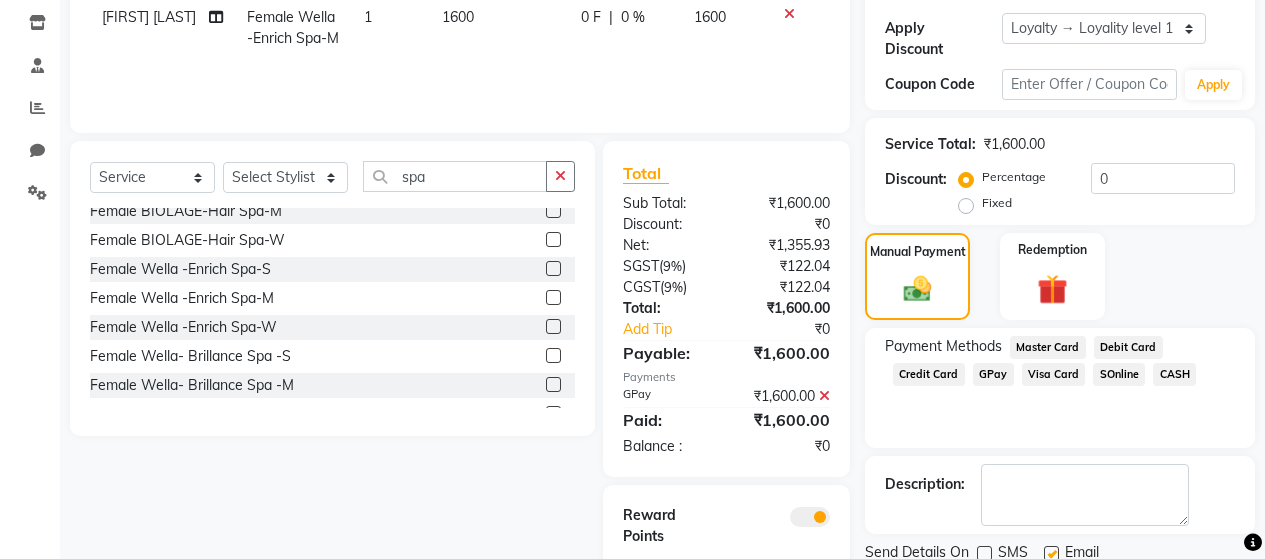 click 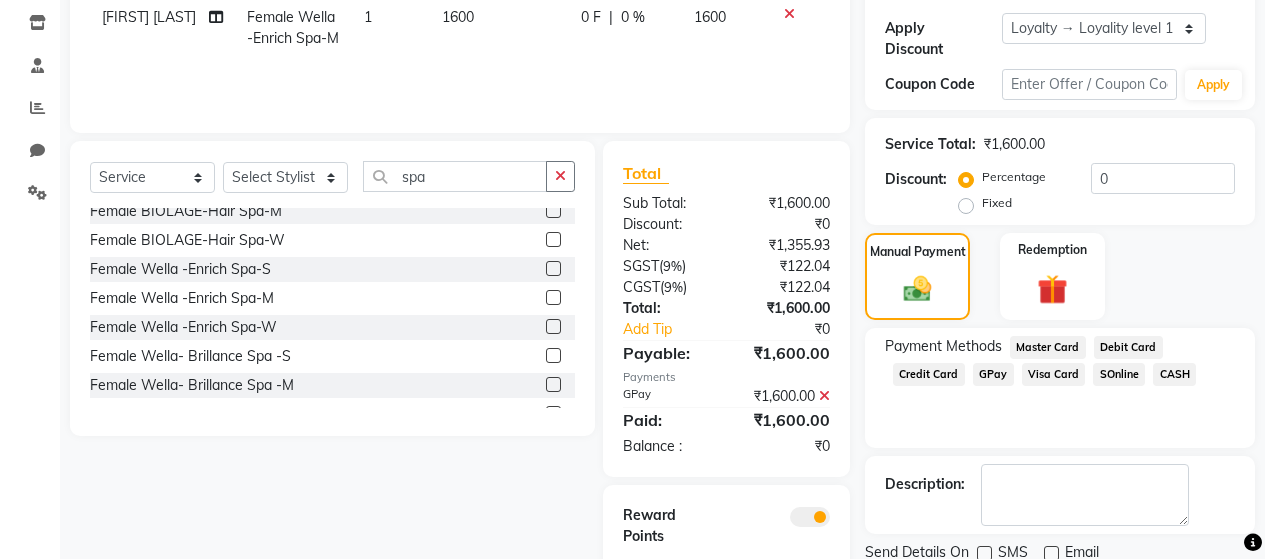 scroll, scrollTop: 444, scrollLeft: 0, axis: vertical 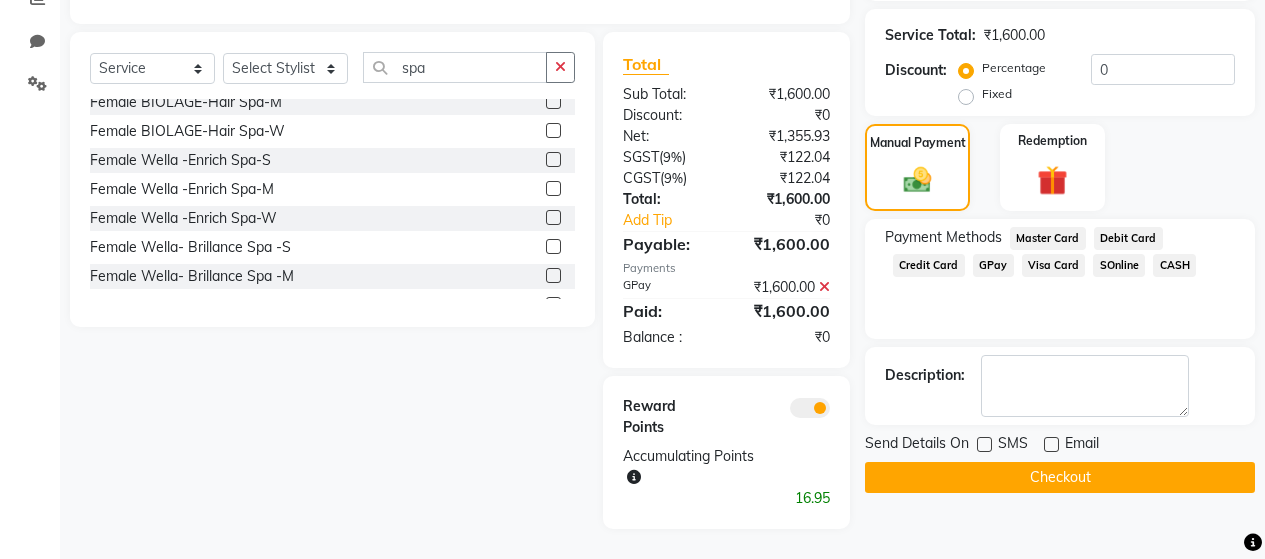 click on "Checkout" 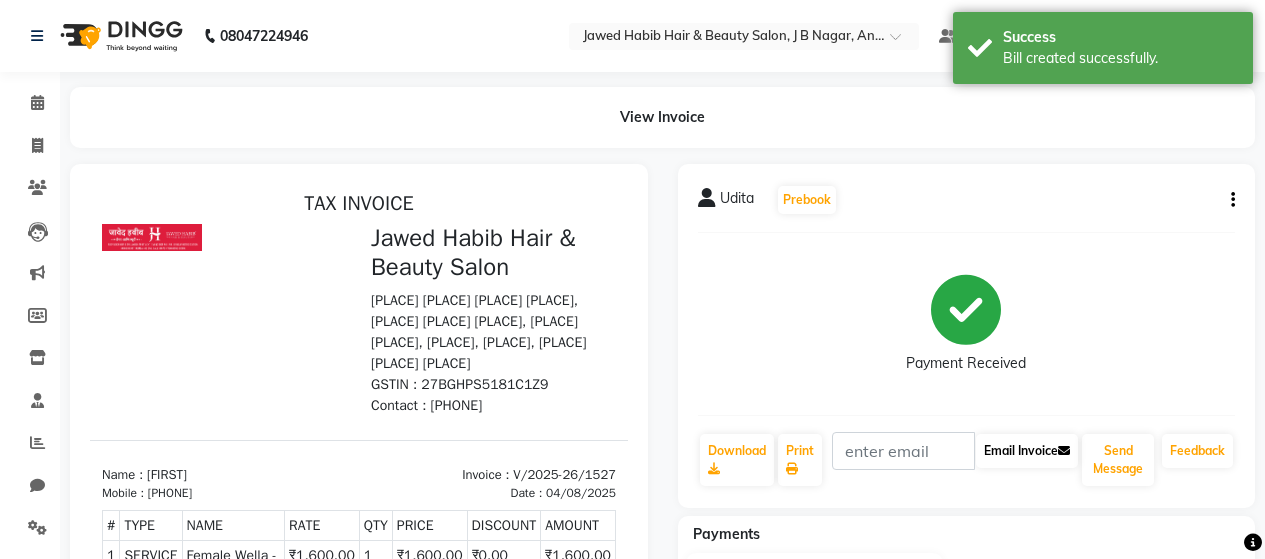 scroll, scrollTop: 0, scrollLeft: 0, axis: both 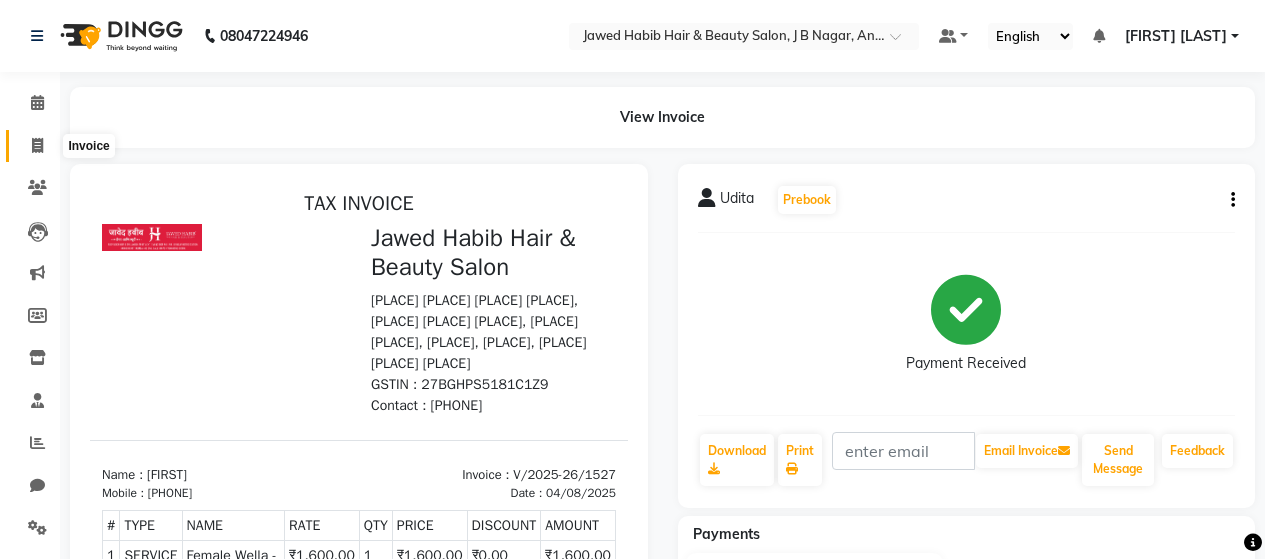 click 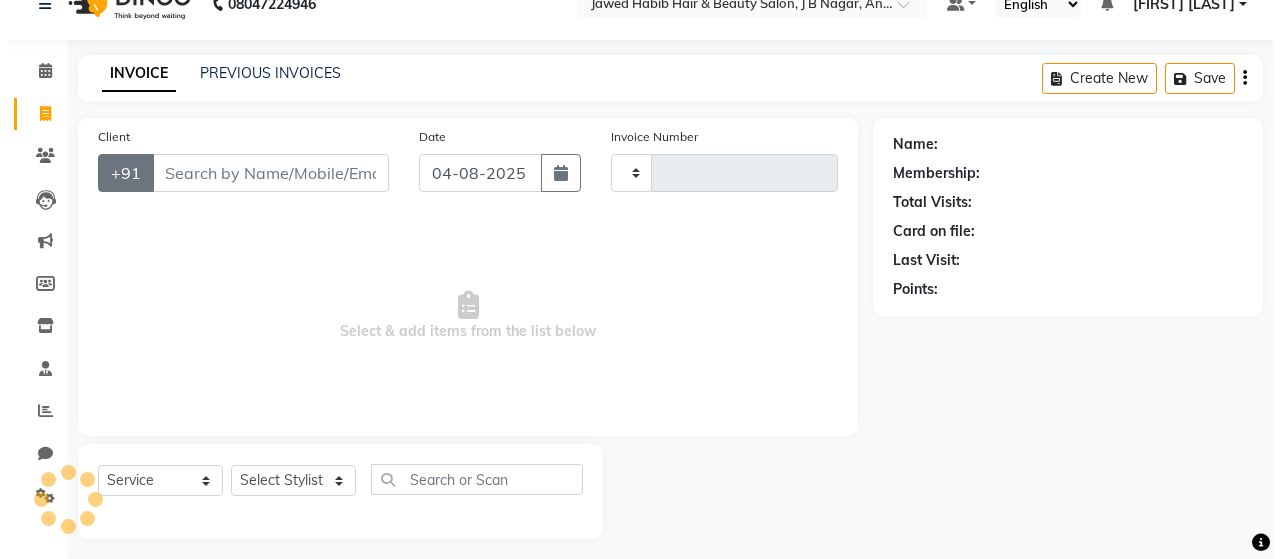 scroll, scrollTop: 42, scrollLeft: 0, axis: vertical 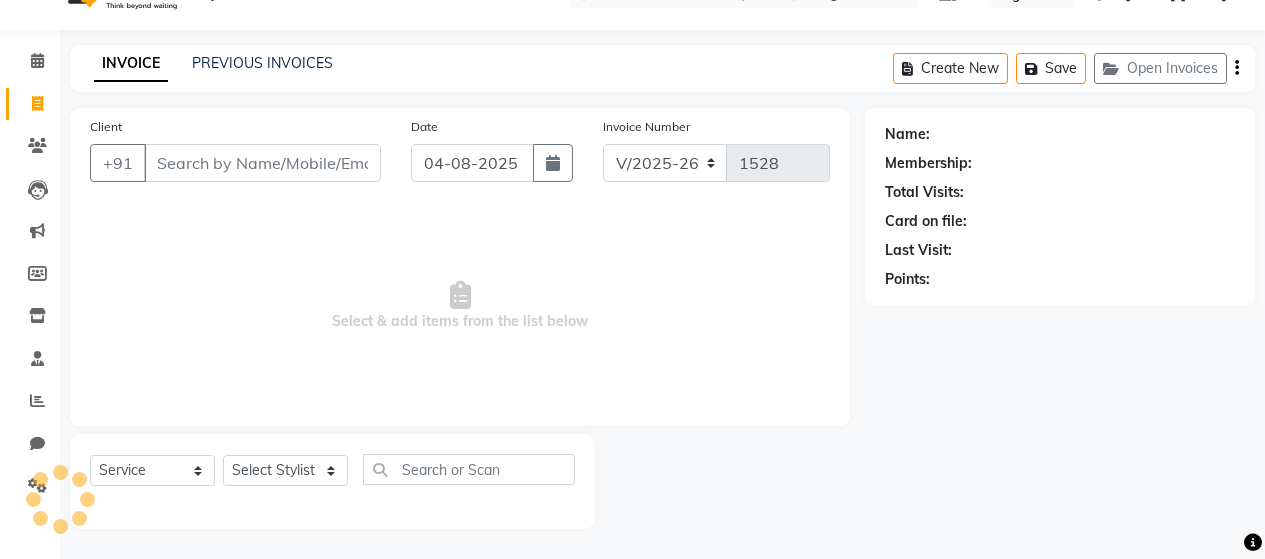 click on "Client" at bounding box center [262, 163] 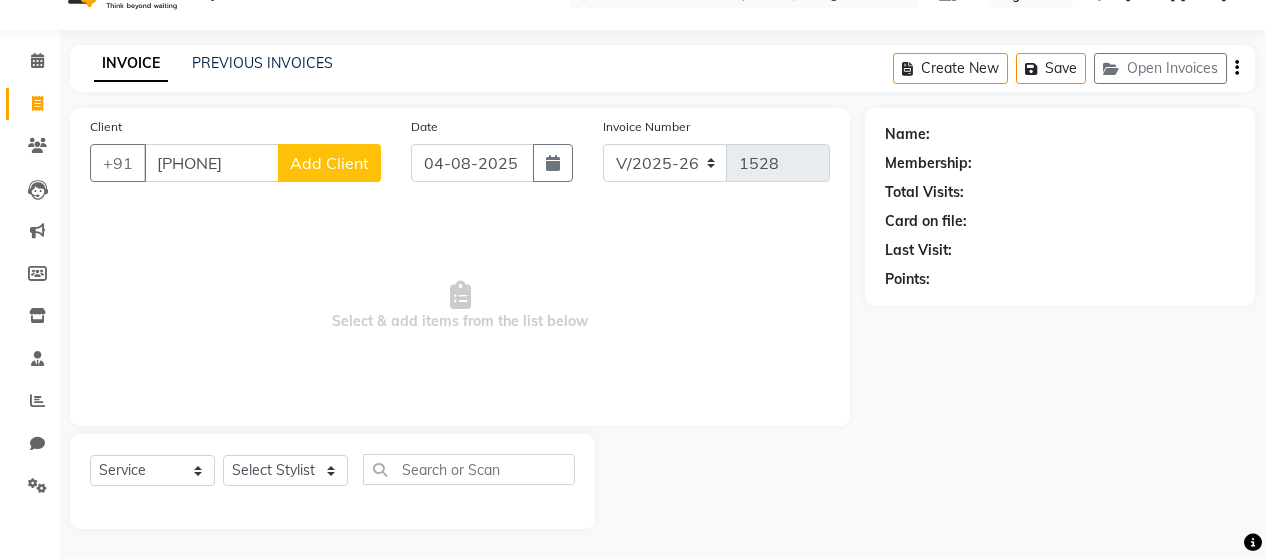 click on "Add Client" 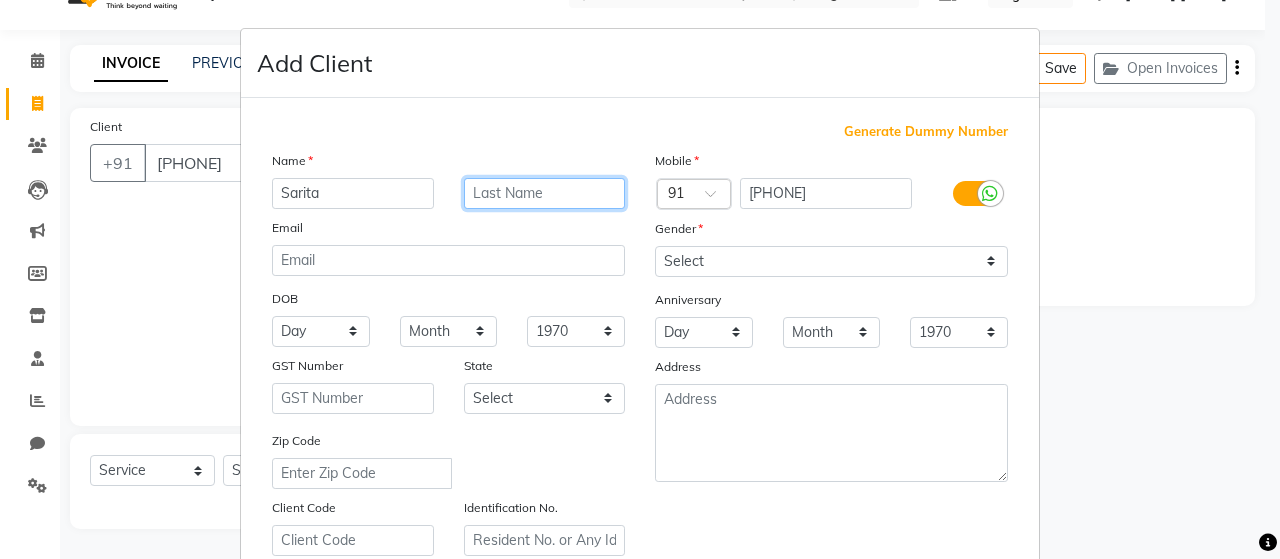 click at bounding box center [545, 193] 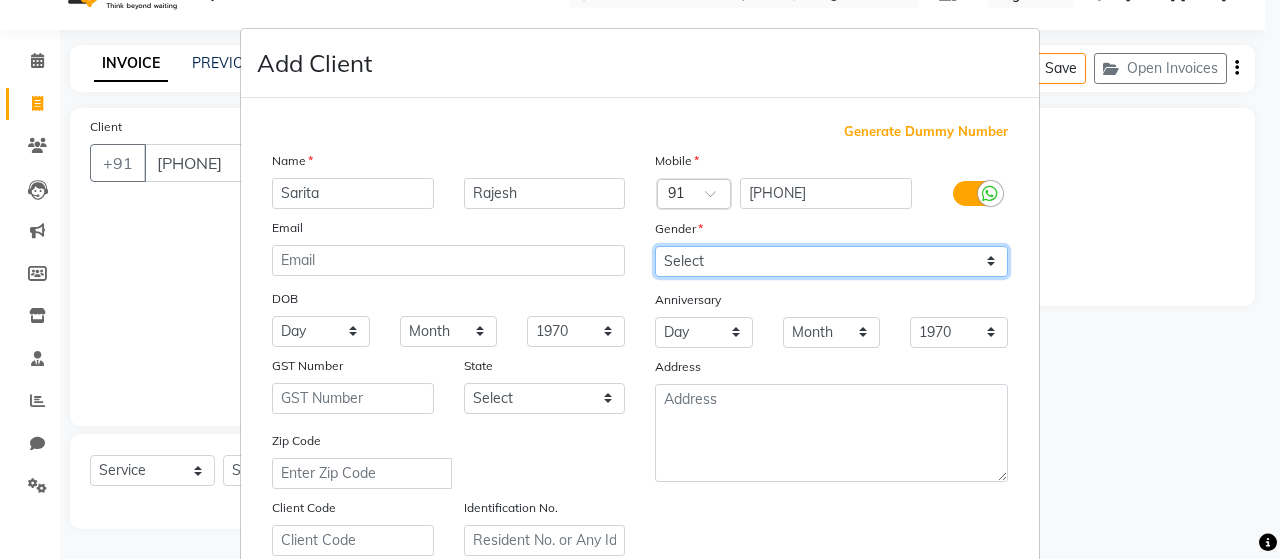 click on "Select Male Female Other Prefer Not To Say" at bounding box center [831, 261] 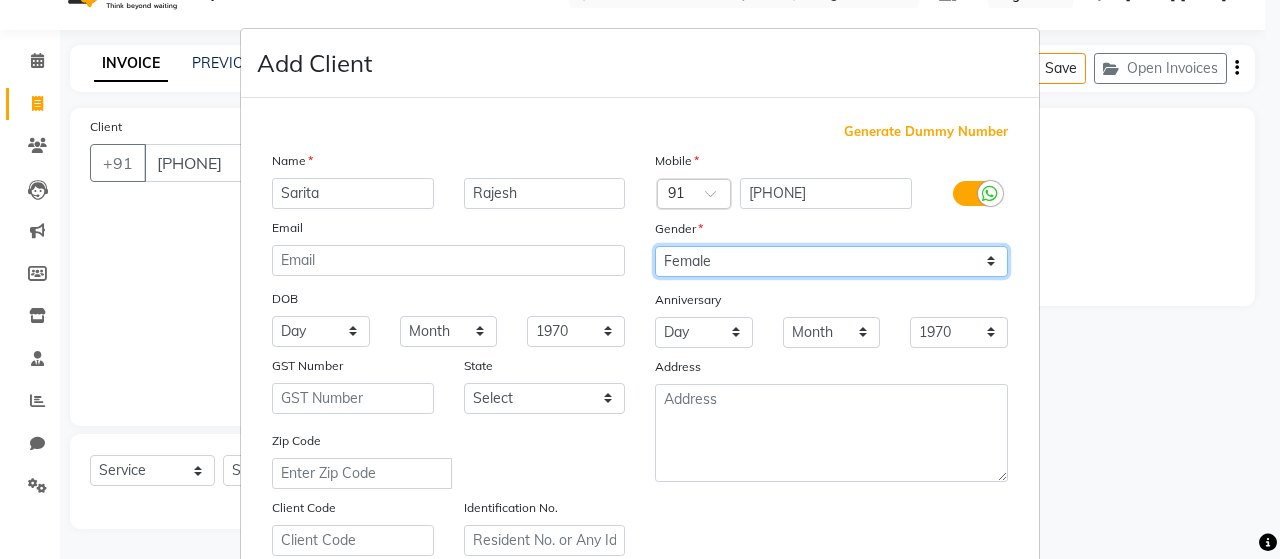 click on "Select Male Female Other Prefer Not To Say" at bounding box center (831, 261) 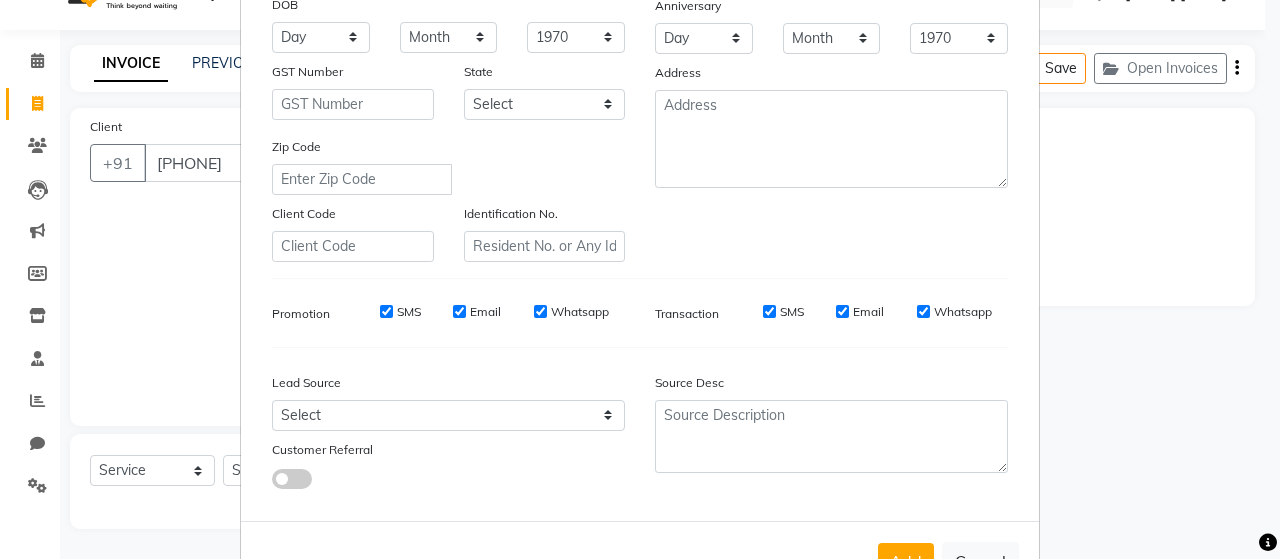 scroll, scrollTop: 300, scrollLeft: 0, axis: vertical 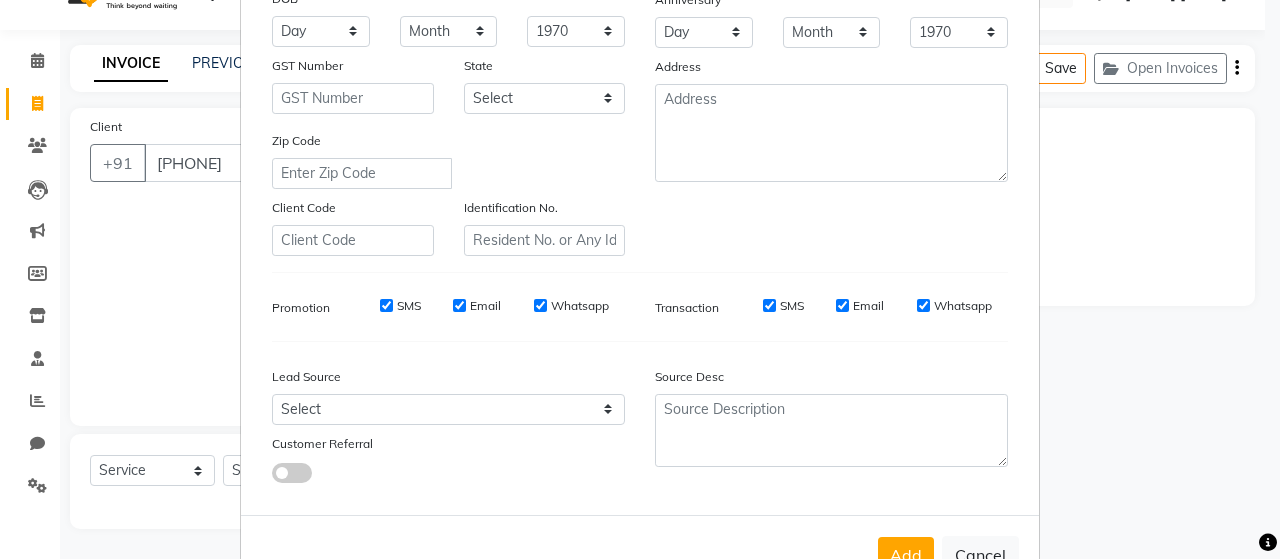 click on "SMS" at bounding box center (386, 305) 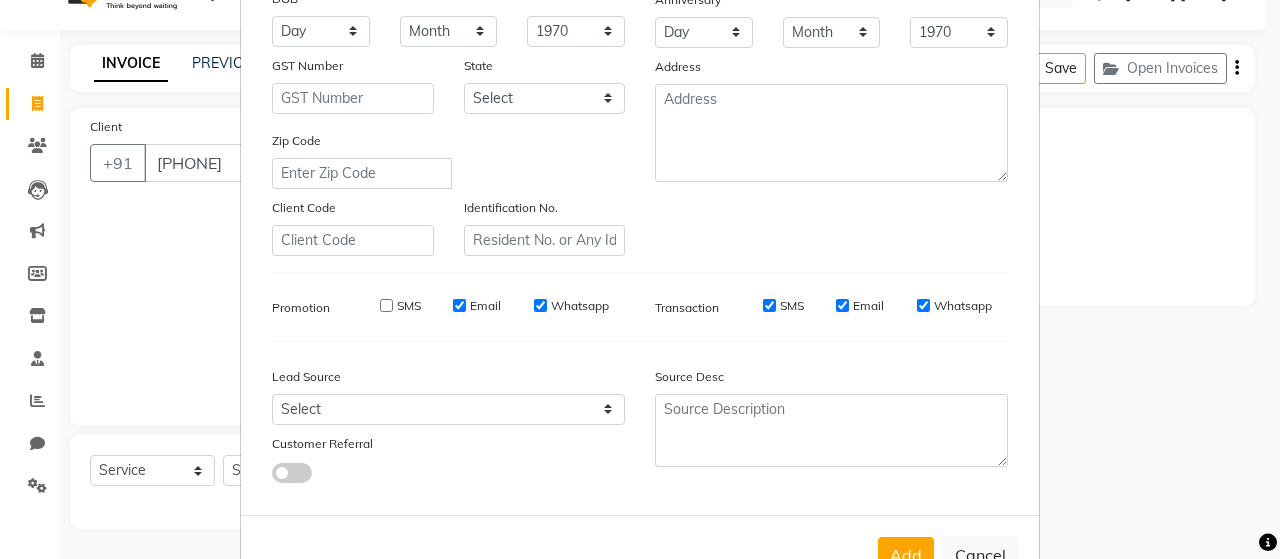click on "Email" at bounding box center (459, 305) 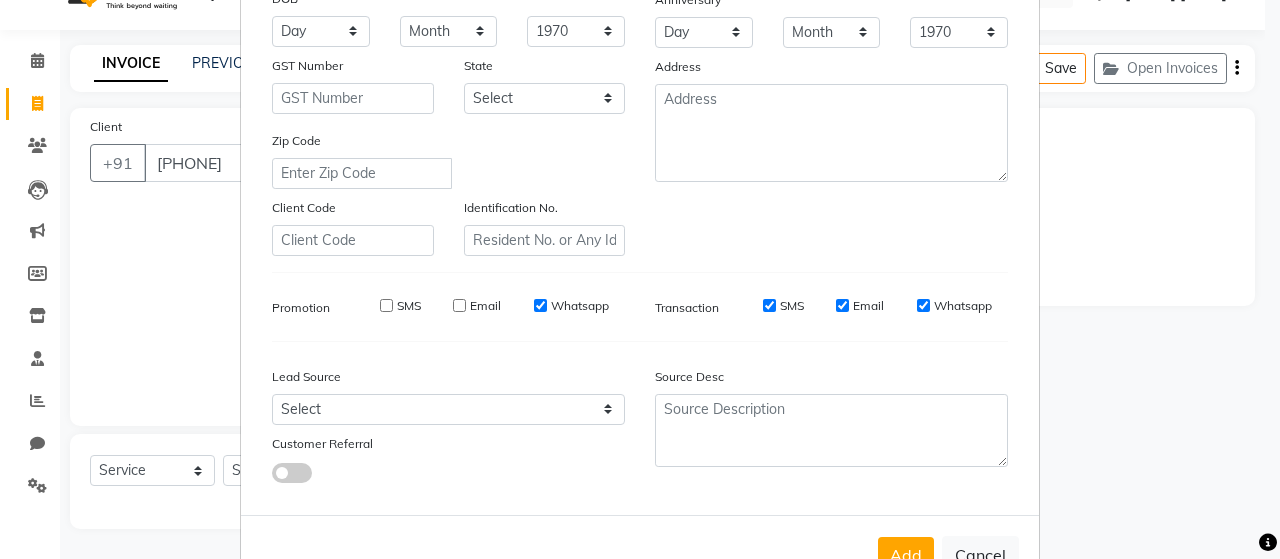 click on "Whatsapp" at bounding box center (540, 305) 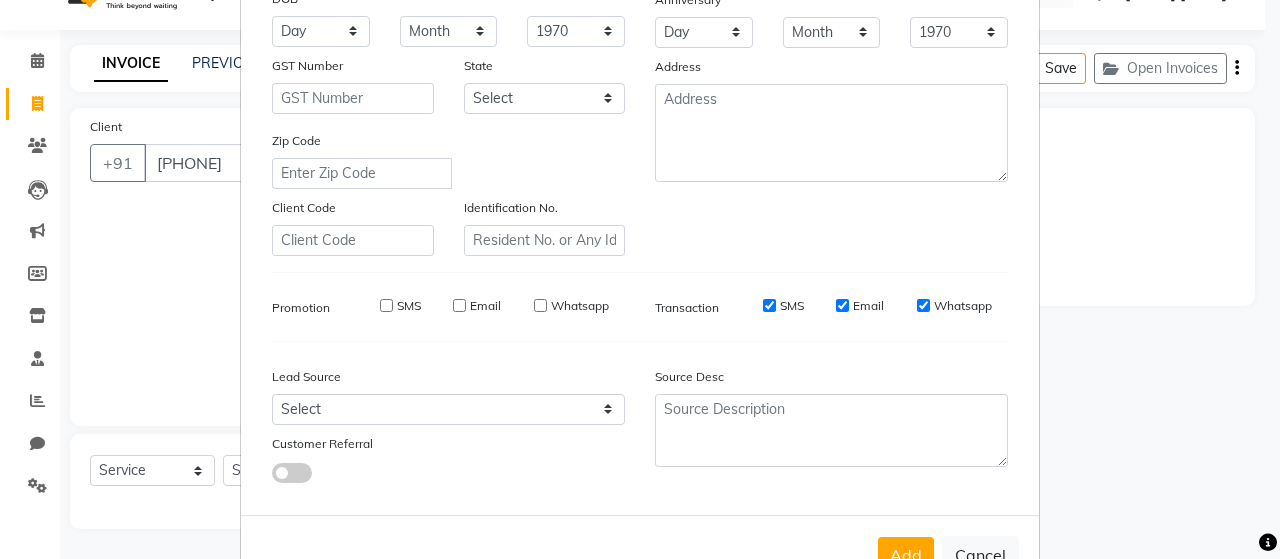 click on "SMS" at bounding box center [769, 305] 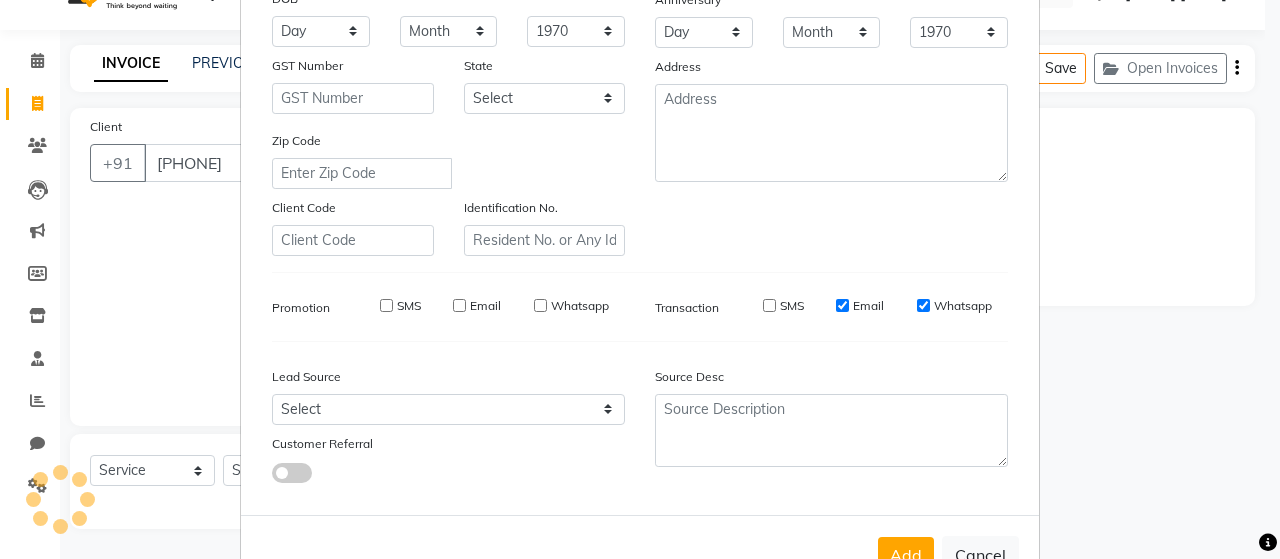 click on "Email" at bounding box center [842, 305] 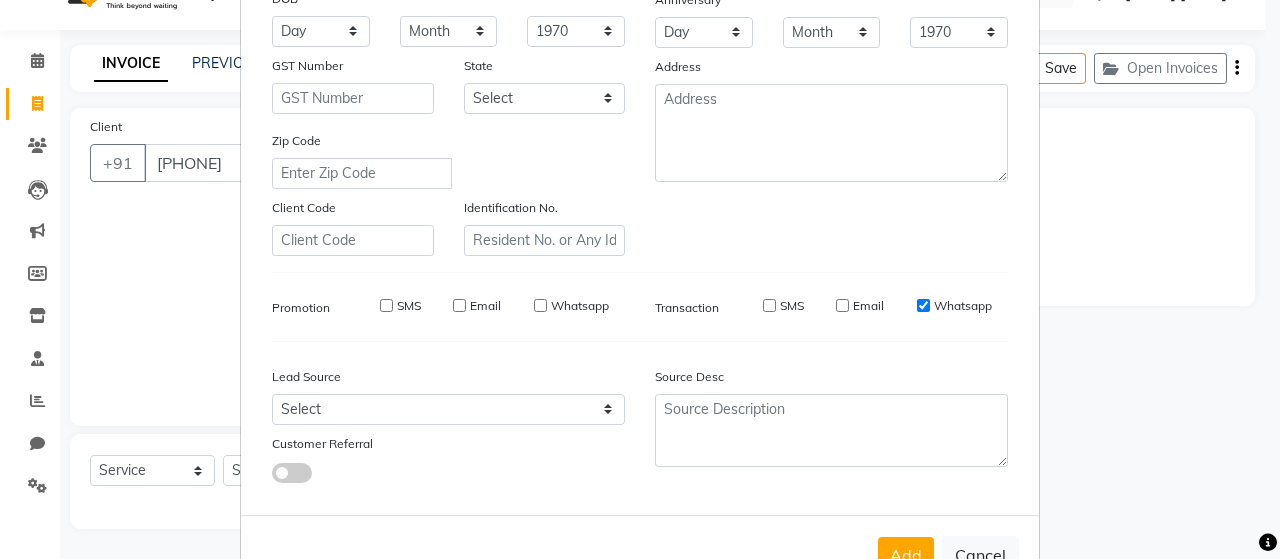click on "Whatsapp" at bounding box center [923, 305] 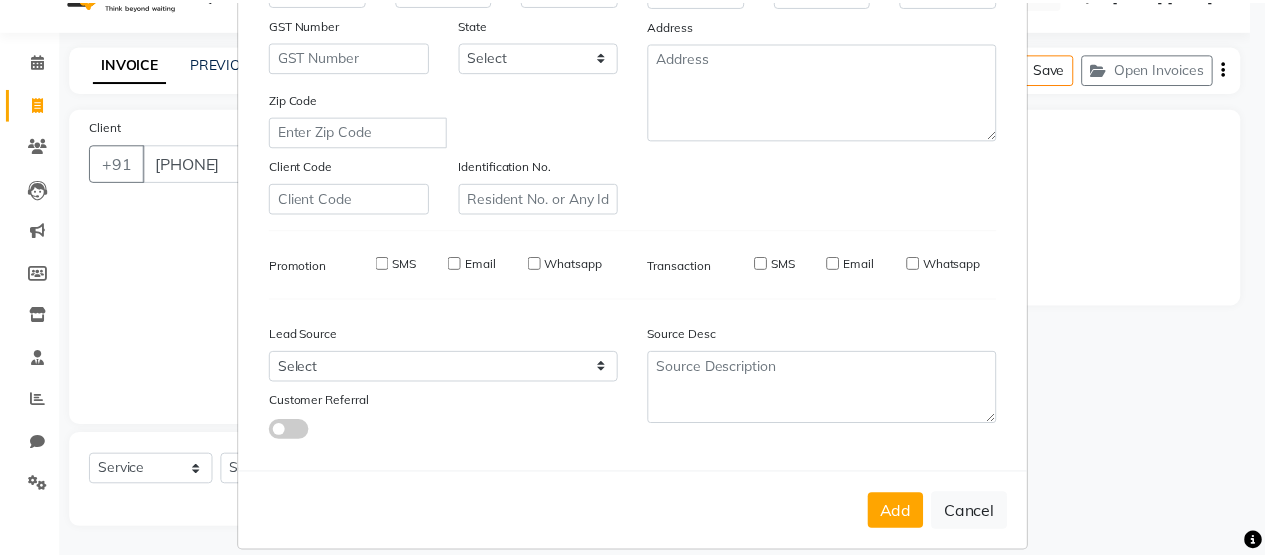 scroll, scrollTop: 364, scrollLeft: 0, axis: vertical 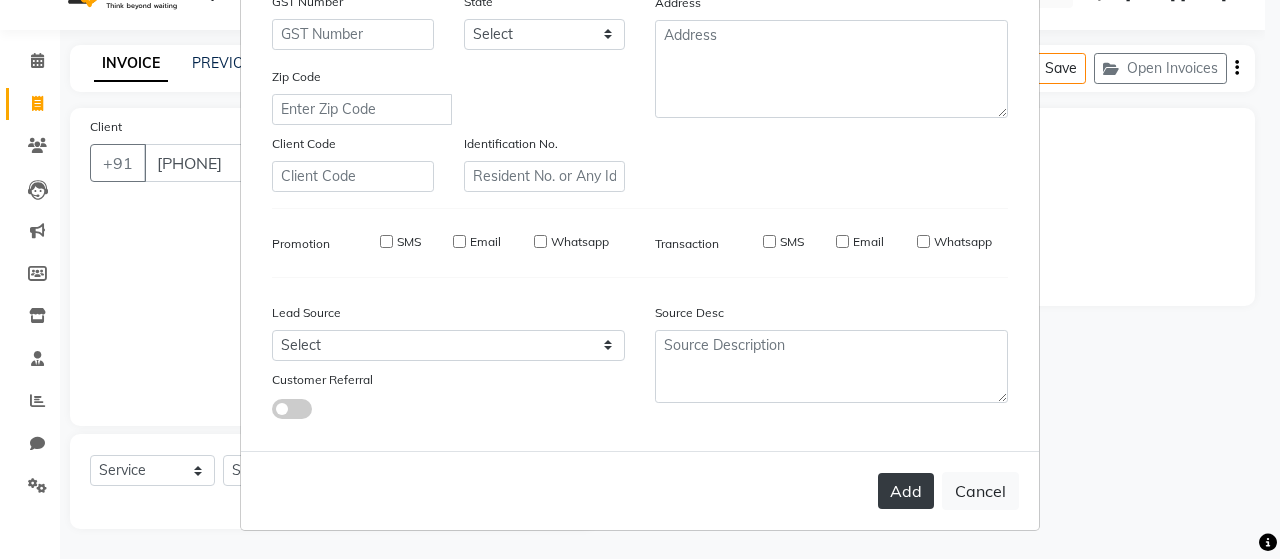 click on "Add" at bounding box center [906, 491] 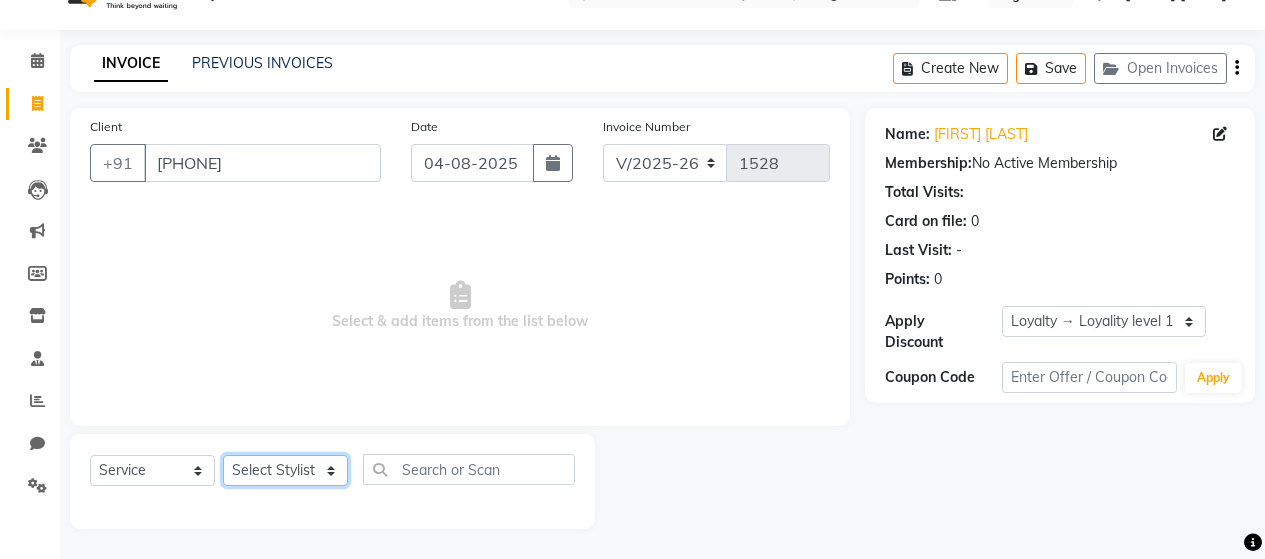 click on "Select Stylist [FIRST] [LAST] [FIRST] [LAST] [FIRST] [LAST] [FIRST] [LAST] [FIRST] [LAST] [FIRST] [LAST] [FIRST] [LAST] [FIRST] [LAST] [FIRST] [LAST] [FIRST] [LAST] [FIRST] [LAST] [FIRST] [LAST] [FIRST] [LAST] [FIRST] [LAST] [FIRST] [LAST] [FIRST] [LAST]" 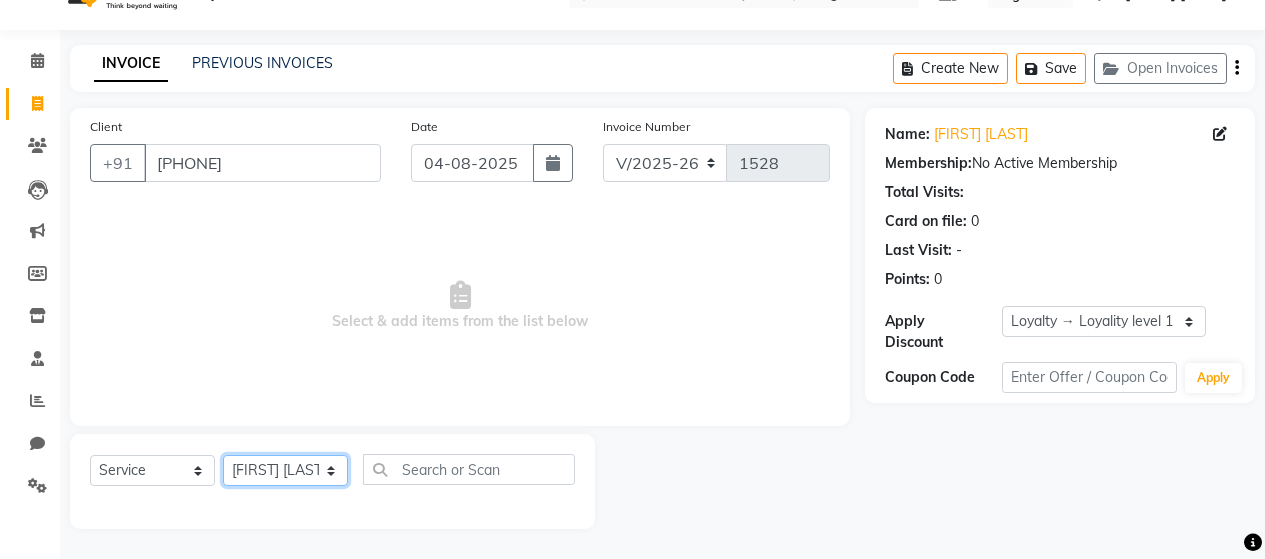 click on "Select Stylist [FIRST] [LAST] [FIRST] [LAST] [FIRST] [LAST] [FIRST] [LAST] [FIRST] [LAST] [FIRST] [LAST] [FIRST] [LAST] [FIRST] [LAST] [FIRST] [LAST] [FIRST] [LAST] [FIRST] [LAST] [FIRST] [LAST] [FIRST] [LAST] [FIRST] [LAST] [FIRST] [LAST] [FIRST] [LAST]" 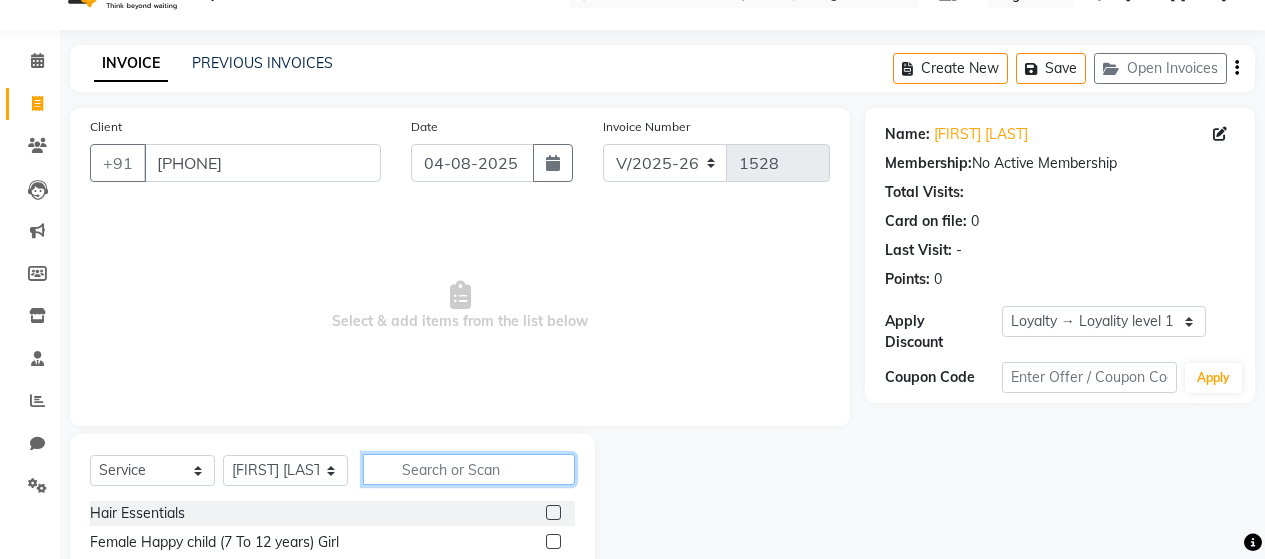 click 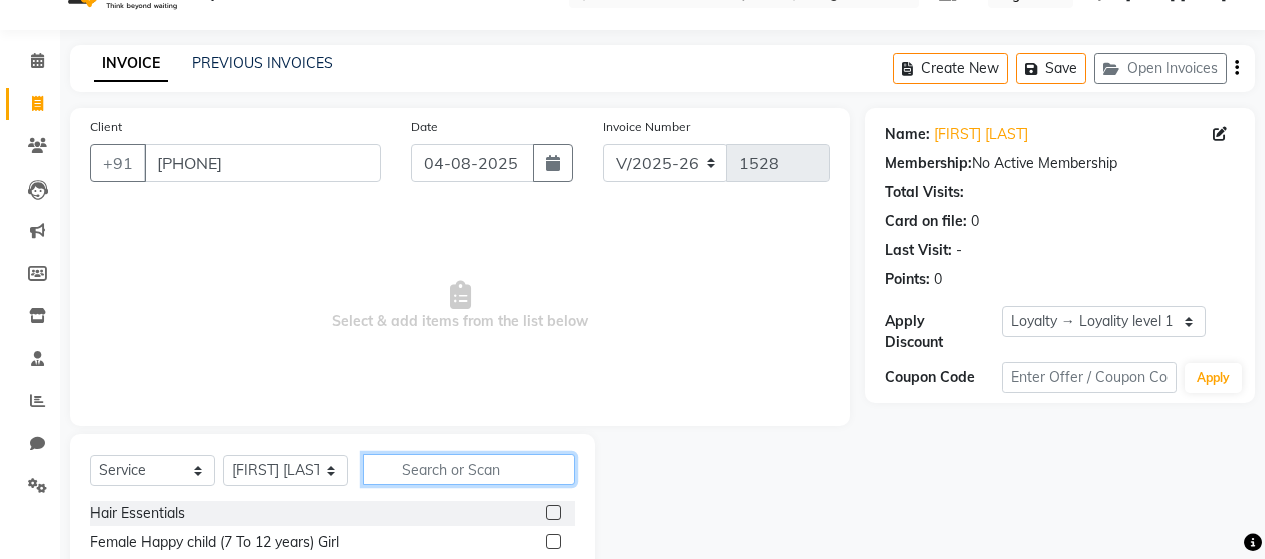 scroll, scrollTop: 242, scrollLeft: 0, axis: vertical 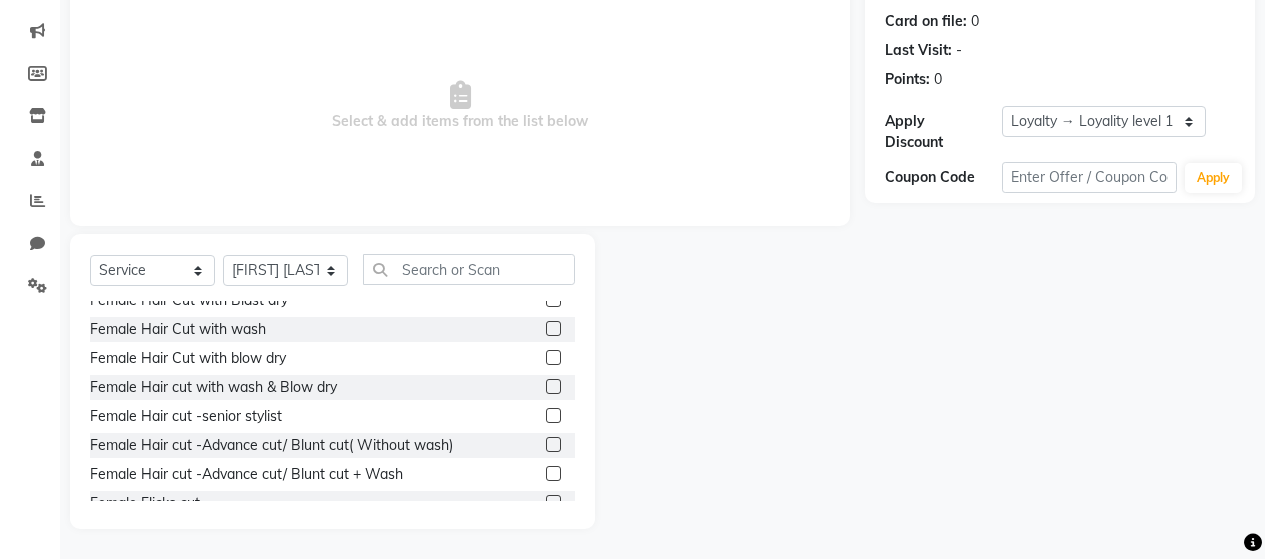 click 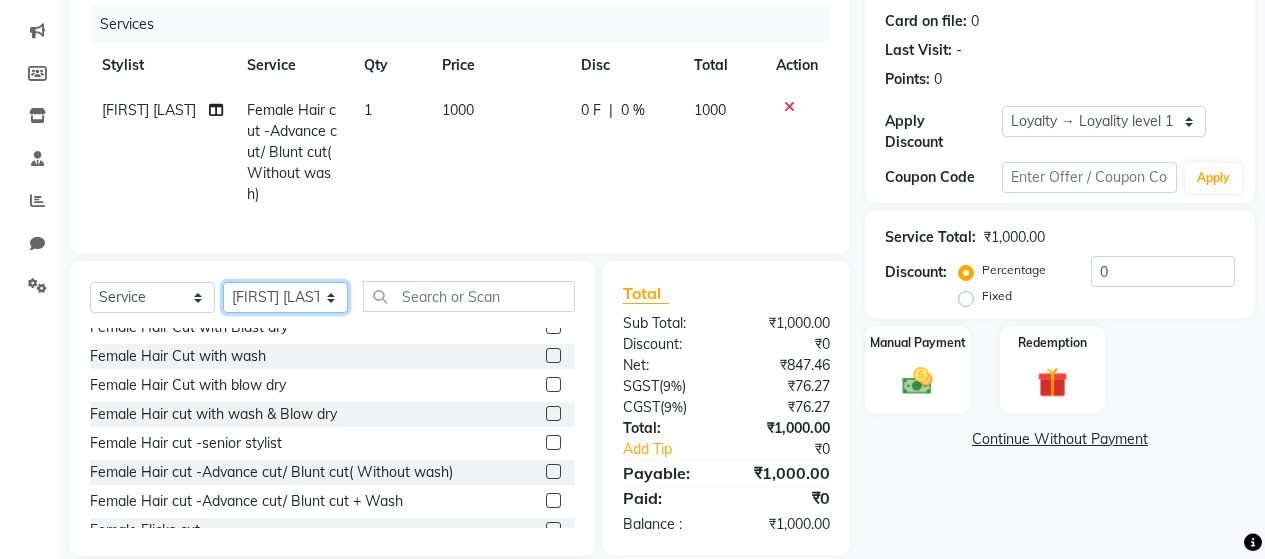 click on "Select Stylist [FIRST] [LAST] [FIRST] [LAST] [FIRST] [LAST] [FIRST] [LAST] [FIRST] [LAST] [FIRST] [LAST] [FIRST] [LAST] [FIRST] [LAST] [FIRST] [LAST] [FIRST] [LAST] [FIRST] [LAST] [FIRST] [LAST] [FIRST] [LAST] [FIRST] [LAST] [FIRST] [LAST] [FIRST] [LAST]" 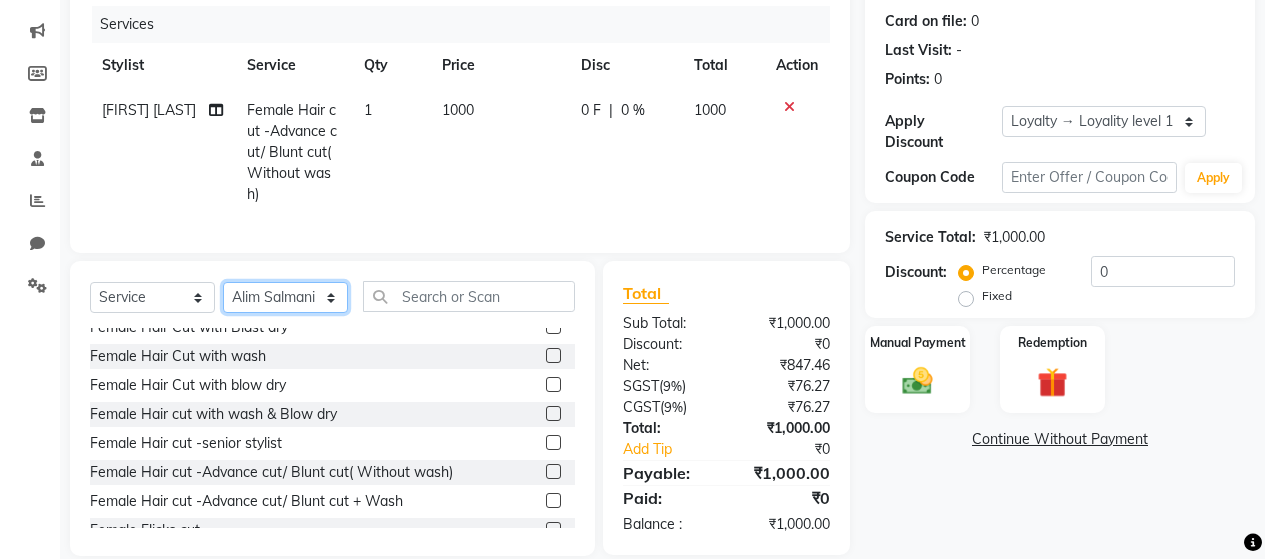 click on "Select Stylist [FIRST] [LAST] [FIRST] [LAST] [FIRST] [LAST] [FIRST] [LAST] [FIRST] [LAST] [FIRST] [LAST] [FIRST] [LAST] [FIRST] [LAST] [FIRST] [LAST] [FIRST] [LAST] [FIRST] [LAST] [FIRST] [LAST] [FIRST] [LAST] [FIRST] [LAST] [FIRST] [LAST] [FIRST] [LAST]" 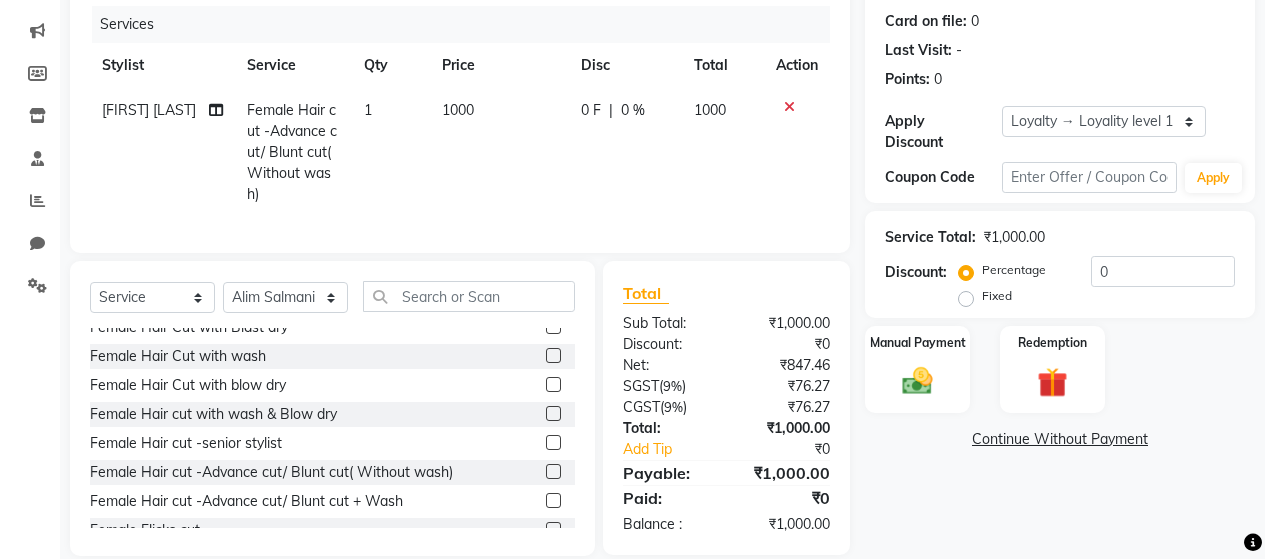 click 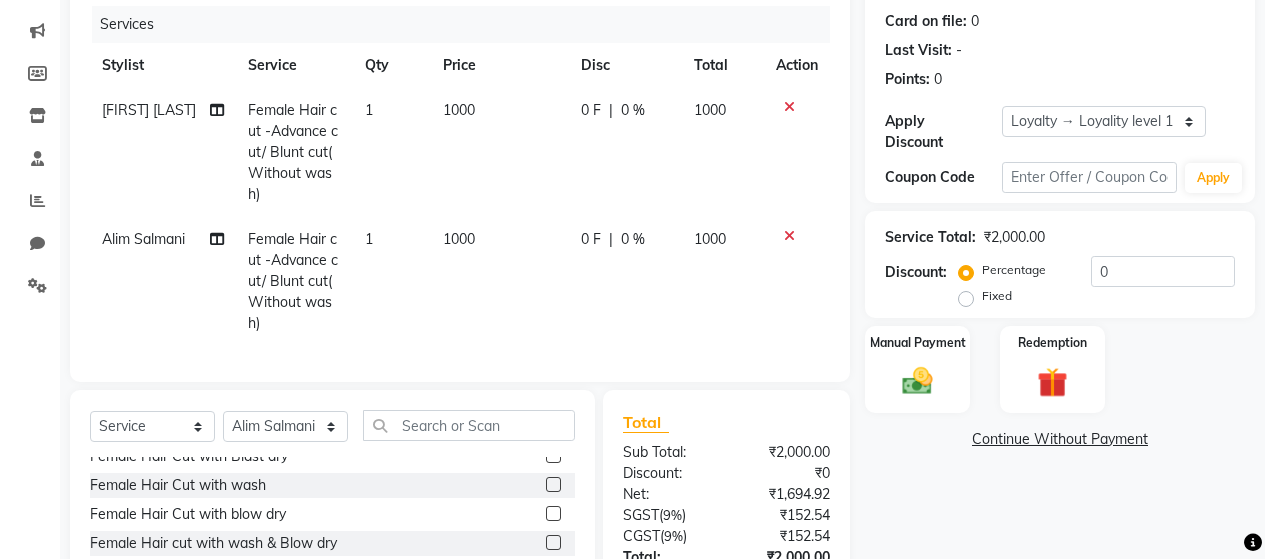 scroll, scrollTop: 413, scrollLeft: 0, axis: vertical 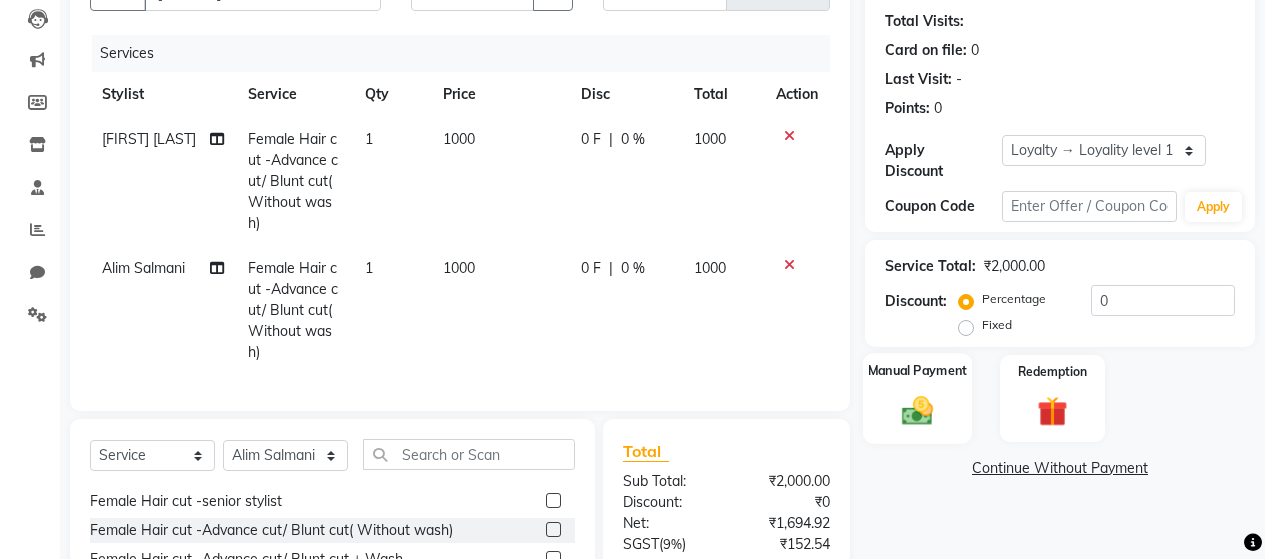 click 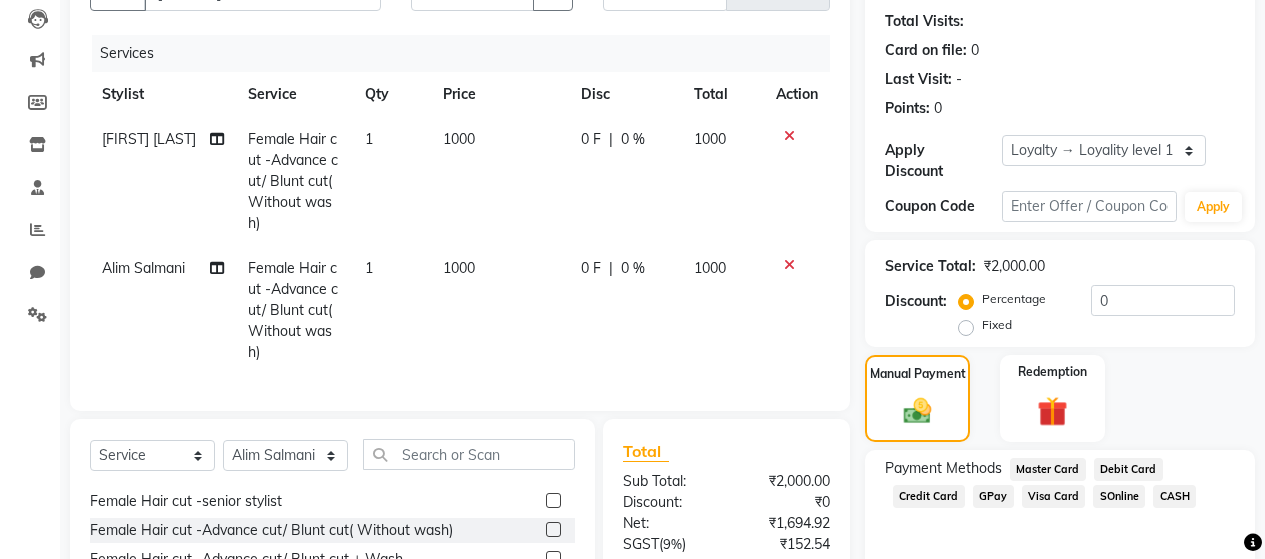 click on "GPay" 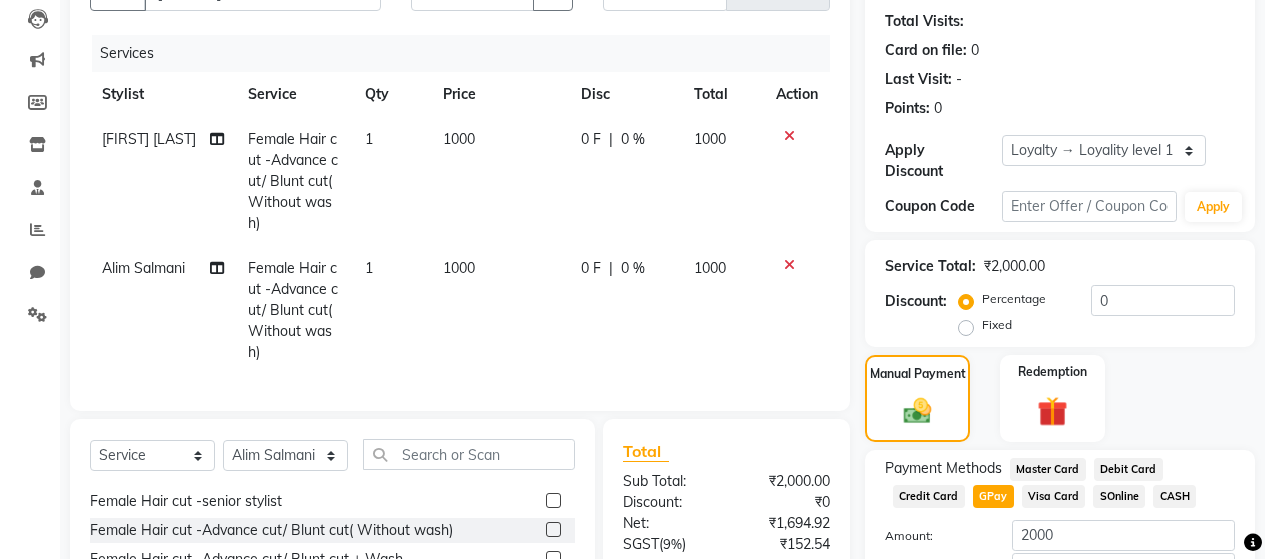 scroll, scrollTop: 413, scrollLeft: 0, axis: vertical 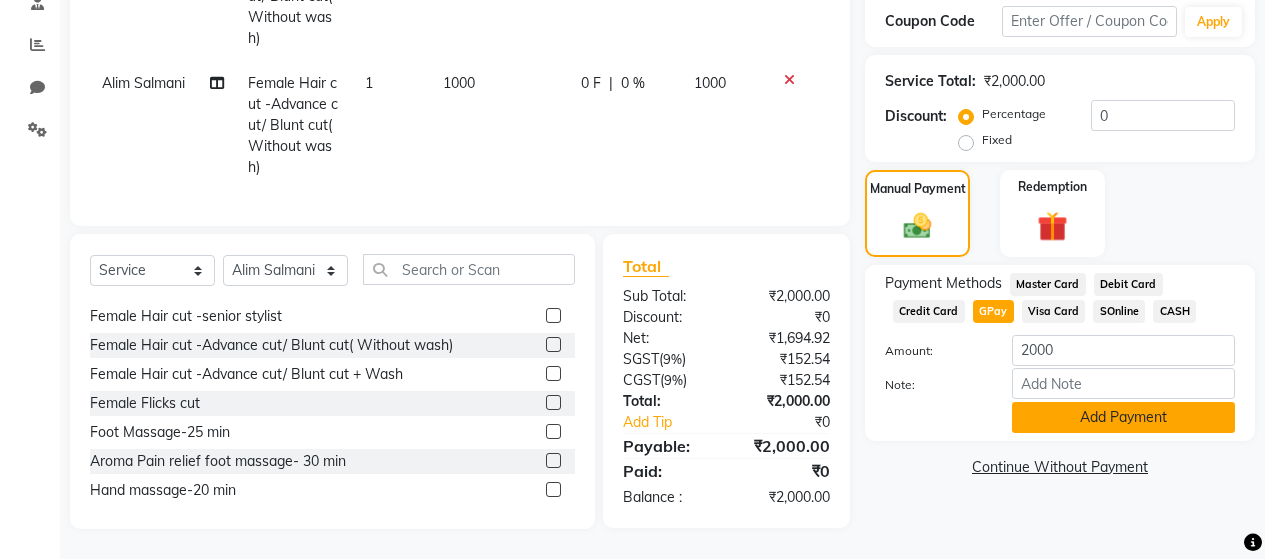 click on "Add Payment" 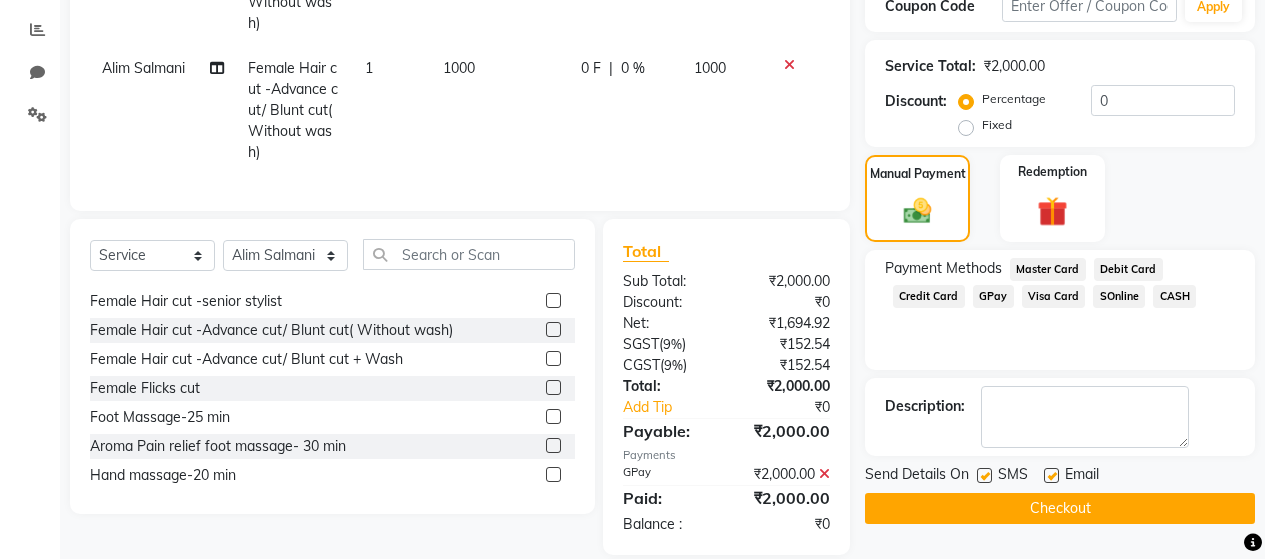 scroll, scrollTop: 613, scrollLeft: 0, axis: vertical 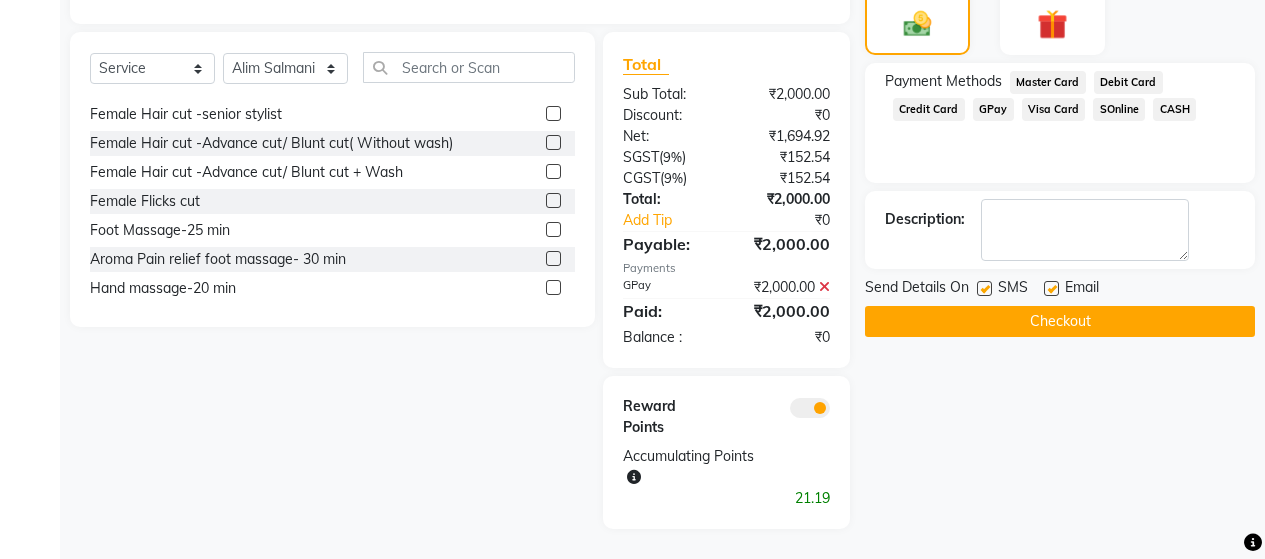 click 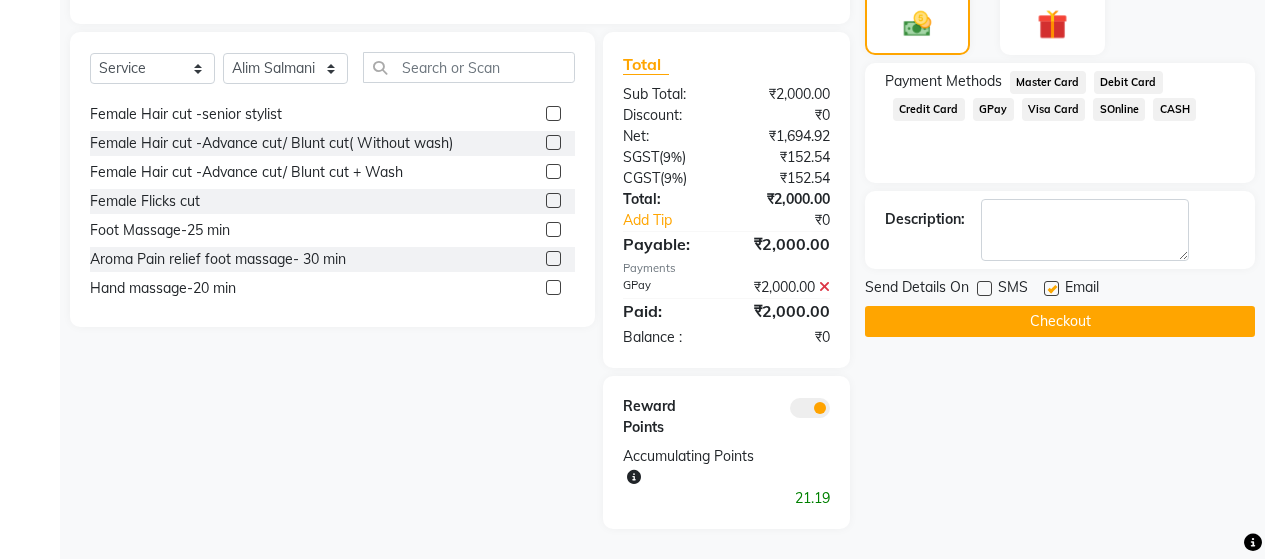 click 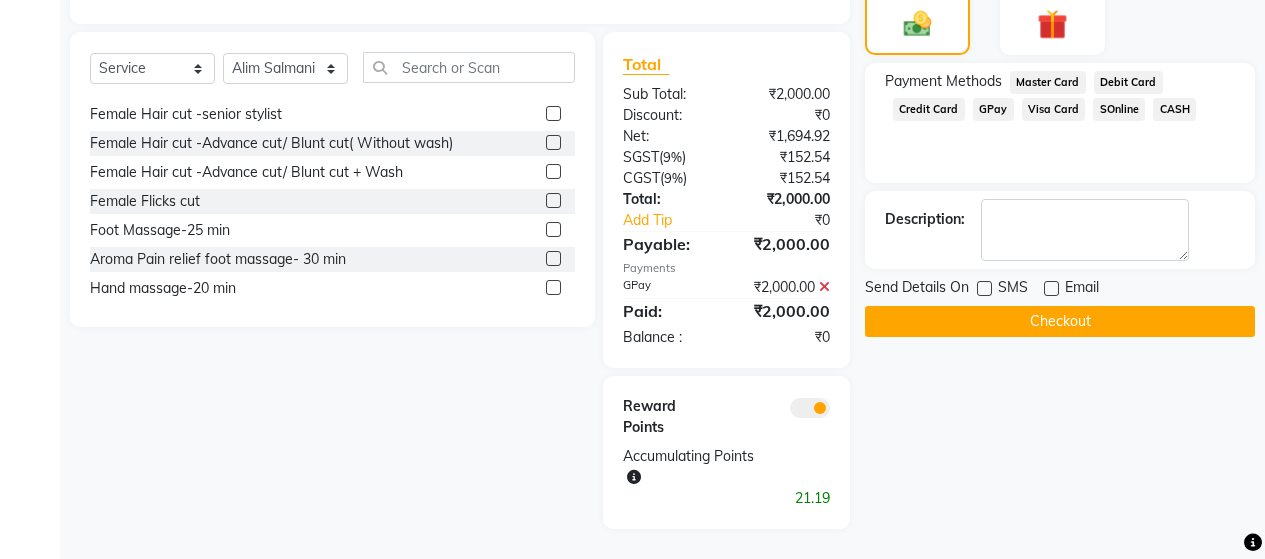 click on "Checkout" 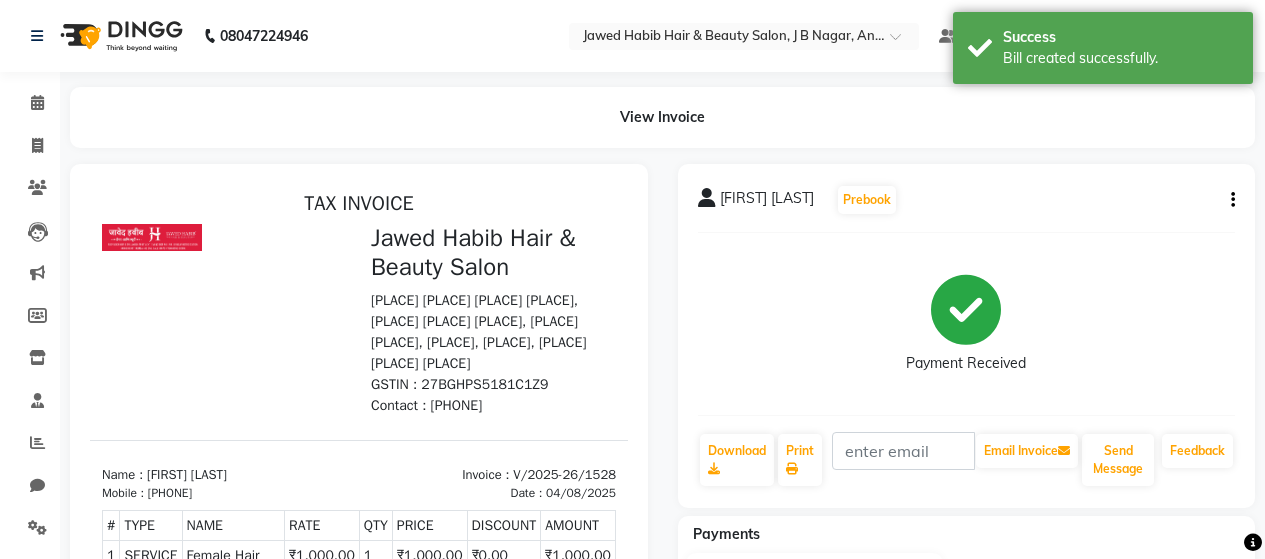 scroll, scrollTop: 0, scrollLeft: 0, axis: both 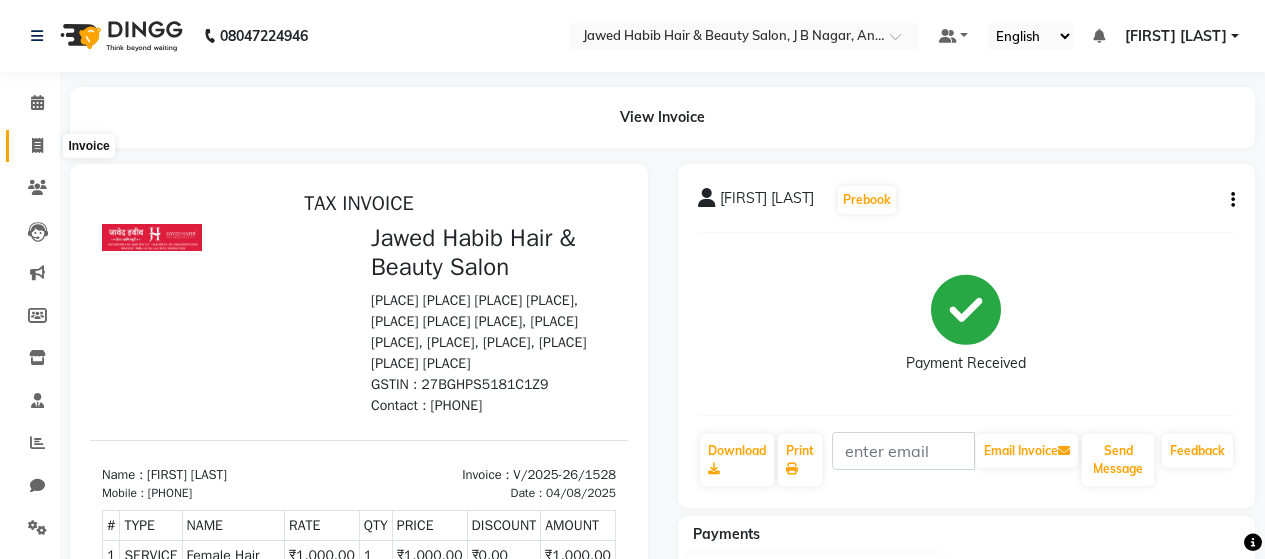 click 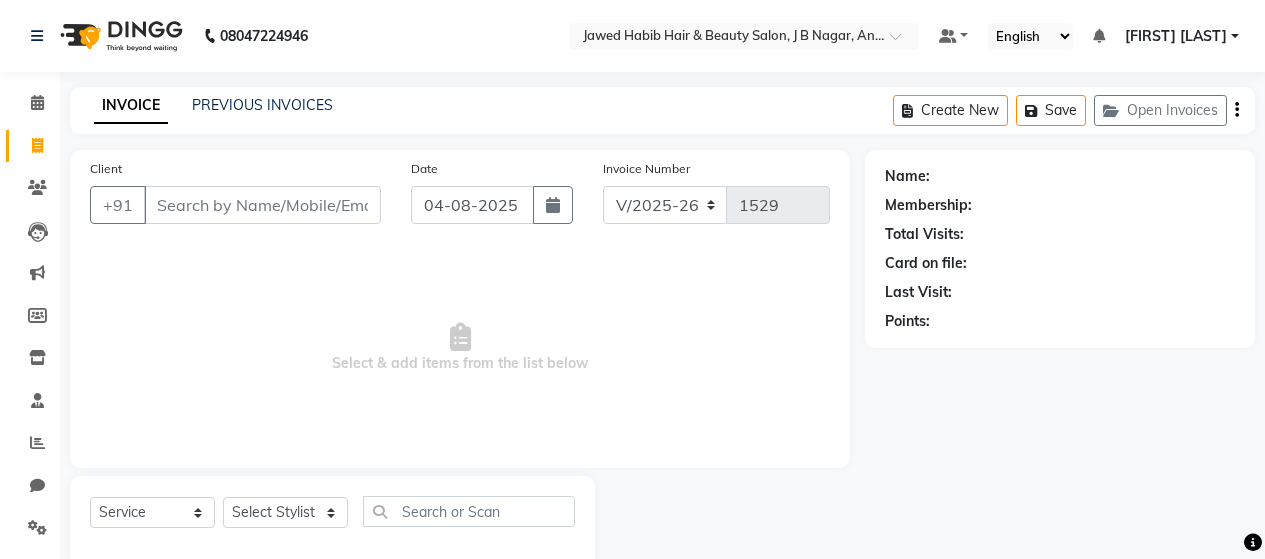 scroll, scrollTop: 42, scrollLeft: 0, axis: vertical 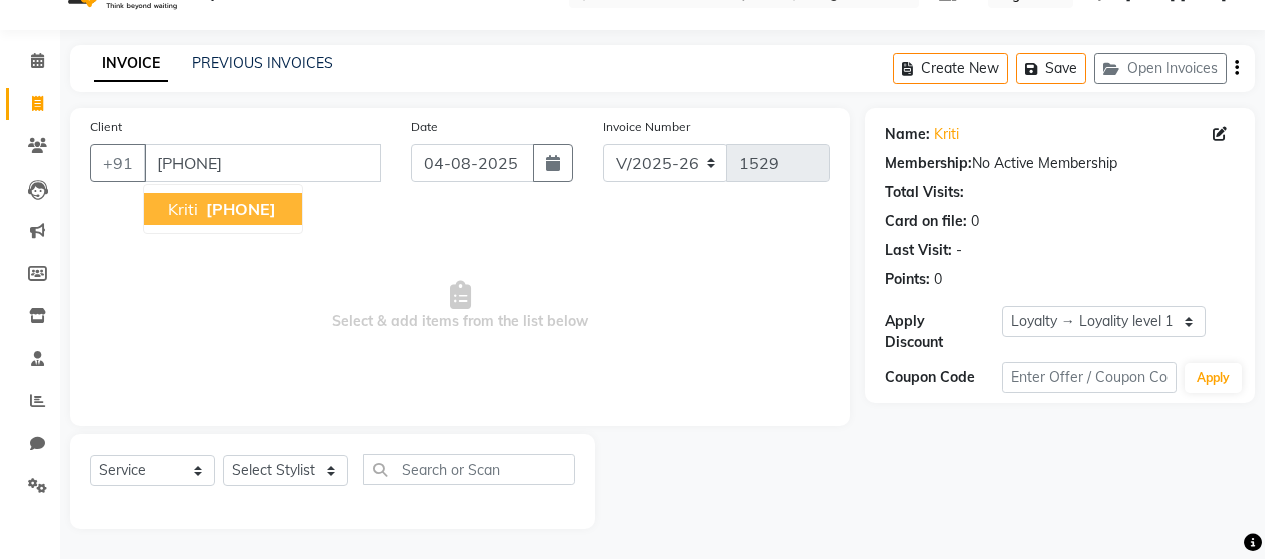 click on "[PHONE]" at bounding box center (241, 209) 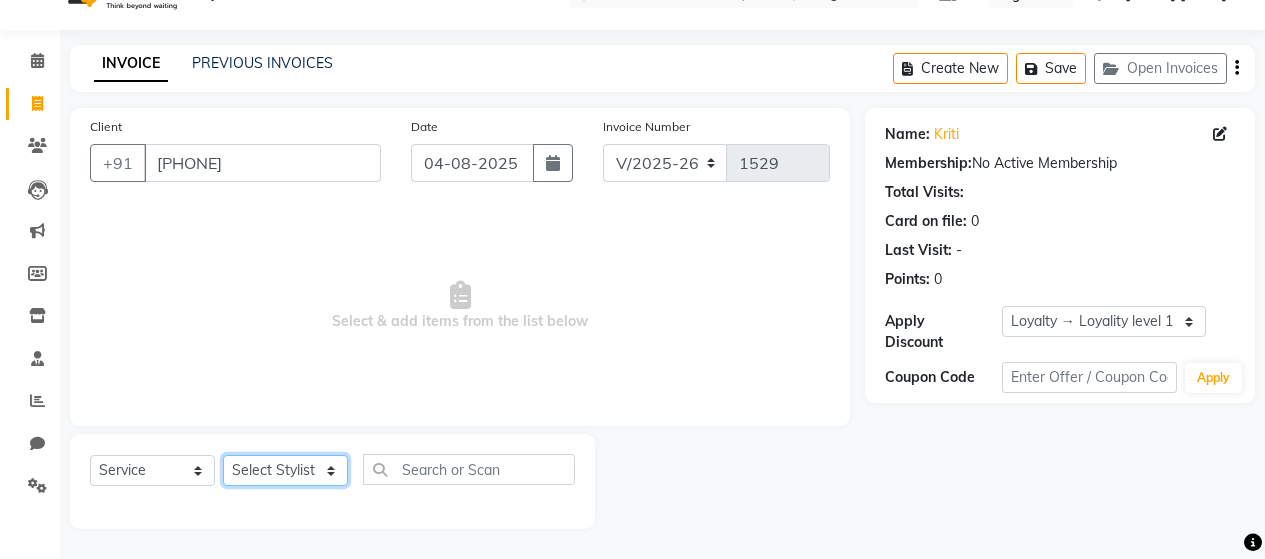 click on "Select Stylist [FIRST] [LAST] [FIRST] [LAST] [FIRST] [LAST] [FIRST] [LAST] [FIRST] [LAST] [FIRST] [LAST] [FIRST] [LAST] [FIRST] [LAST] [FIRST] [LAST] [FIRST] [LAST] [FIRST] [LAST] [FIRST] [LAST] [FIRST] [LAST] [FIRST] [LAST] [FIRST] [LAST] [FIRST] [LAST]" 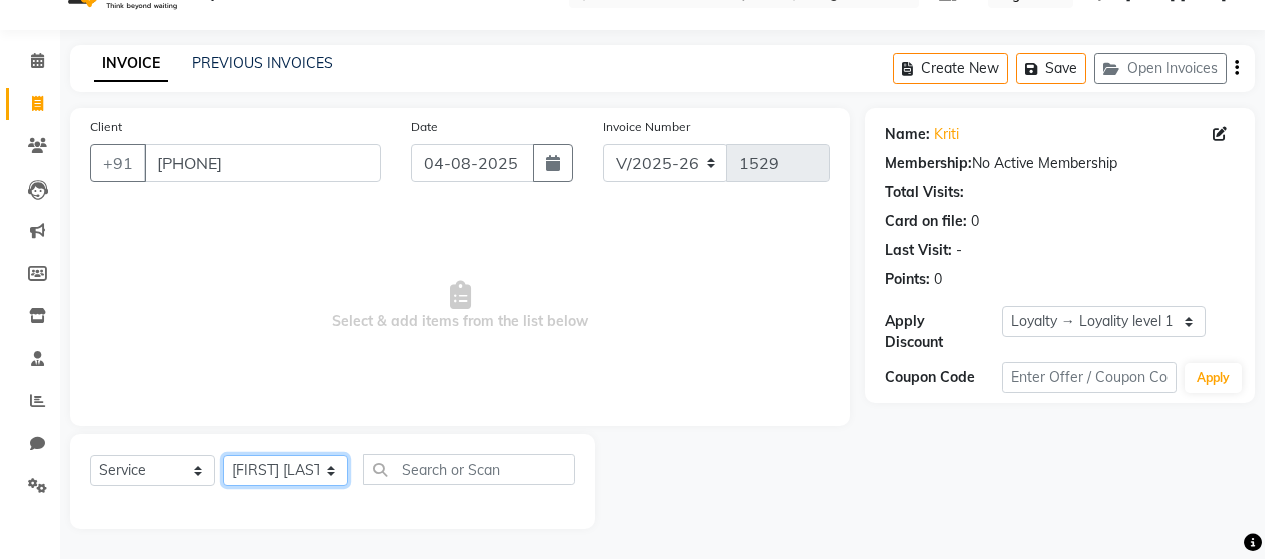 click on "Select Stylist [FIRST] [LAST] [FIRST] [LAST] [FIRST] [LAST] [FIRST] [LAST] [FIRST] [LAST] [FIRST] [LAST] [FIRST] [LAST] [FIRST] [LAST] [FIRST] [LAST] [FIRST] [LAST] [FIRST] [LAST] [FIRST] [LAST] [FIRST] [LAST] [FIRST] [LAST] [FIRST] [LAST] [FIRST] [LAST]" 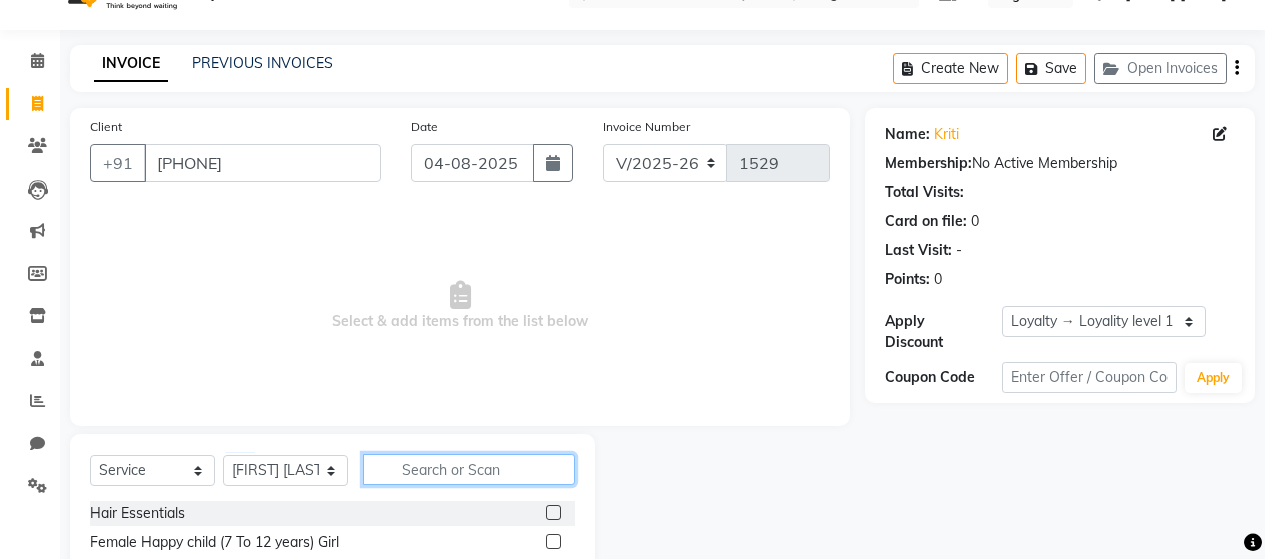 click 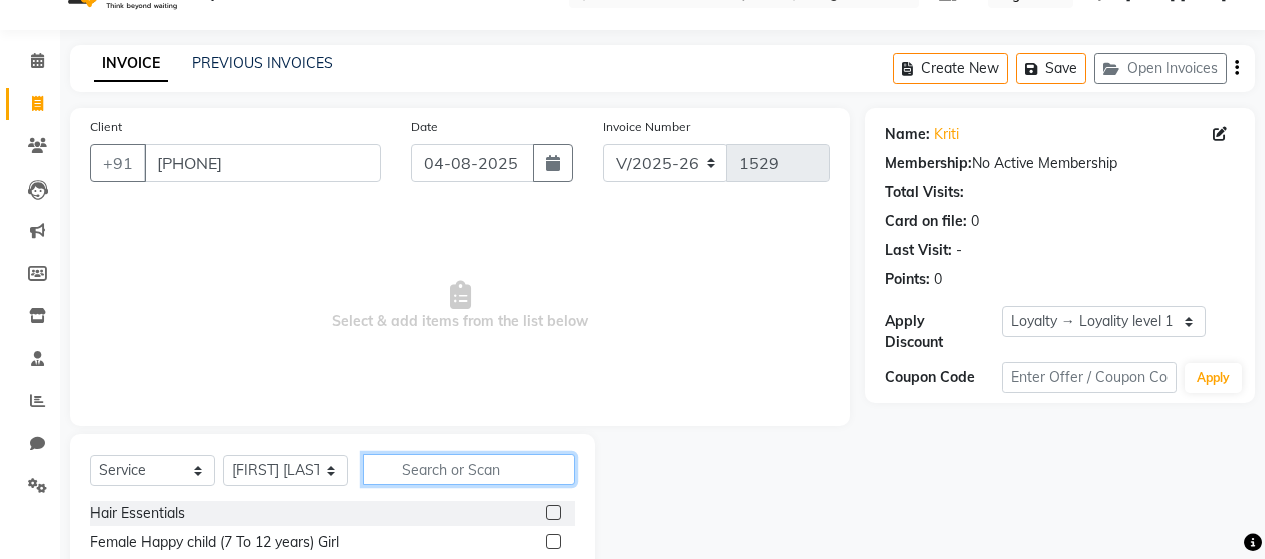 scroll, scrollTop: 242, scrollLeft: 0, axis: vertical 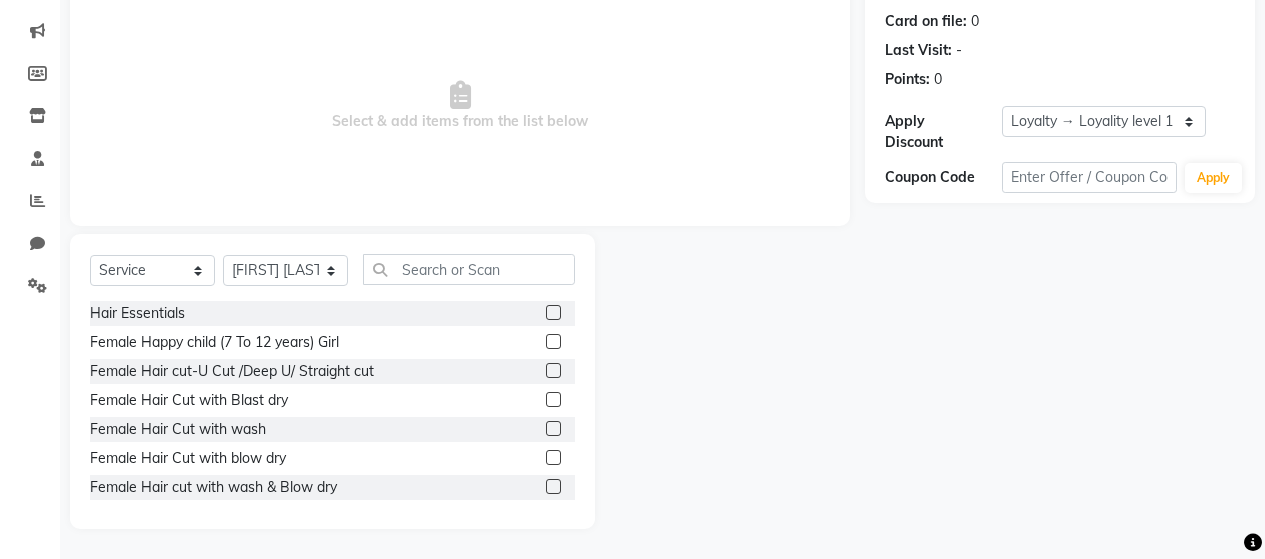 click 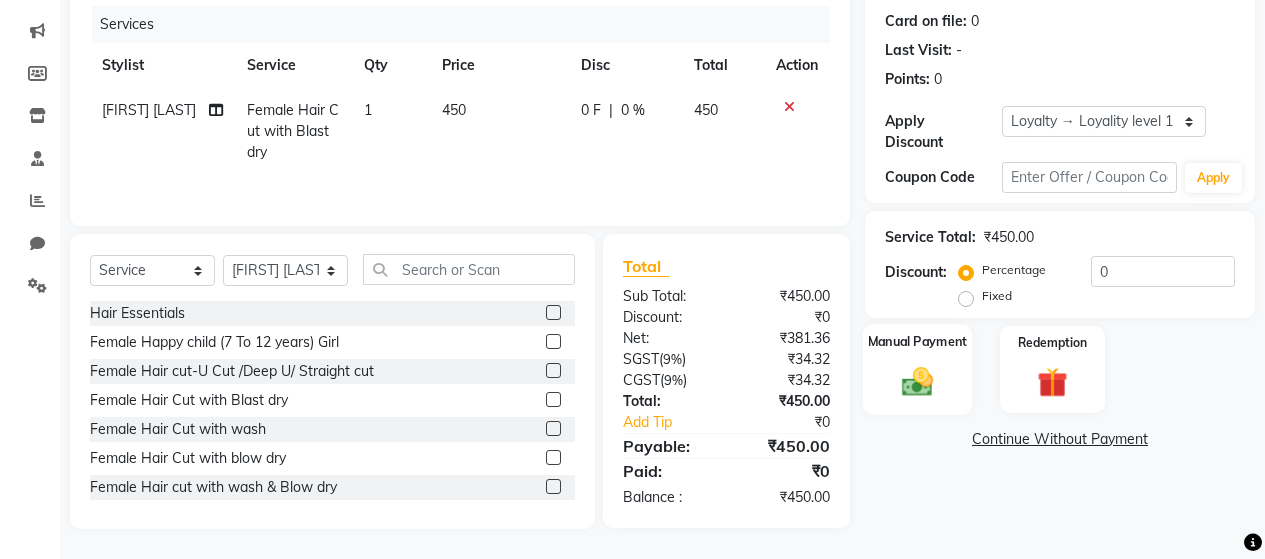 click 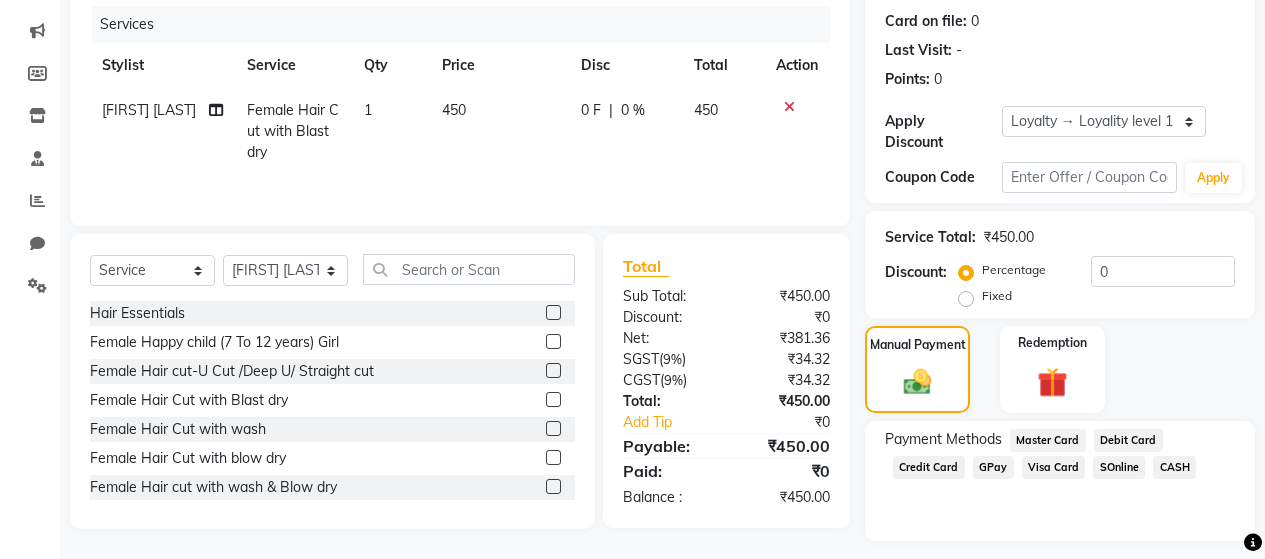 click on "GPay" 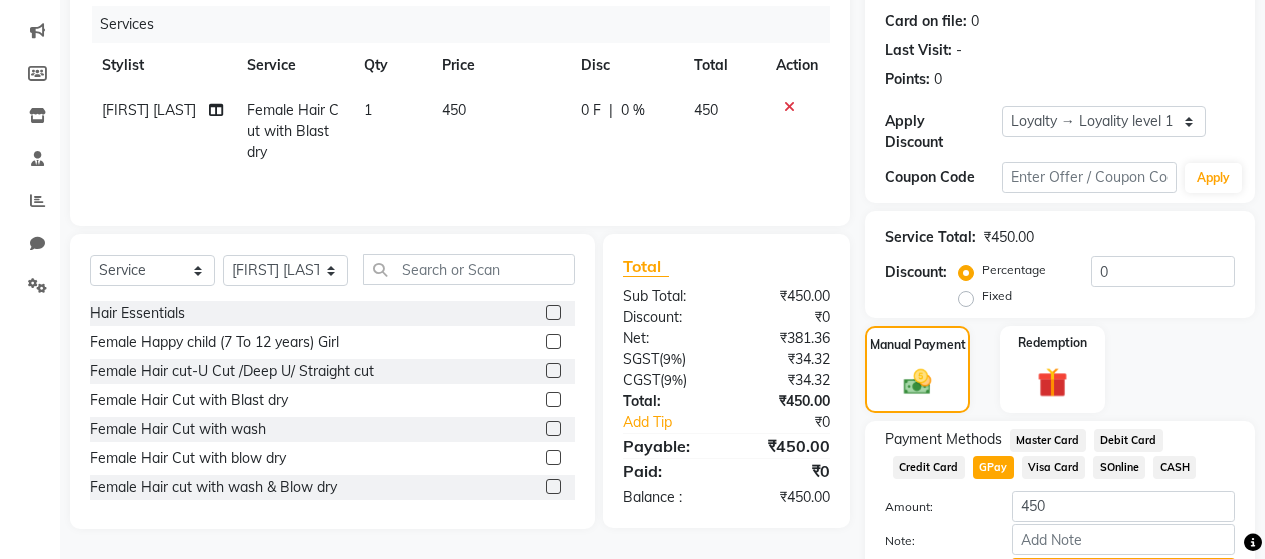 scroll, scrollTop: 335, scrollLeft: 0, axis: vertical 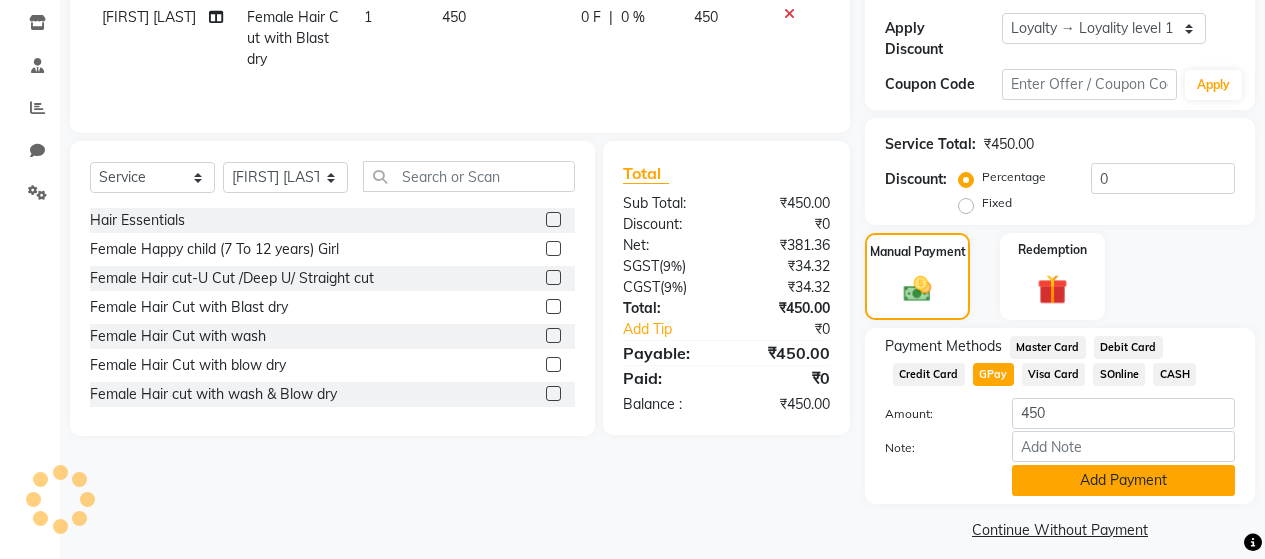 click on "Add Payment" 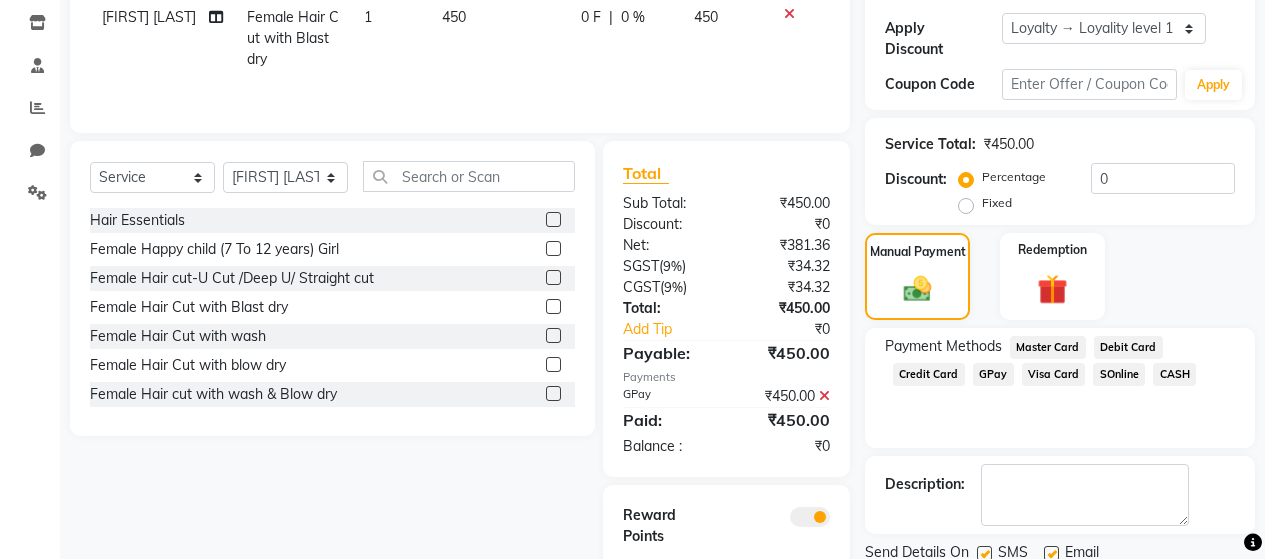 scroll, scrollTop: 423, scrollLeft: 0, axis: vertical 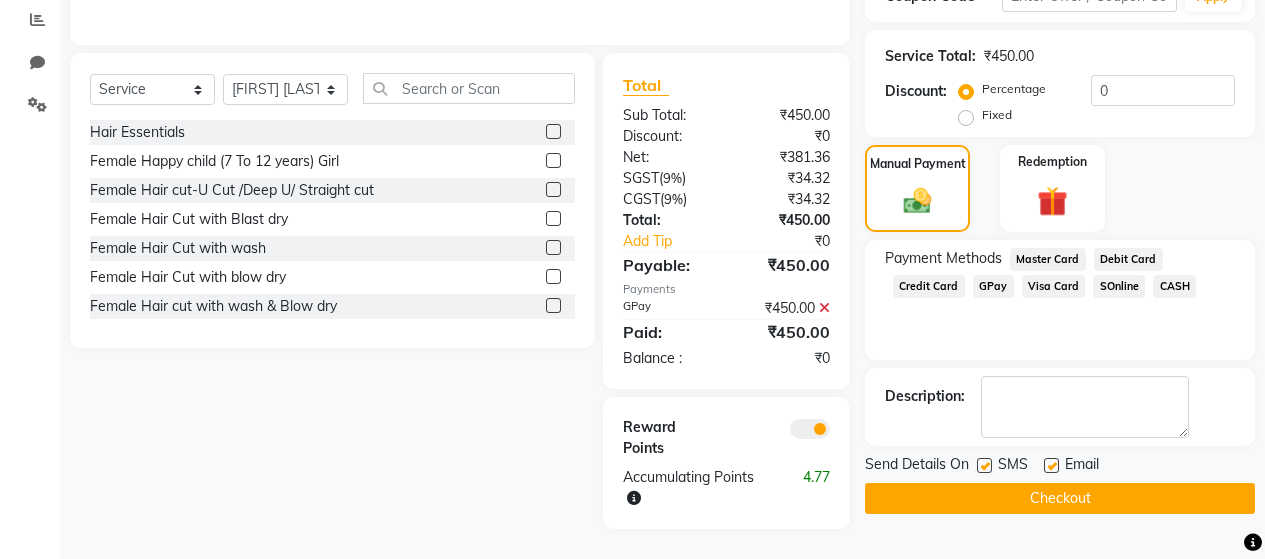 click 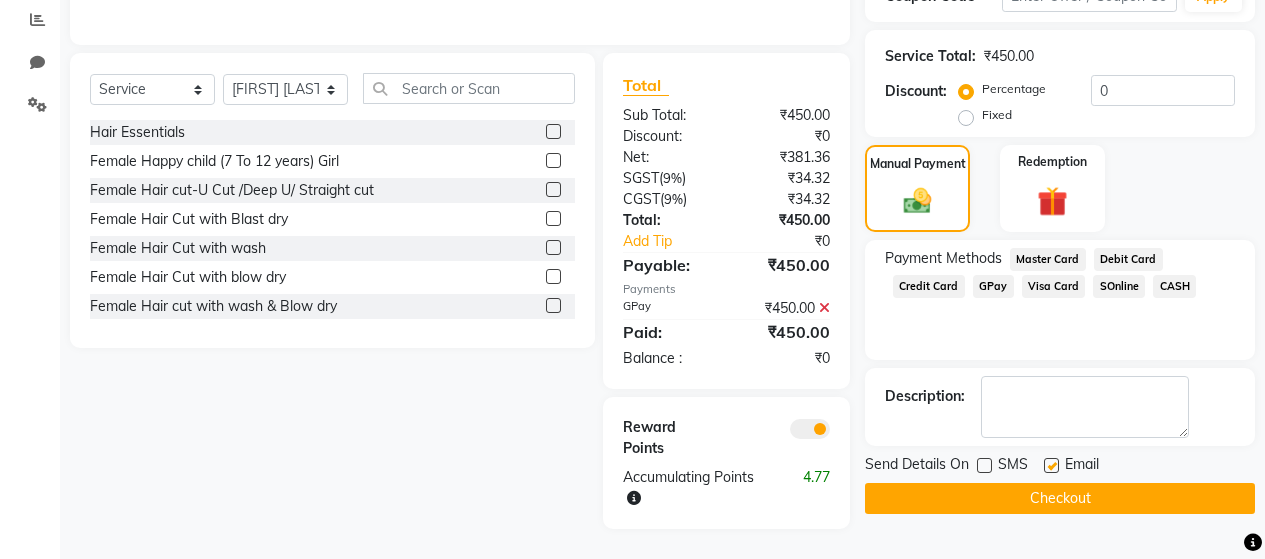click 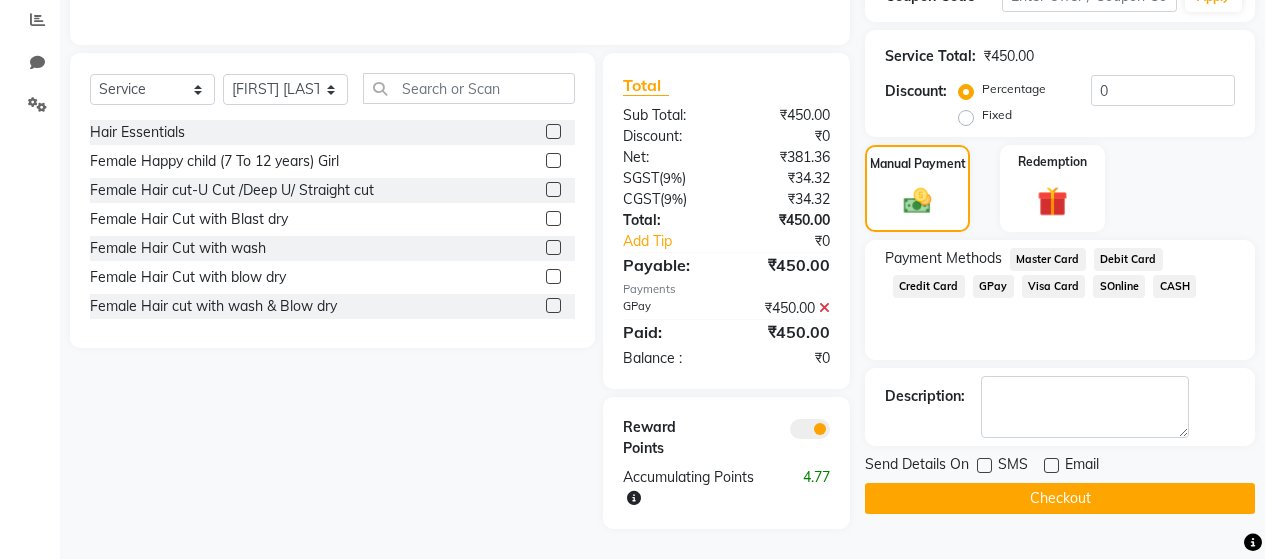 click on "Checkout" 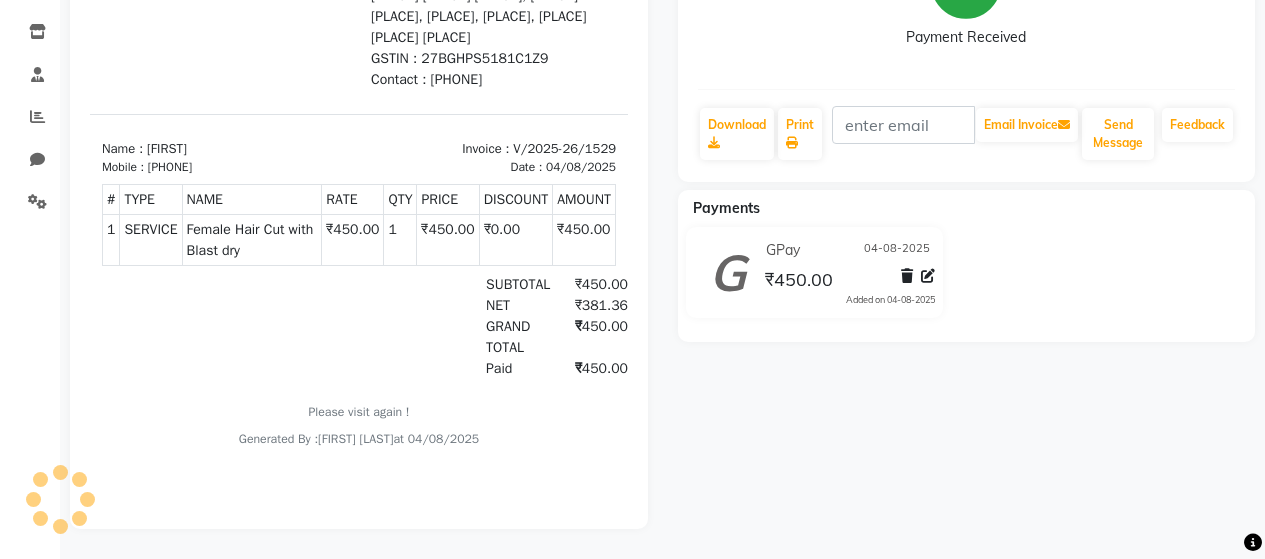 scroll, scrollTop: 0, scrollLeft: 0, axis: both 